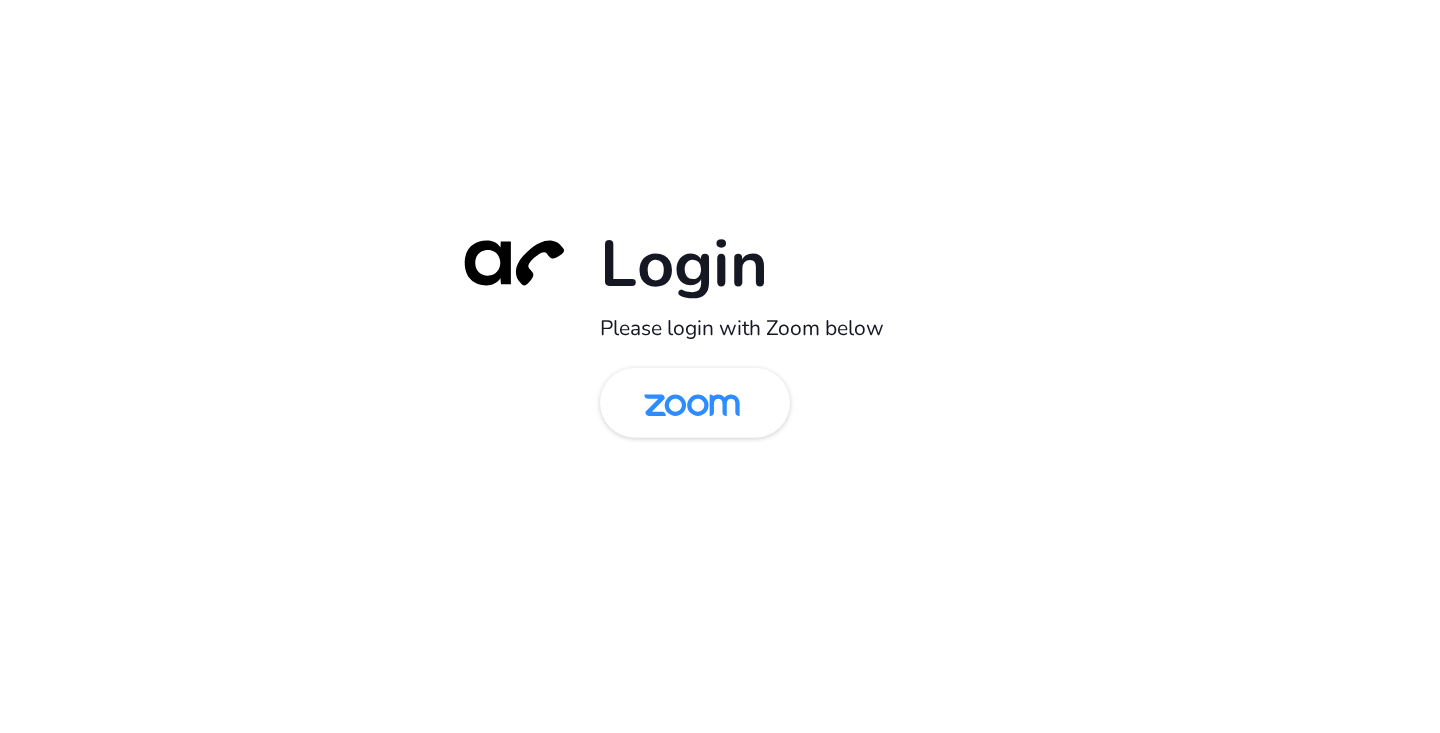 scroll, scrollTop: 0, scrollLeft: 0, axis: both 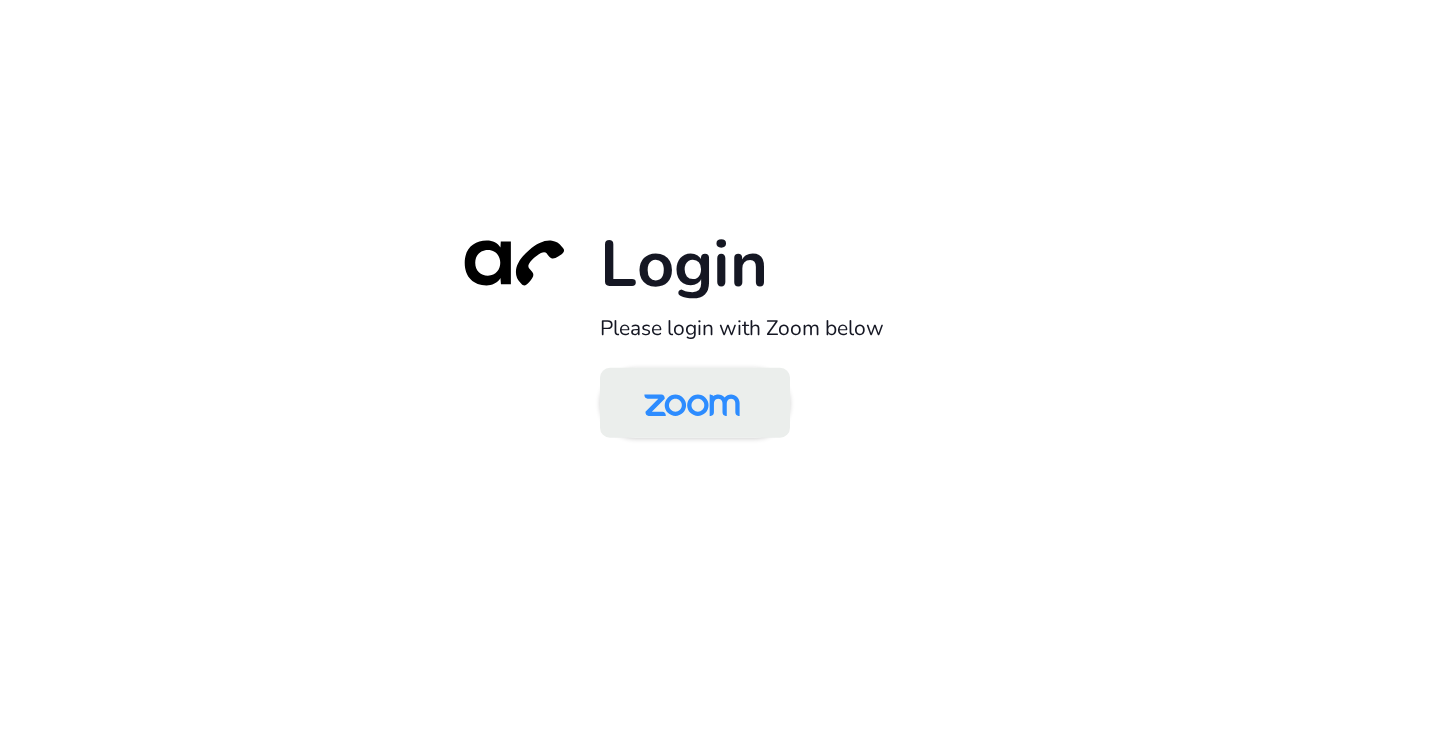 click at bounding box center (695, 403) 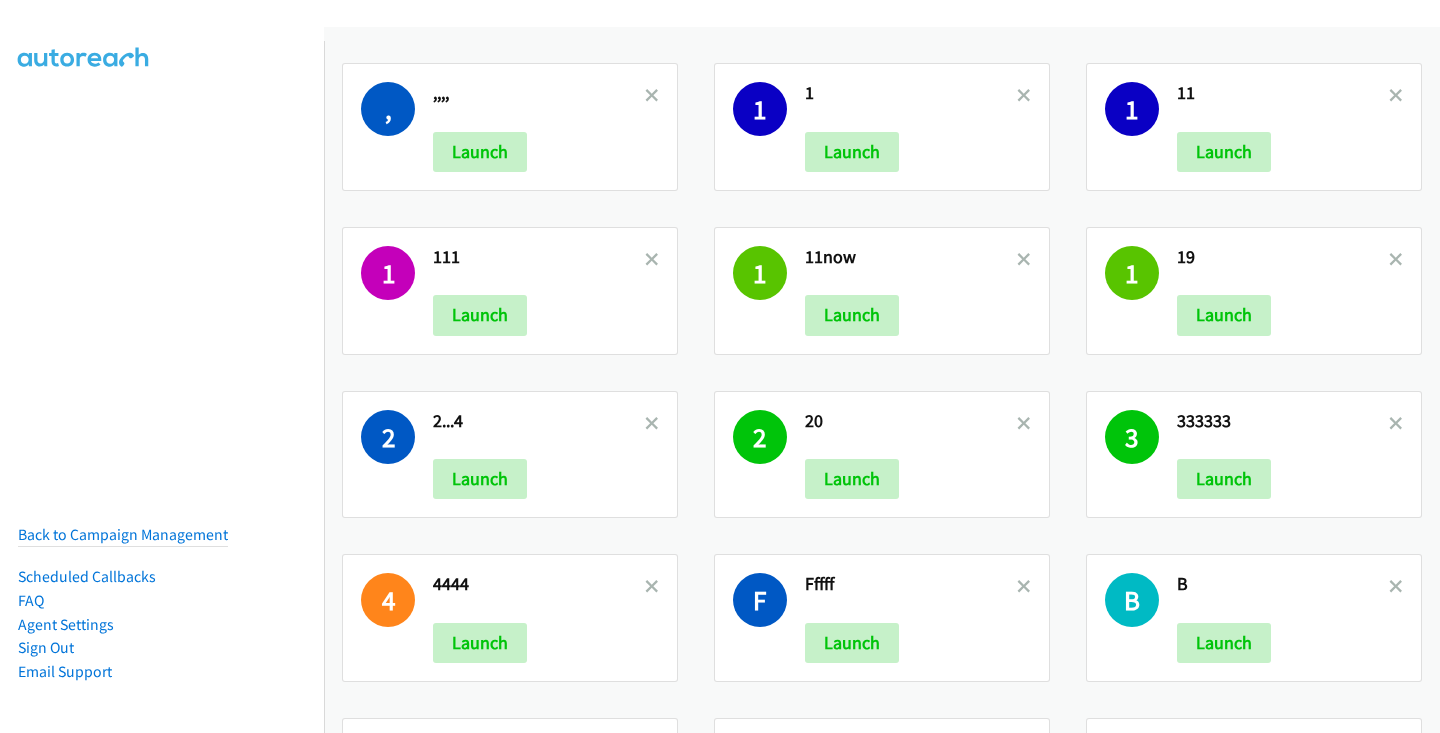 scroll, scrollTop: 0, scrollLeft: 0, axis: both 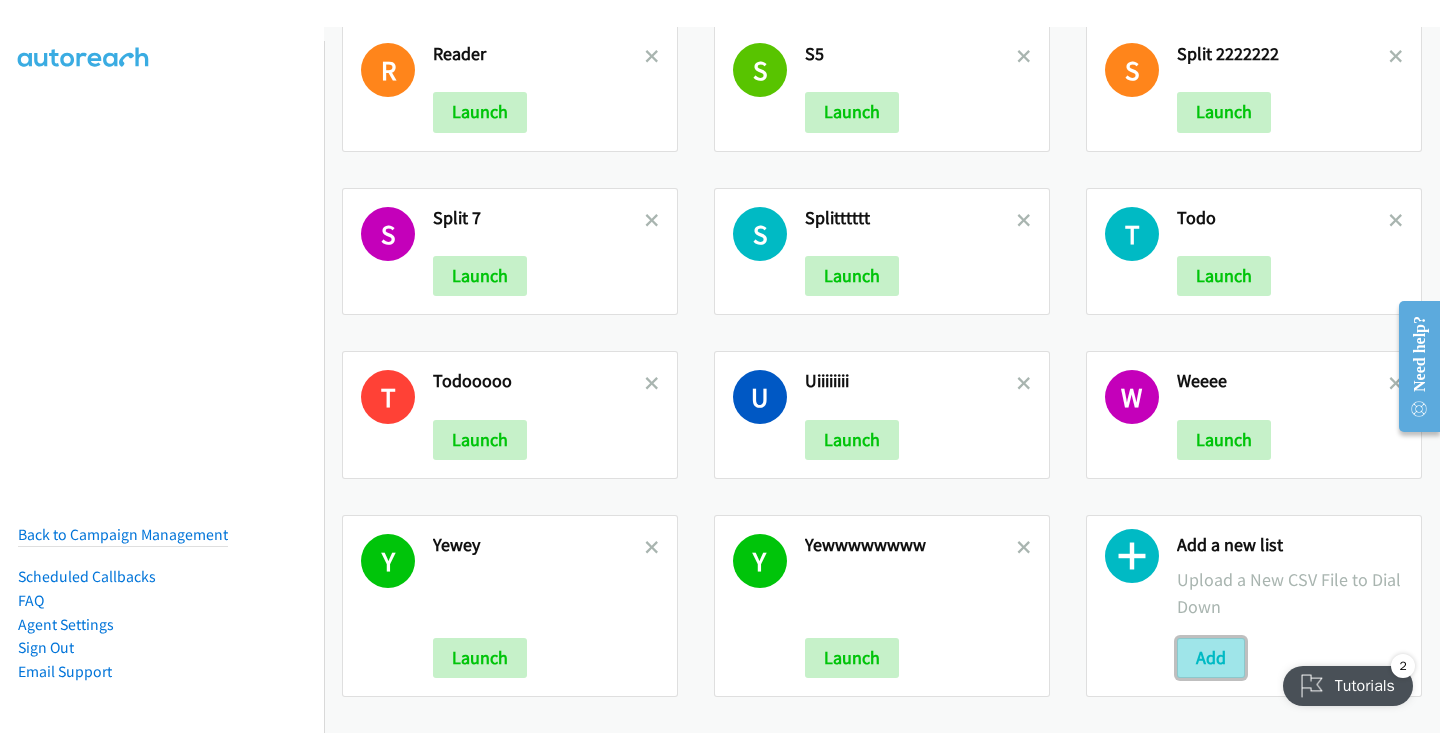 click on "Add" at bounding box center [1211, 658] 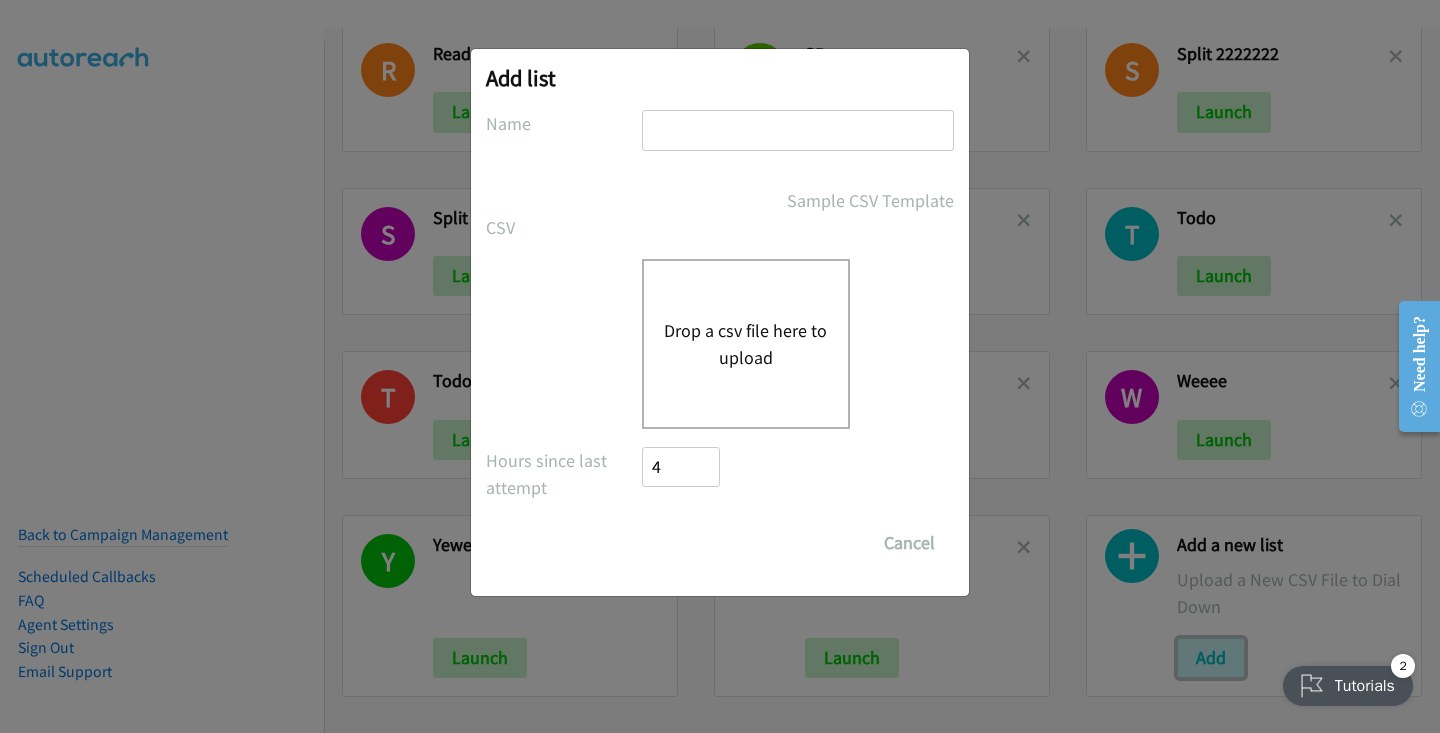 type 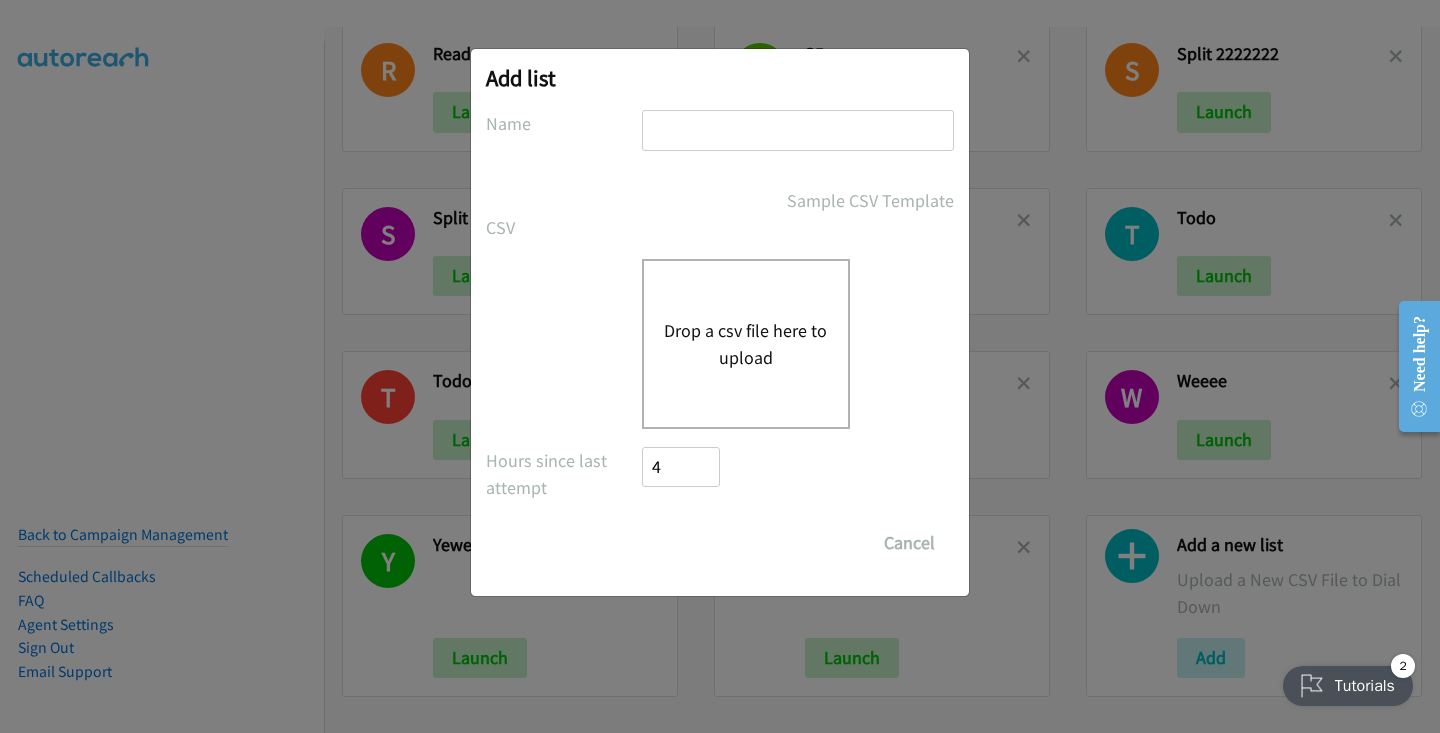 click on "Drop a csv file here to upload" at bounding box center [746, 344] 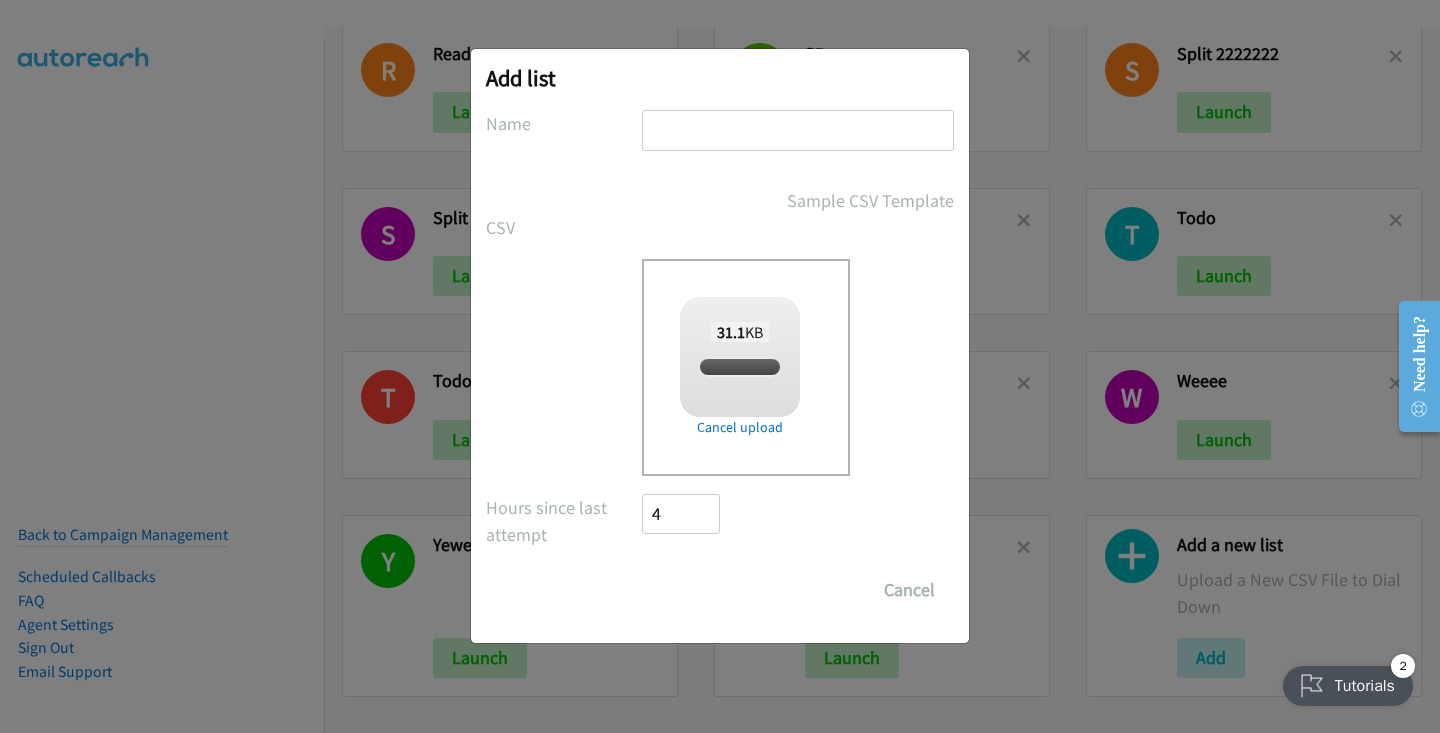 click at bounding box center [798, 130] 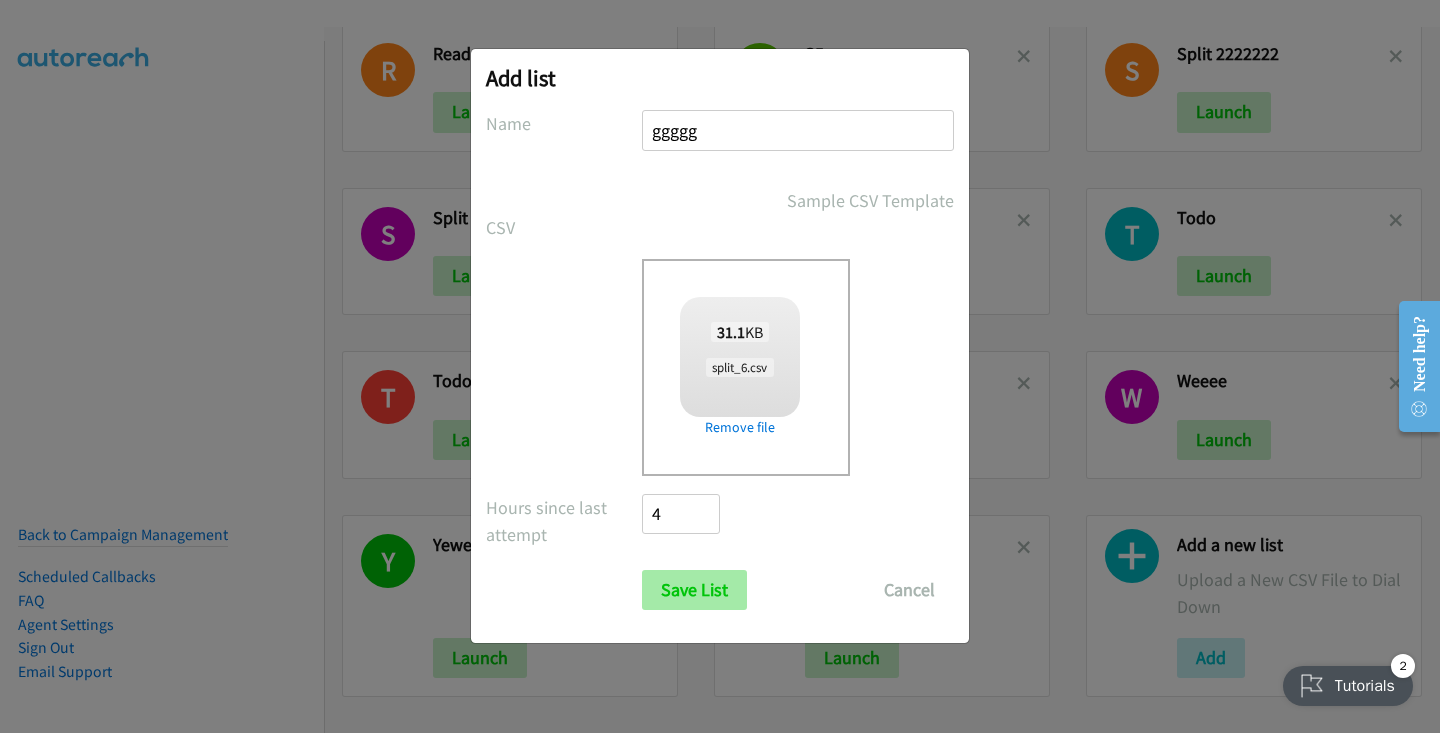 type on "ggggg" 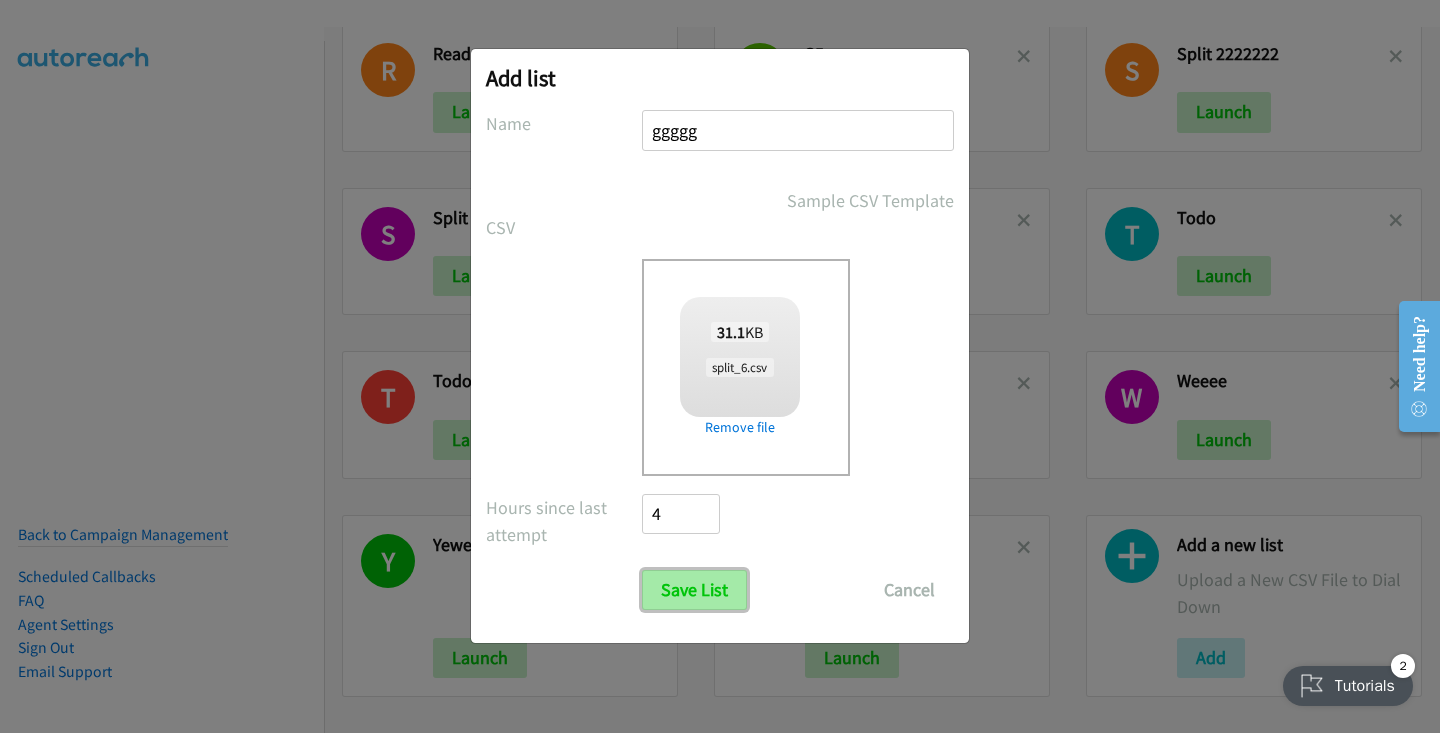click on "Save List" at bounding box center (694, 590) 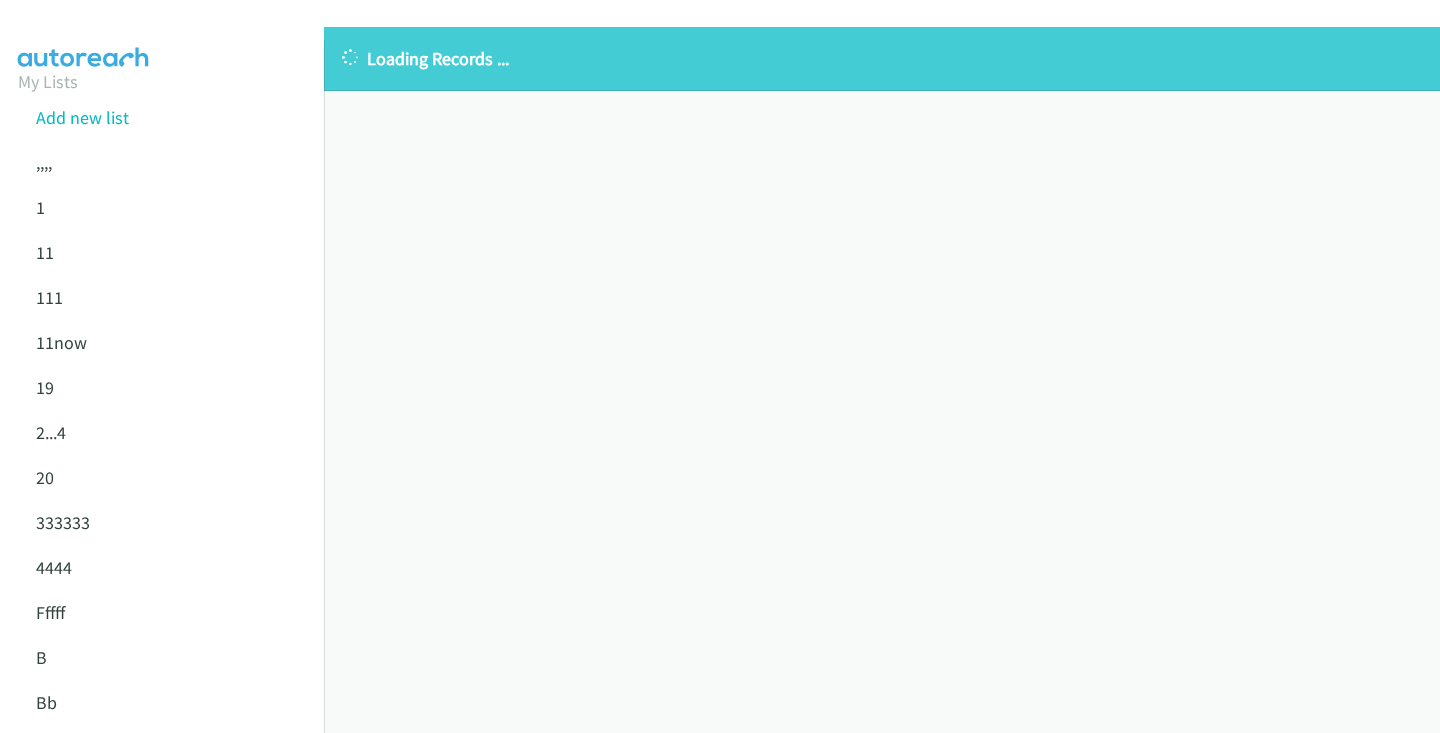 scroll, scrollTop: 0, scrollLeft: 0, axis: both 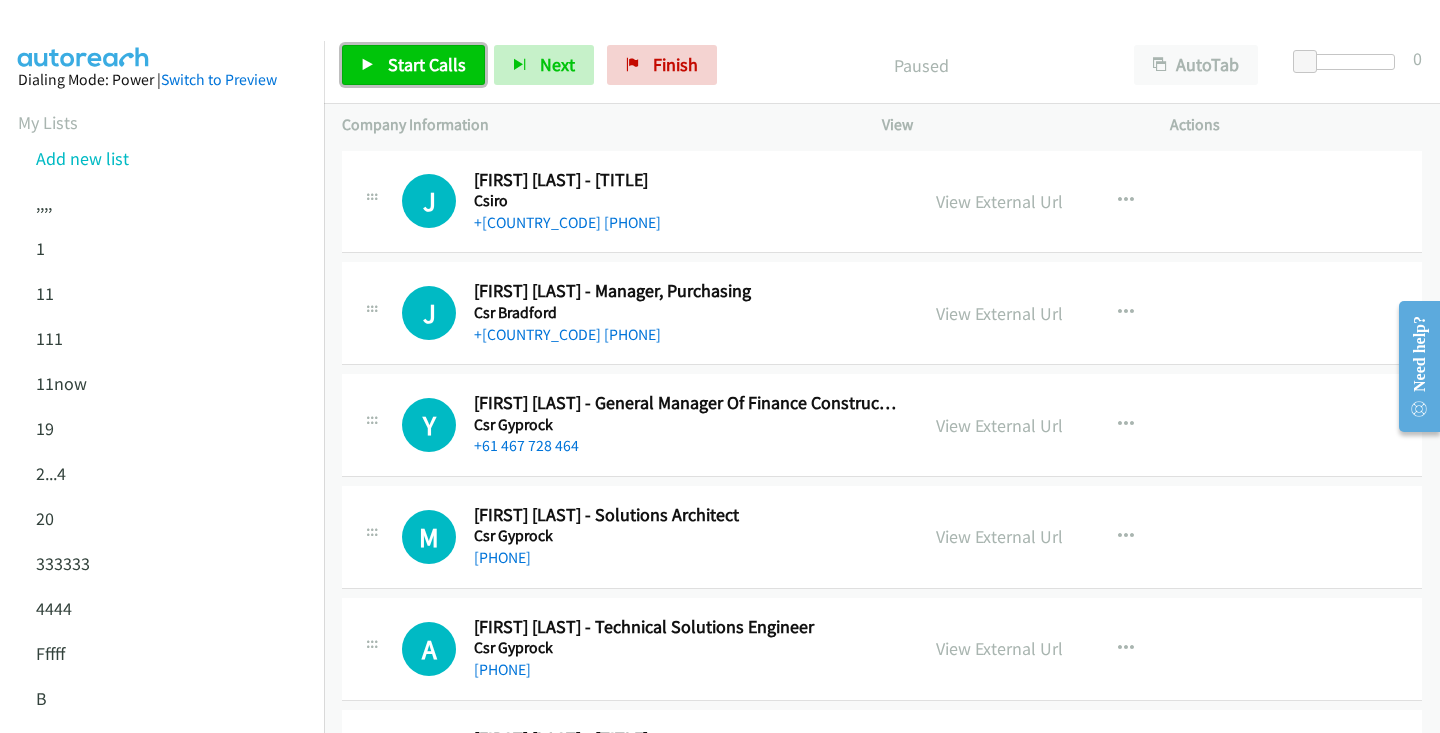 click on "Start Calls" at bounding box center [427, 64] 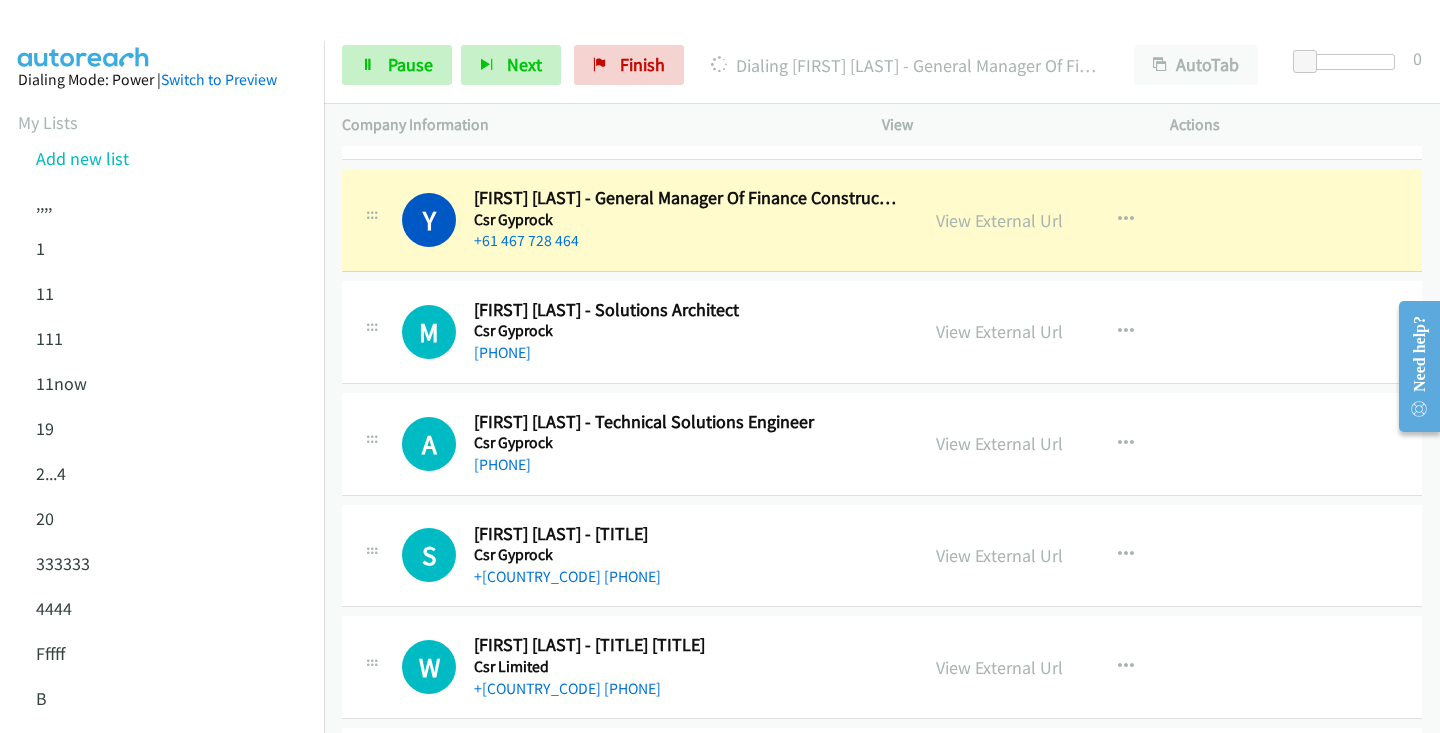 scroll, scrollTop: 209, scrollLeft: 0, axis: vertical 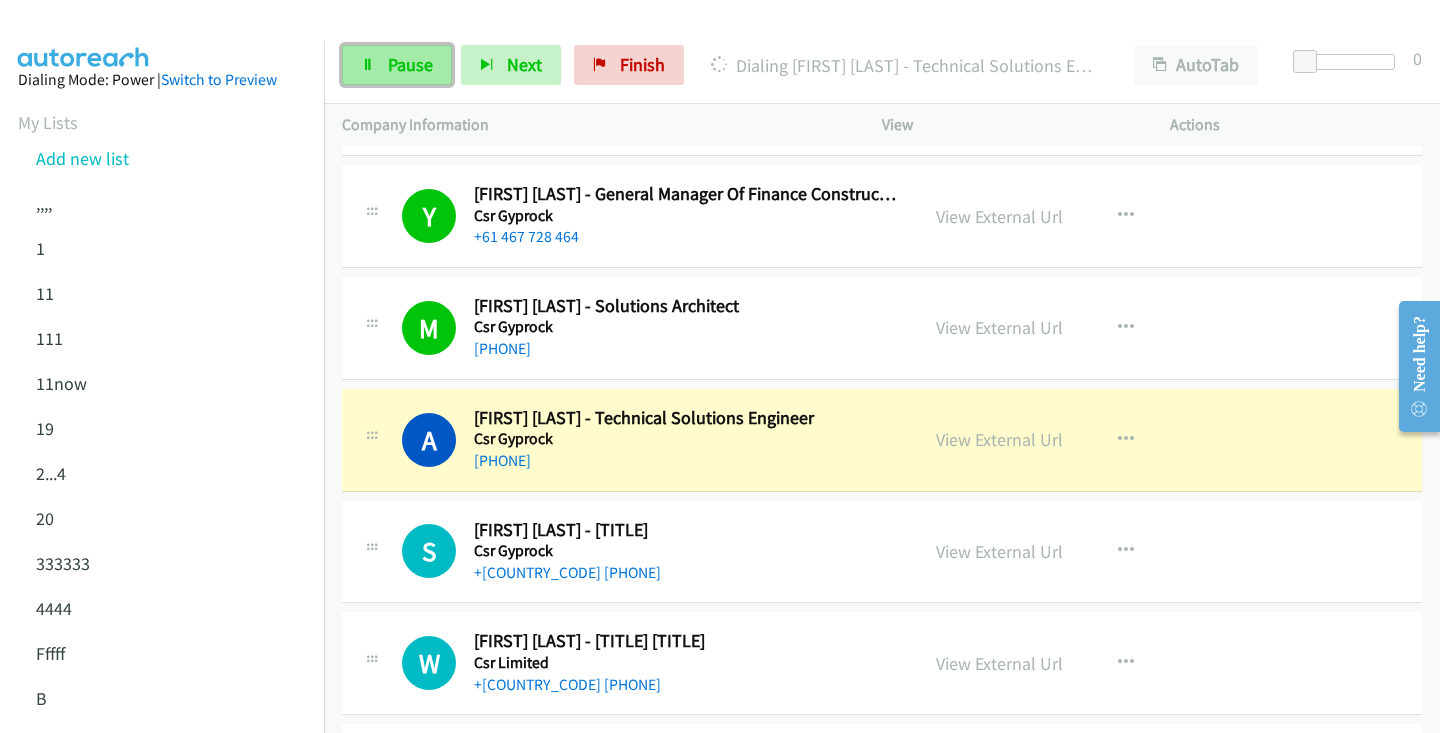 click on "Pause" at bounding box center (410, 64) 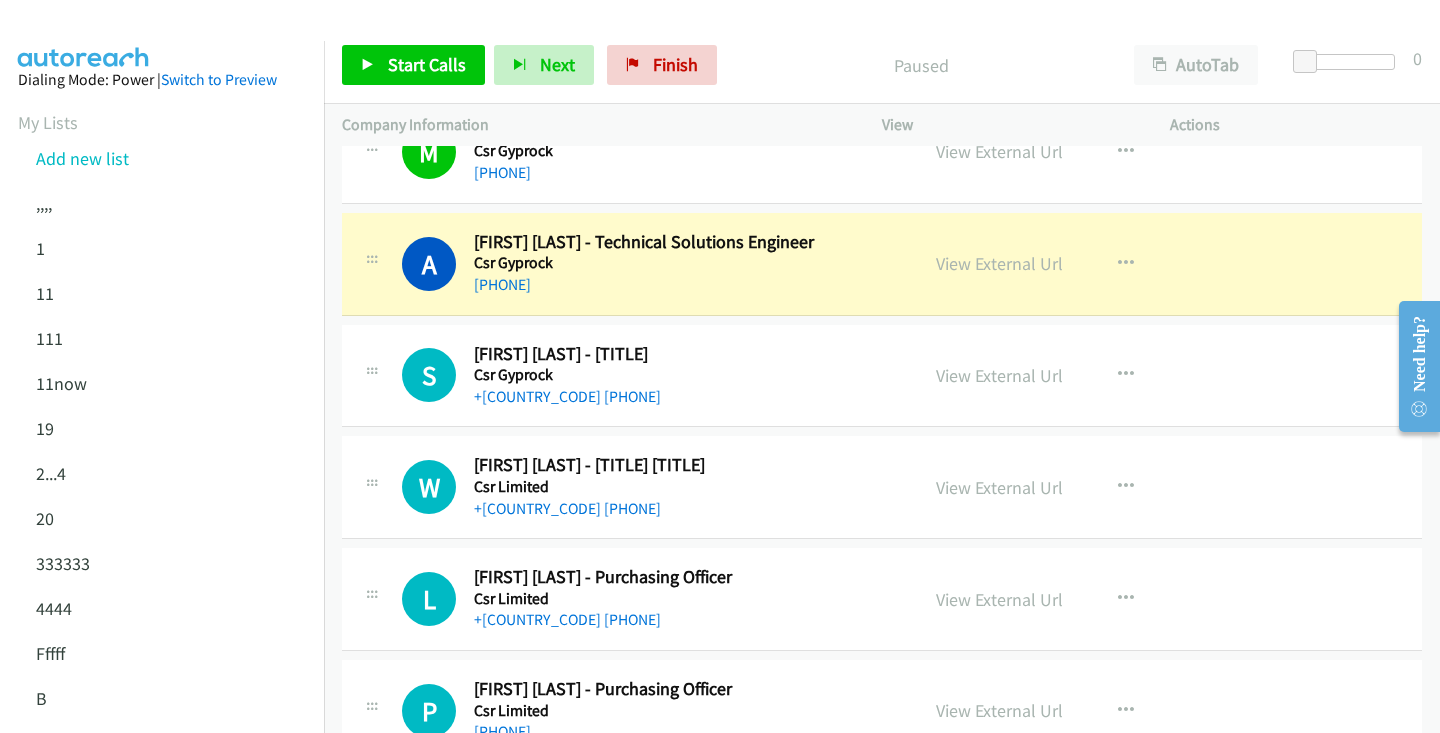 scroll, scrollTop: 389, scrollLeft: 0, axis: vertical 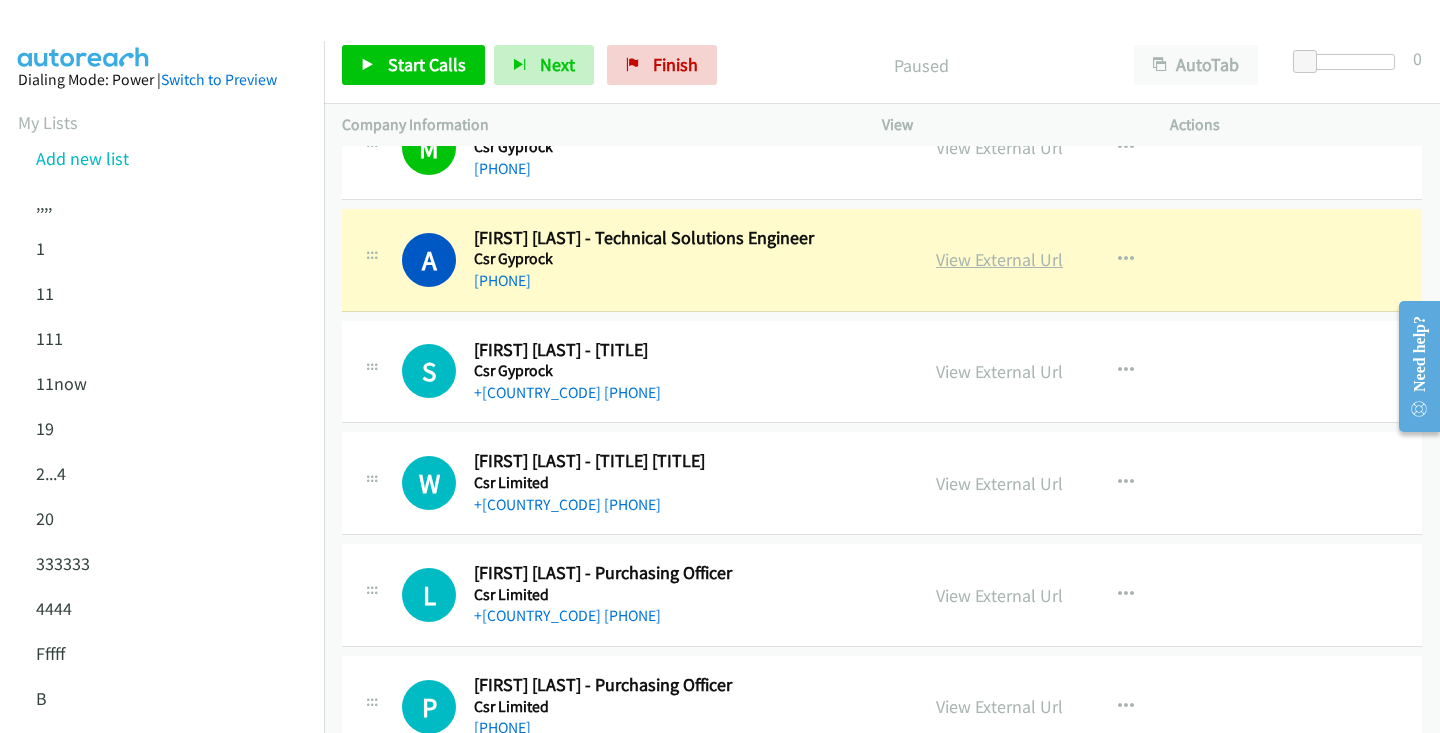click on "View External Url" at bounding box center (999, 259) 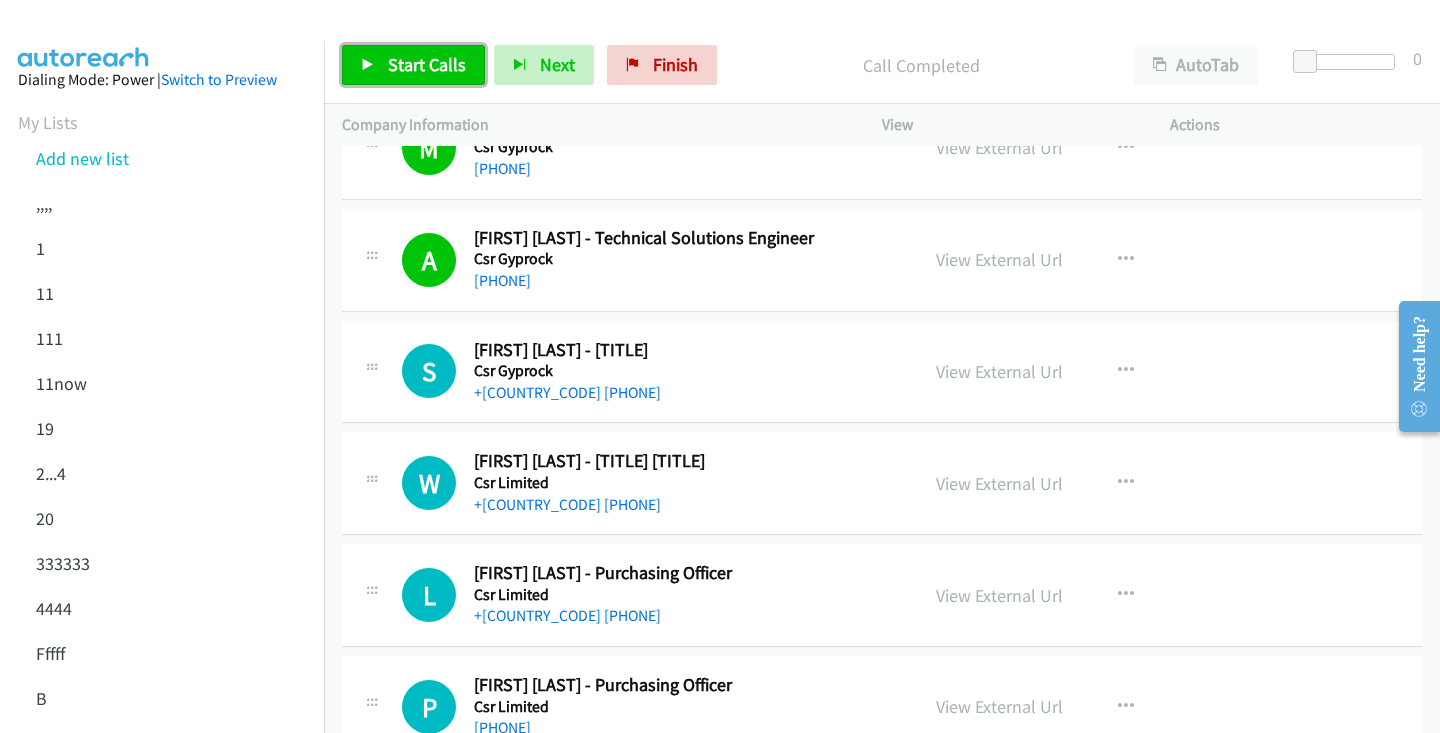 click on "Start Calls" at bounding box center [427, 64] 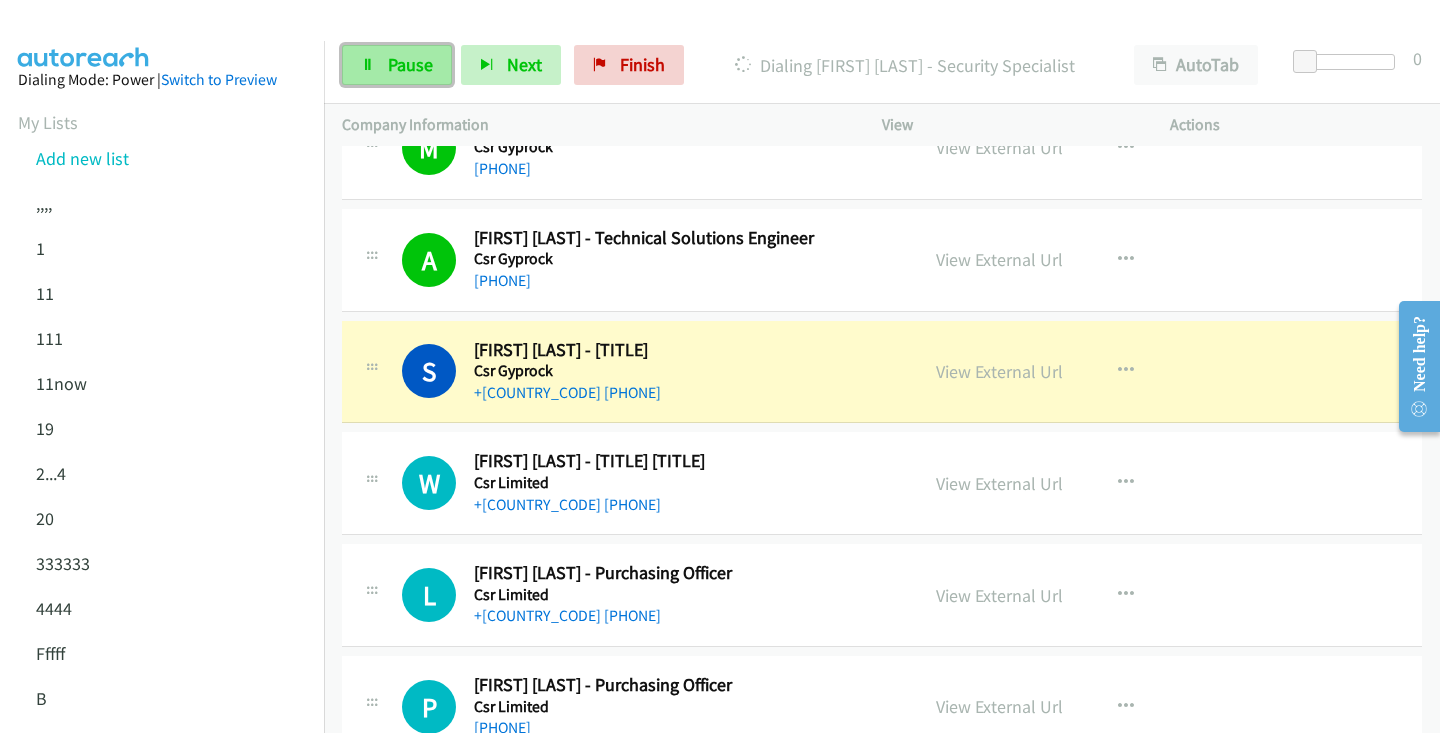 click on "Pause" at bounding box center (410, 64) 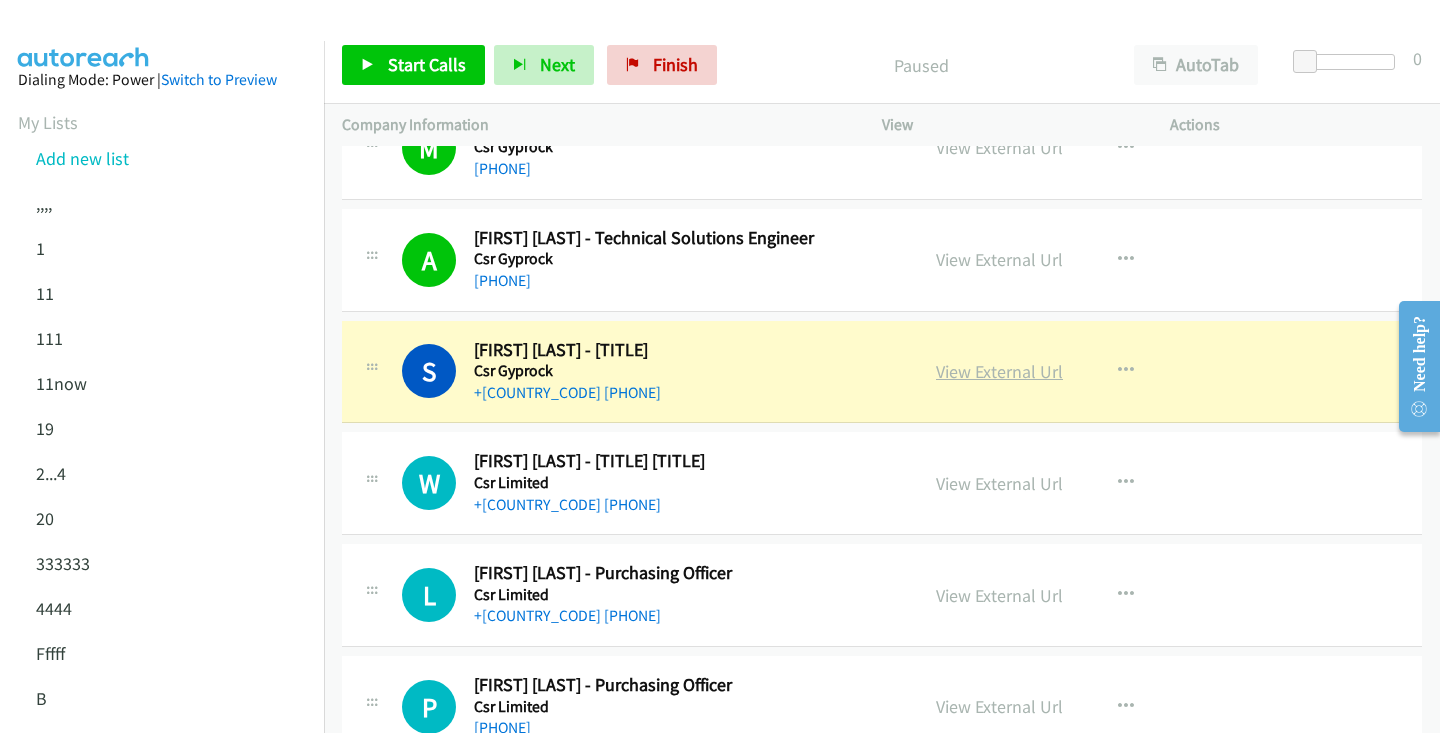 click on "View External Url" at bounding box center [999, 371] 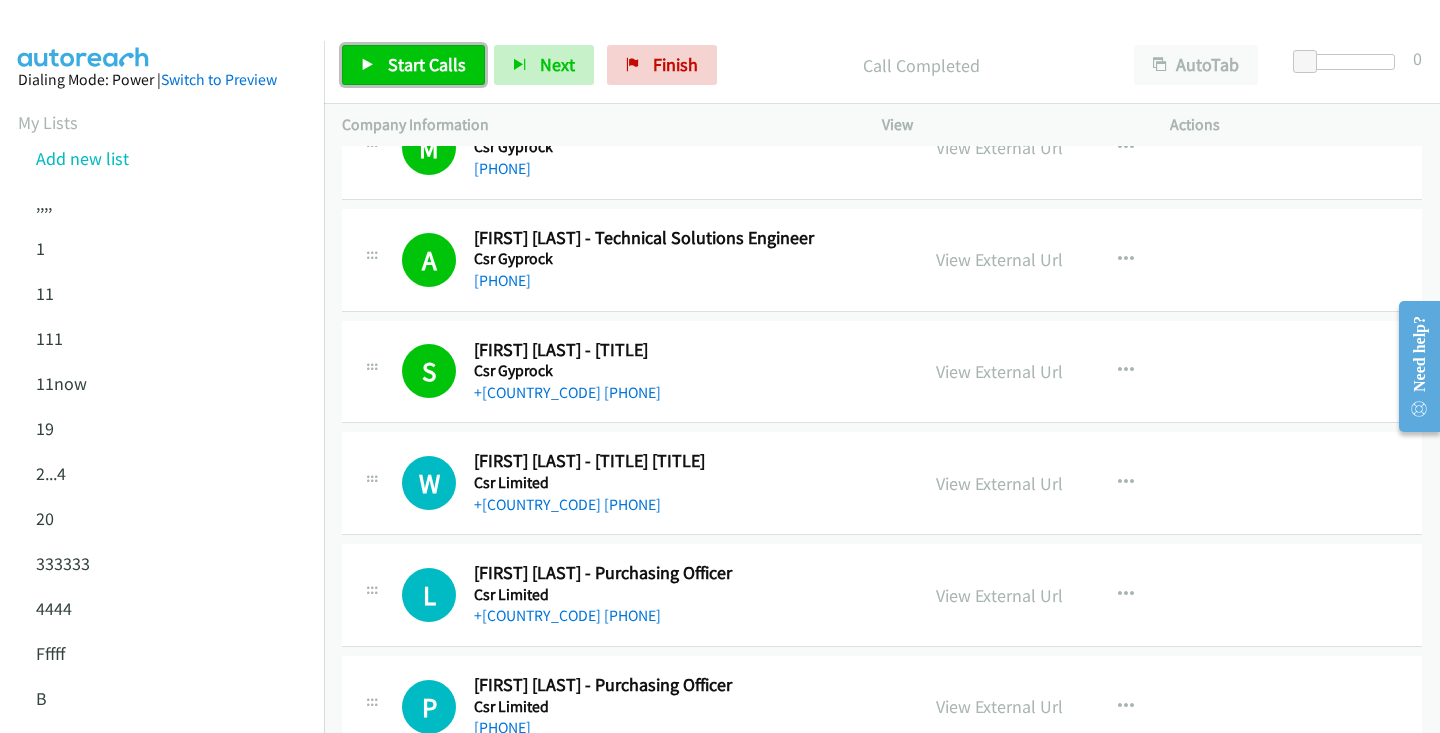click on "Start Calls" at bounding box center (427, 64) 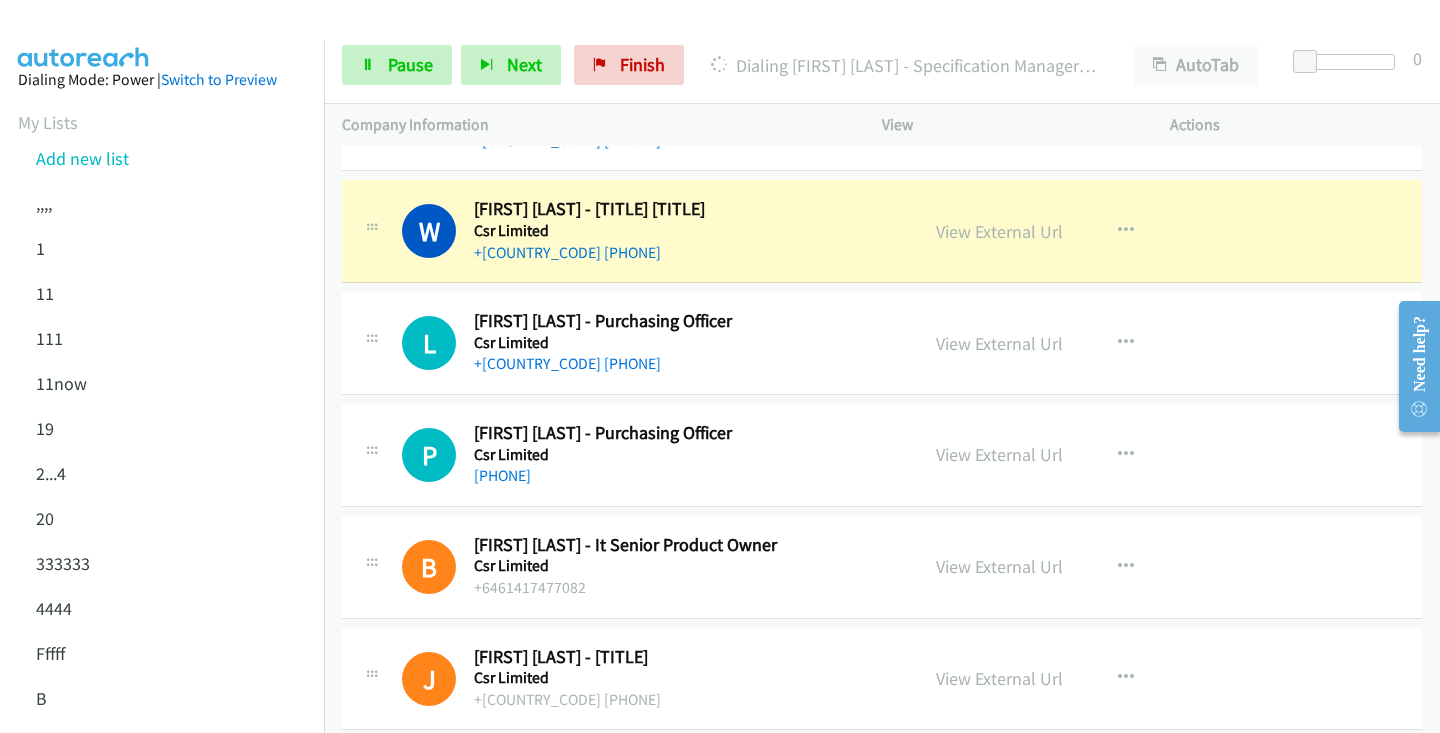 scroll, scrollTop: 652, scrollLeft: 0, axis: vertical 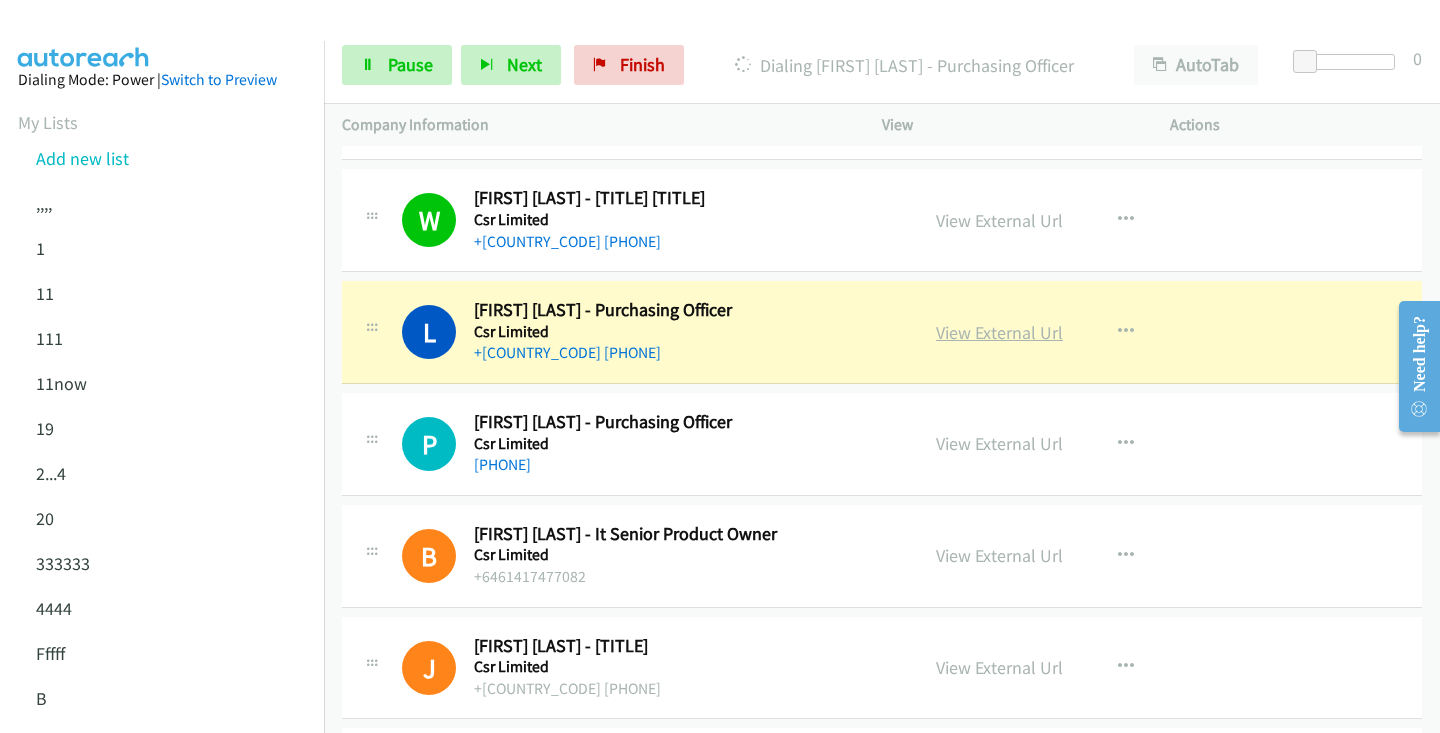 click on "View External Url" at bounding box center [999, 332] 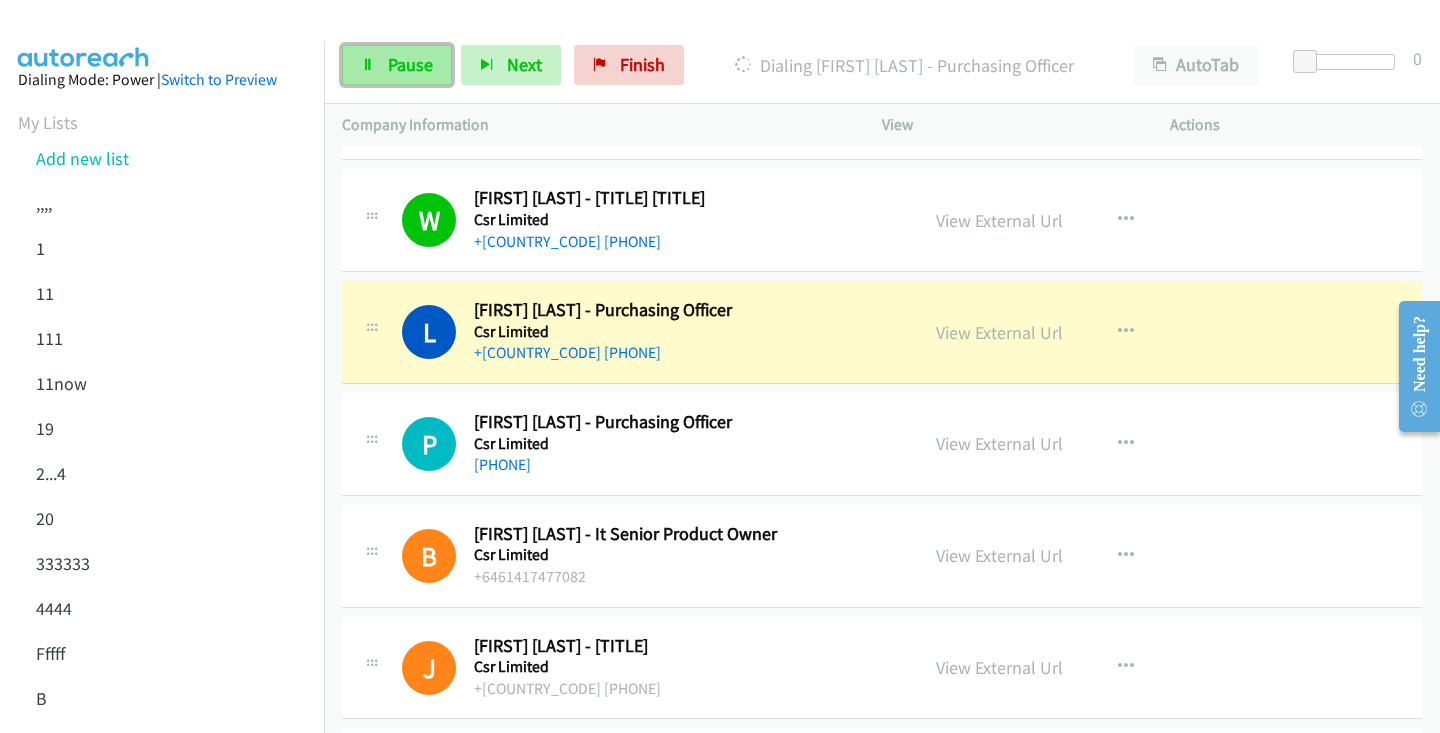 click on "Pause" at bounding box center (397, 65) 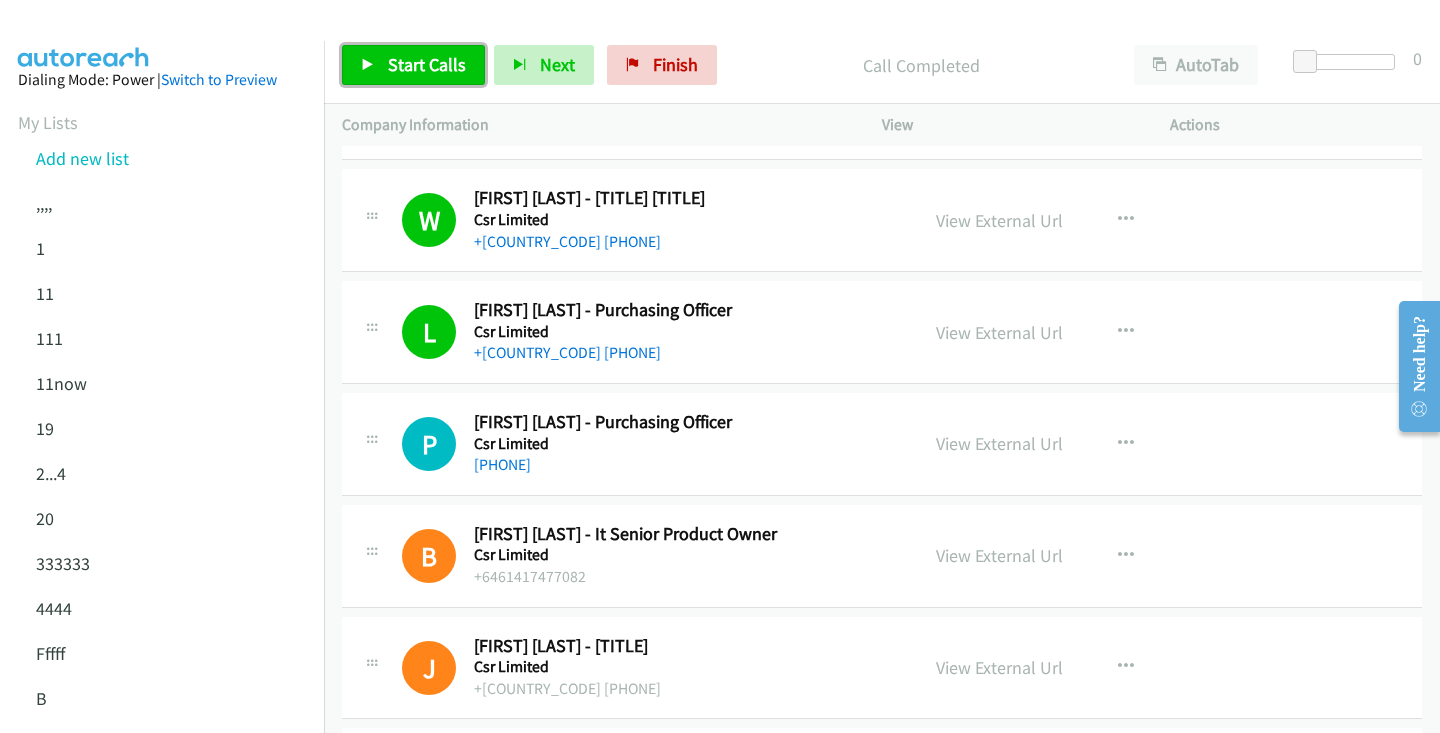 click on "Start Calls" at bounding box center [427, 64] 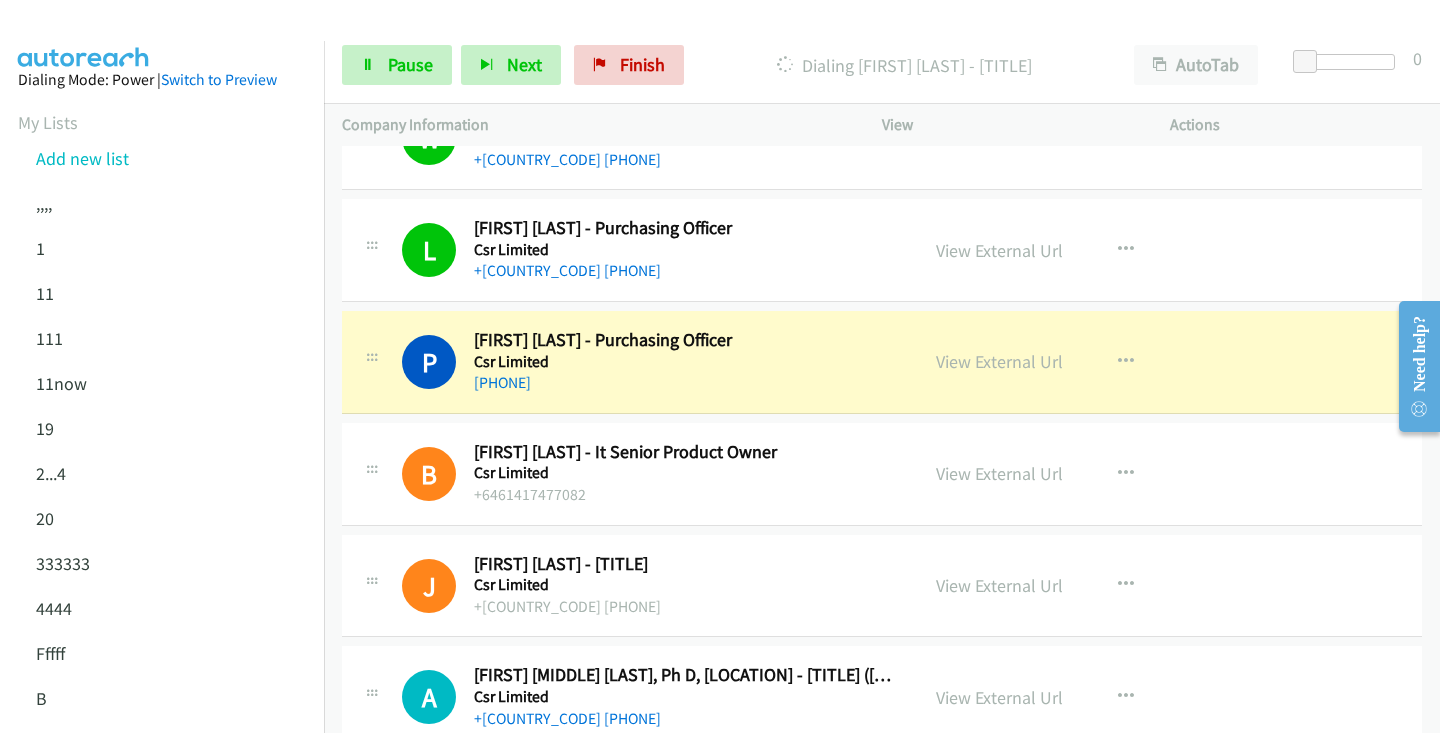 scroll, scrollTop: 767, scrollLeft: 0, axis: vertical 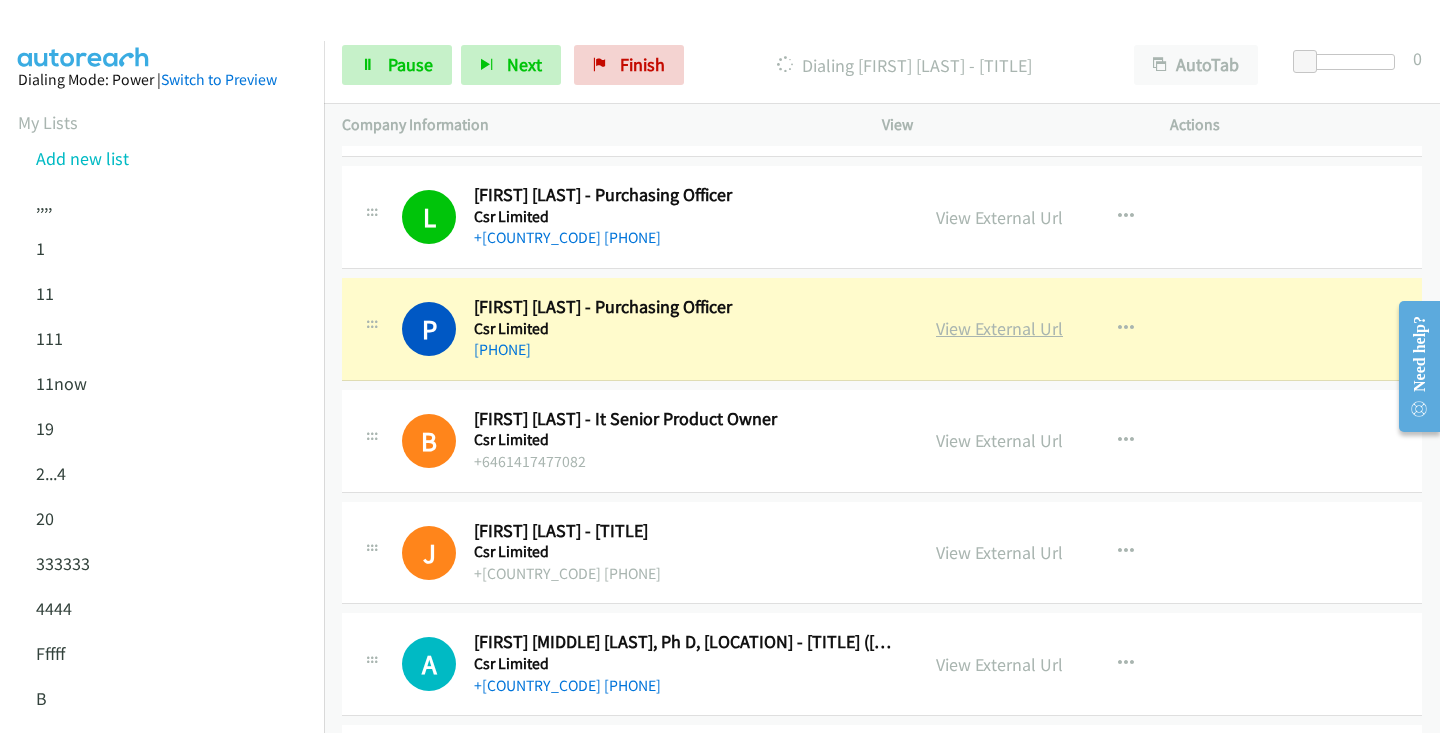 click on "View External Url" at bounding box center (999, 328) 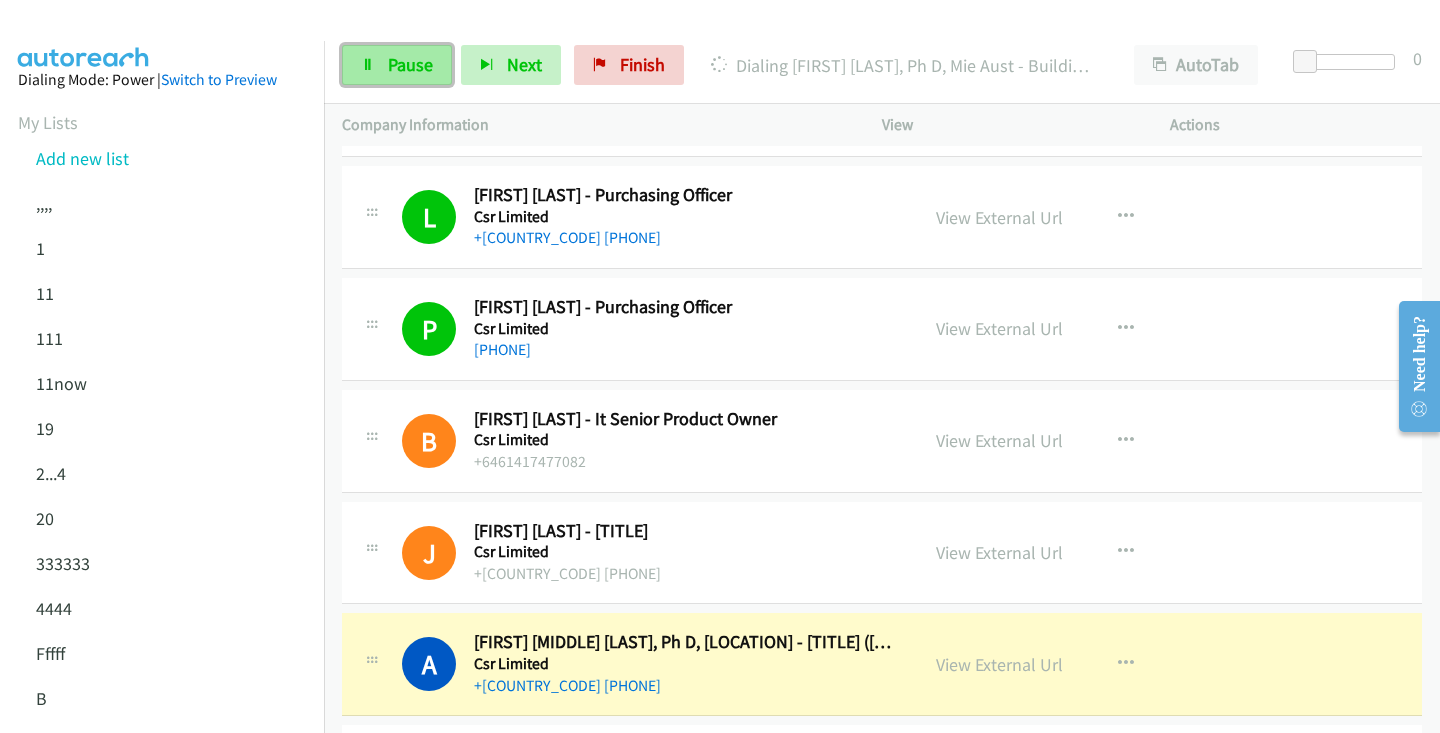 click on "Pause" at bounding box center (397, 65) 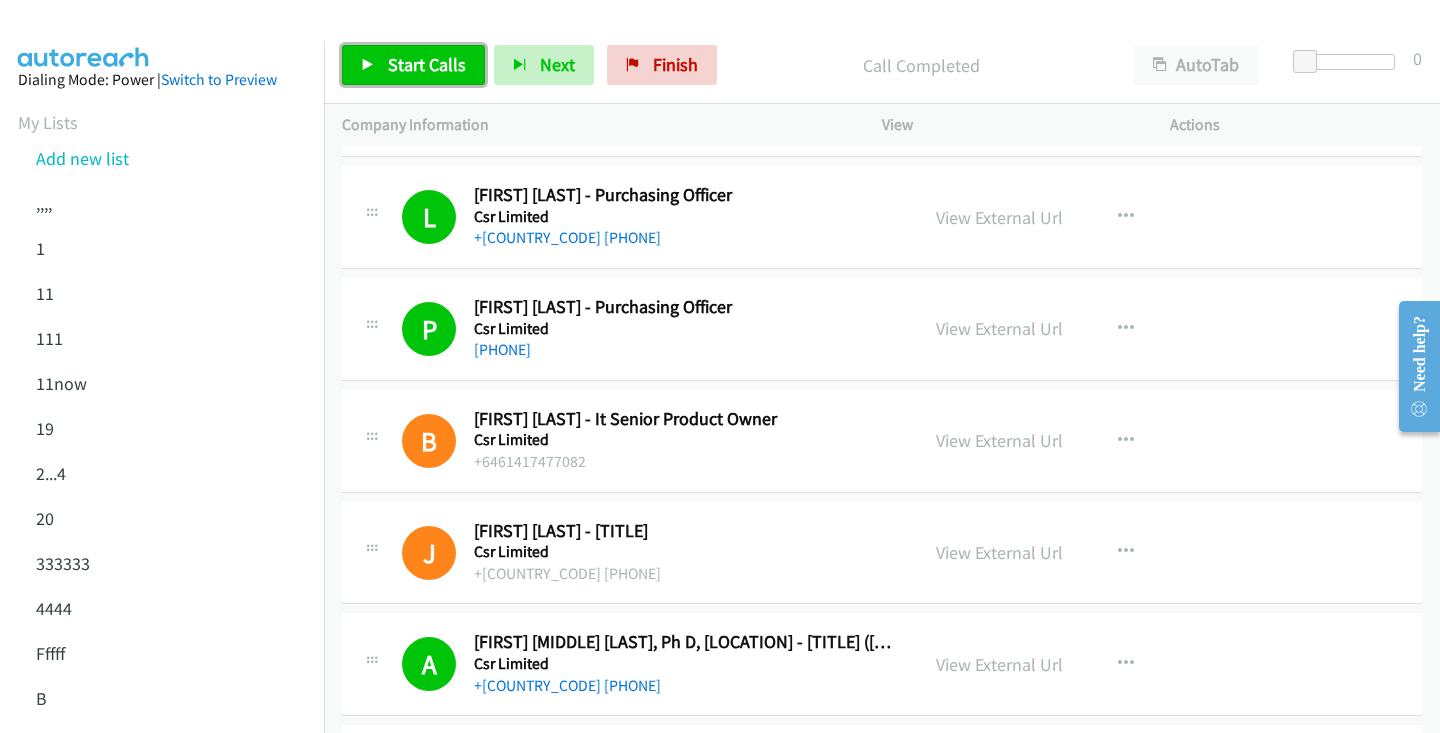 click on "Start Calls" at bounding box center (413, 65) 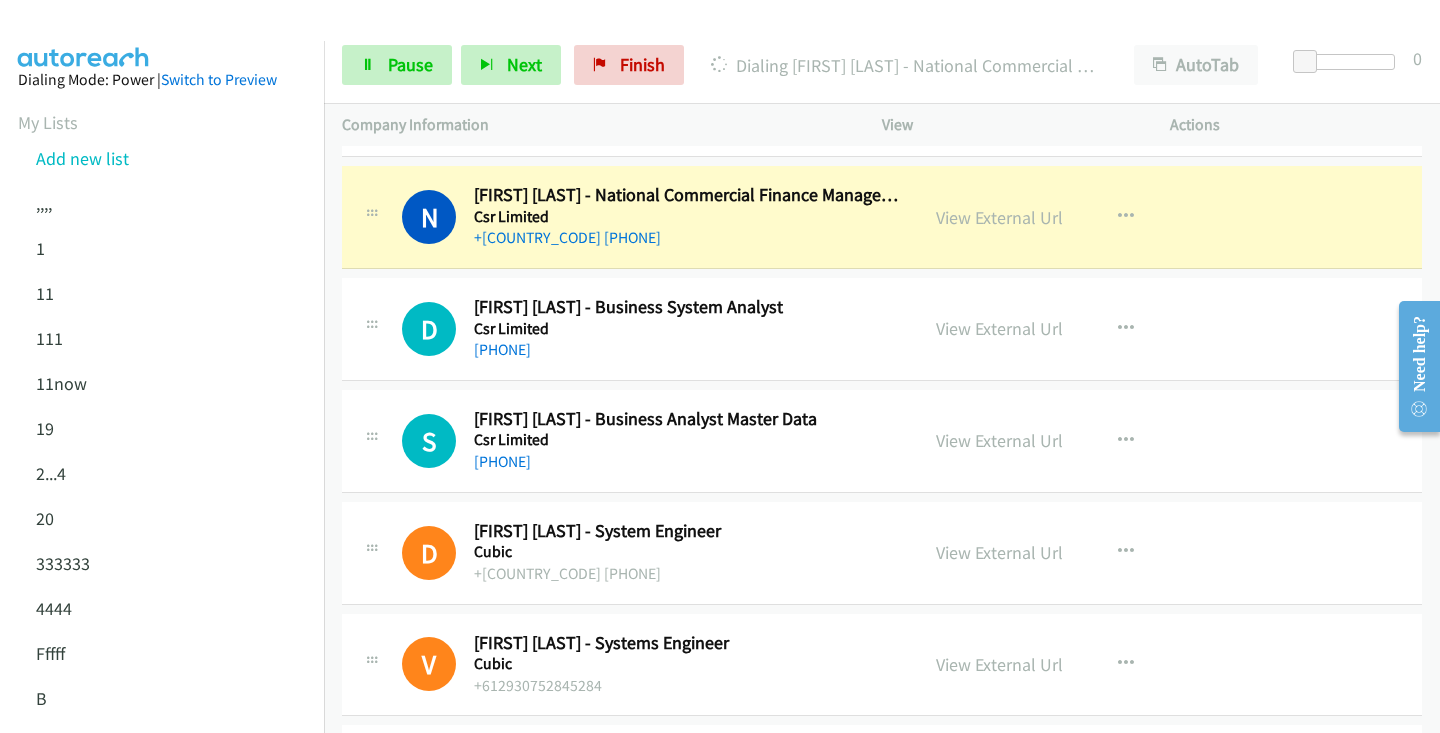 scroll, scrollTop: 1327, scrollLeft: 0, axis: vertical 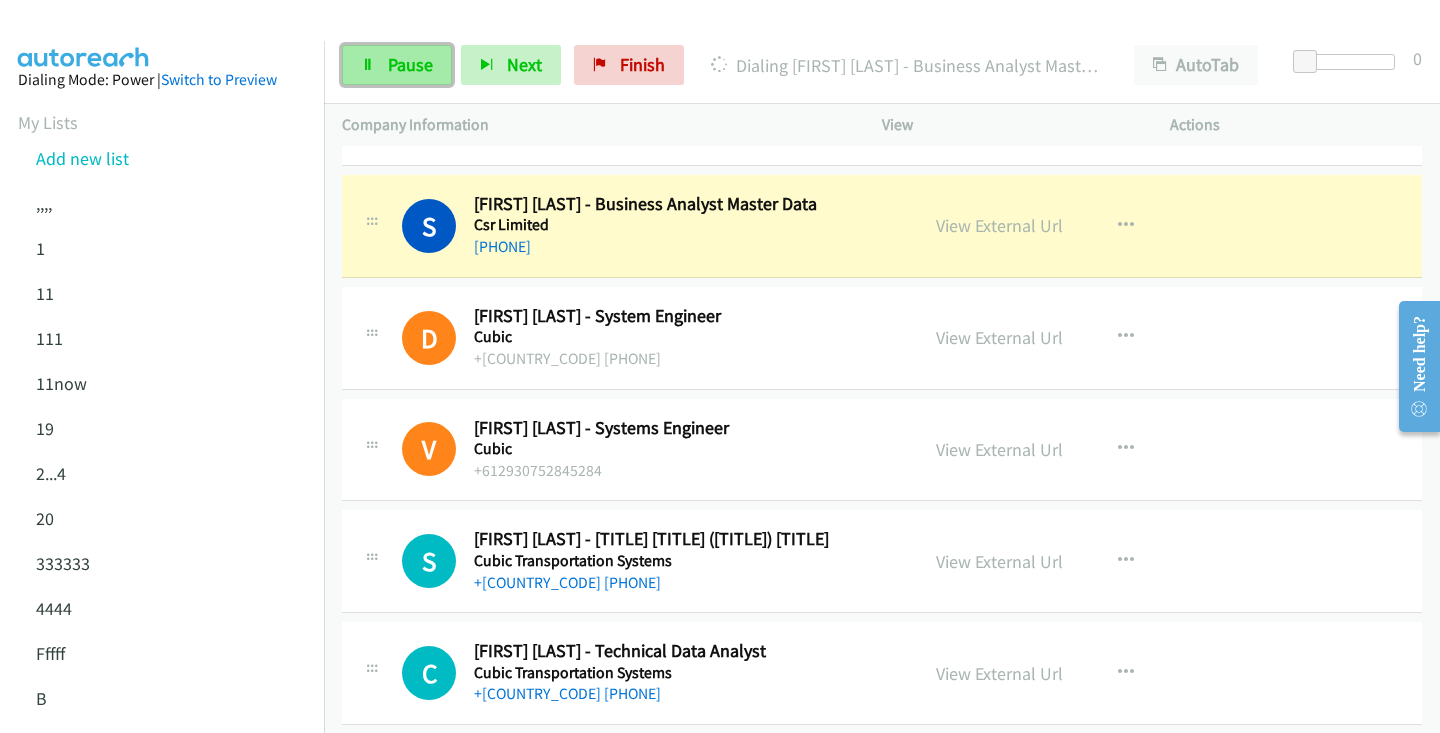 click on "Pause" at bounding box center (397, 65) 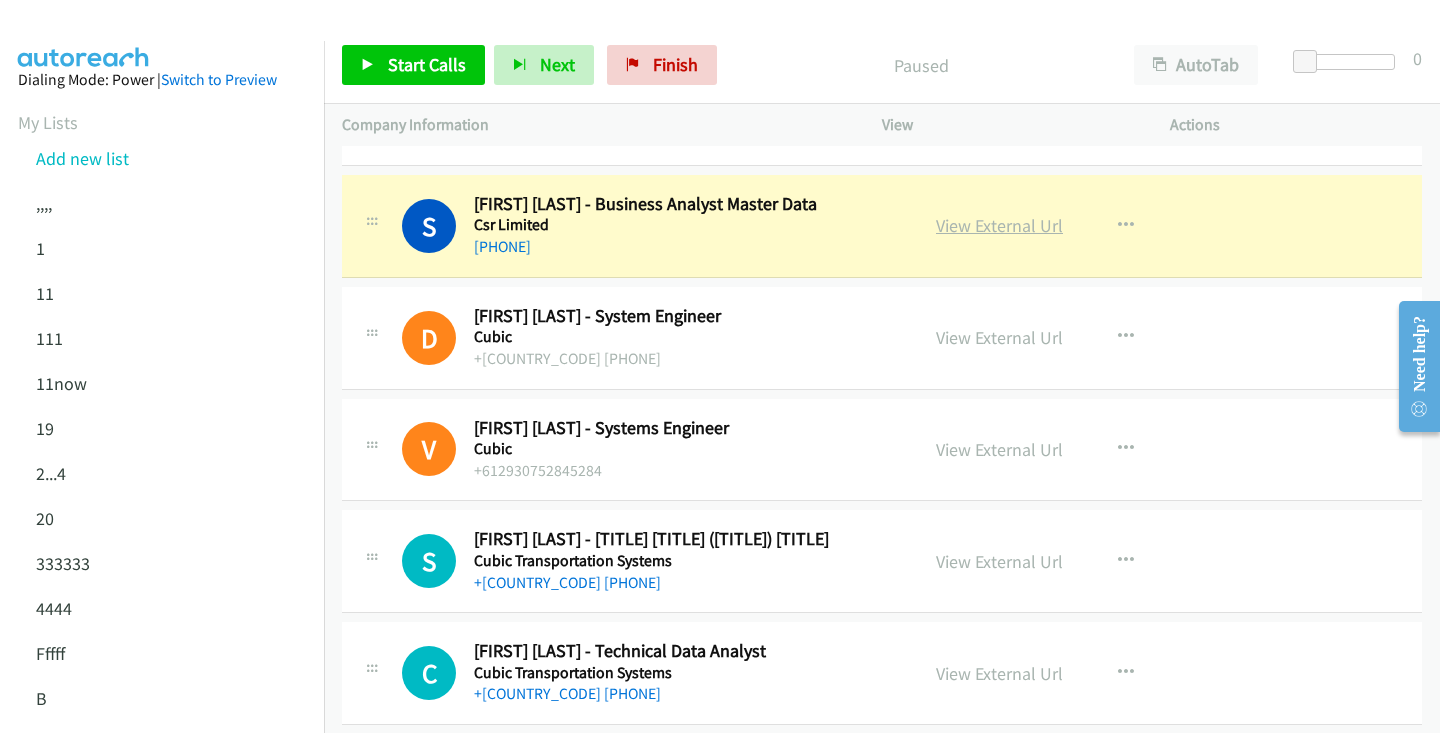 click on "View External Url" at bounding box center [999, 225] 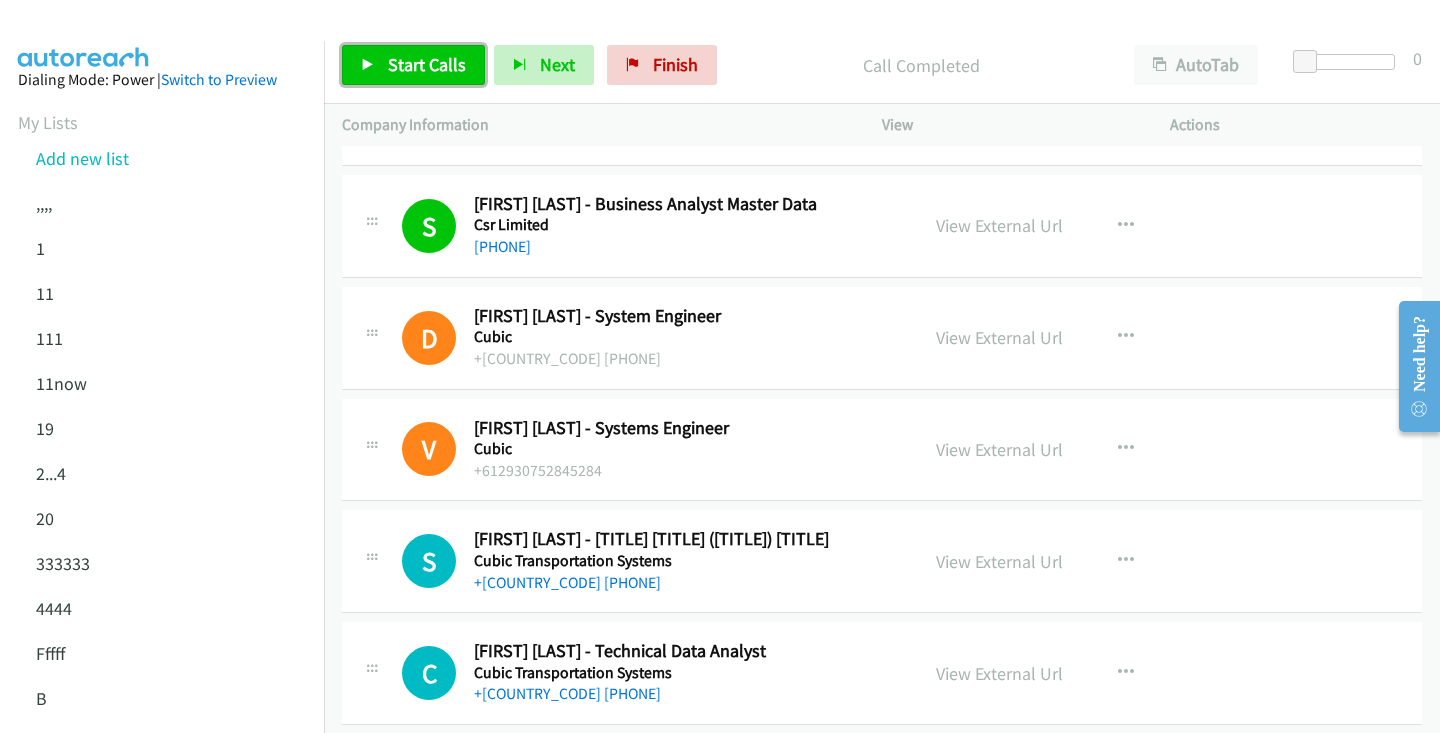 click on "Start Calls" at bounding box center [413, 65] 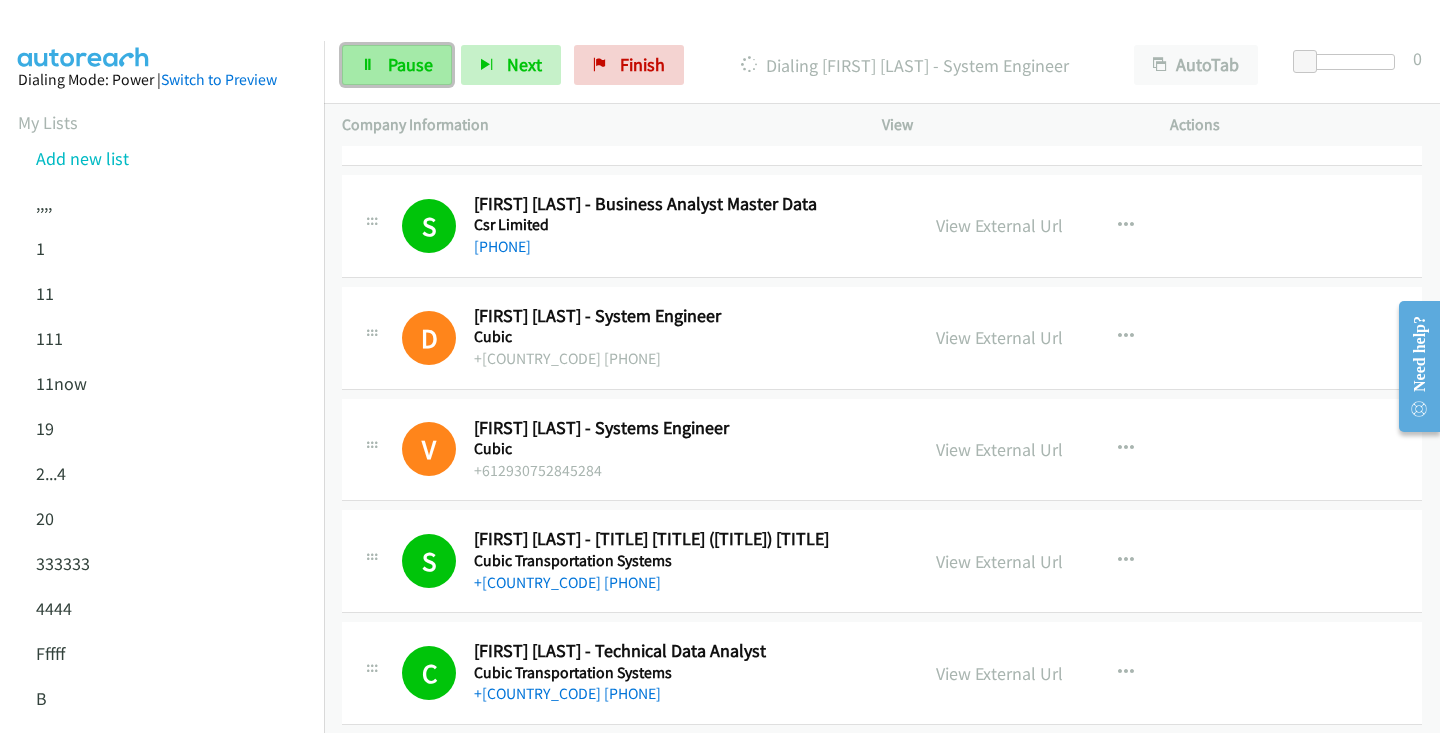 click on "Pause" at bounding box center (410, 64) 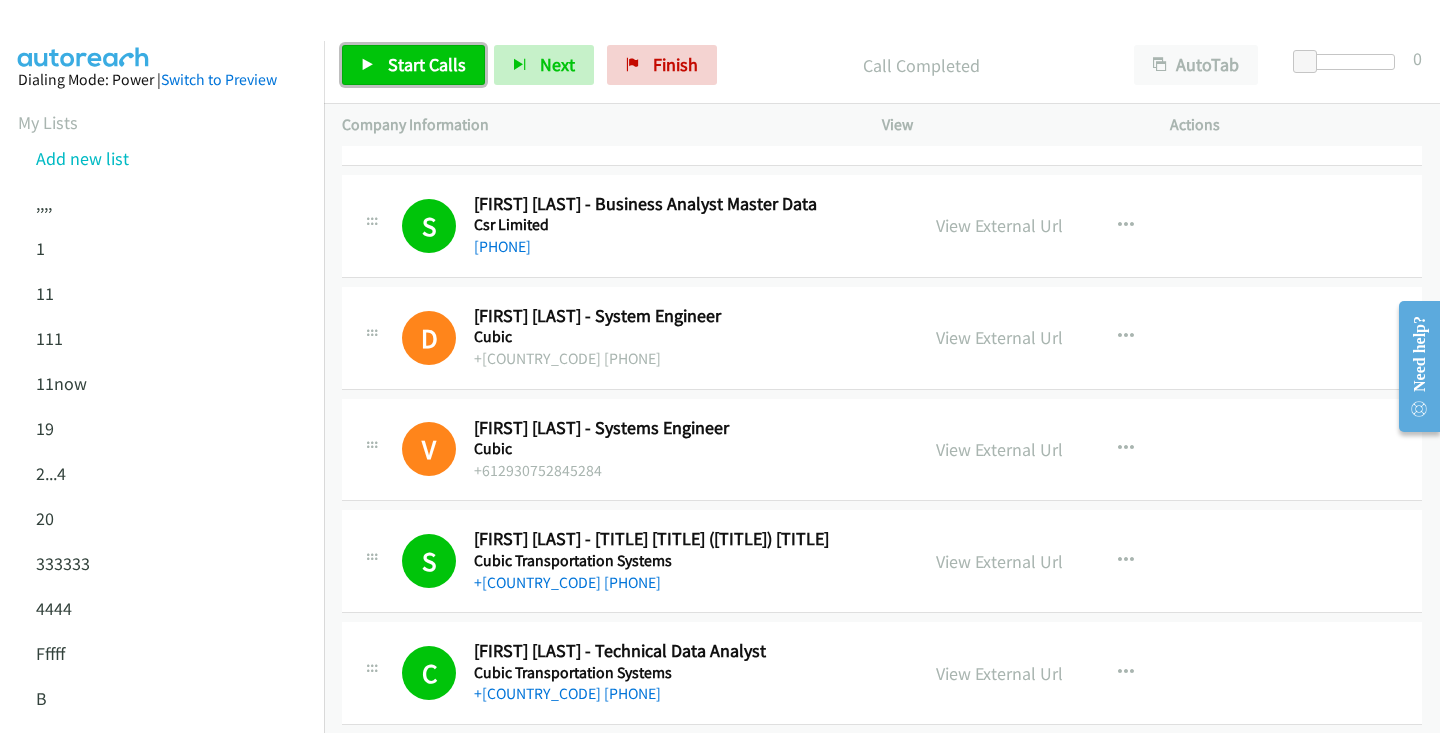click on "Start Calls" at bounding box center (413, 65) 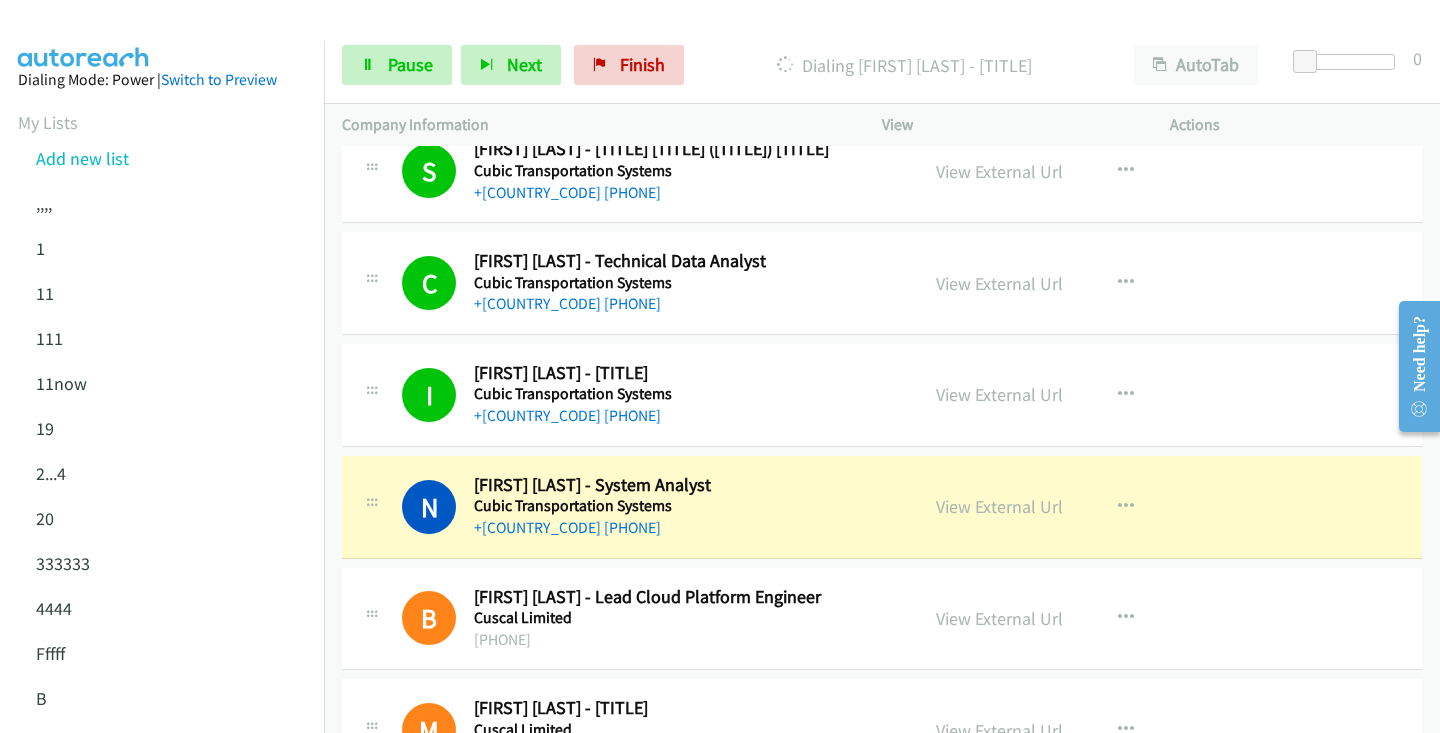 scroll, scrollTop: 1932, scrollLeft: 0, axis: vertical 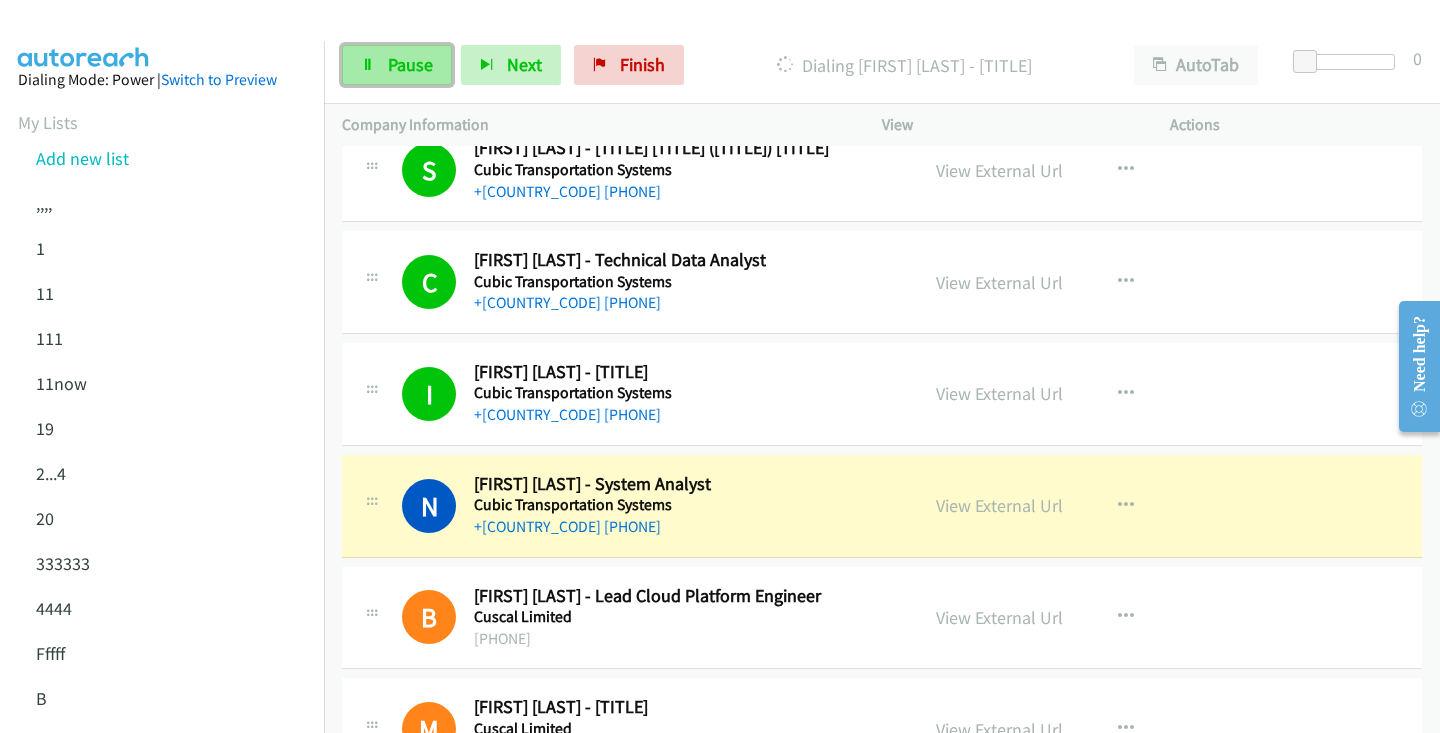 click on "Pause" at bounding box center (397, 65) 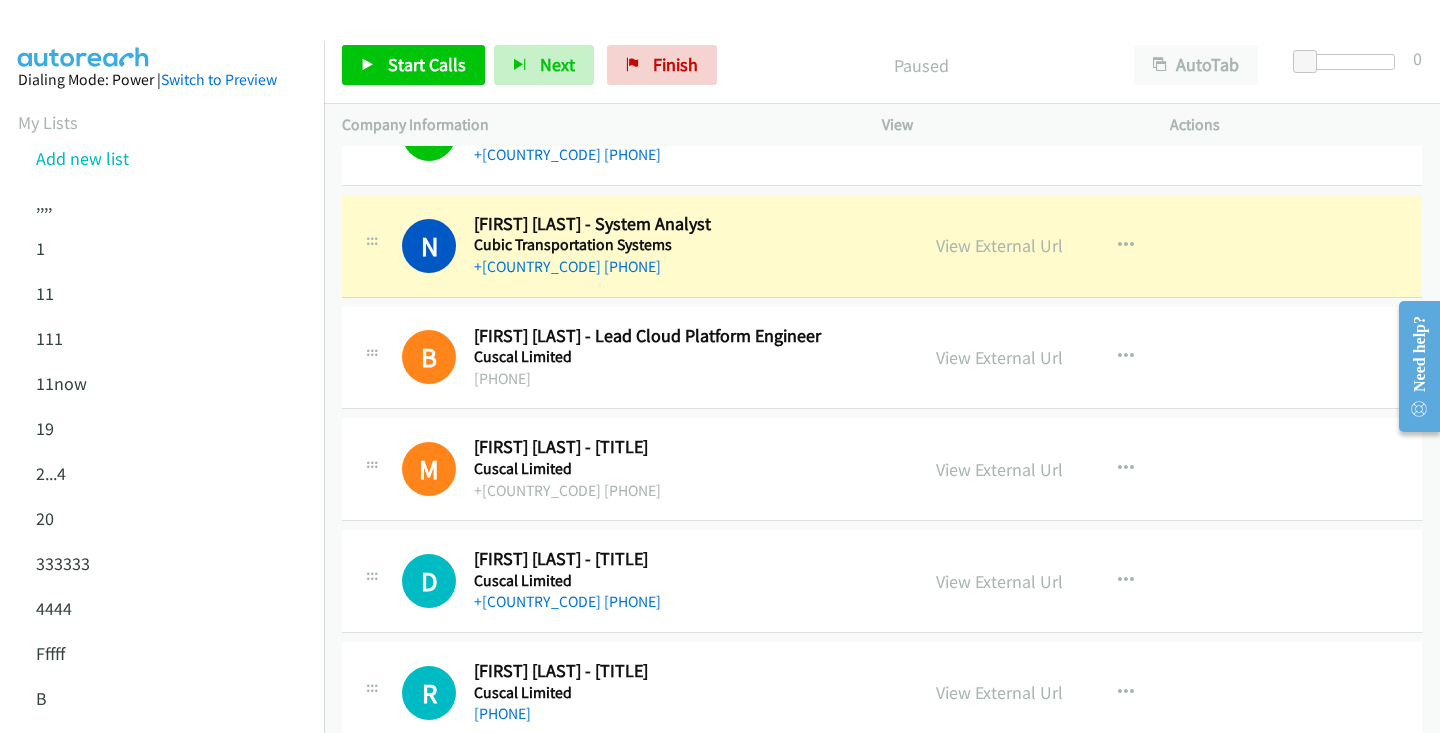 scroll, scrollTop: 2220, scrollLeft: 0, axis: vertical 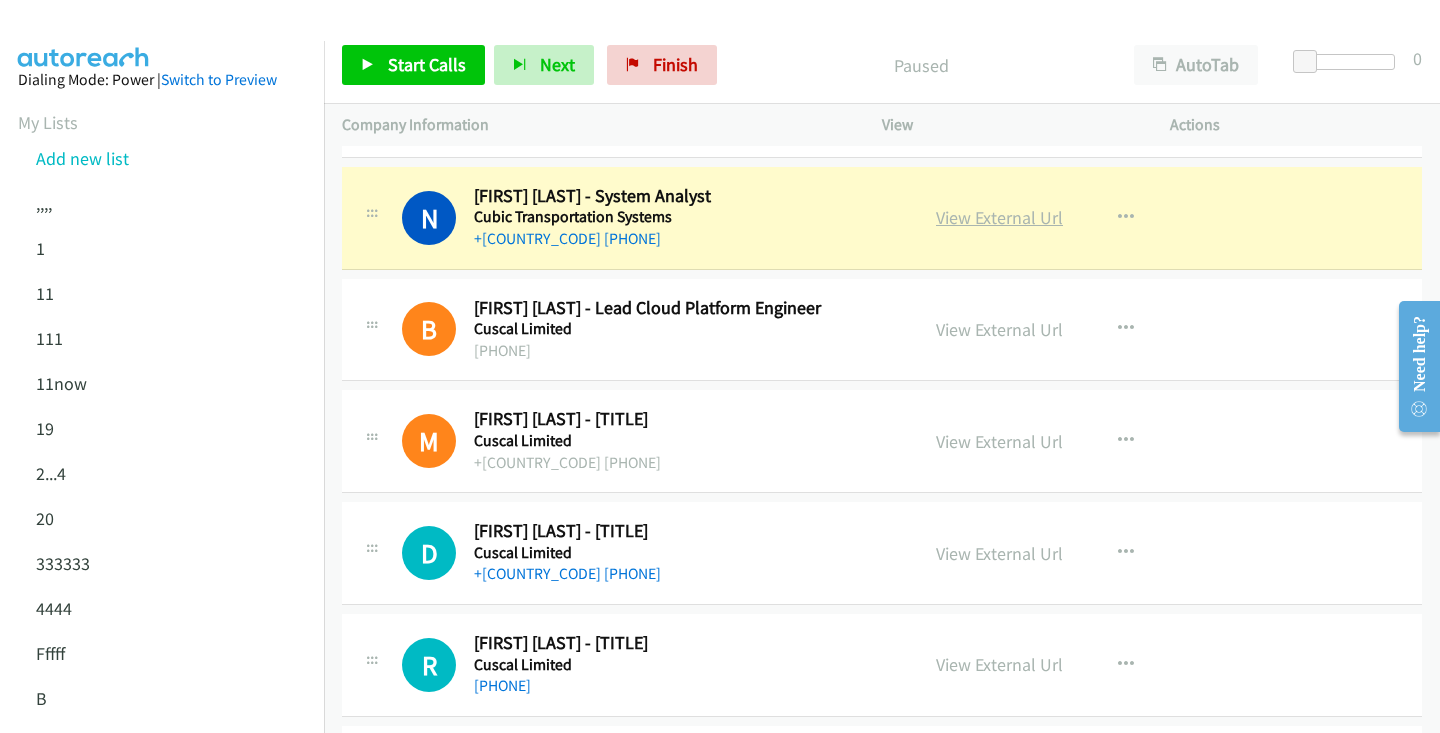click on "View External Url" at bounding box center [999, 217] 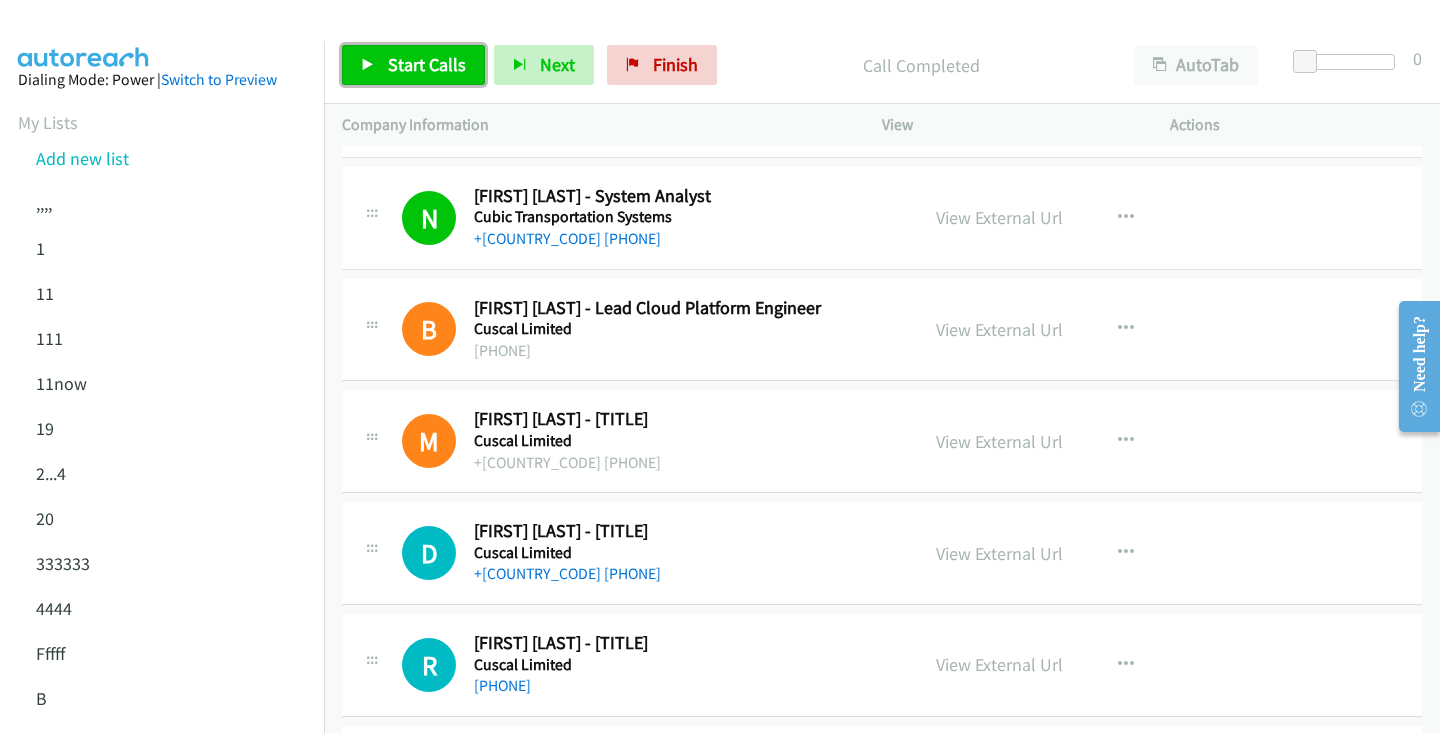 click on "Start Calls" at bounding box center (413, 65) 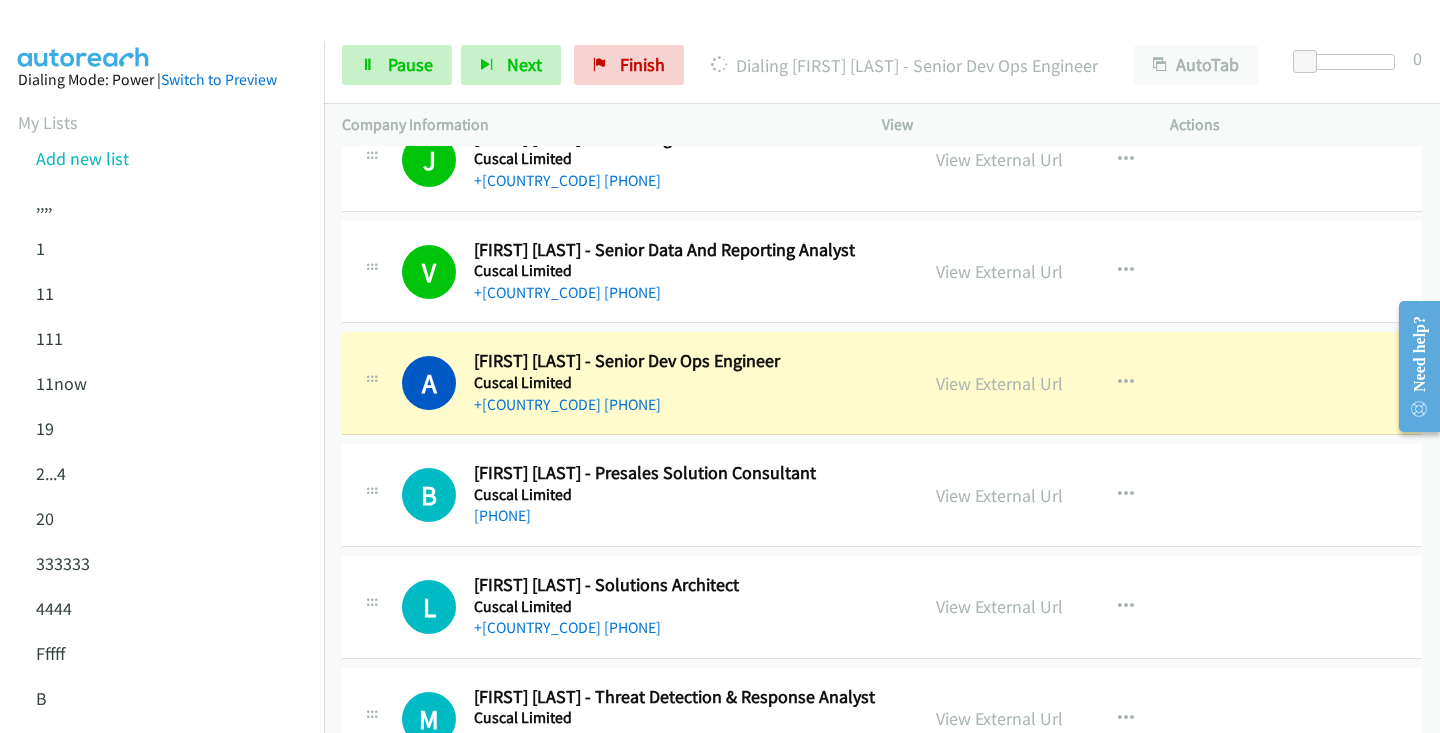 scroll, scrollTop: 2889, scrollLeft: 0, axis: vertical 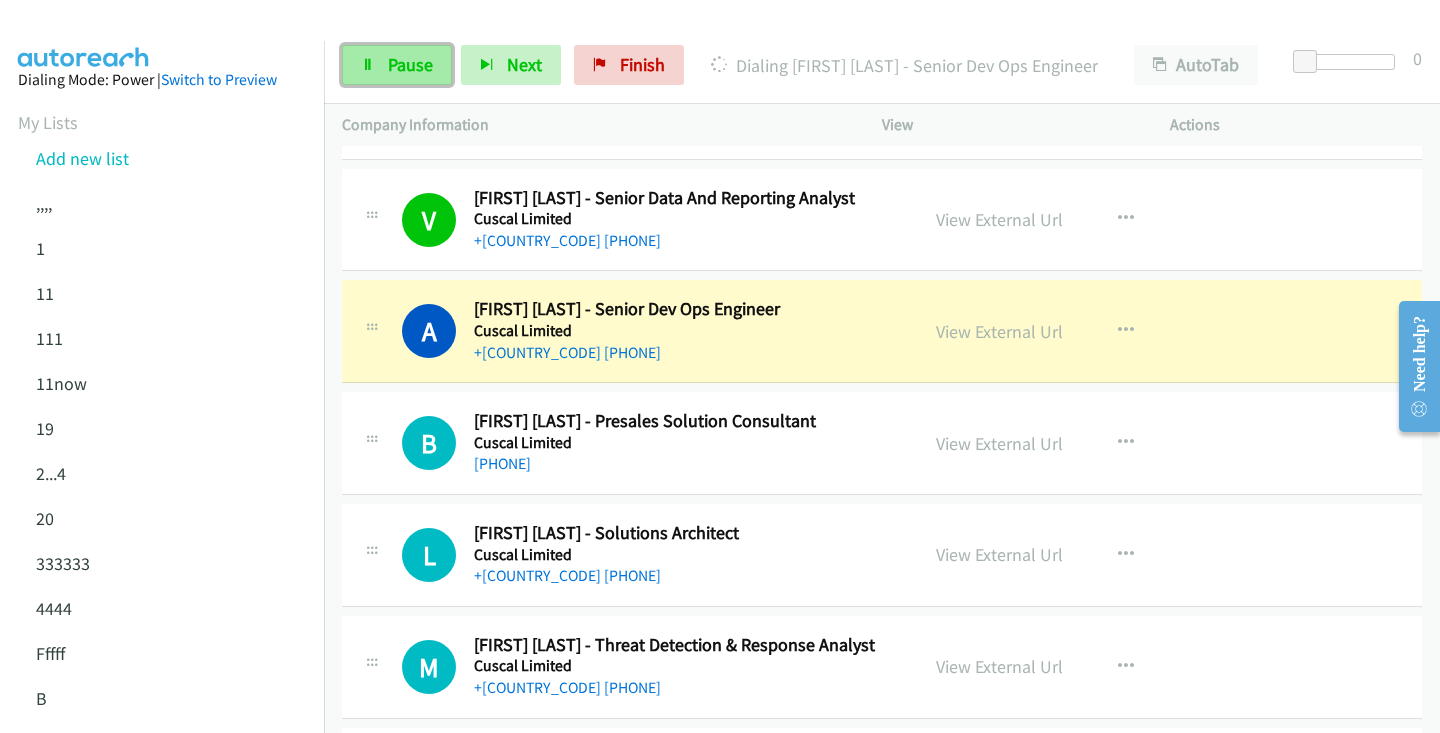 click on "Pause" at bounding box center (397, 65) 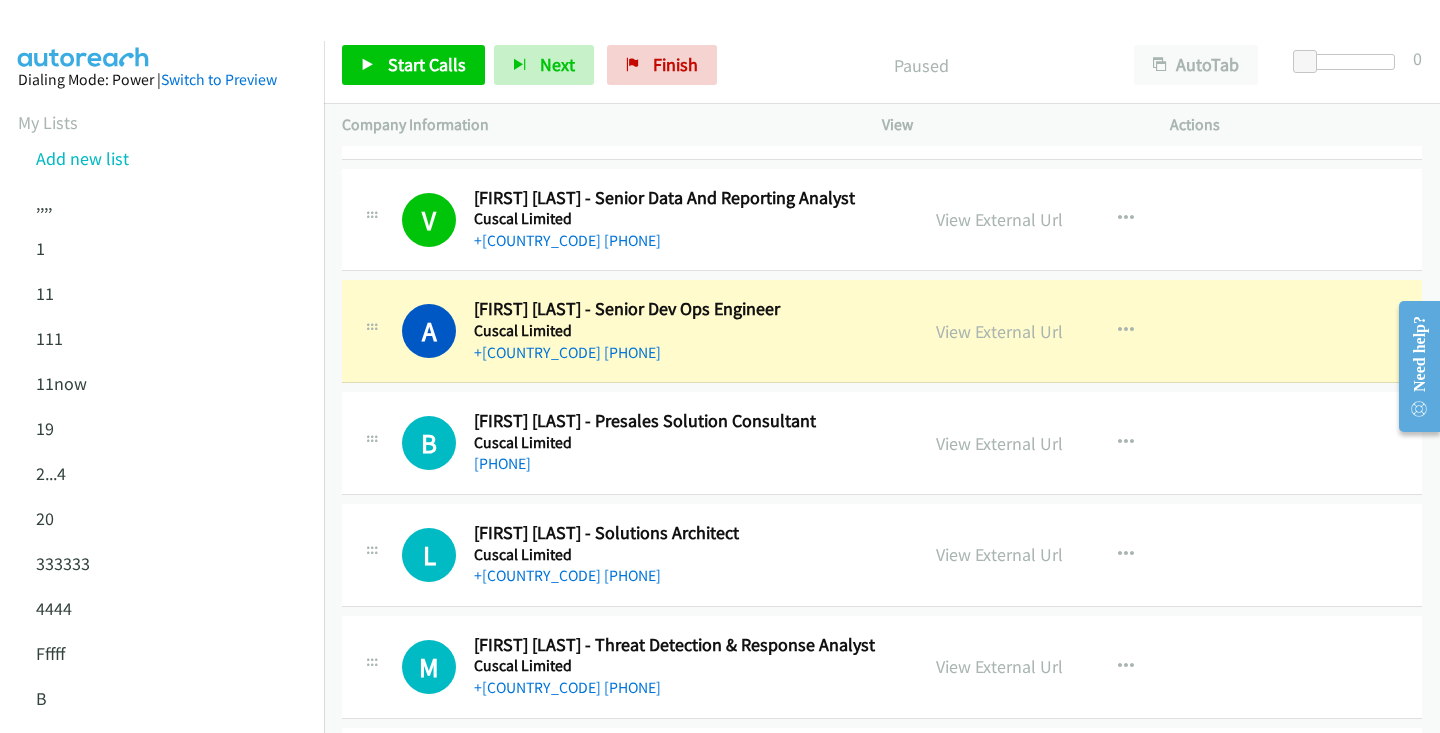scroll, scrollTop: 2967, scrollLeft: 0, axis: vertical 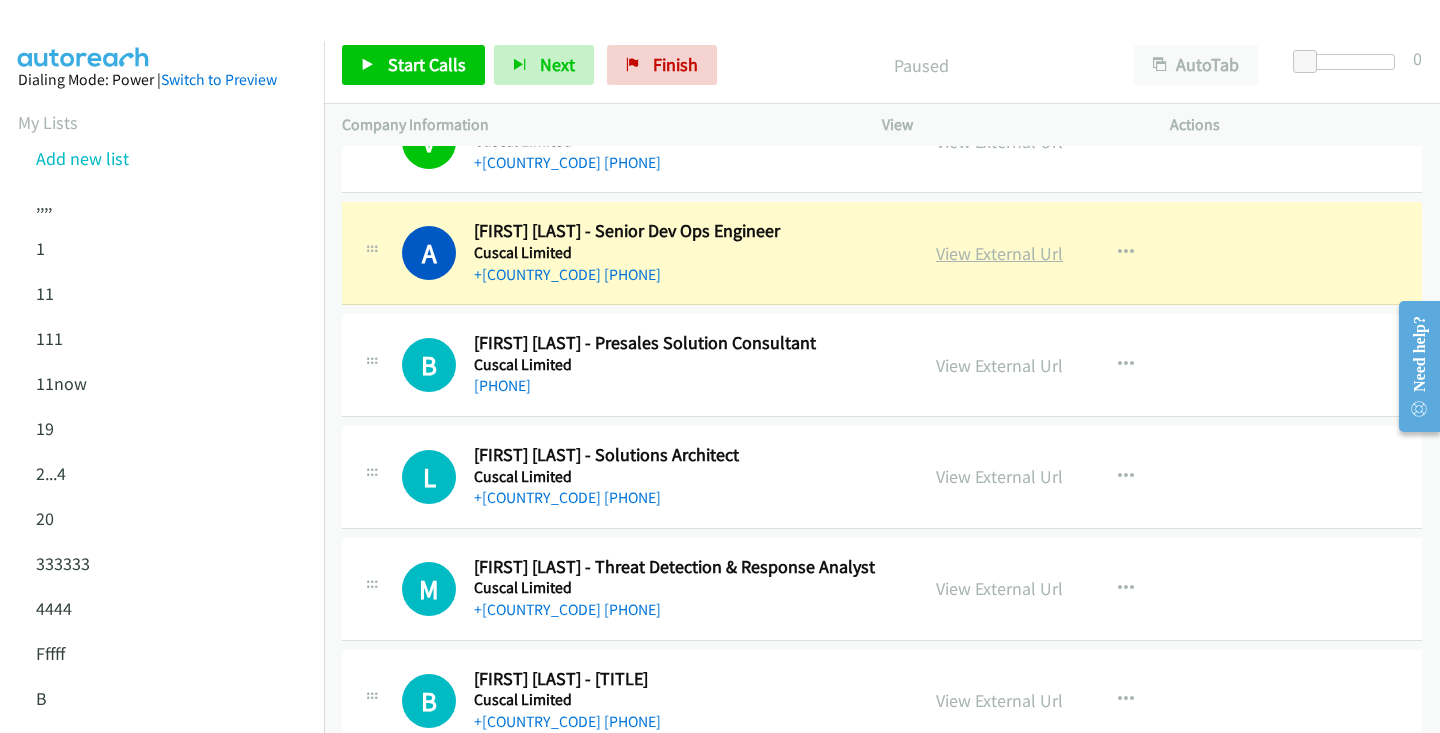 click on "View External Url" at bounding box center [999, 253] 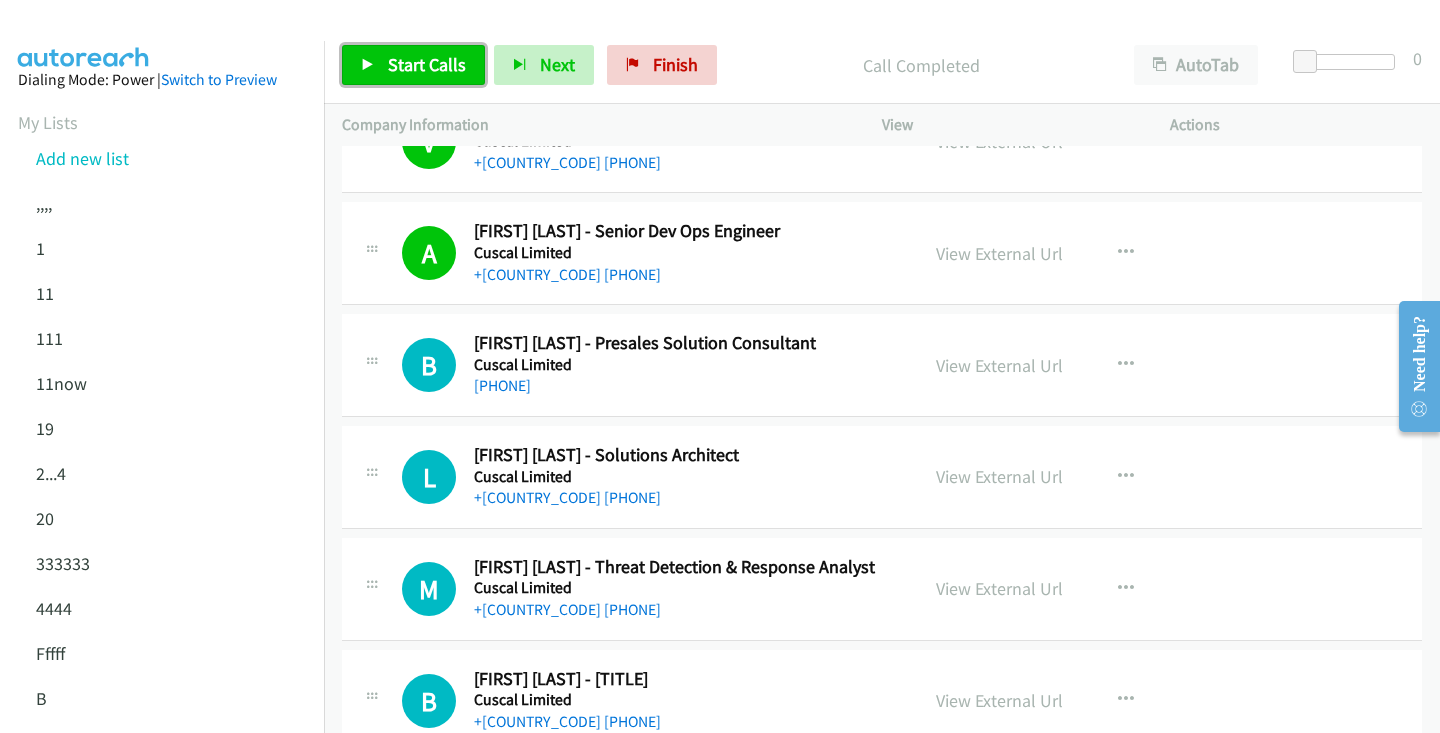 click on "Start Calls" at bounding box center (427, 64) 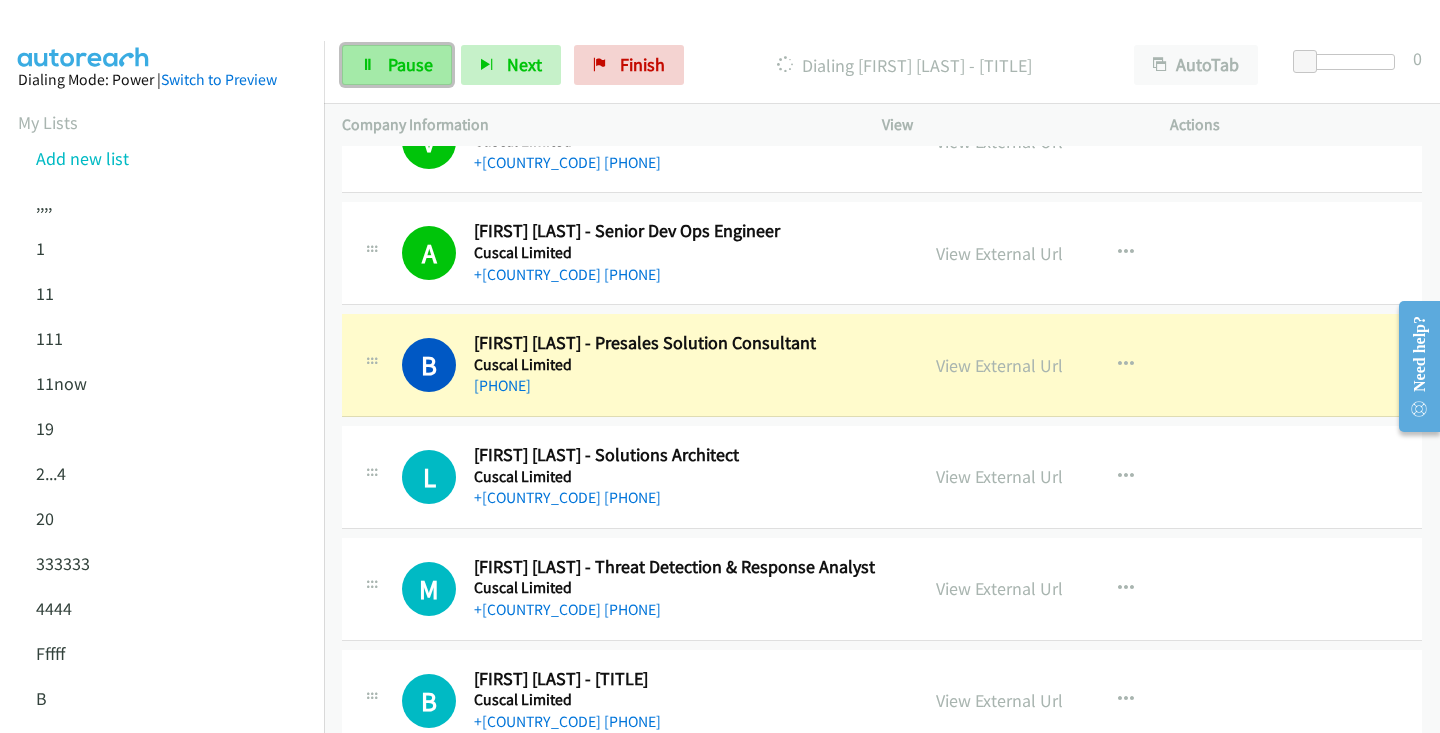 click on "Pause" at bounding box center [397, 65] 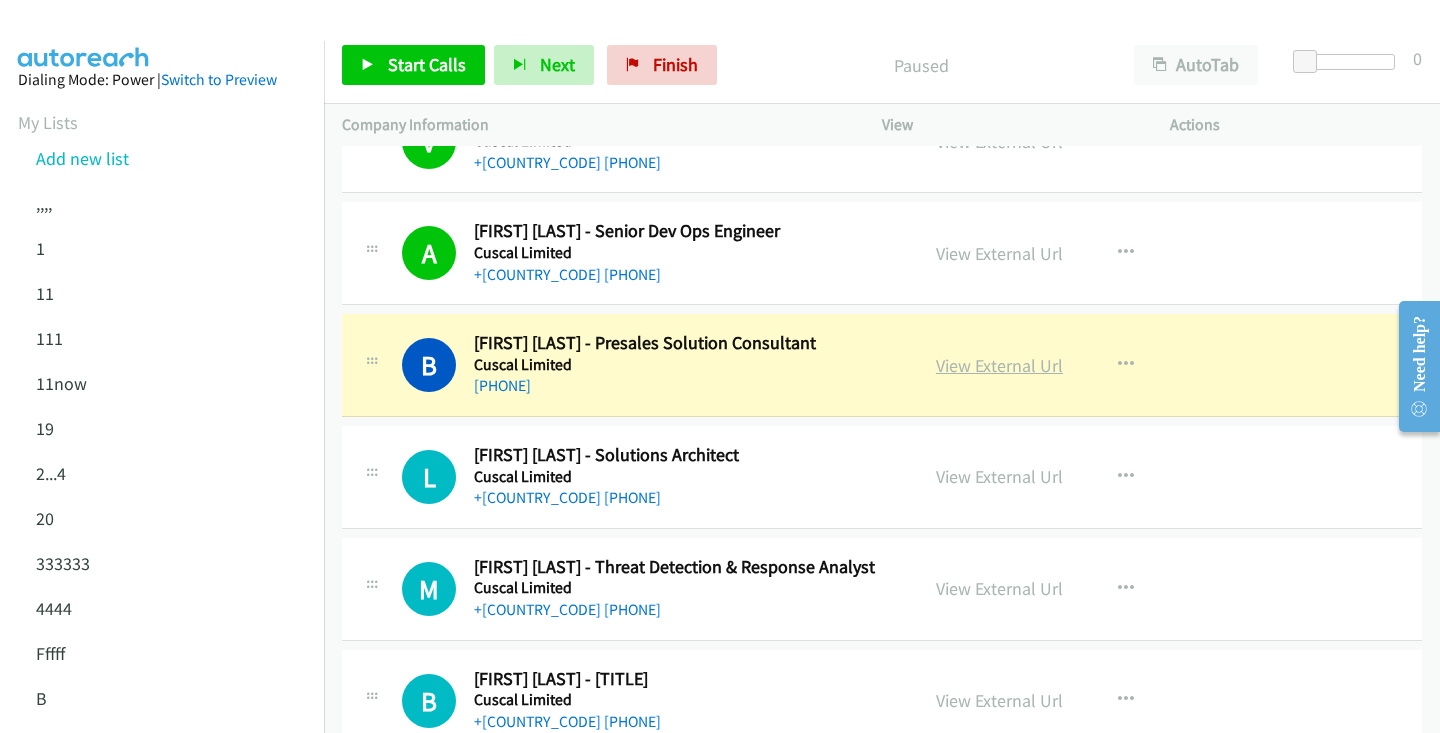 click on "View External Url" at bounding box center [999, 365] 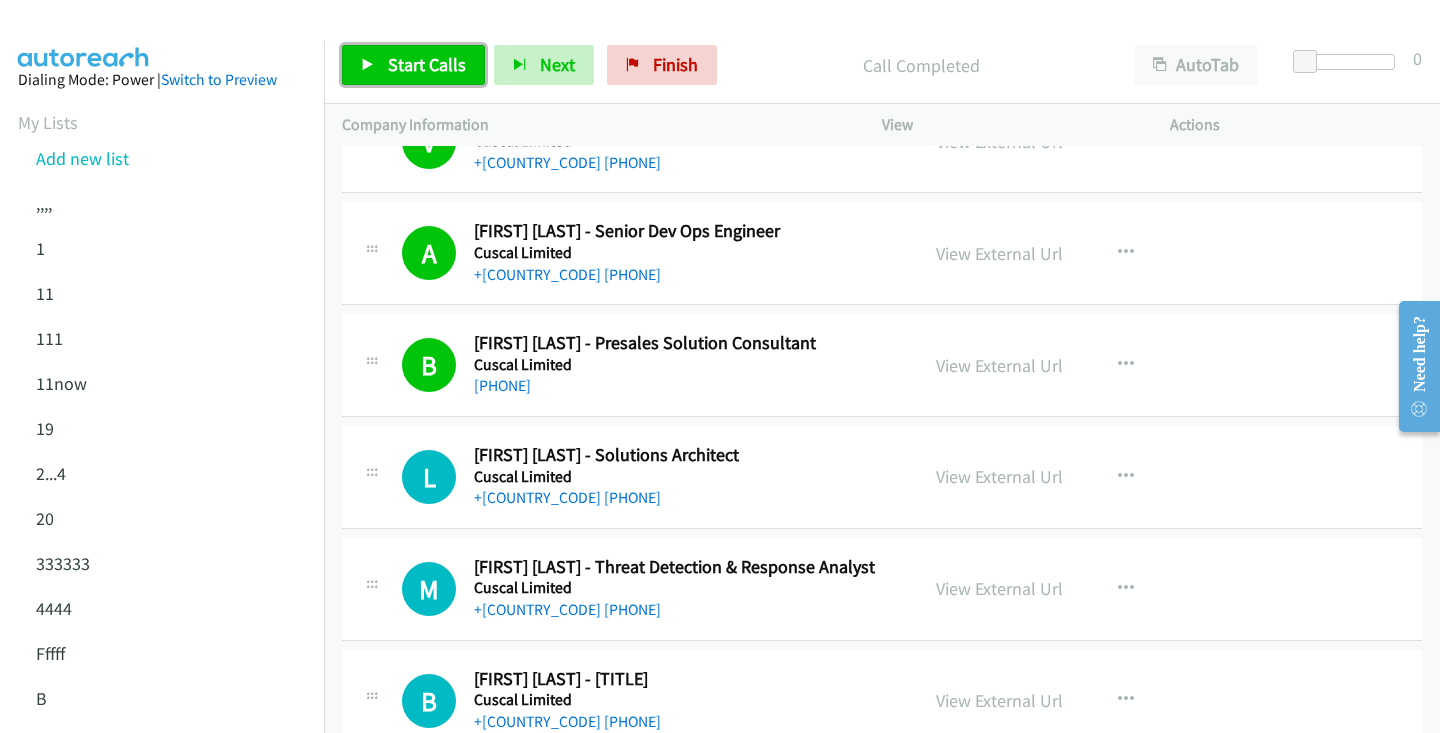click on "Start Calls" at bounding box center (413, 65) 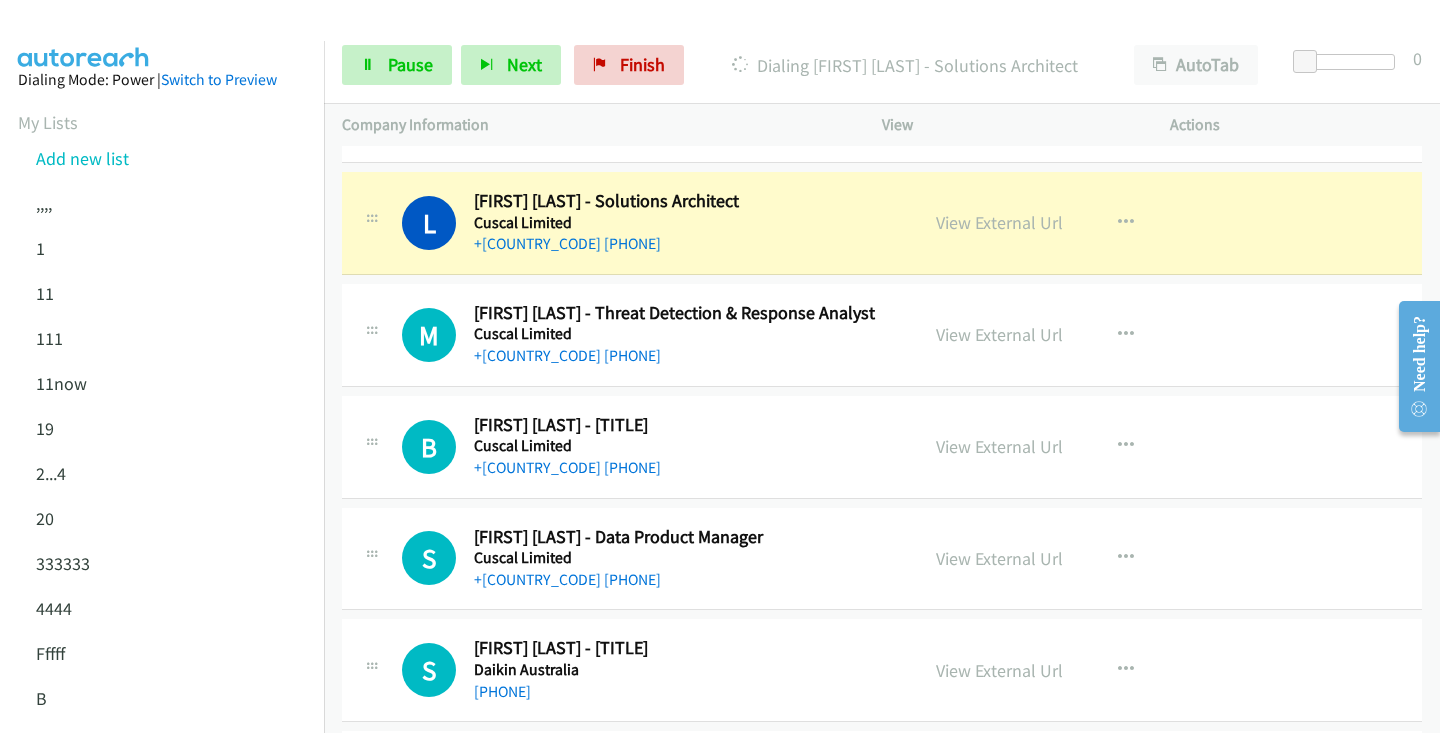 scroll, scrollTop: 3241, scrollLeft: 0, axis: vertical 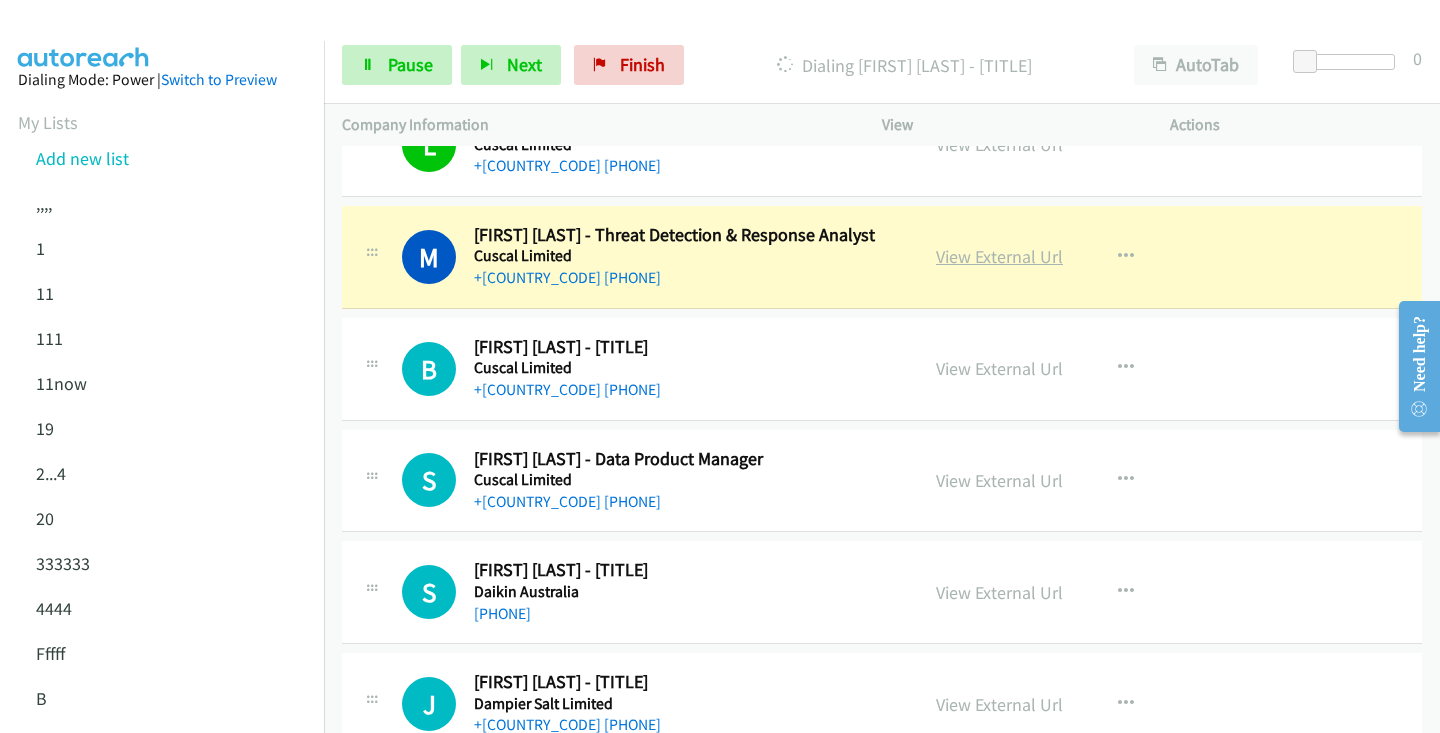 click on "View External Url" at bounding box center (999, 256) 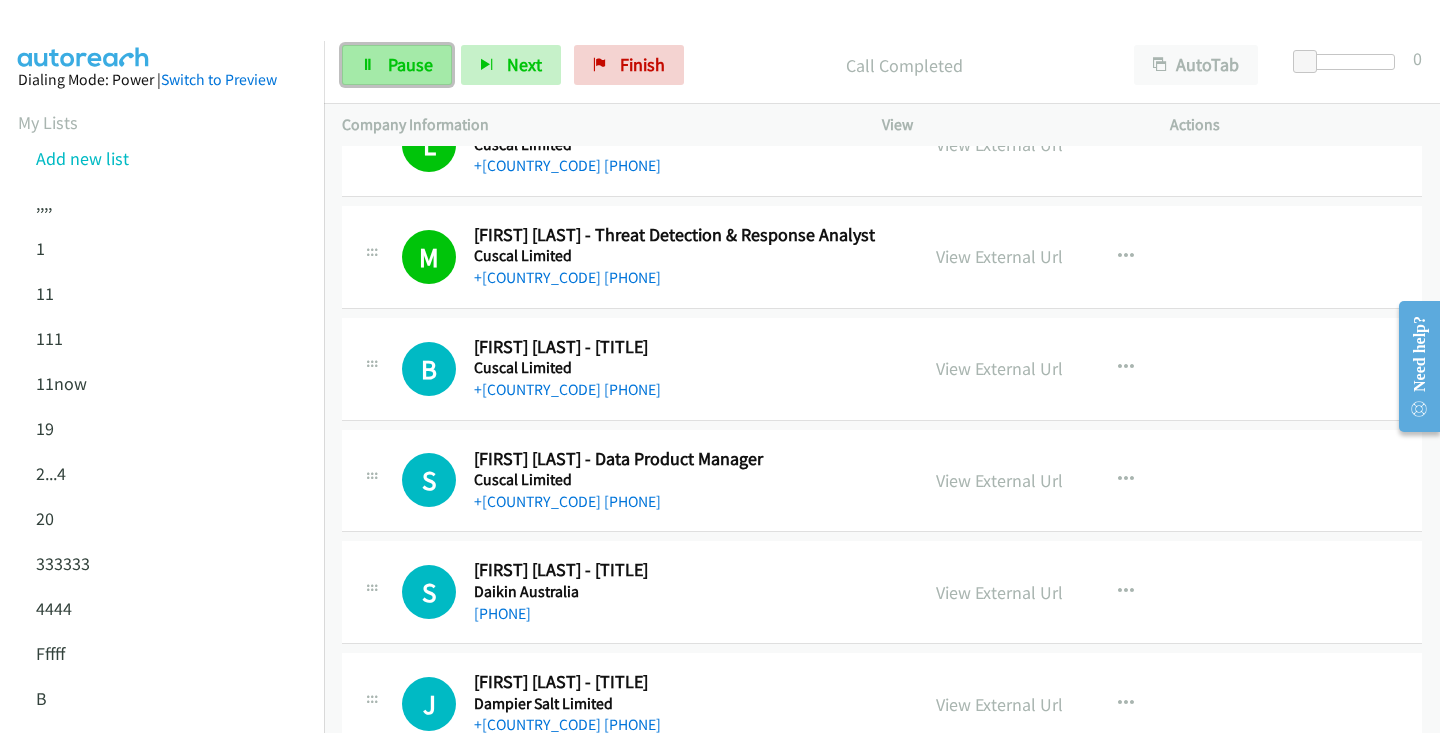 click on "Pause" at bounding box center [410, 64] 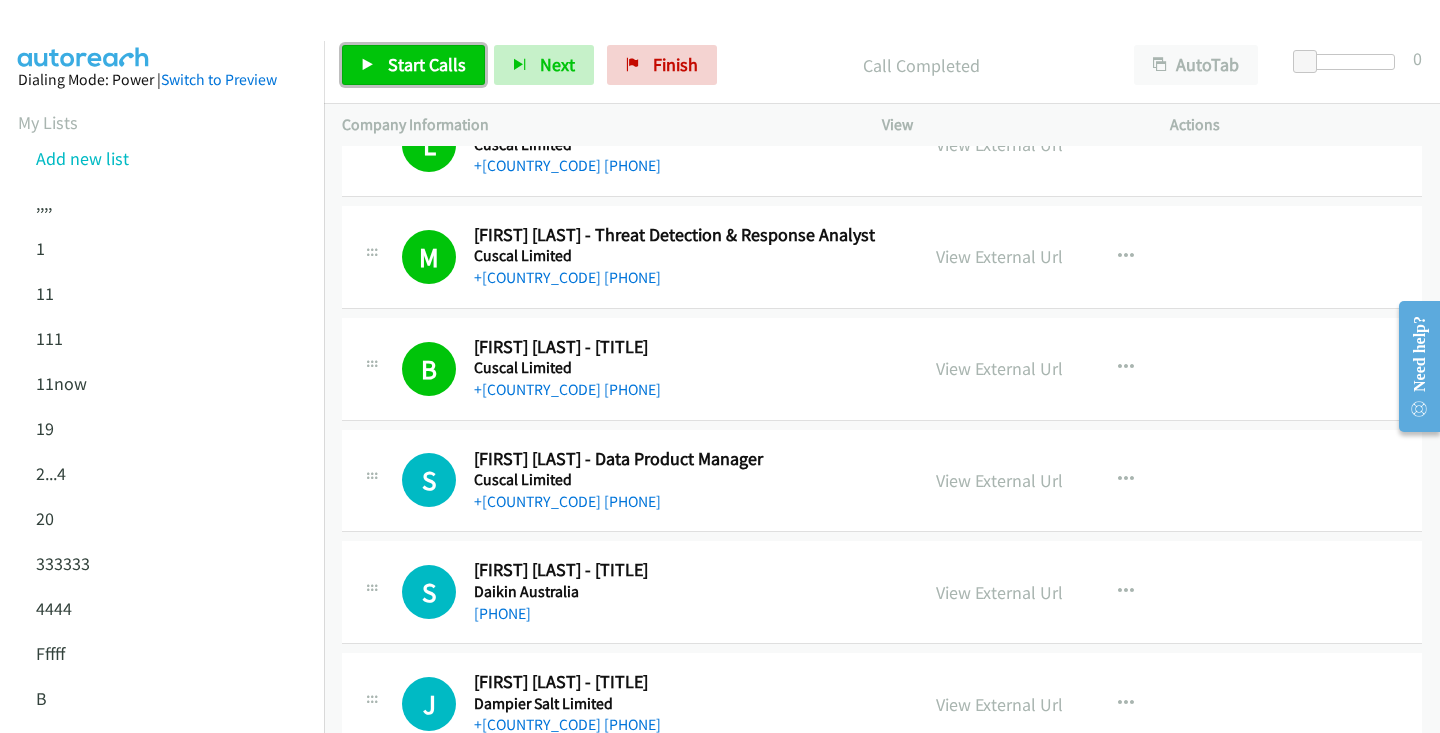 click on "Start Calls" at bounding box center (427, 64) 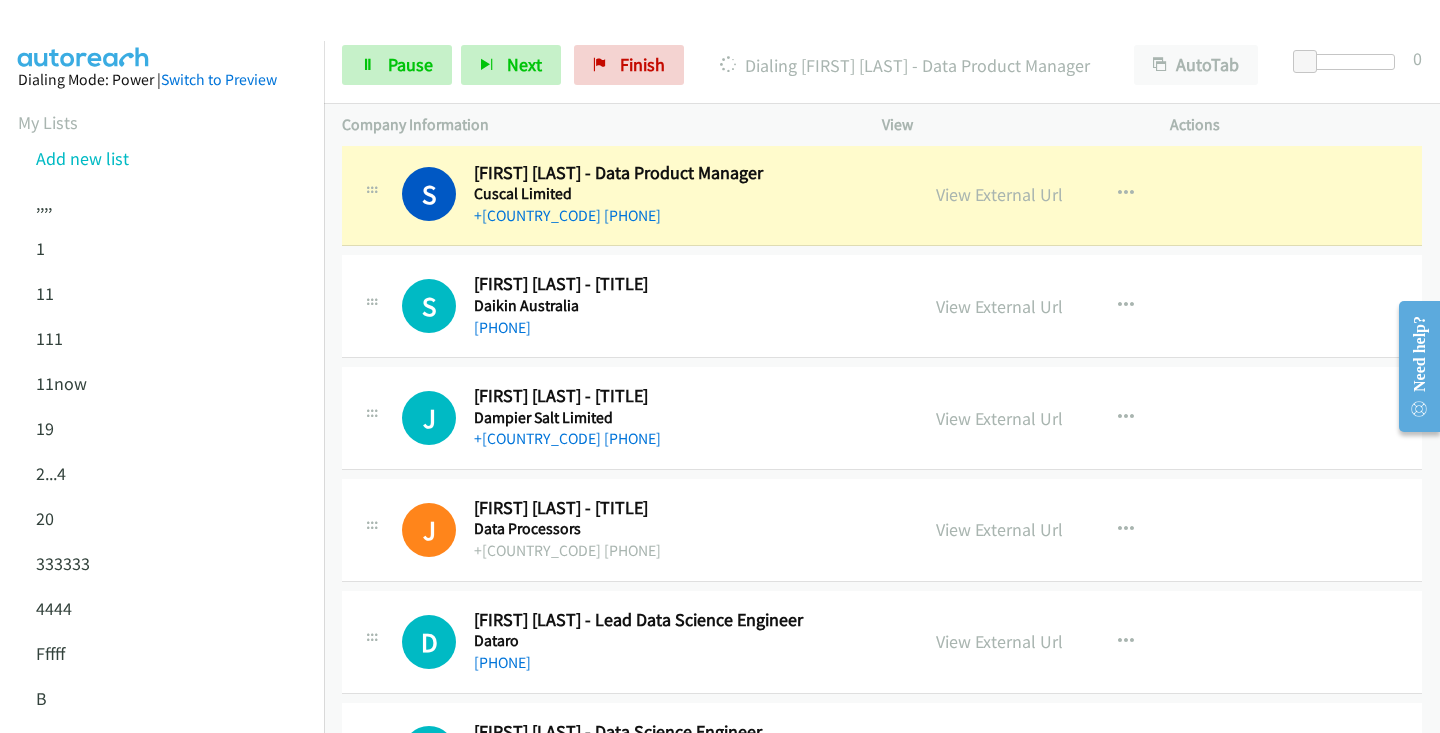 scroll, scrollTop: 3564, scrollLeft: 0, axis: vertical 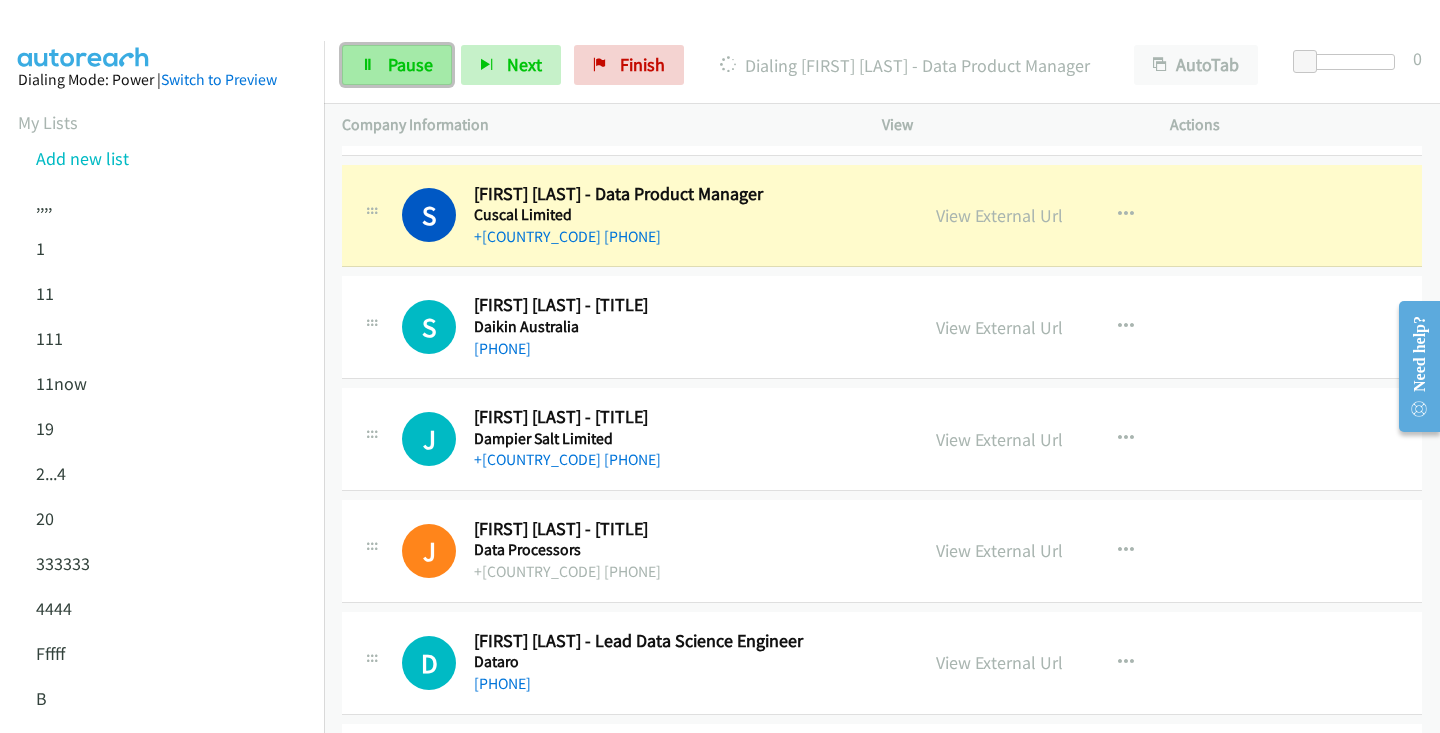 click on "Pause" at bounding box center (410, 64) 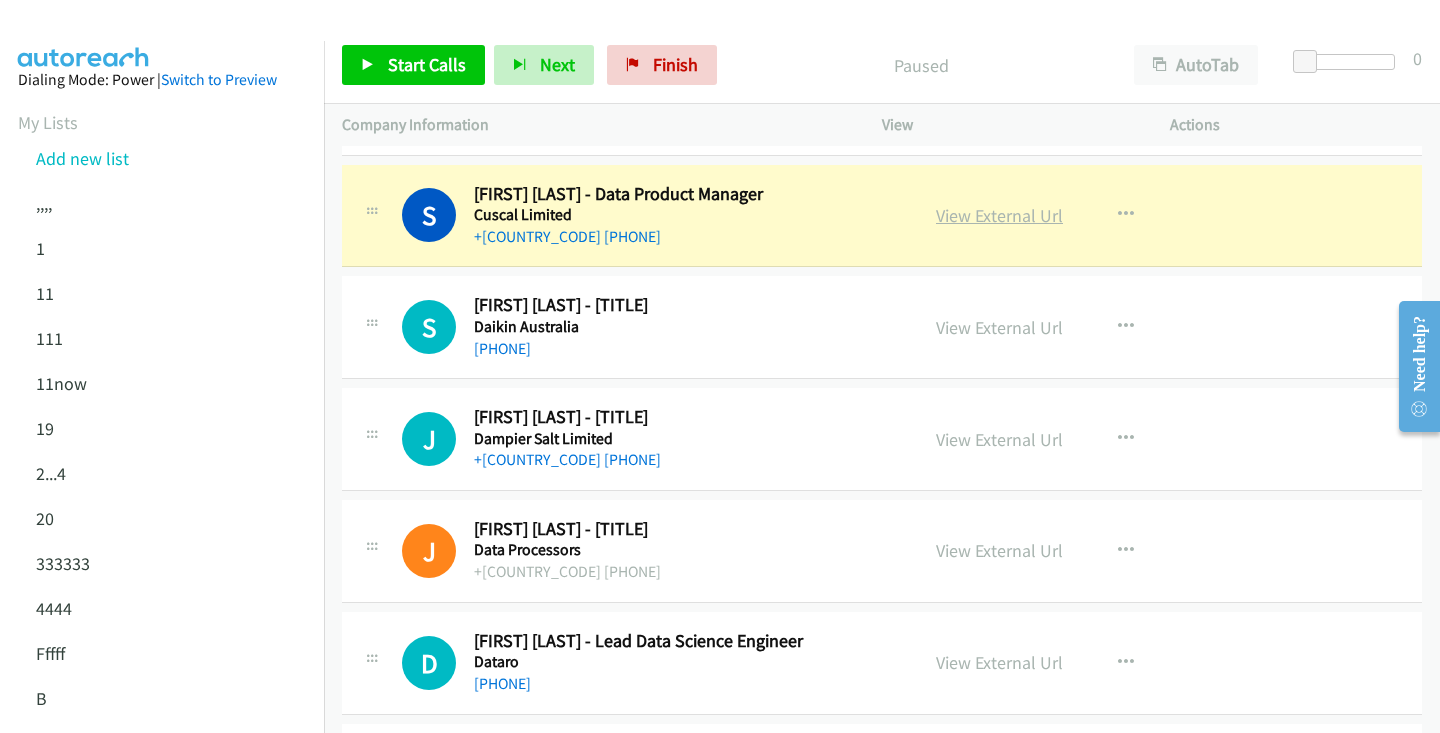 click on "View External Url" at bounding box center (999, 215) 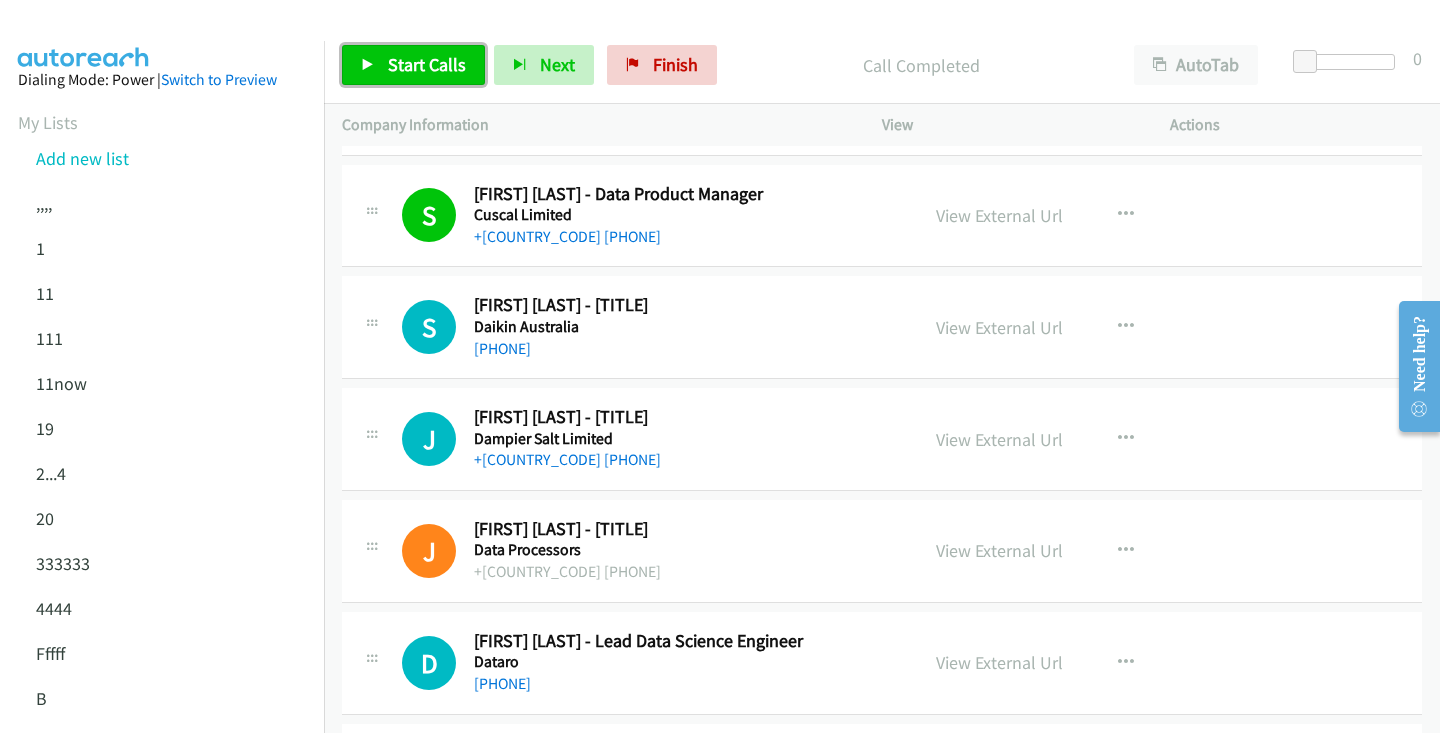 click on "Start Calls" at bounding box center (427, 64) 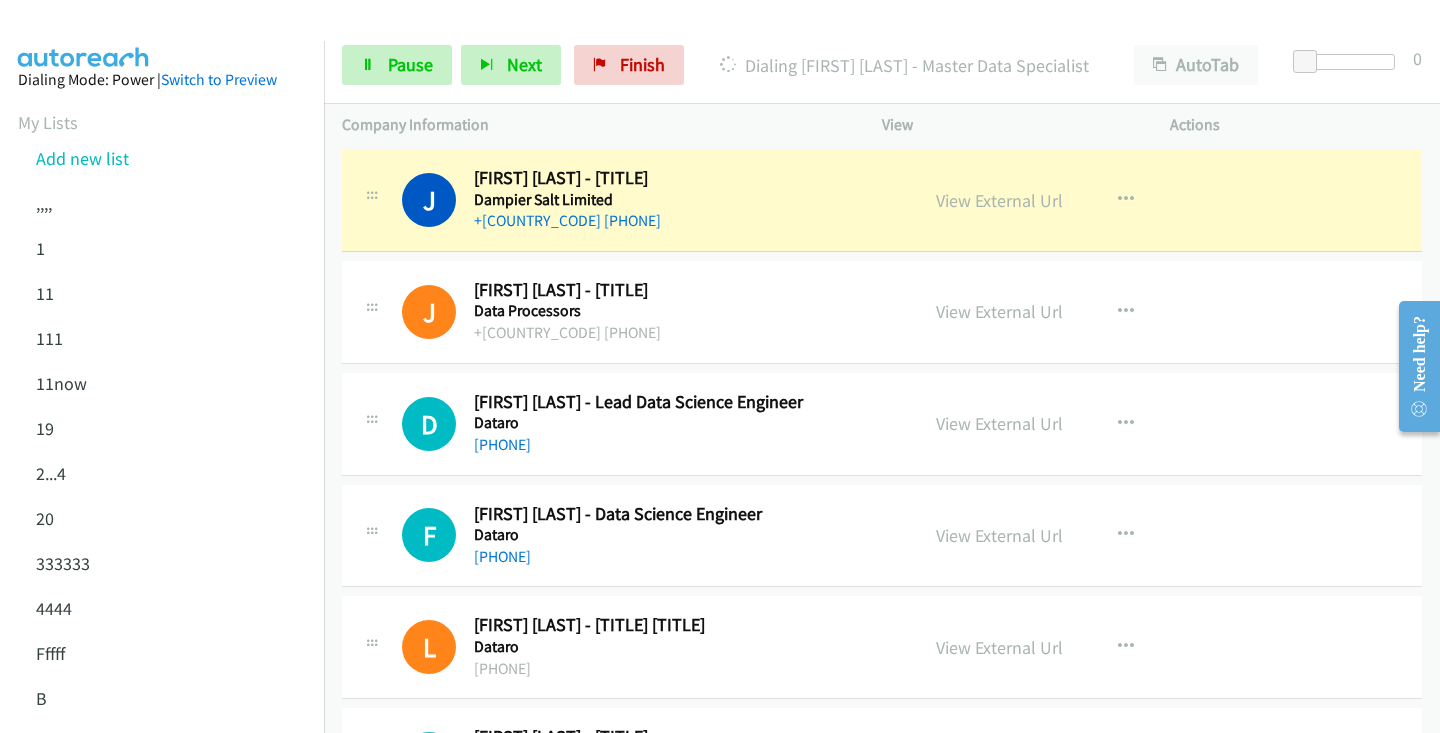 scroll, scrollTop: 3809, scrollLeft: 0, axis: vertical 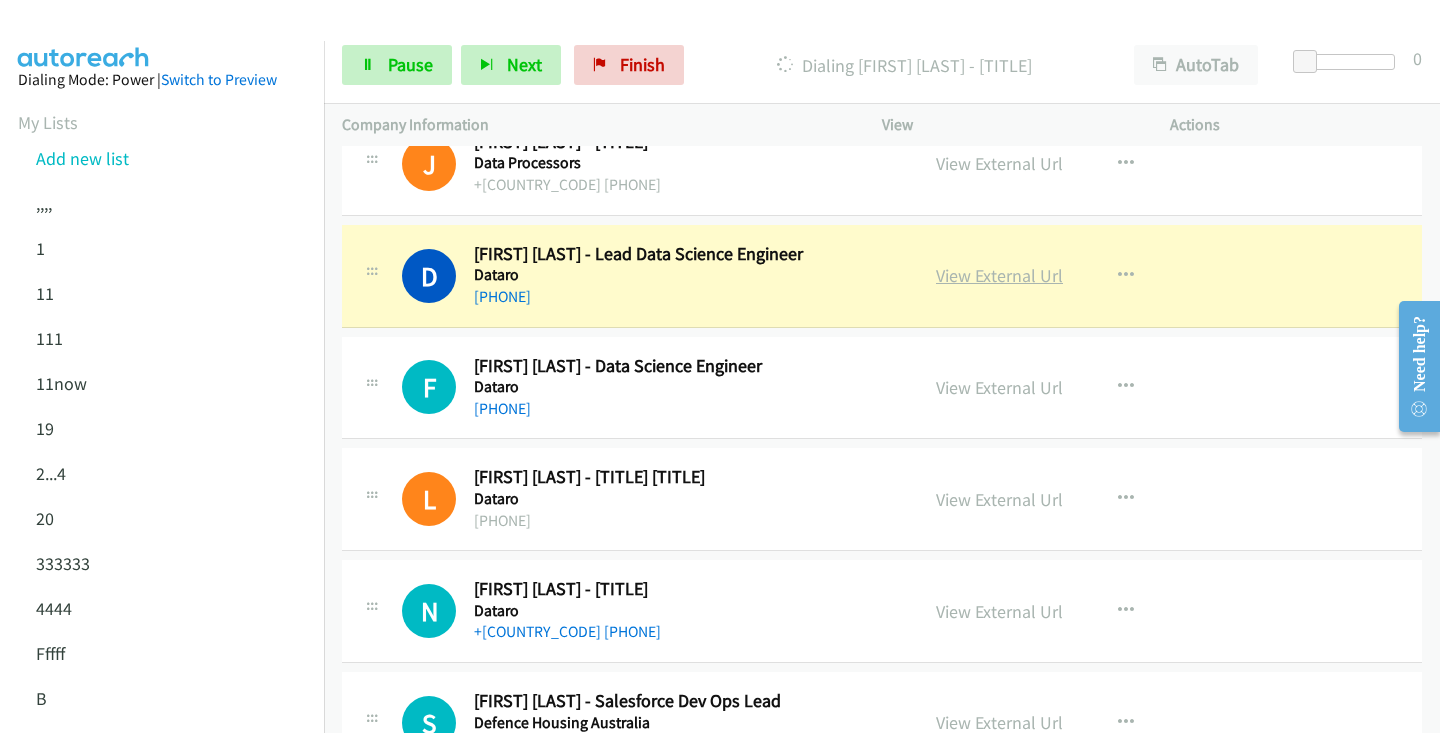 click on "View External Url" at bounding box center [999, 275] 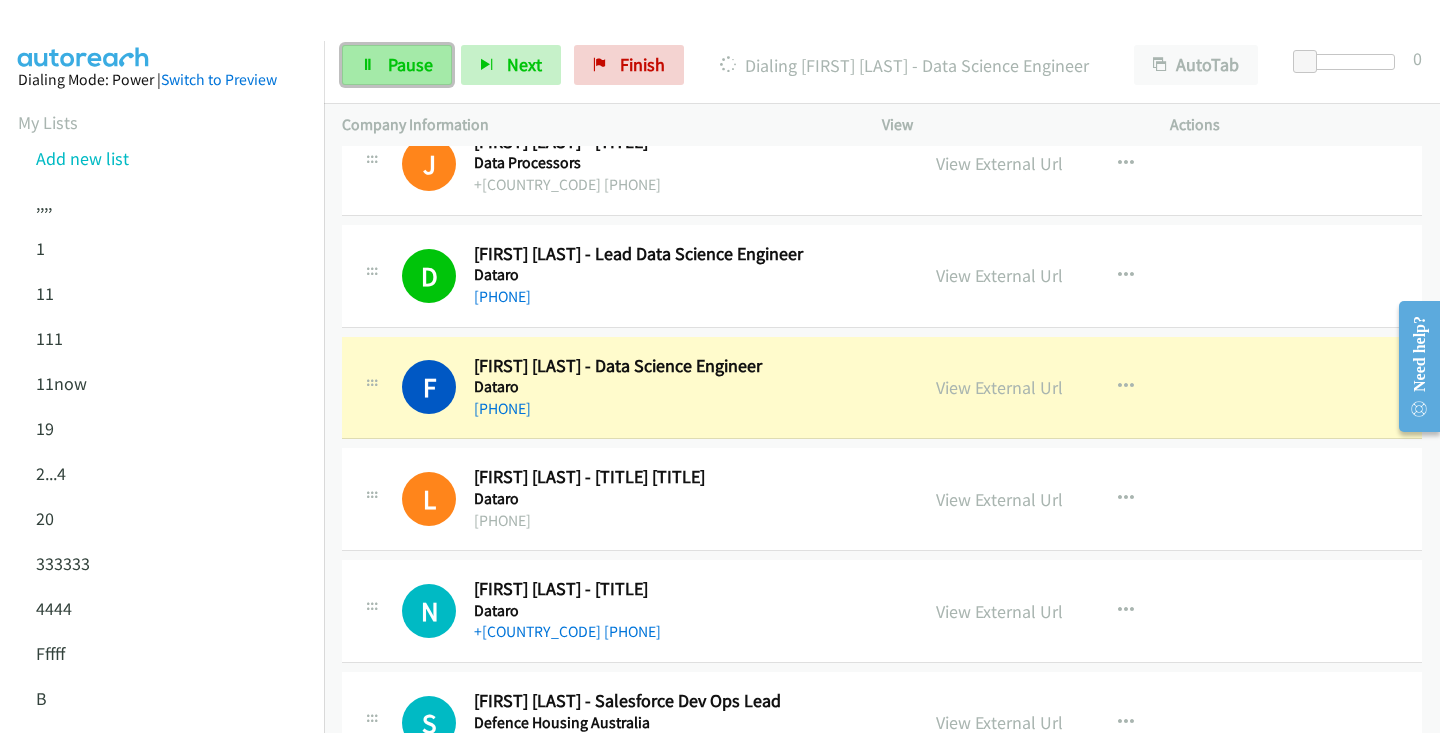 click on "Pause" at bounding box center (410, 64) 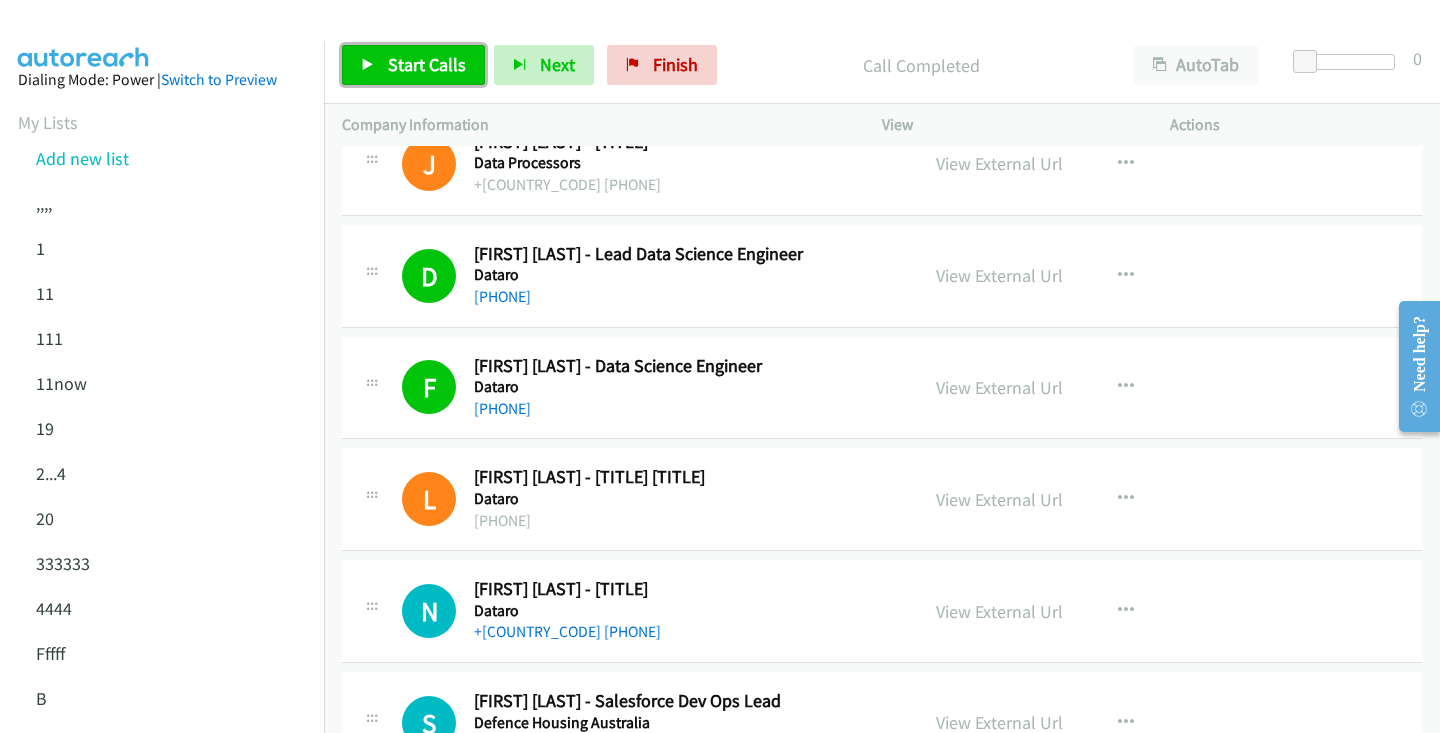 click on "Start Calls" at bounding box center [427, 64] 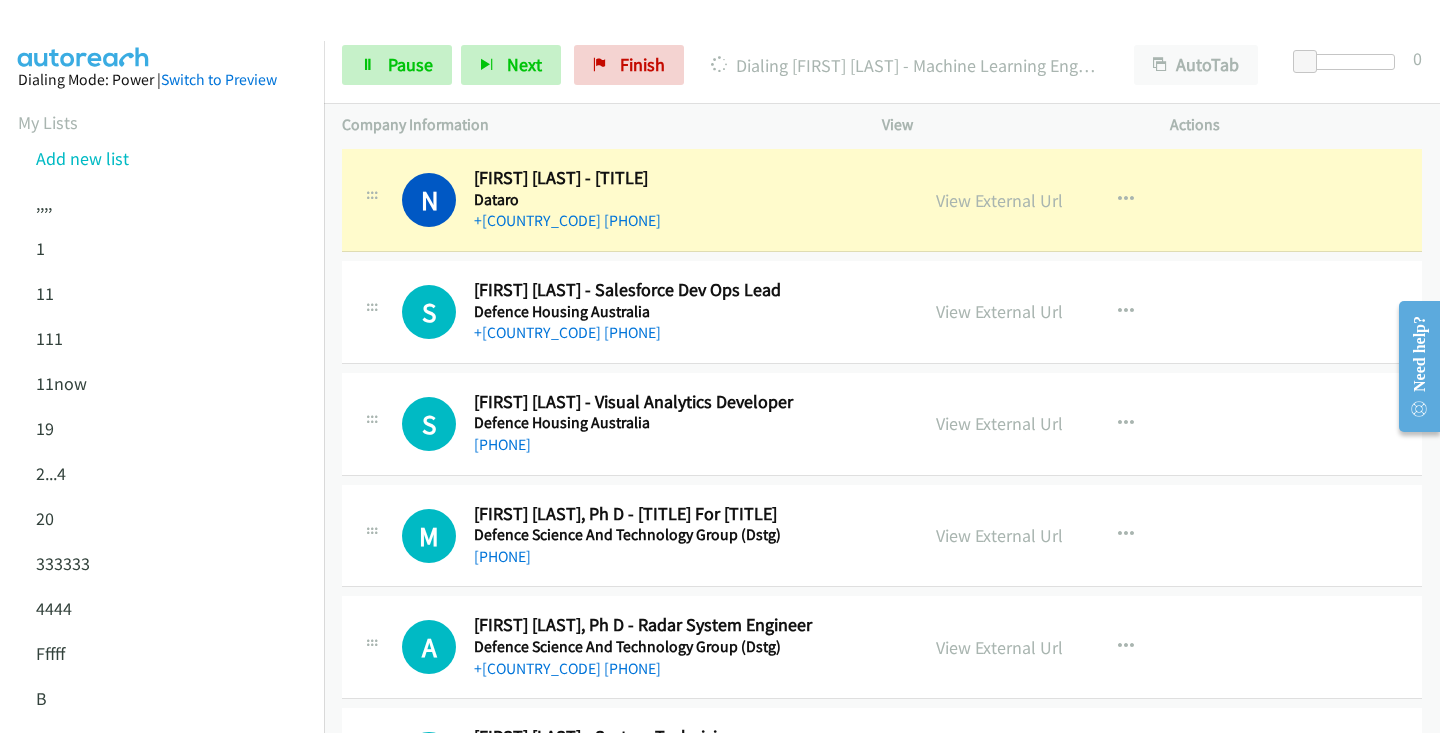 scroll, scrollTop: 4363, scrollLeft: 0, axis: vertical 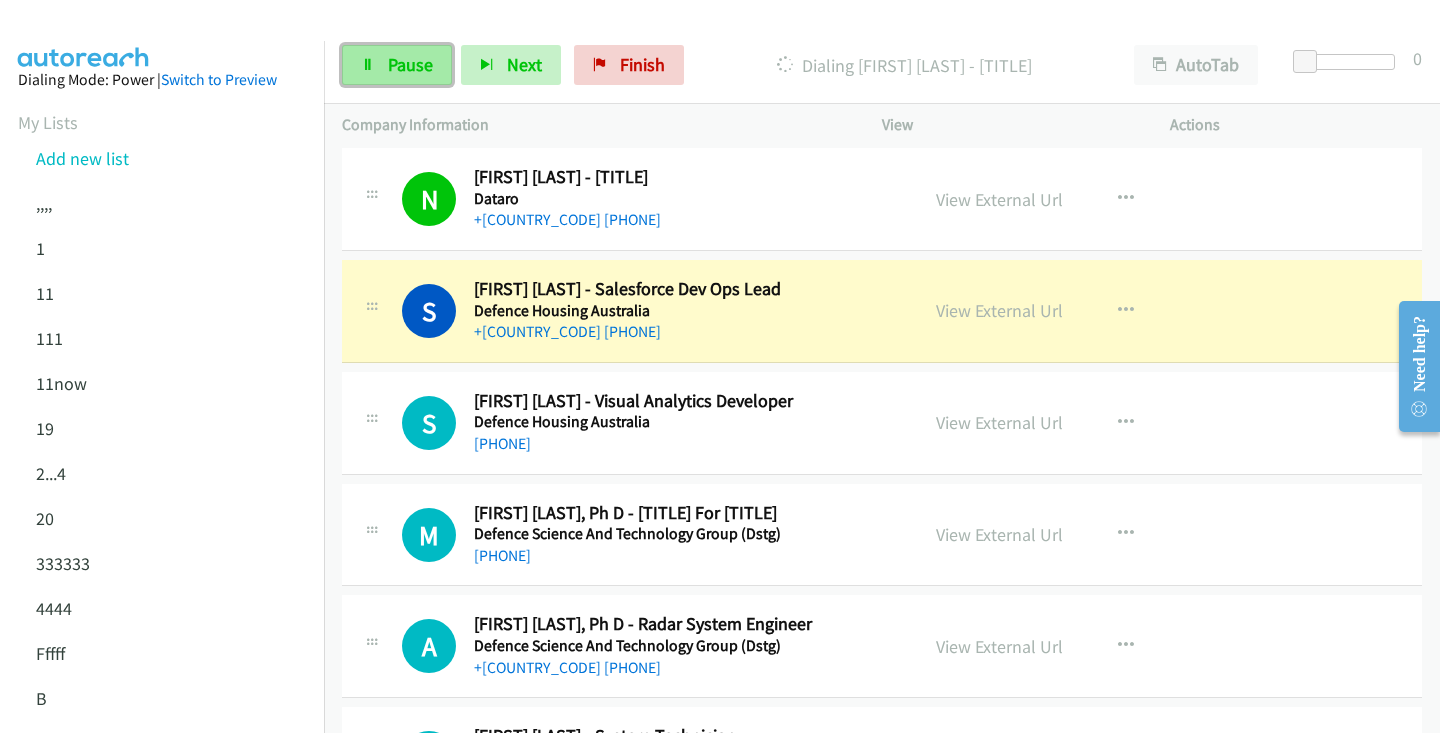 click on "Pause" at bounding box center [410, 64] 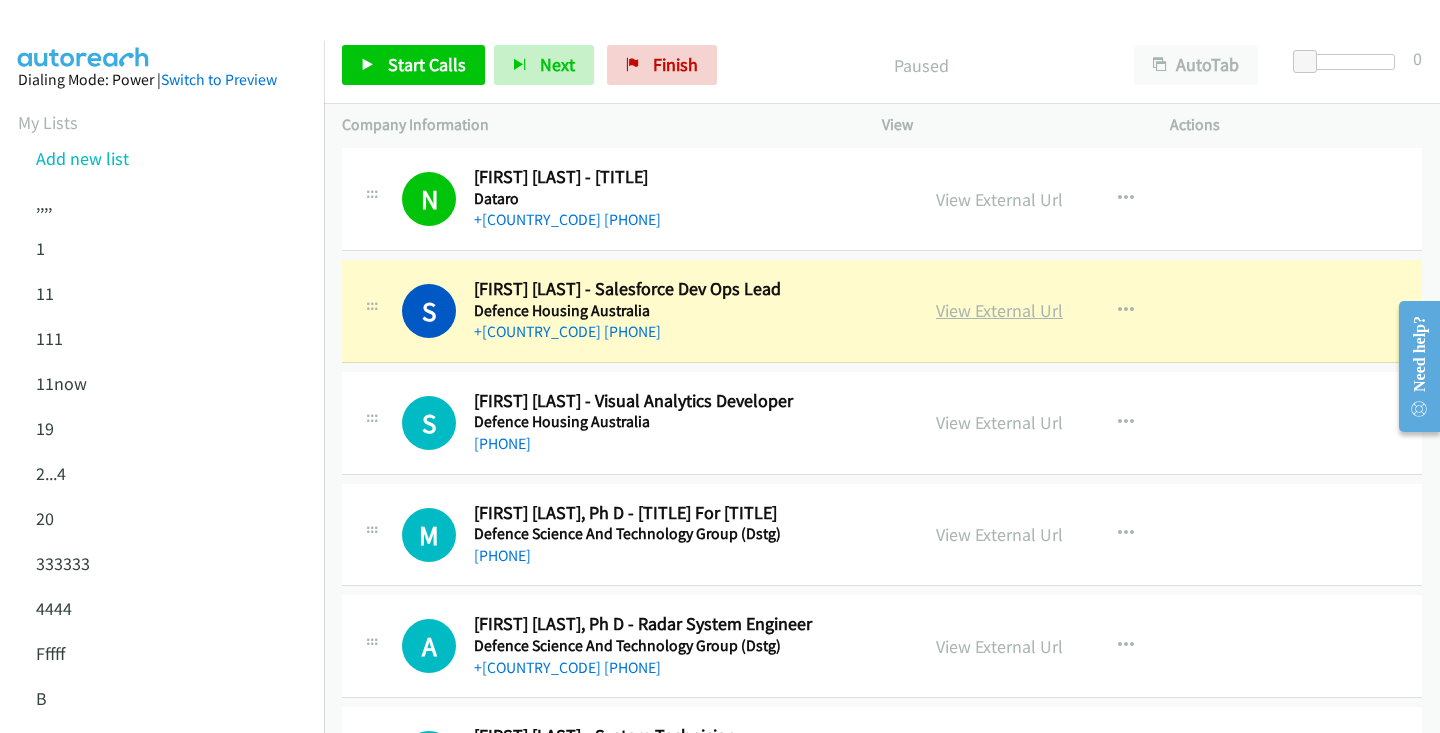 click on "View External Url" at bounding box center (999, 310) 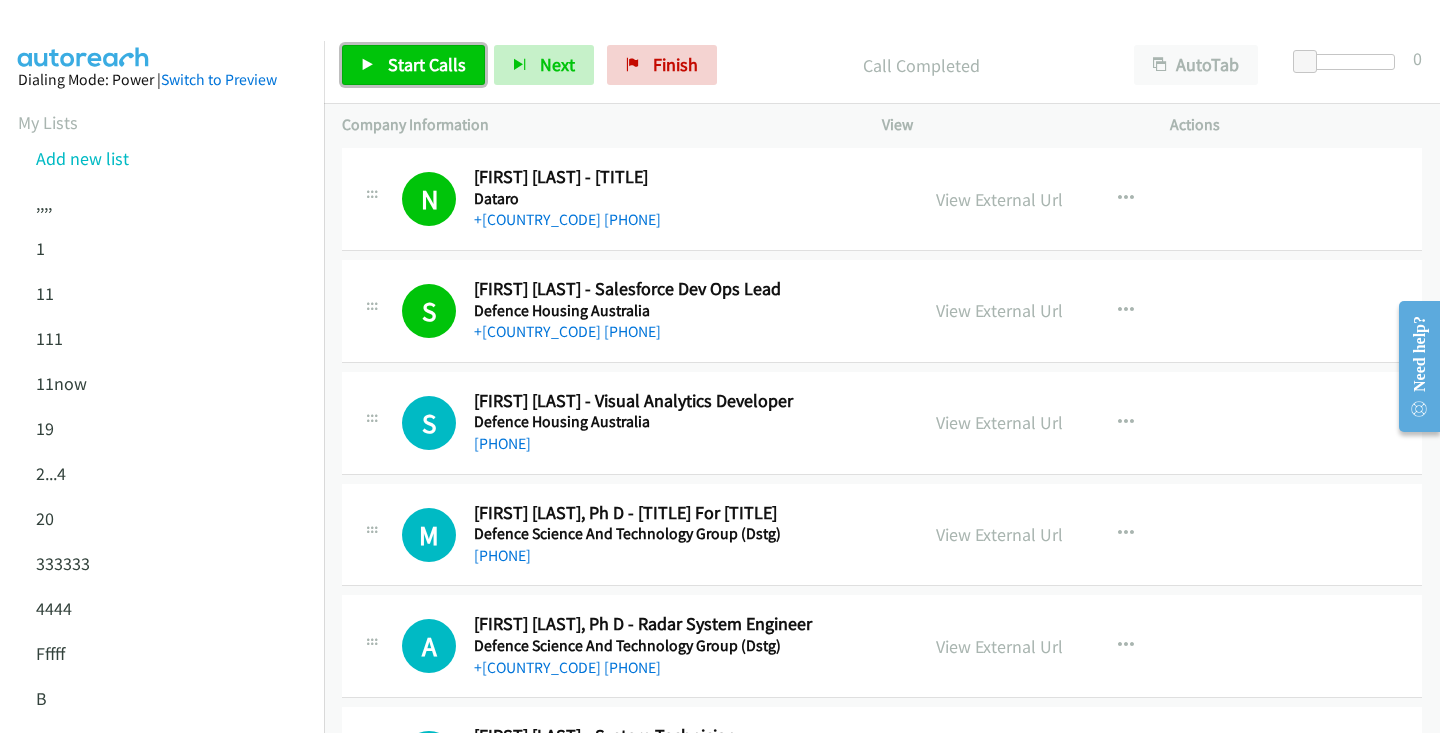 click on "Start Calls" at bounding box center [427, 64] 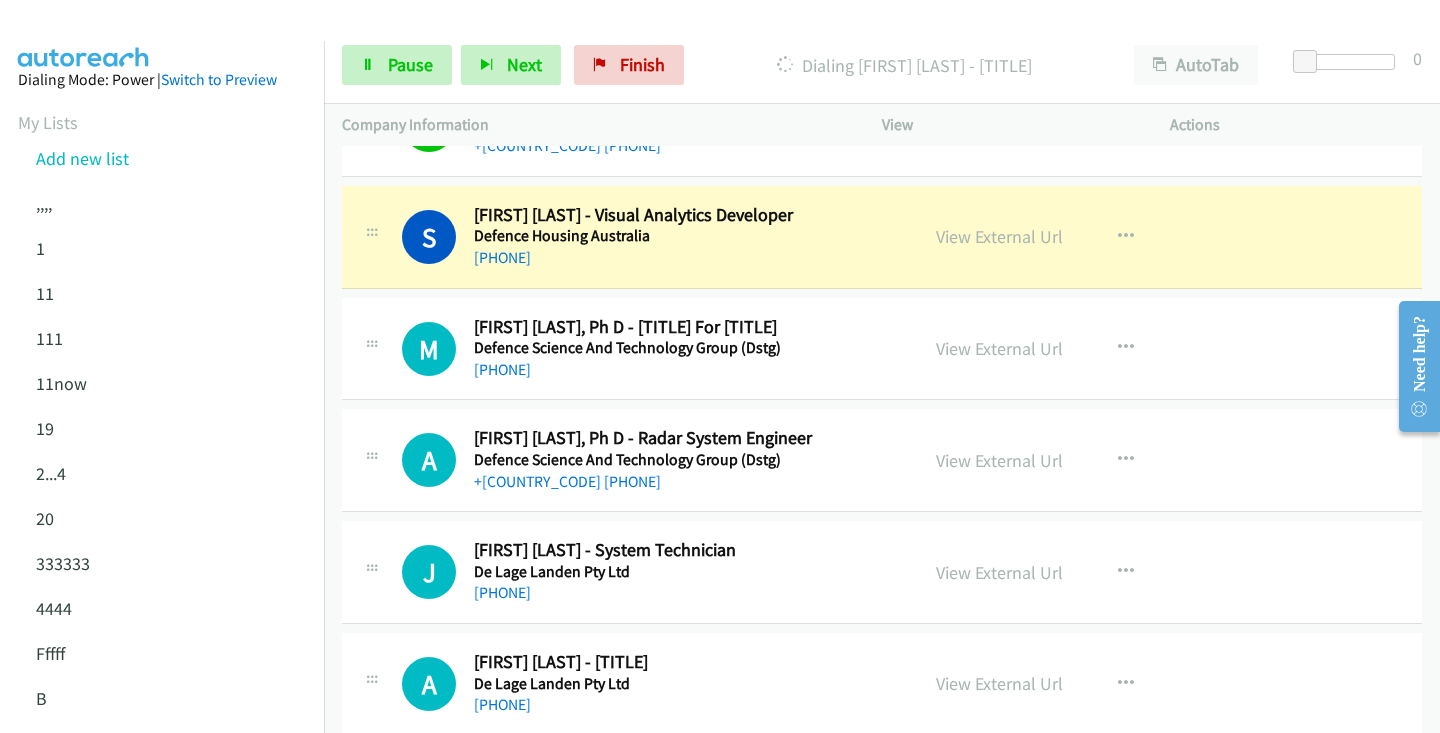scroll, scrollTop: 4550, scrollLeft: 0, axis: vertical 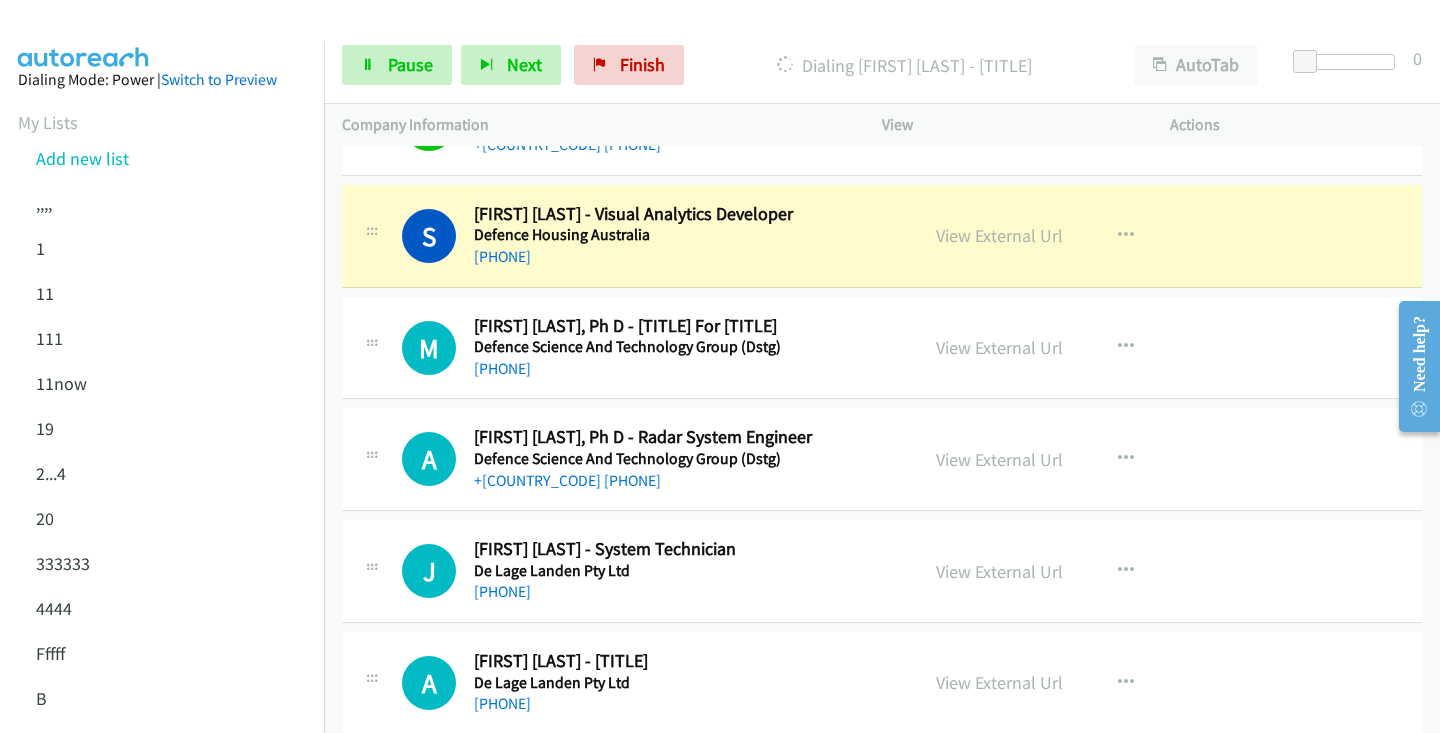 click on "A
Callback Scheduled
[FIRST] [LAST], Ph D - [TITLE]
[TITLE]
[LOCATION]
[PHONE]
View External Url
View ExternalUrl
Schedule/Manage Callback
Start Calls Here
Remove from list
Add to do not call list
Reset Call Status" at bounding box center (882, 459) 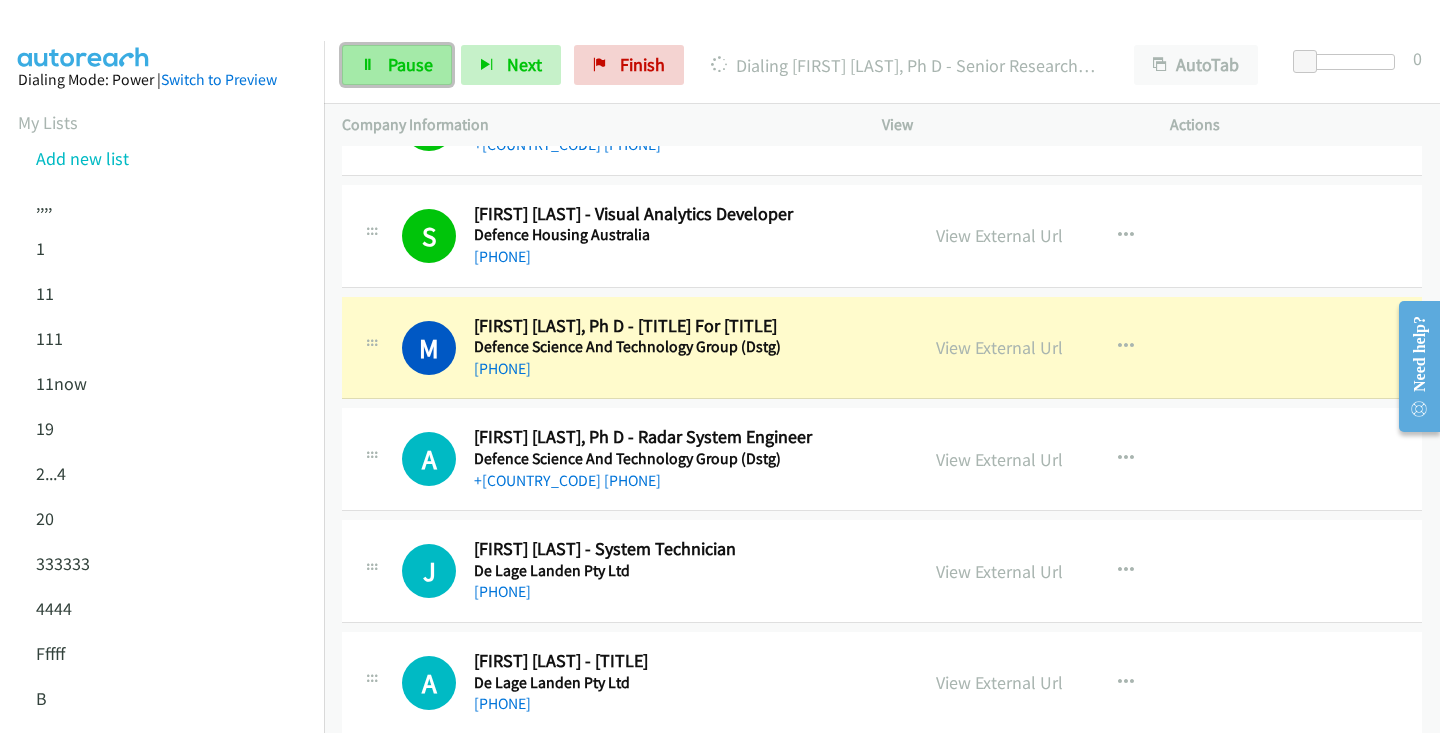 click on "Pause" at bounding box center [410, 64] 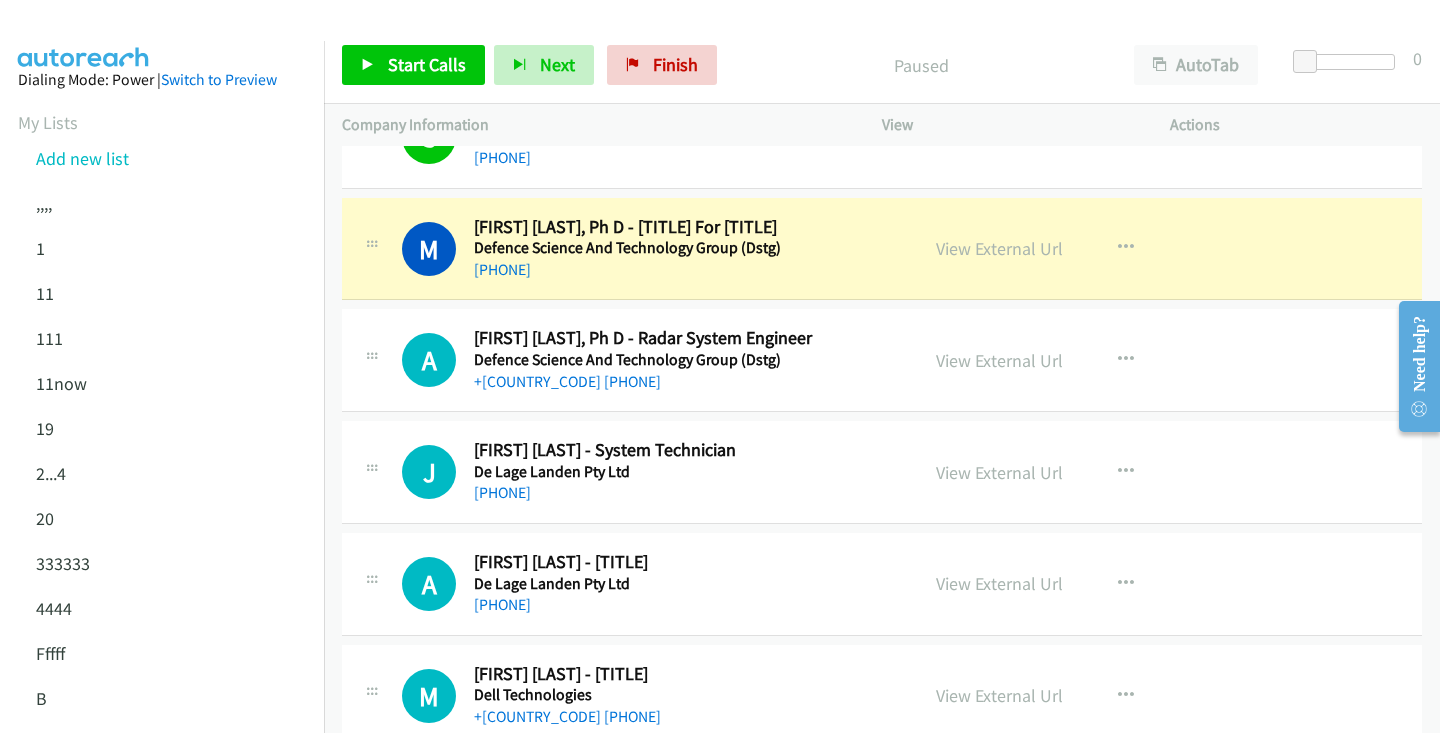 scroll, scrollTop: 4650, scrollLeft: 0, axis: vertical 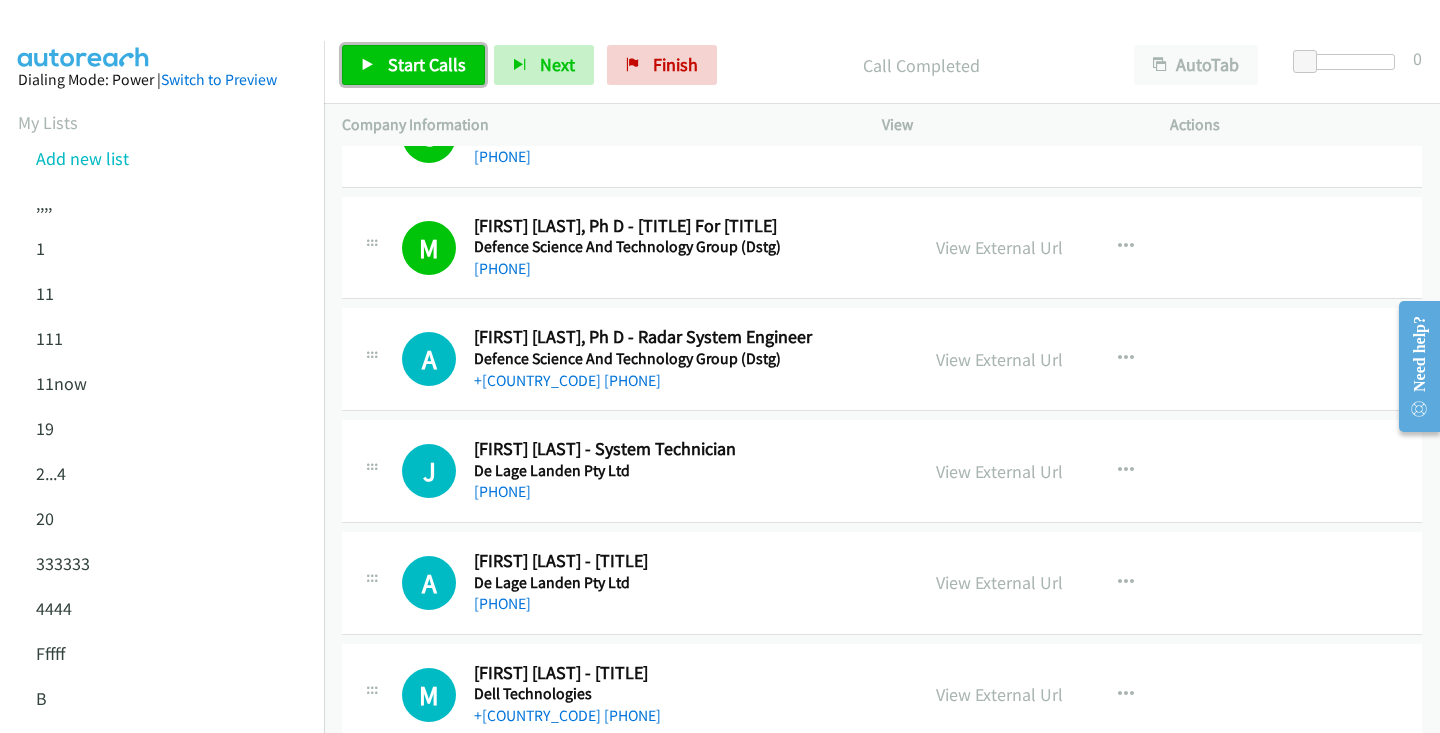 click on "Start Calls" at bounding box center [427, 64] 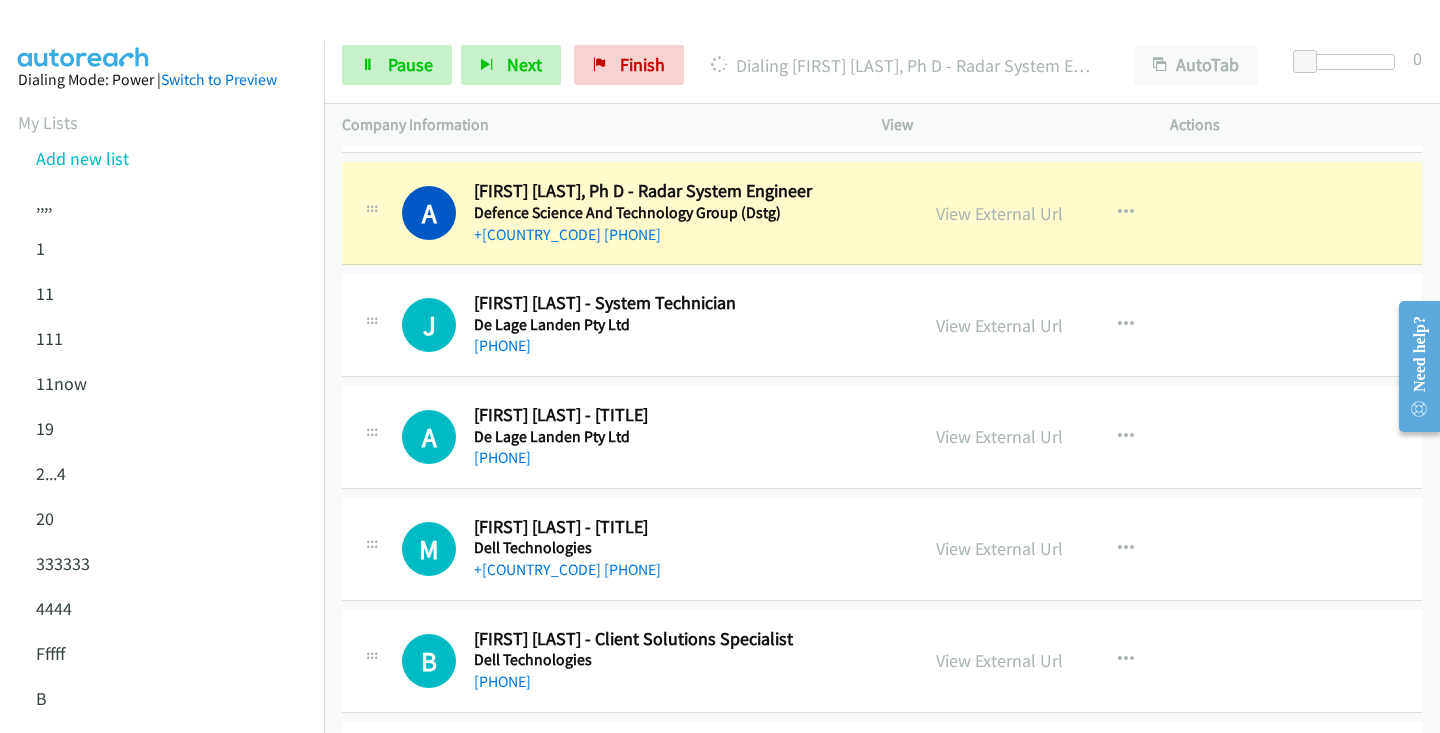 scroll, scrollTop: 4797, scrollLeft: 0, axis: vertical 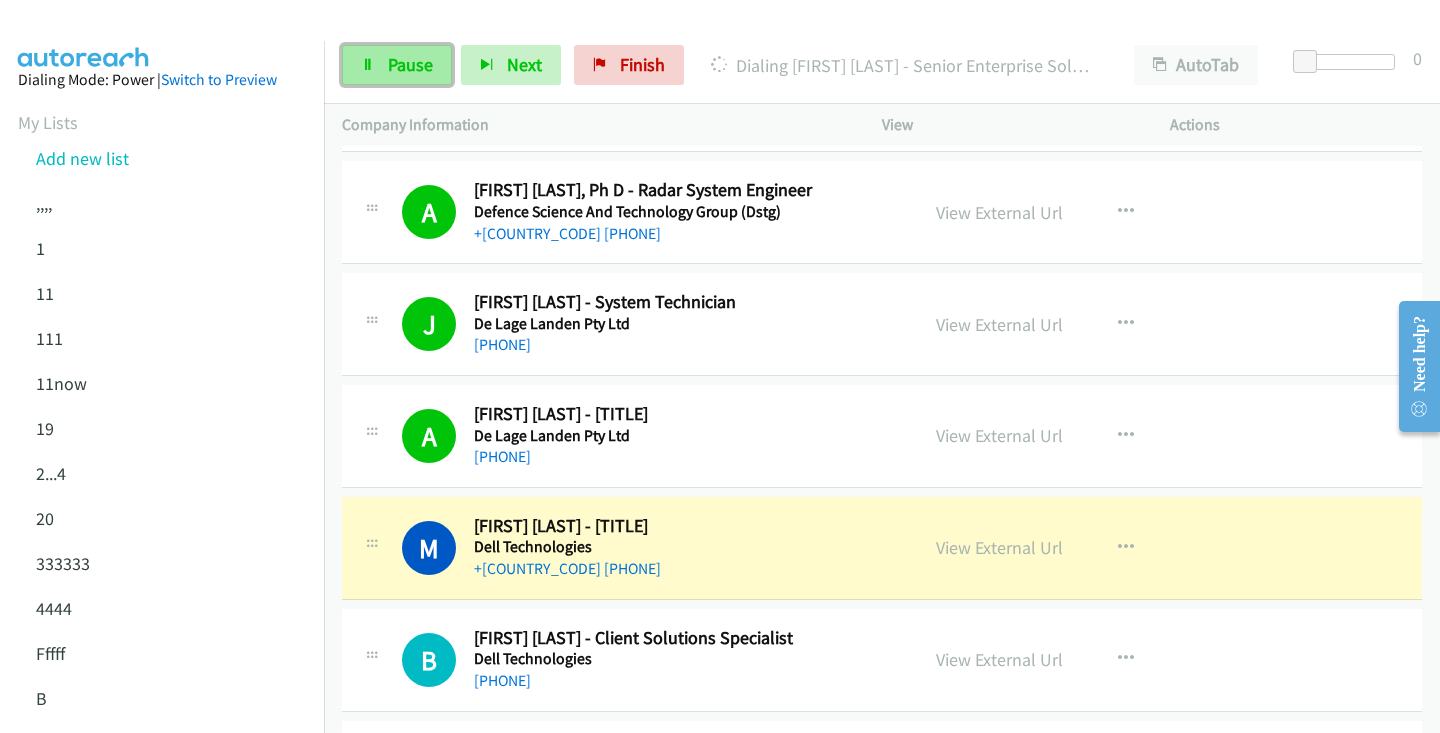 click on "Pause" at bounding box center [410, 64] 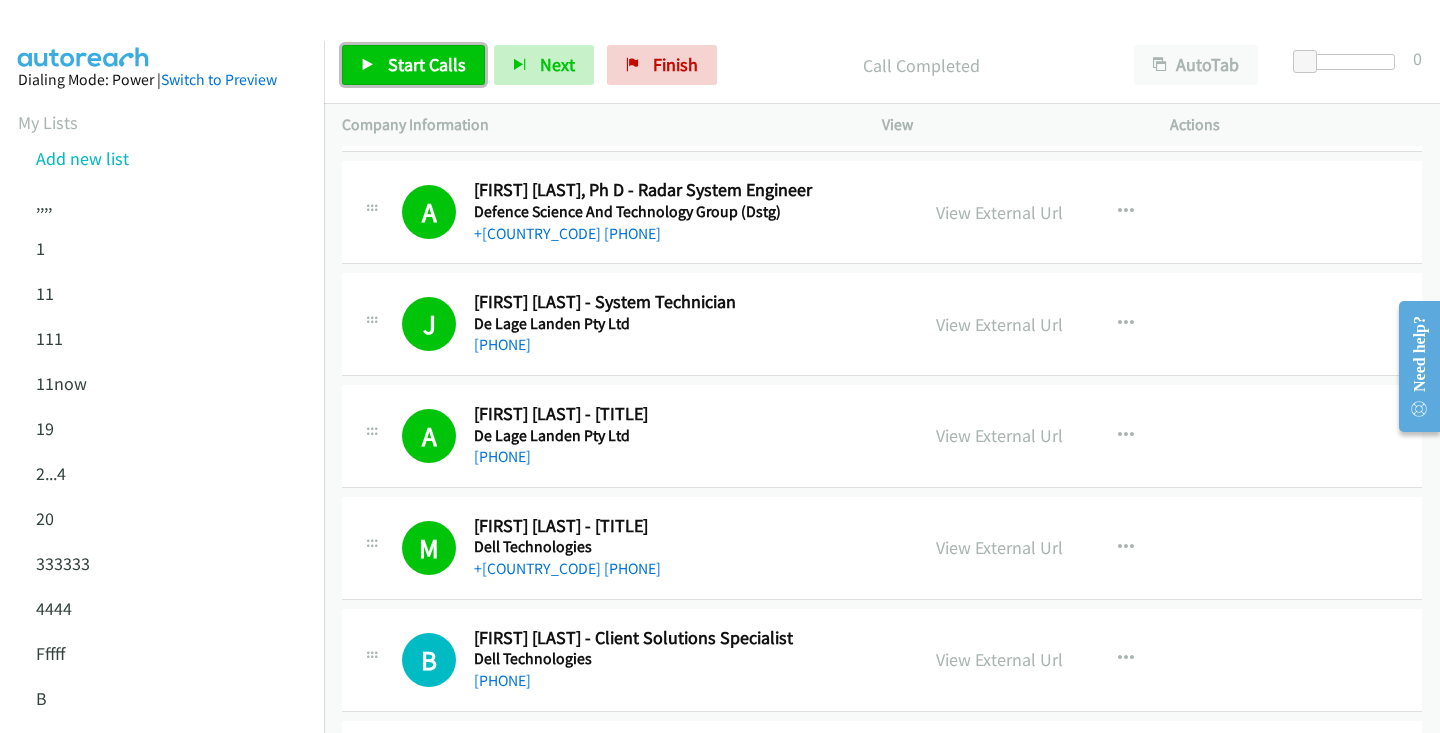 click on "Start Calls" at bounding box center [427, 64] 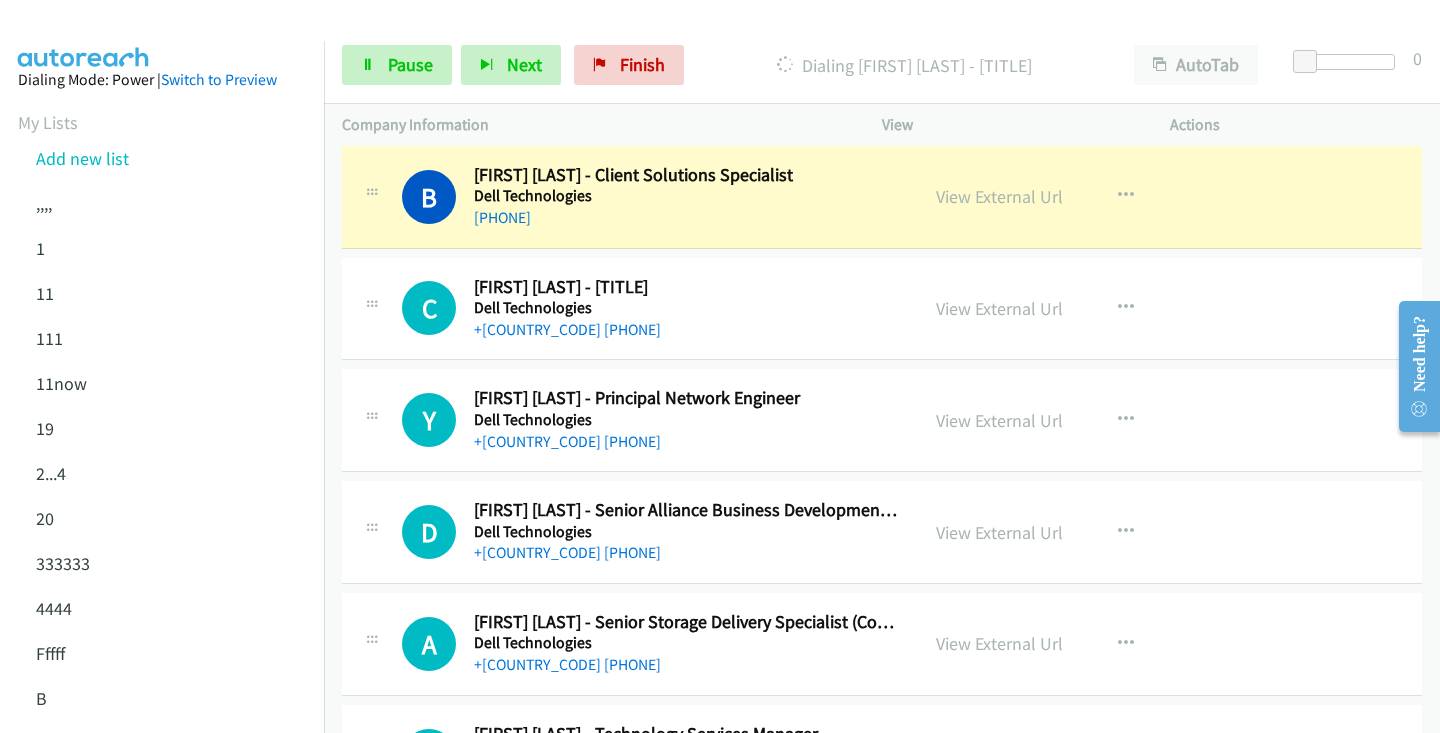 scroll, scrollTop: 5256, scrollLeft: 0, axis: vertical 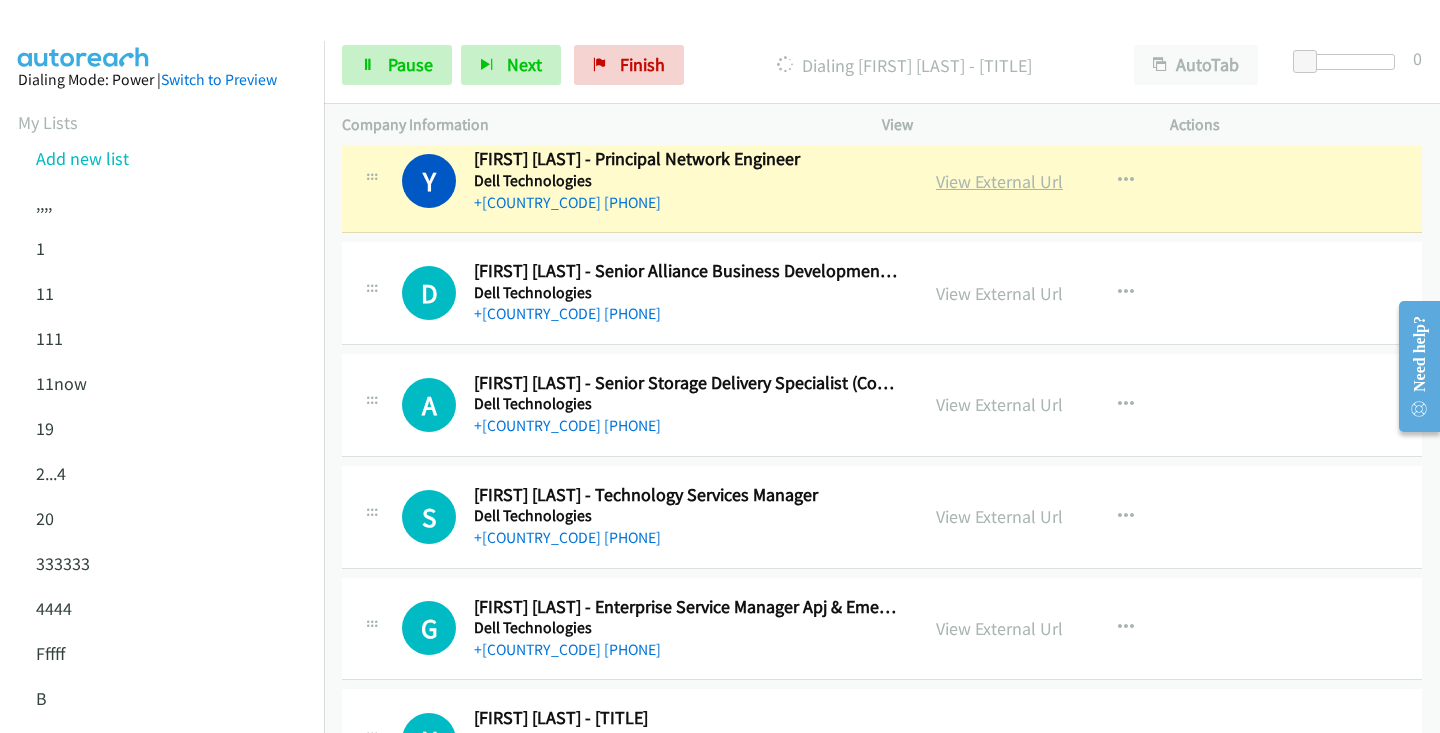 click on "View External Url" at bounding box center (999, 181) 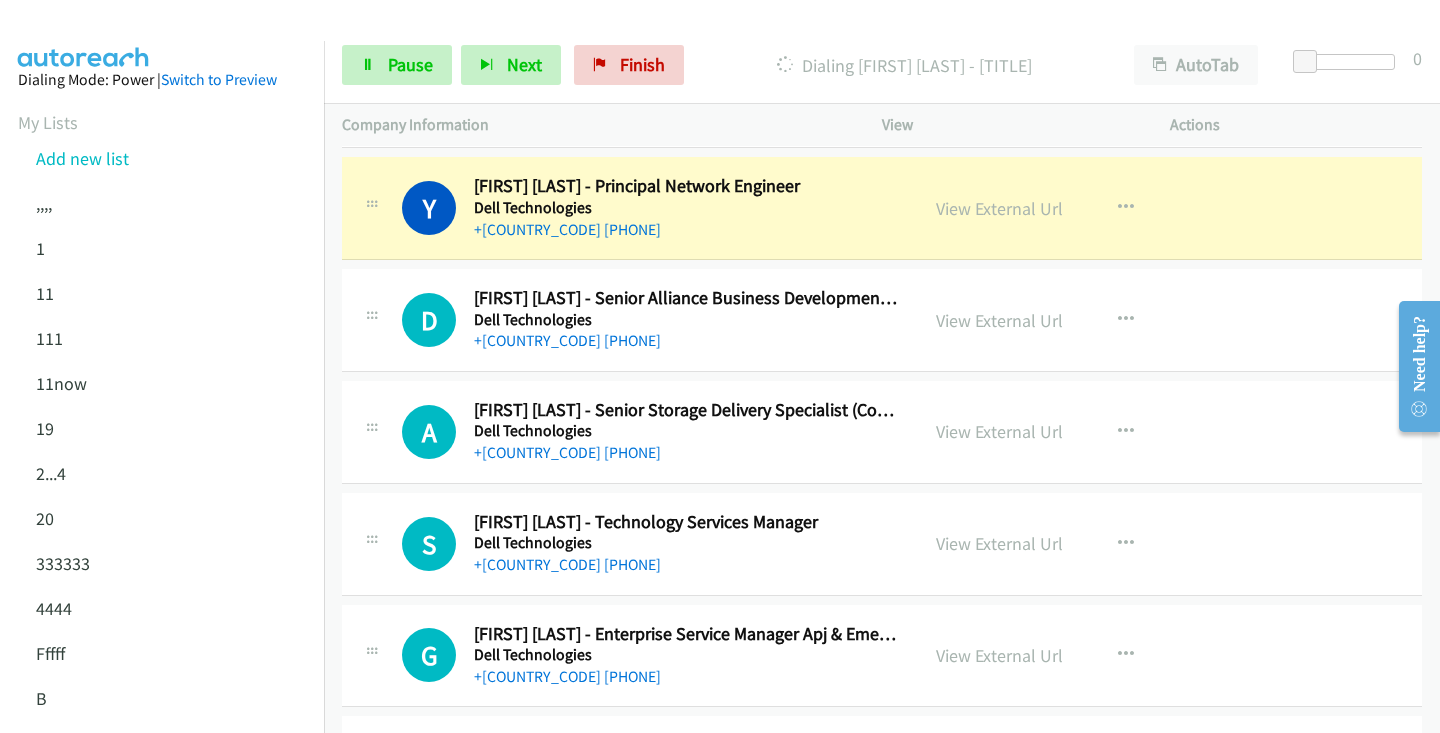 scroll, scrollTop: 5480, scrollLeft: 0, axis: vertical 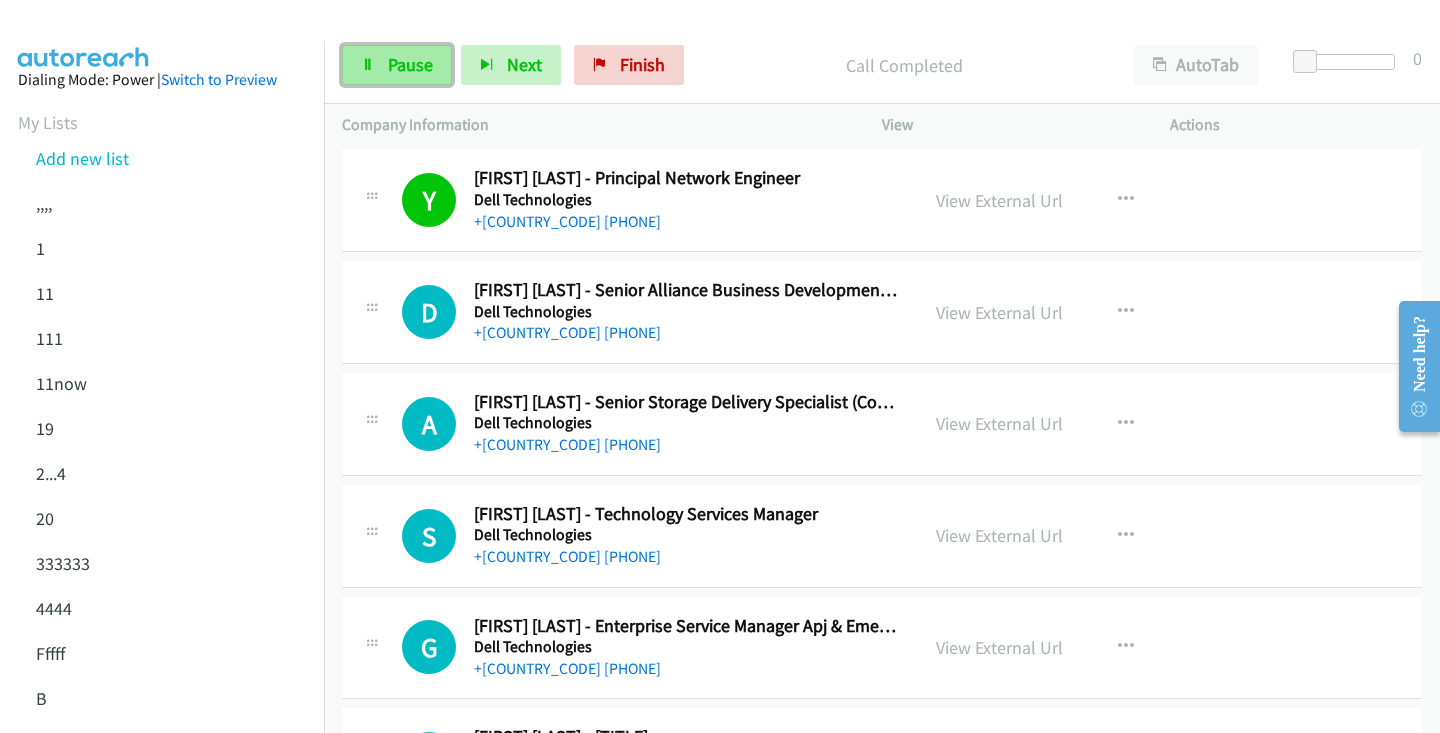 click on "Pause" at bounding box center (397, 65) 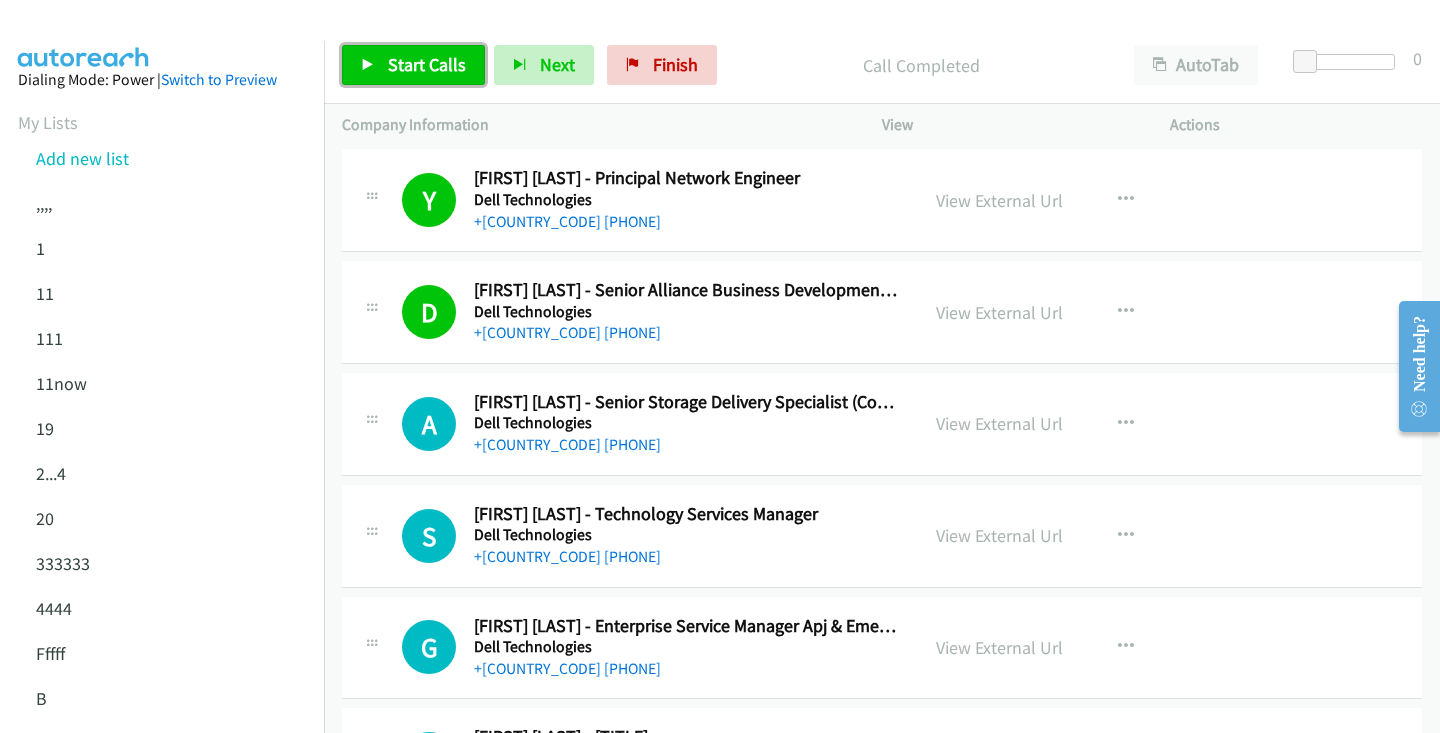 click on "Start Calls" at bounding box center (413, 65) 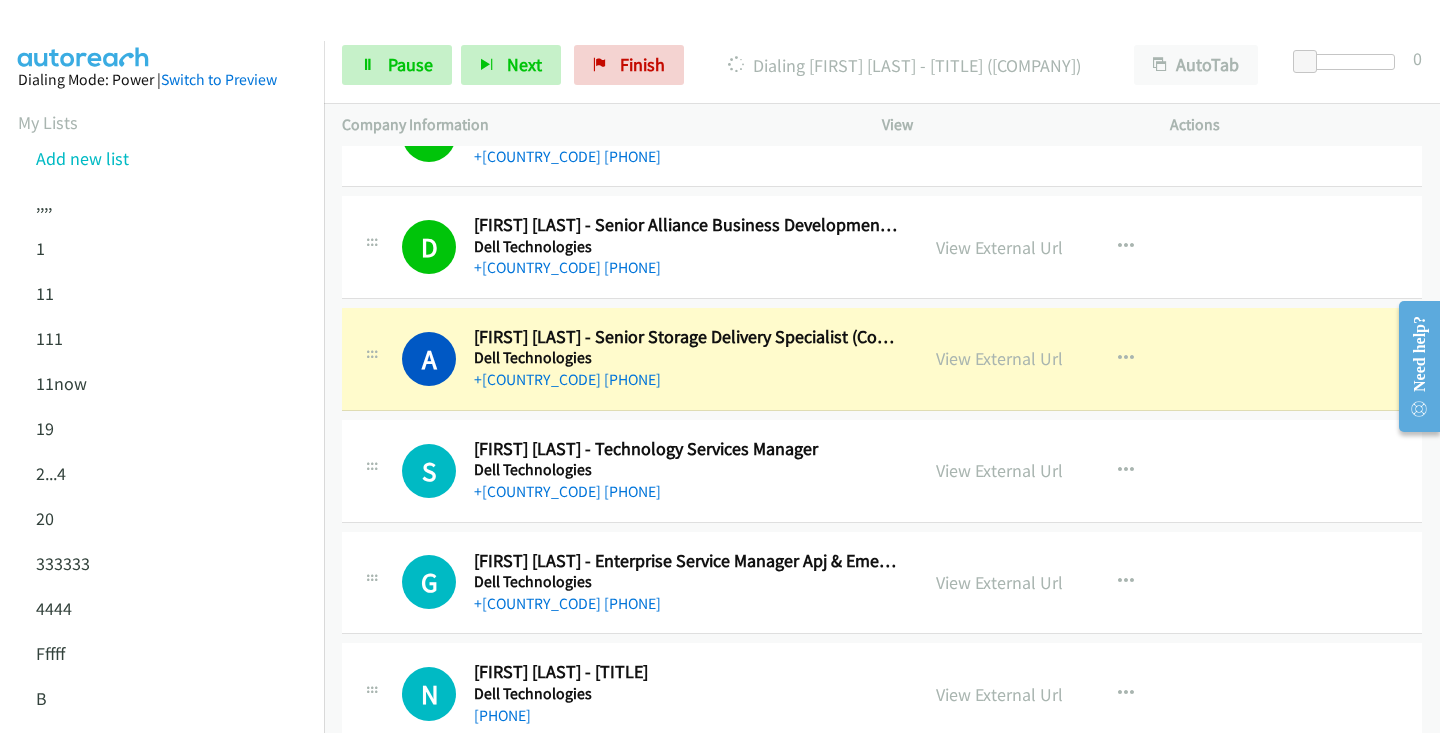 scroll, scrollTop: 5559, scrollLeft: 0, axis: vertical 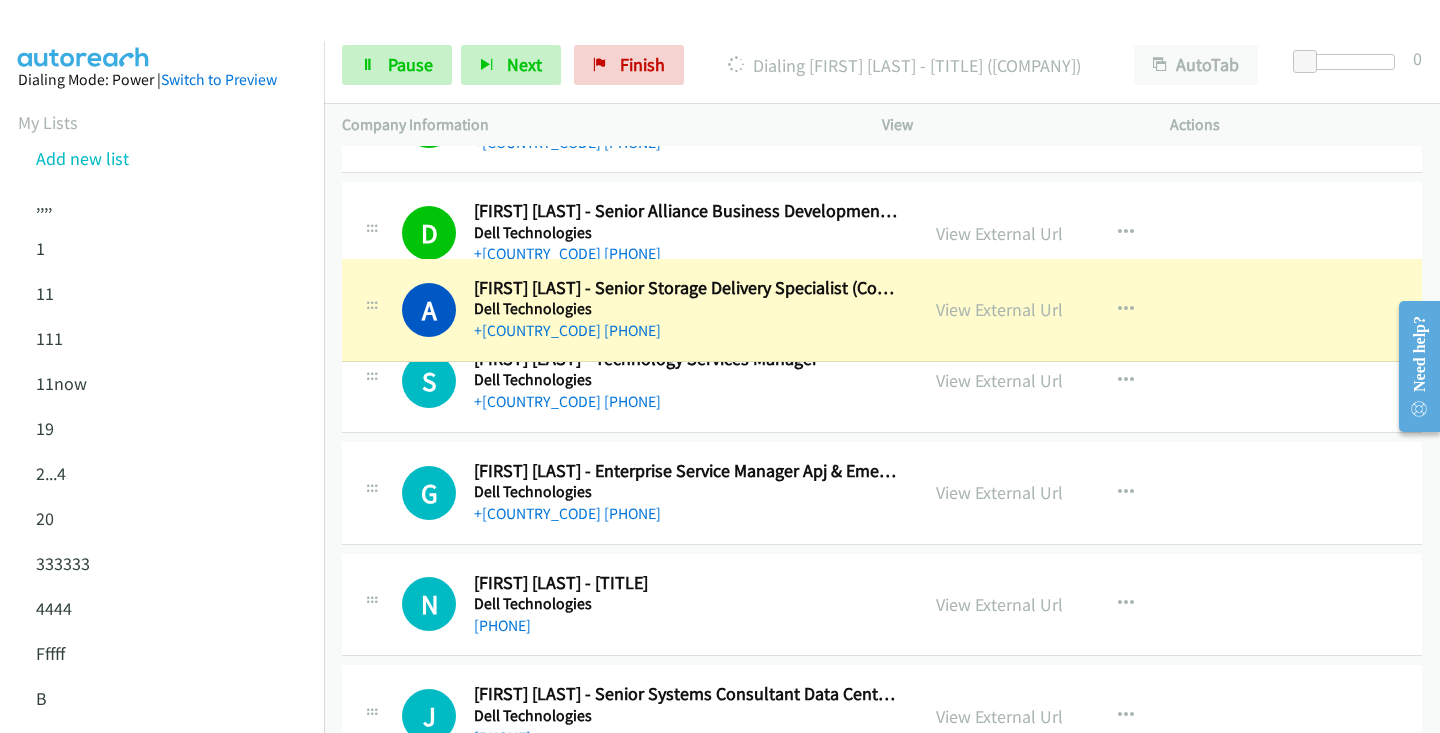 drag, startPoint x: 960, startPoint y: 344, endPoint x: 436, endPoint y: 277, distance: 528.26605 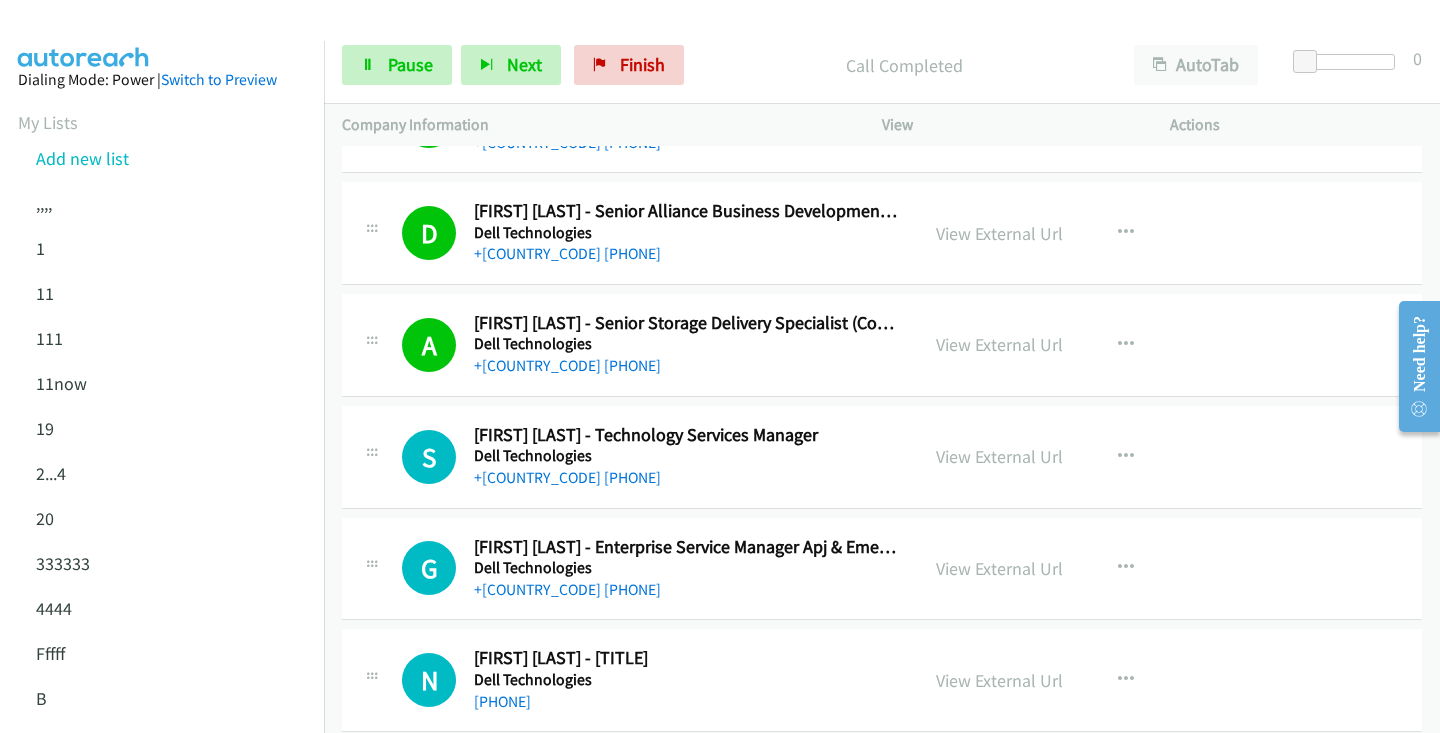 click on "Start Calls
Pause
Next
Finish
Call Completed
AutoTab
AutoTab
0" at bounding box center (882, 65) 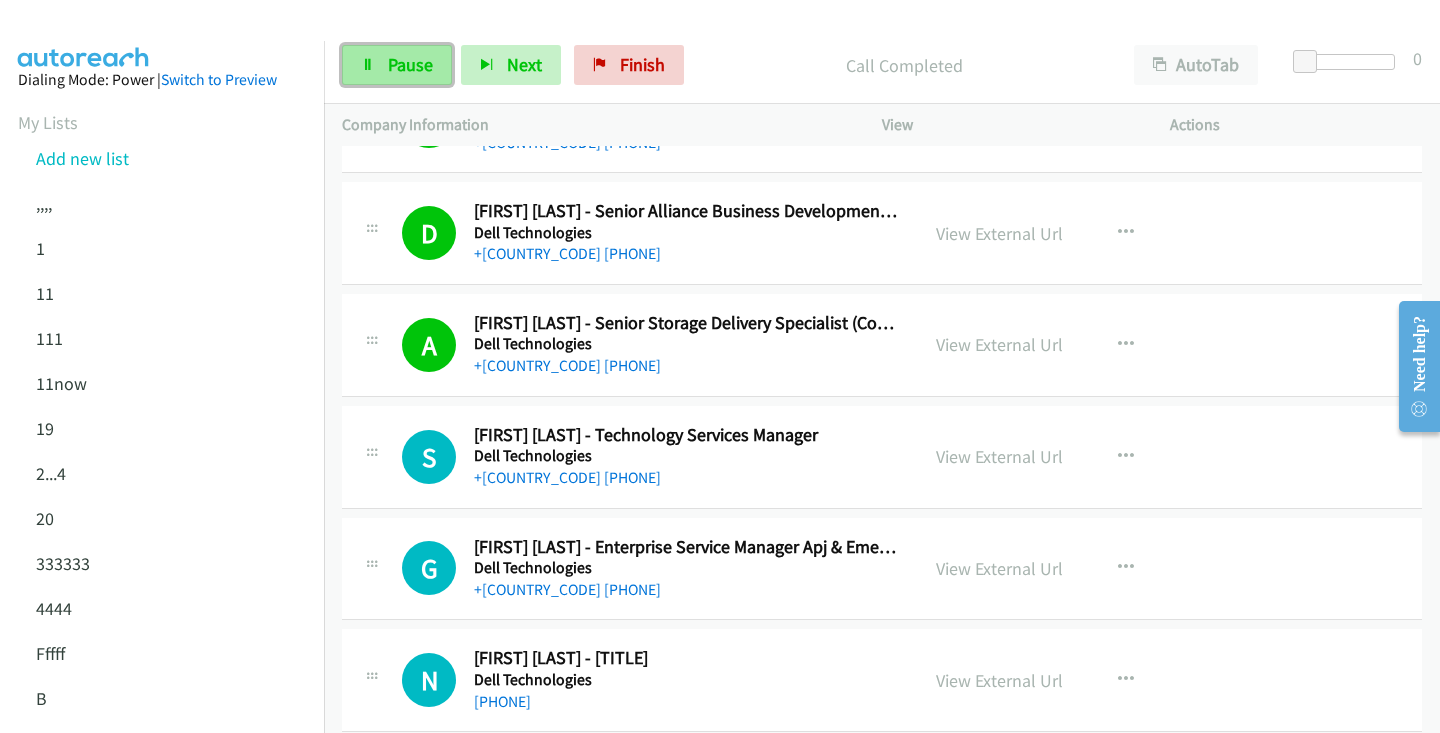 click on "Pause" at bounding box center [410, 64] 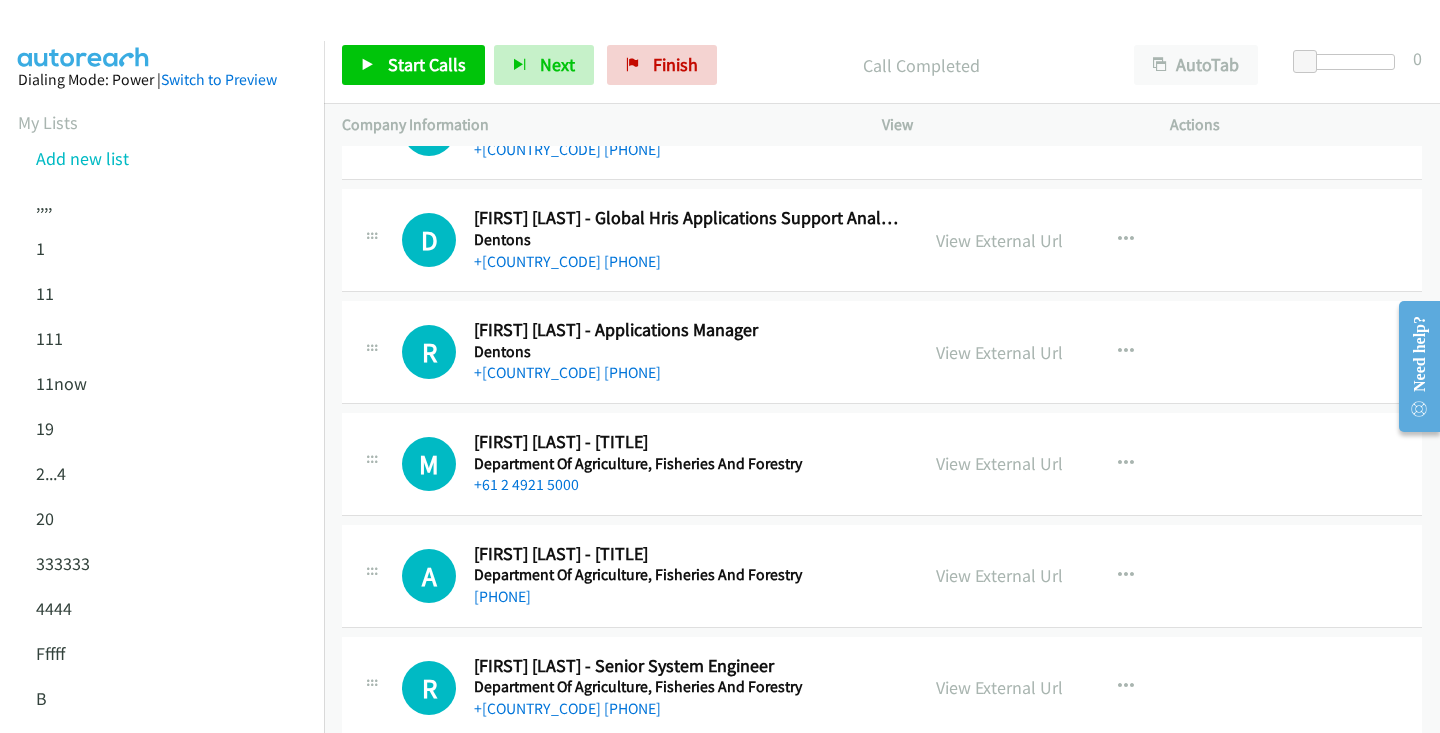 scroll, scrollTop: 8348, scrollLeft: 0, axis: vertical 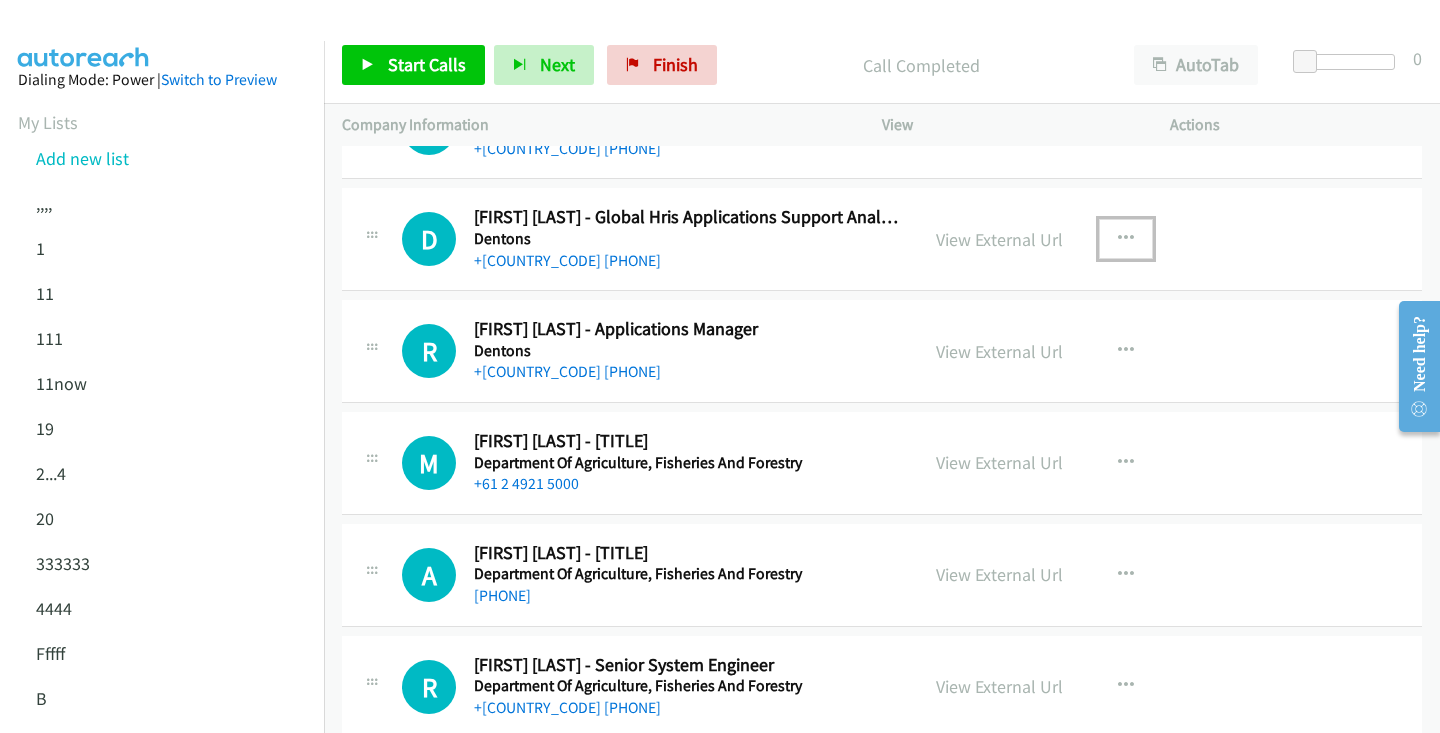 click at bounding box center (1126, 239) 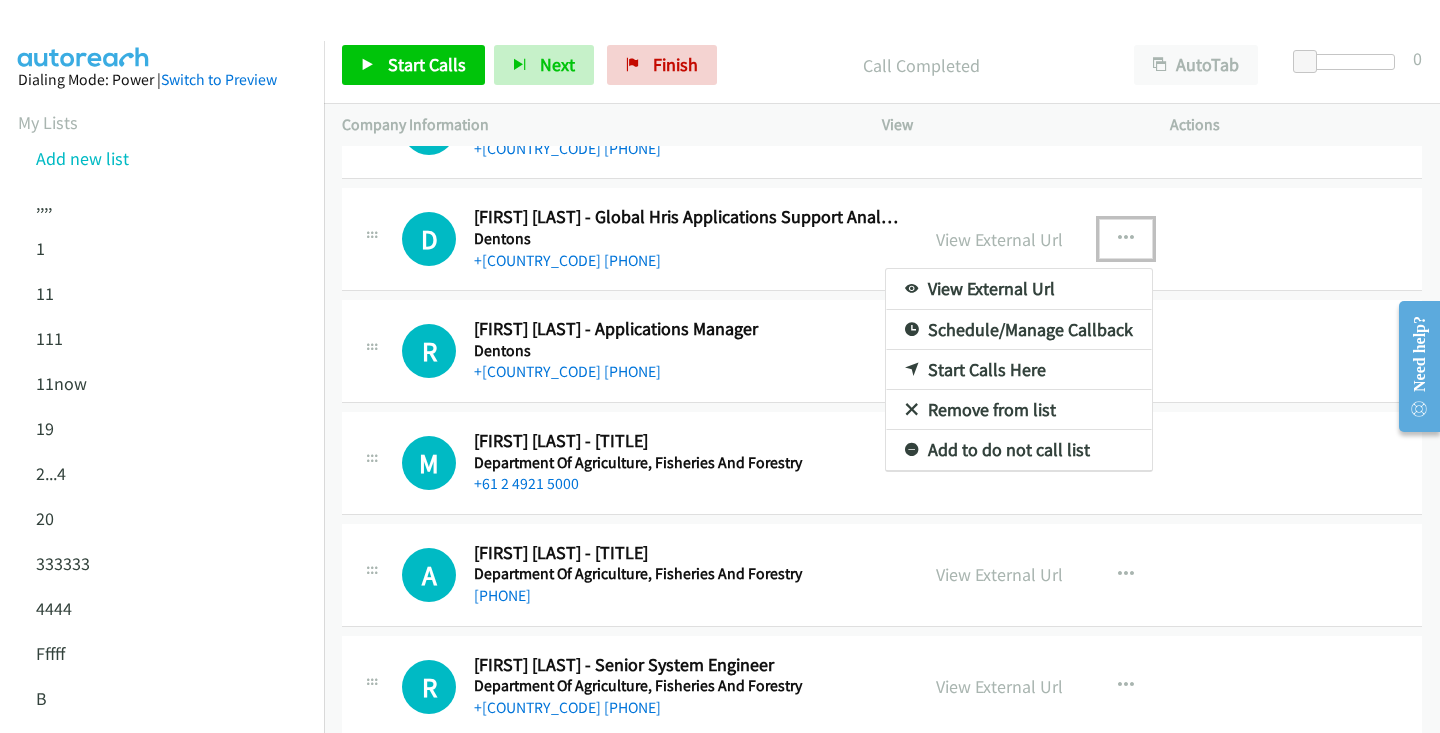 click on "Start Calls Here" at bounding box center (1019, 370) 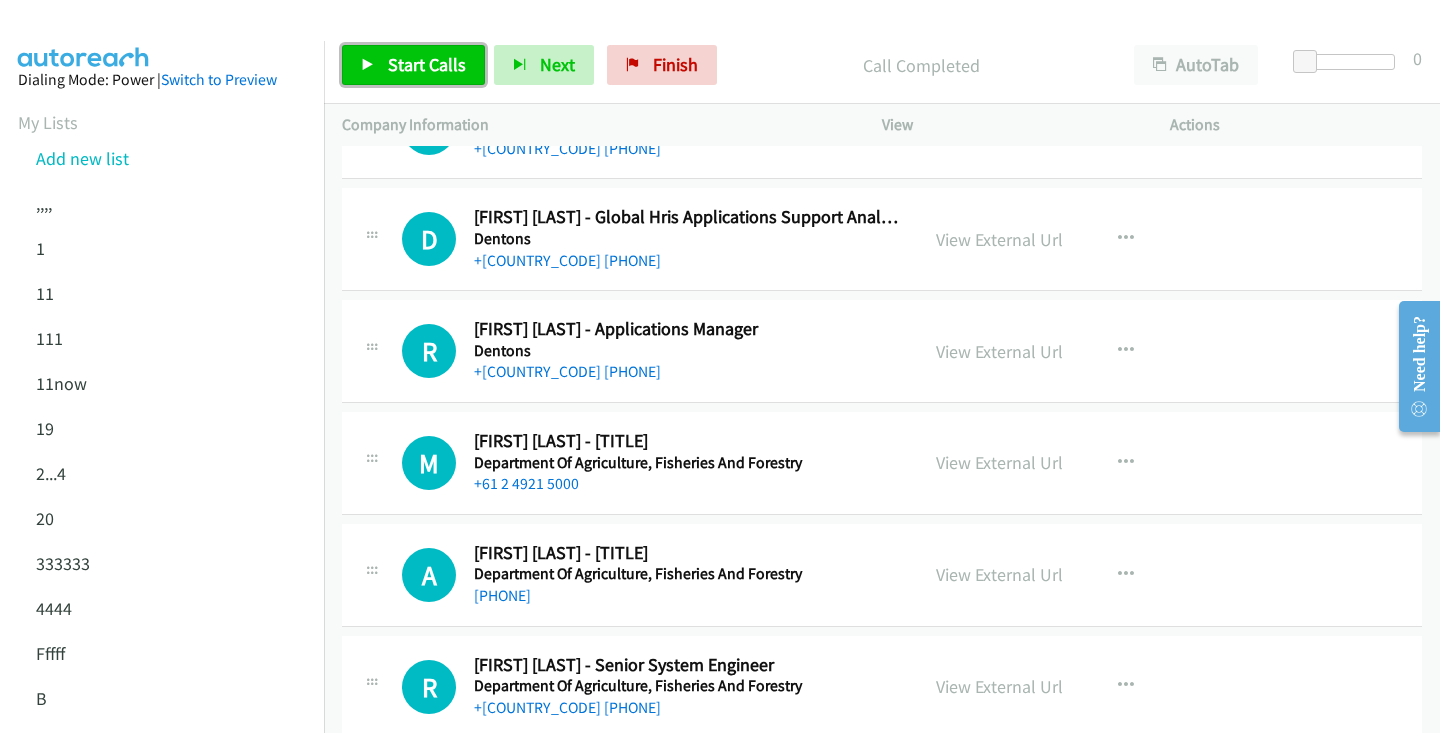 click on "Start Calls" at bounding box center (427, 64) 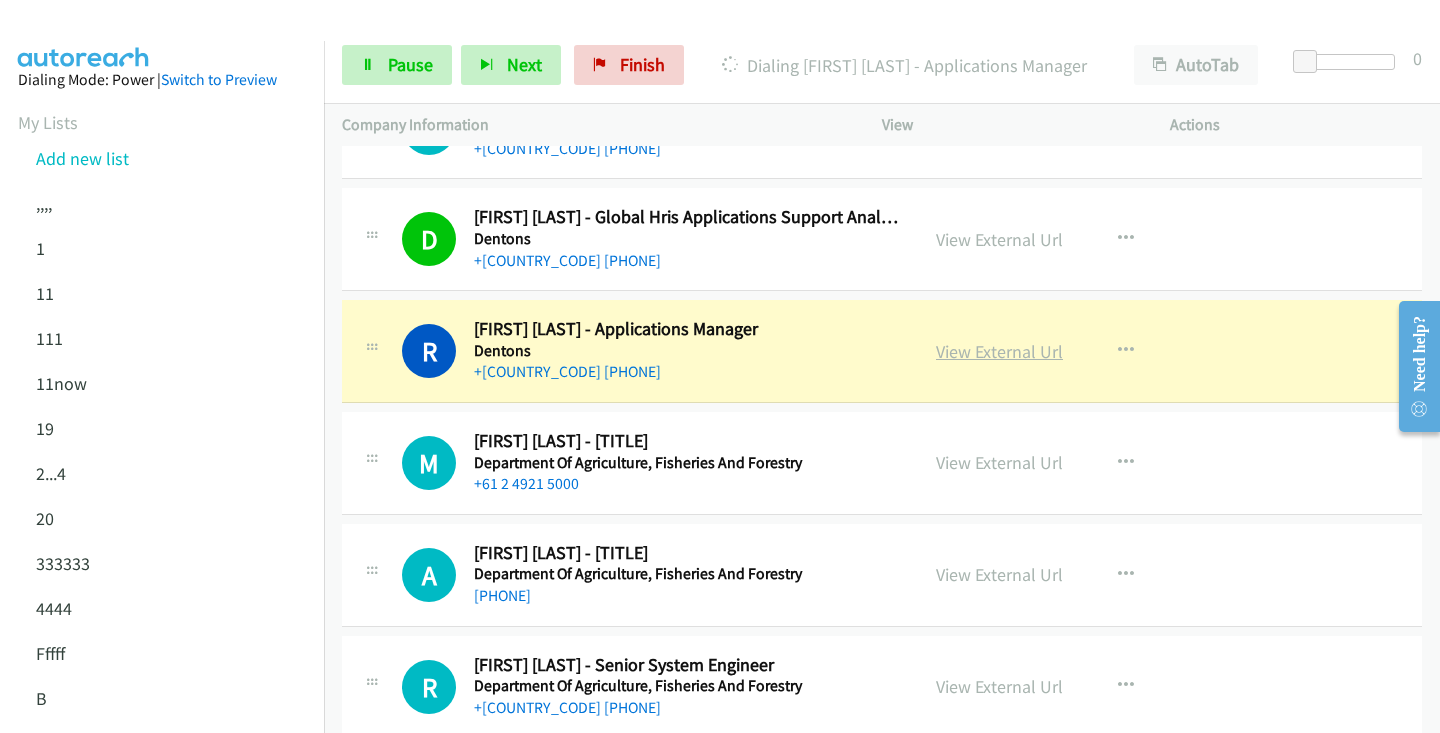 click on "View External Url" at bounding box center (999, 351) 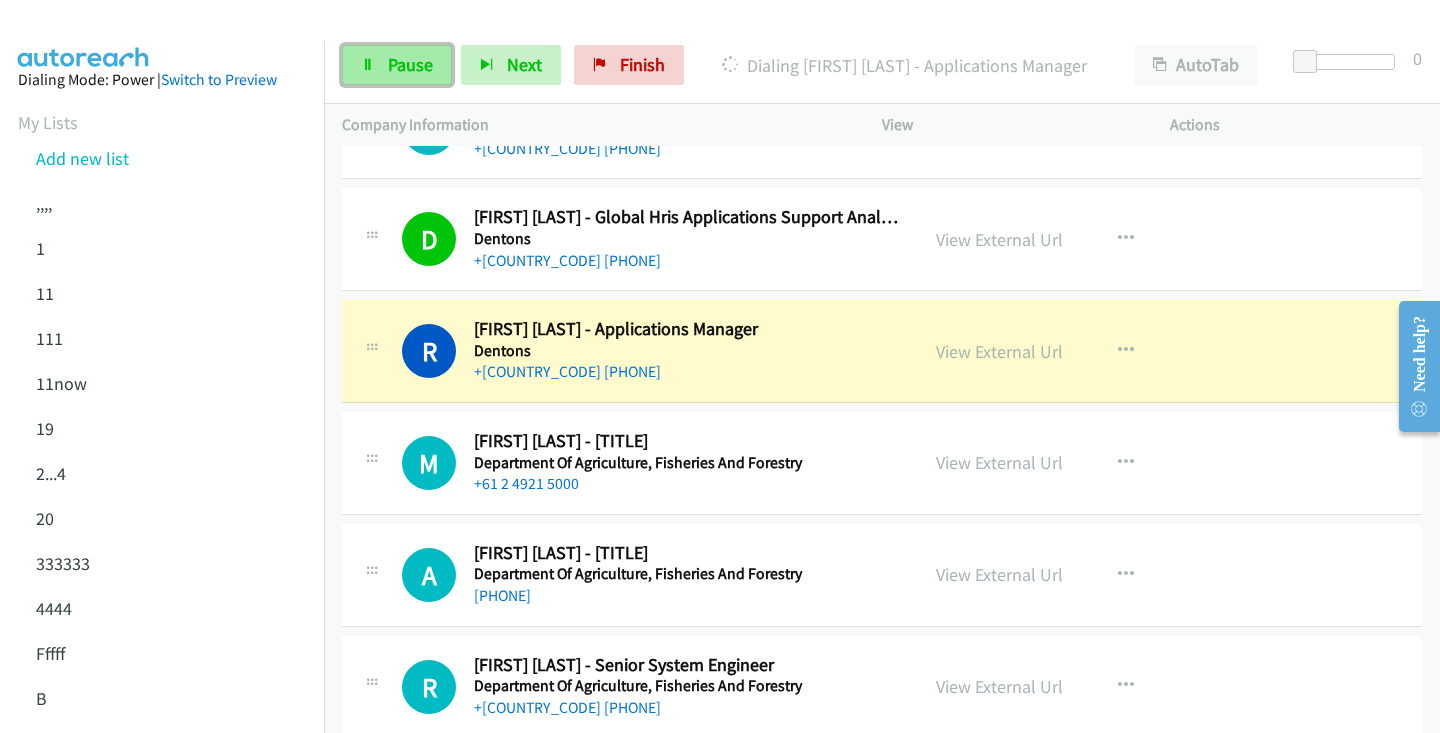 click on "Pause" at bounding box center [397, 65] 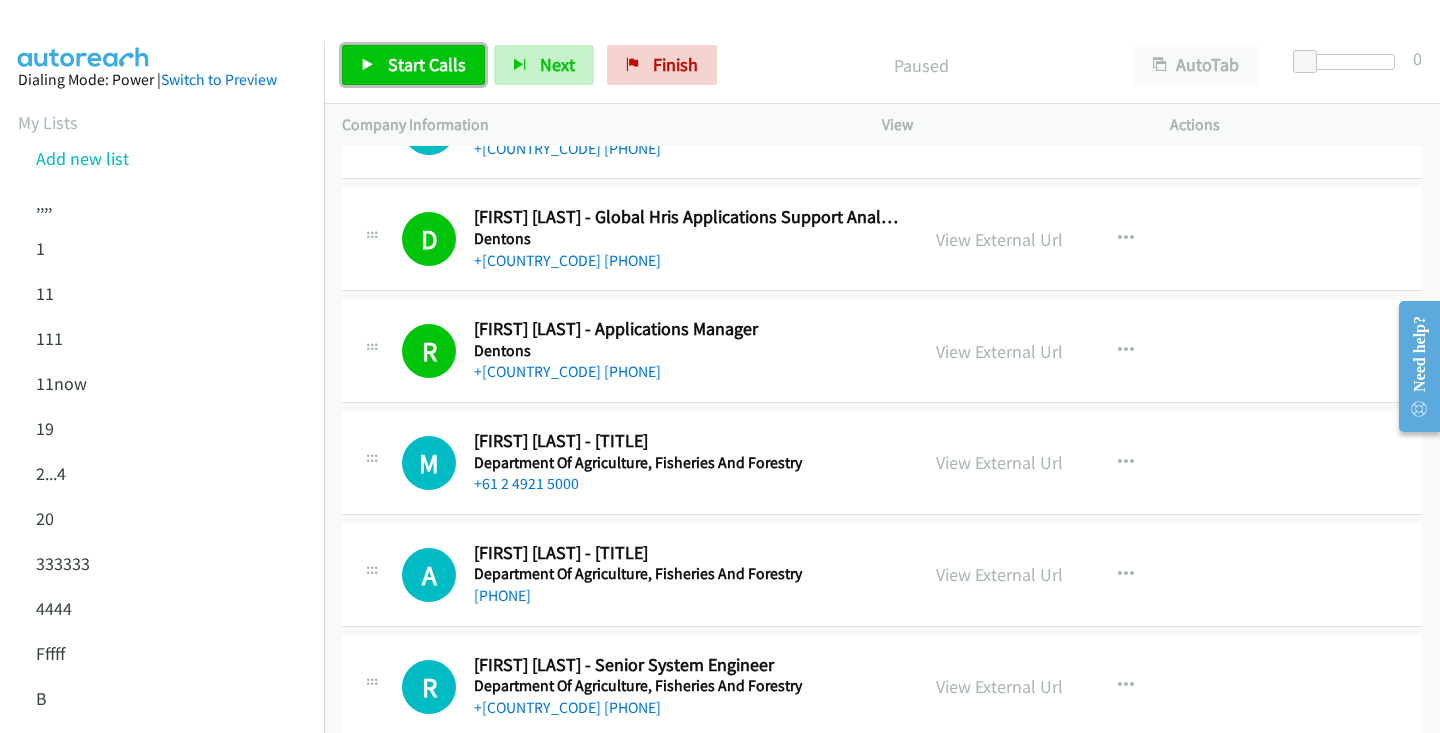 click on "Start Calls" at bounding box center [427, 64] 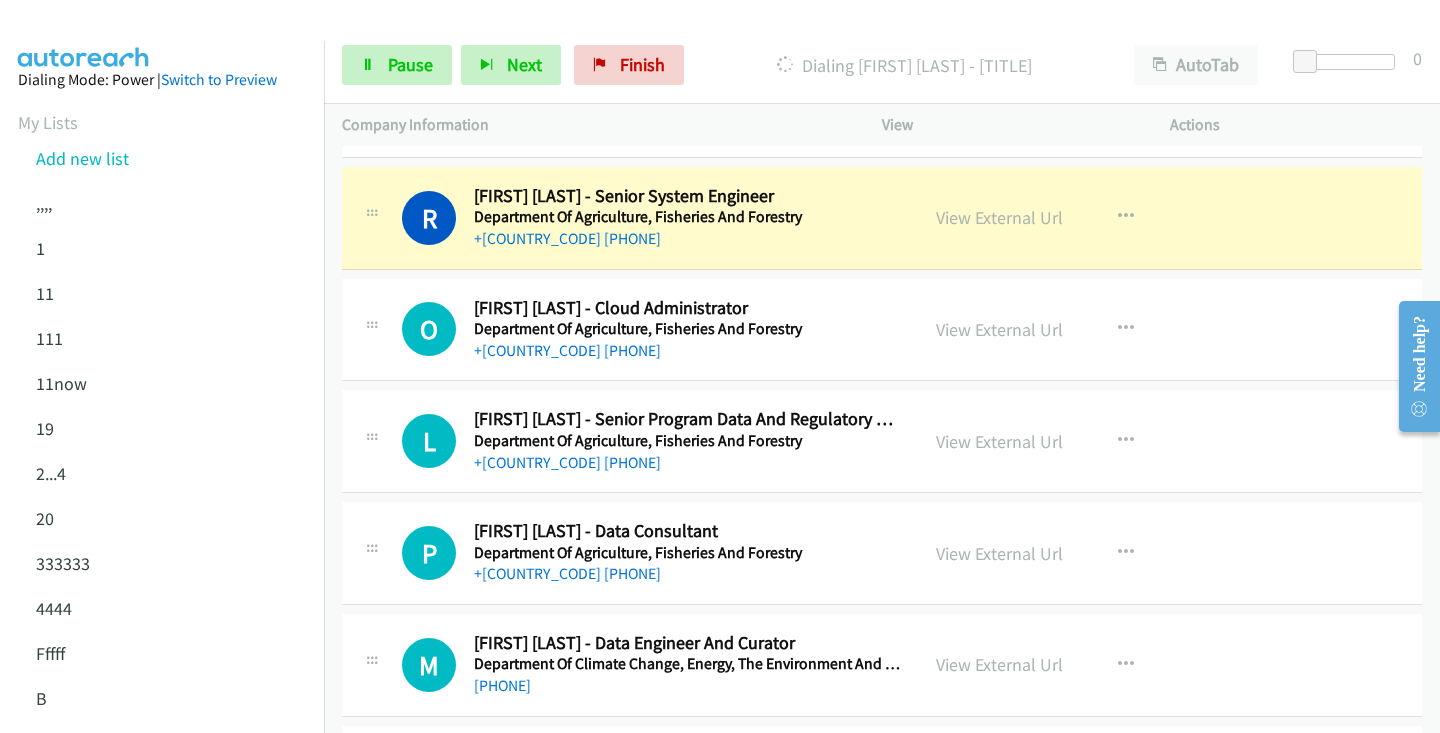 scroll, scrollTop: 8823, scrollLeft: 0, axis: vertical 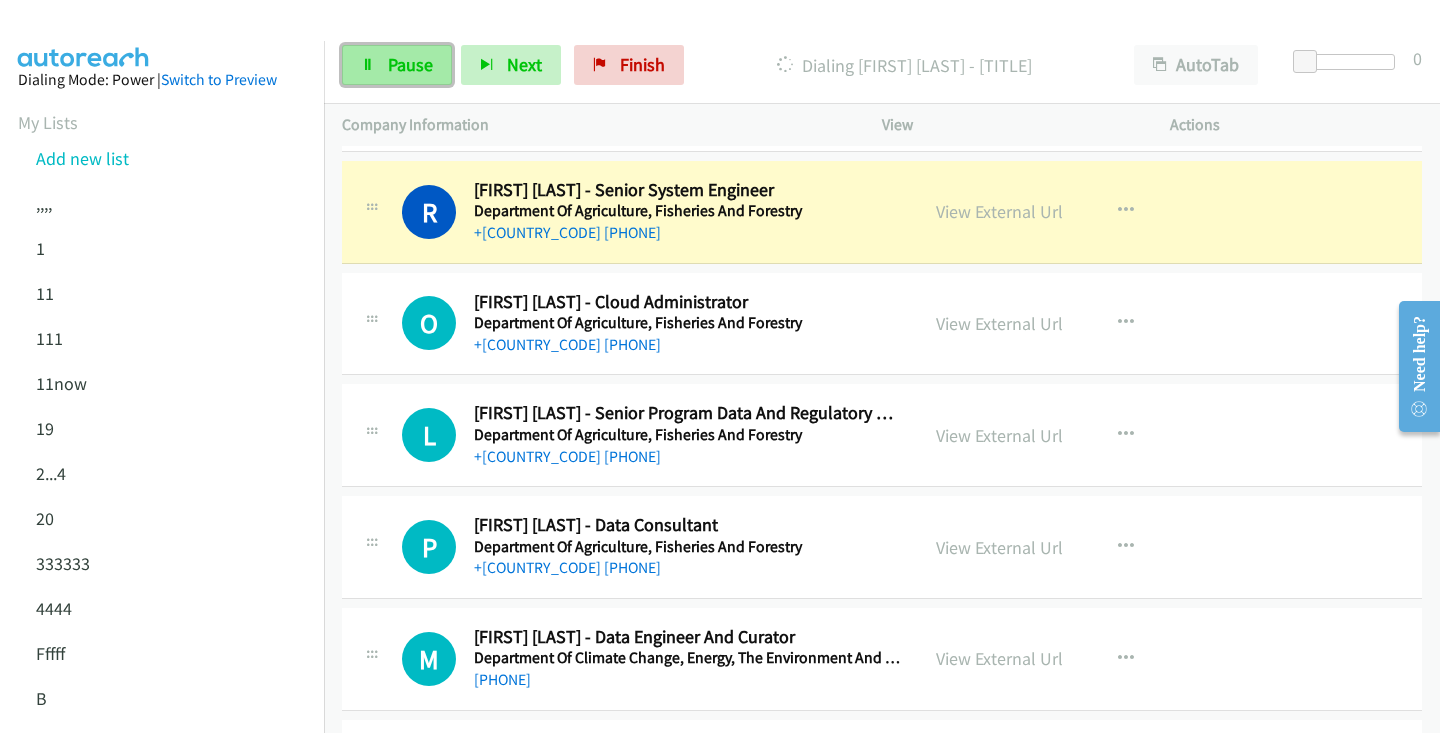 click on "Pause" at bounding box center (410, 64) 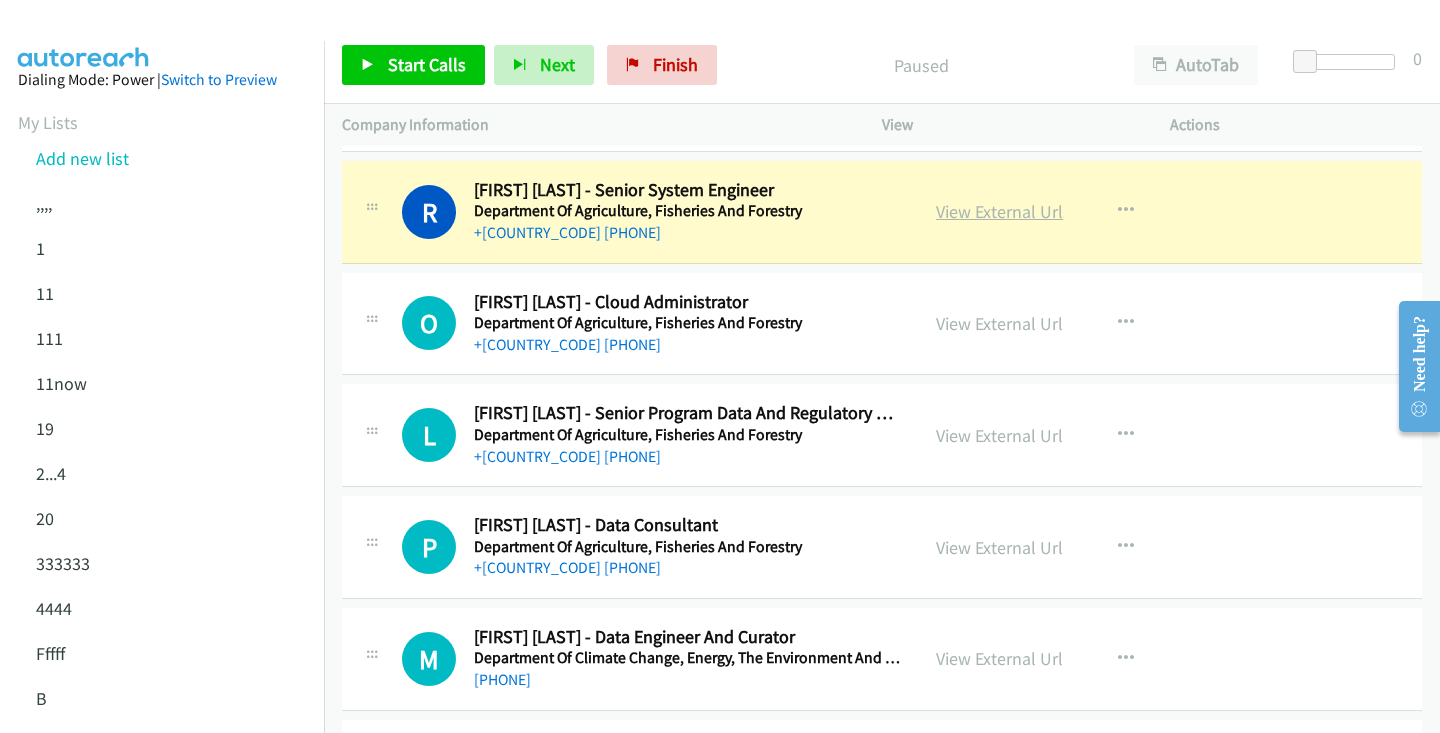 click on "View External Url" at bounding box center (999, 211) 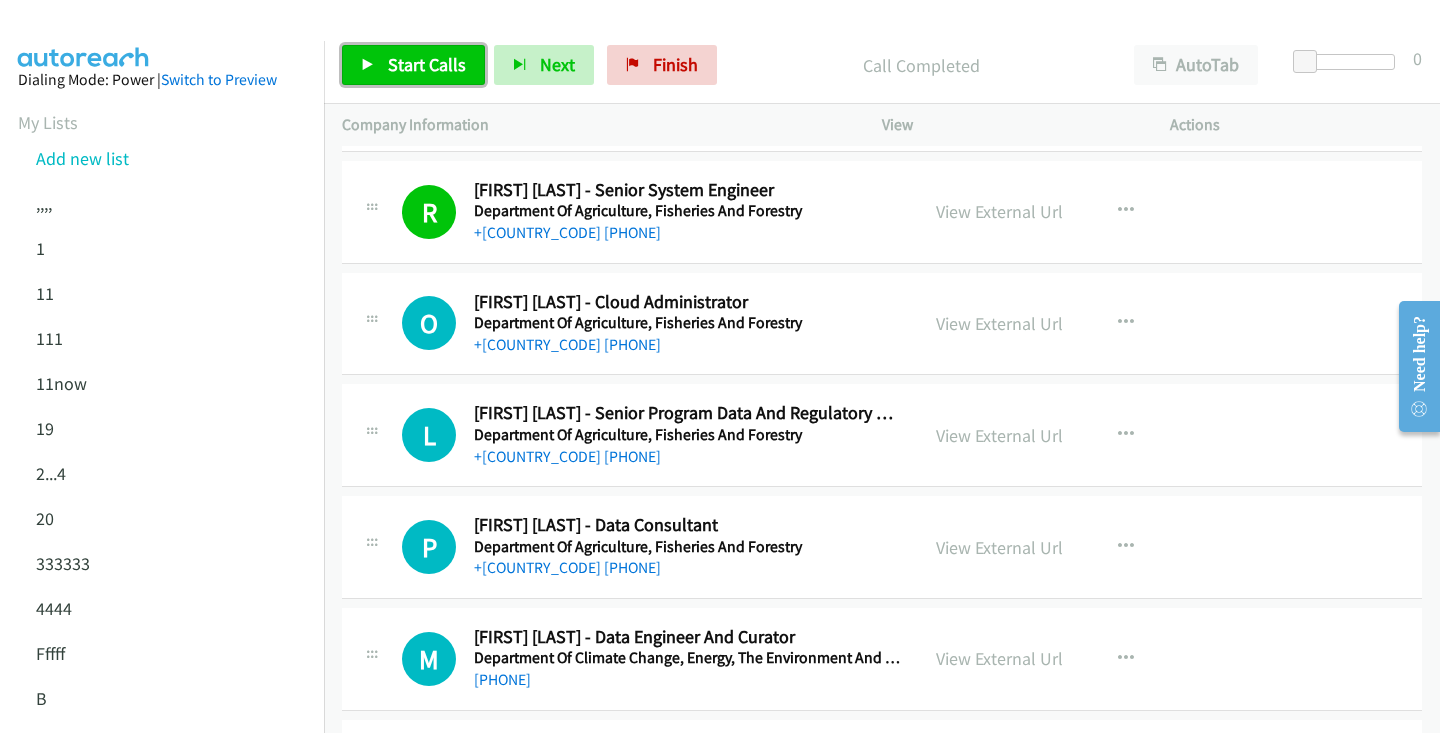 click on "Start Calls" at bounding box center [427, 64] 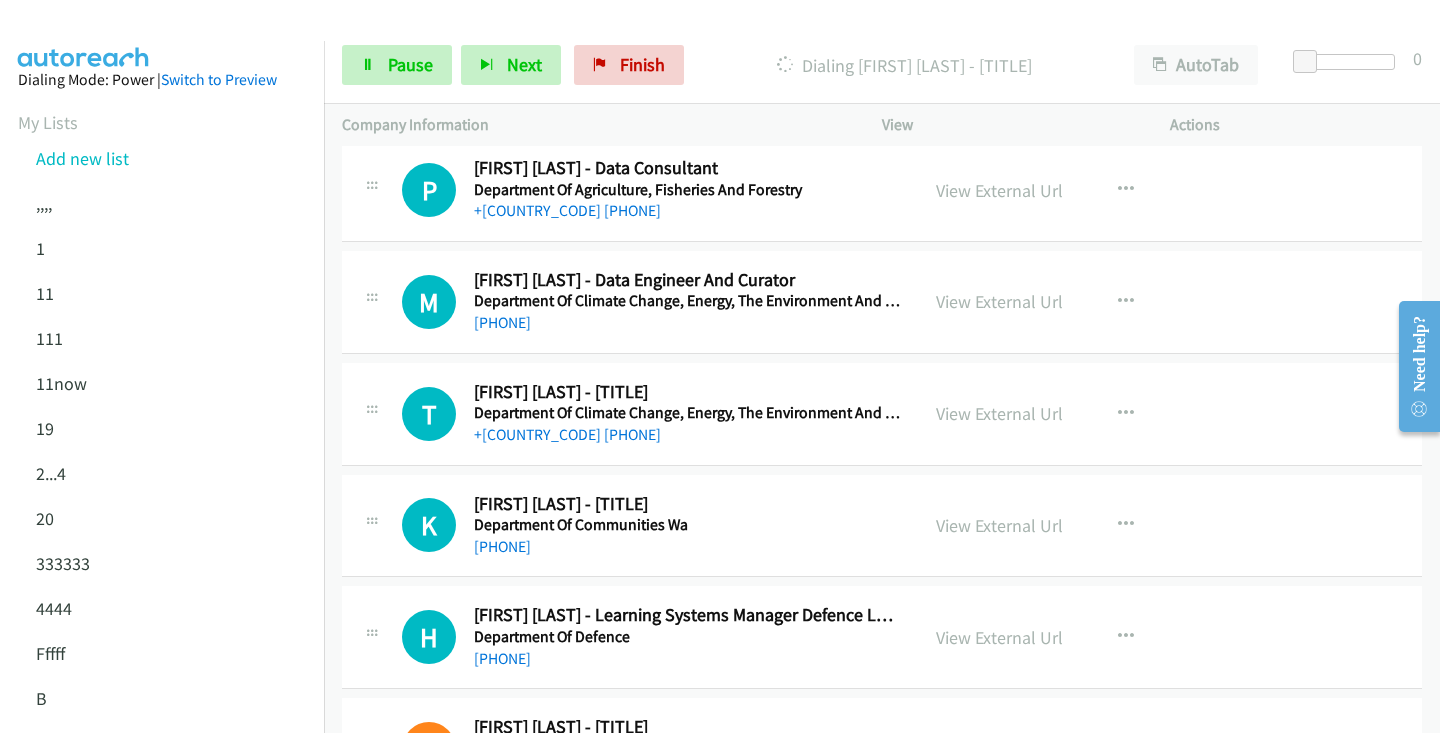 scroll, scrollTop: 9181, scrollLeft: 0, axis: vertical 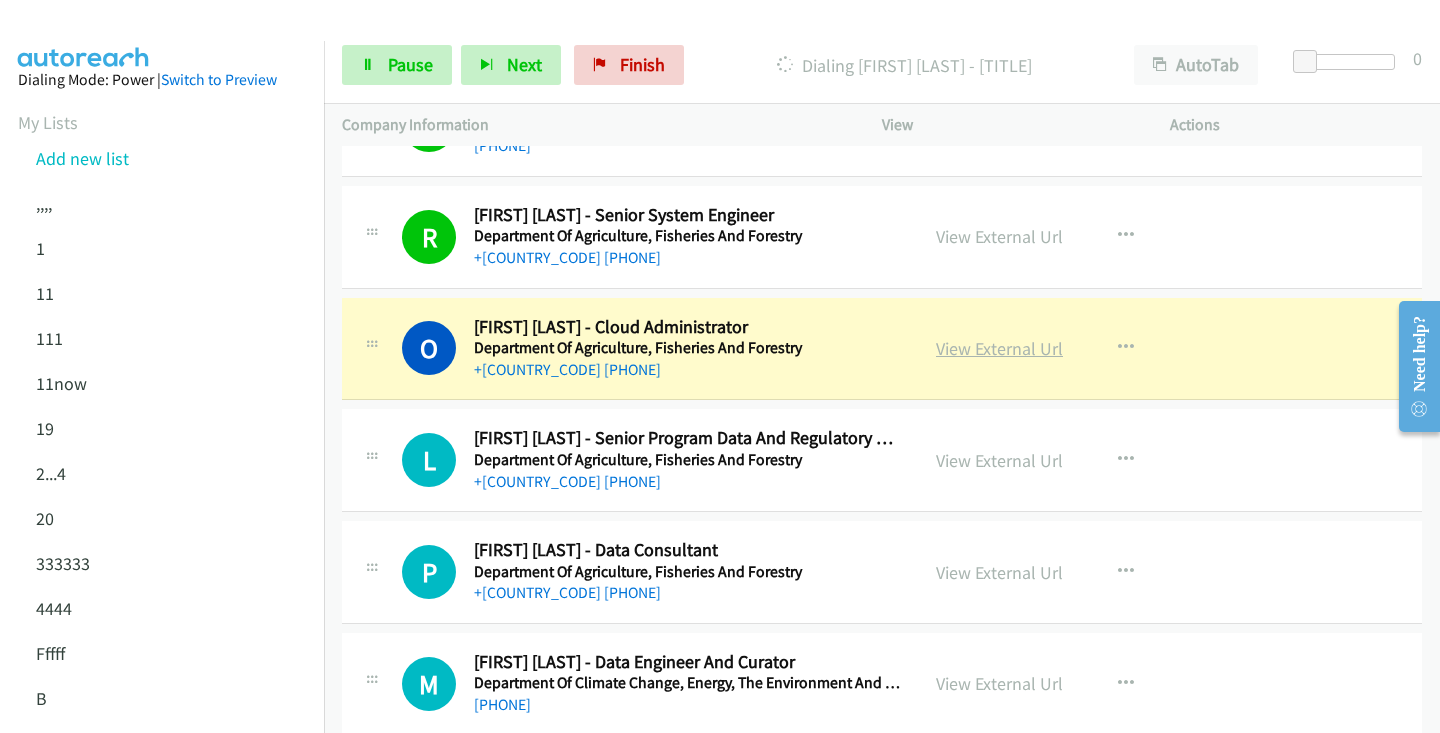 click on "View External Url" at bounding box center (999, 348) 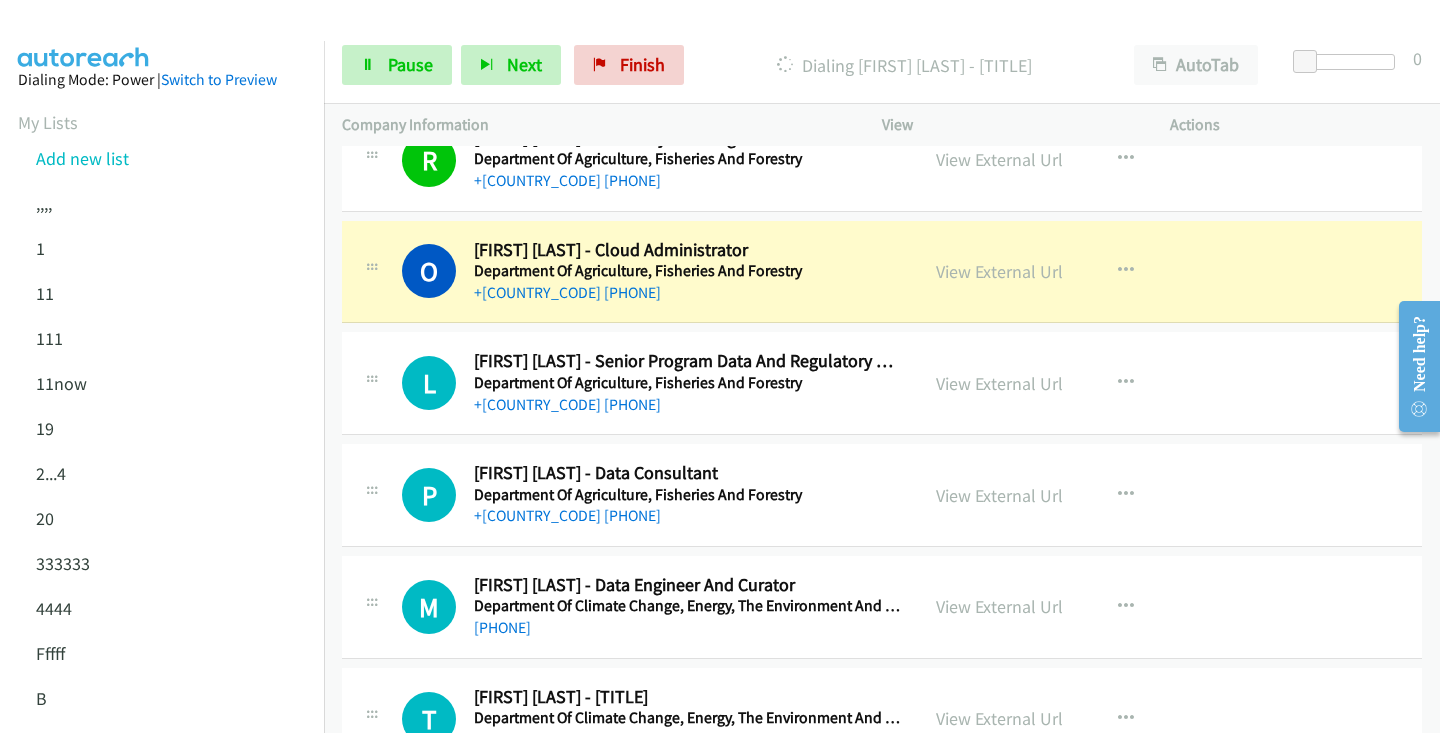 scroll, scrollTop: 8873, scrollLeft: 0, axis: vertical 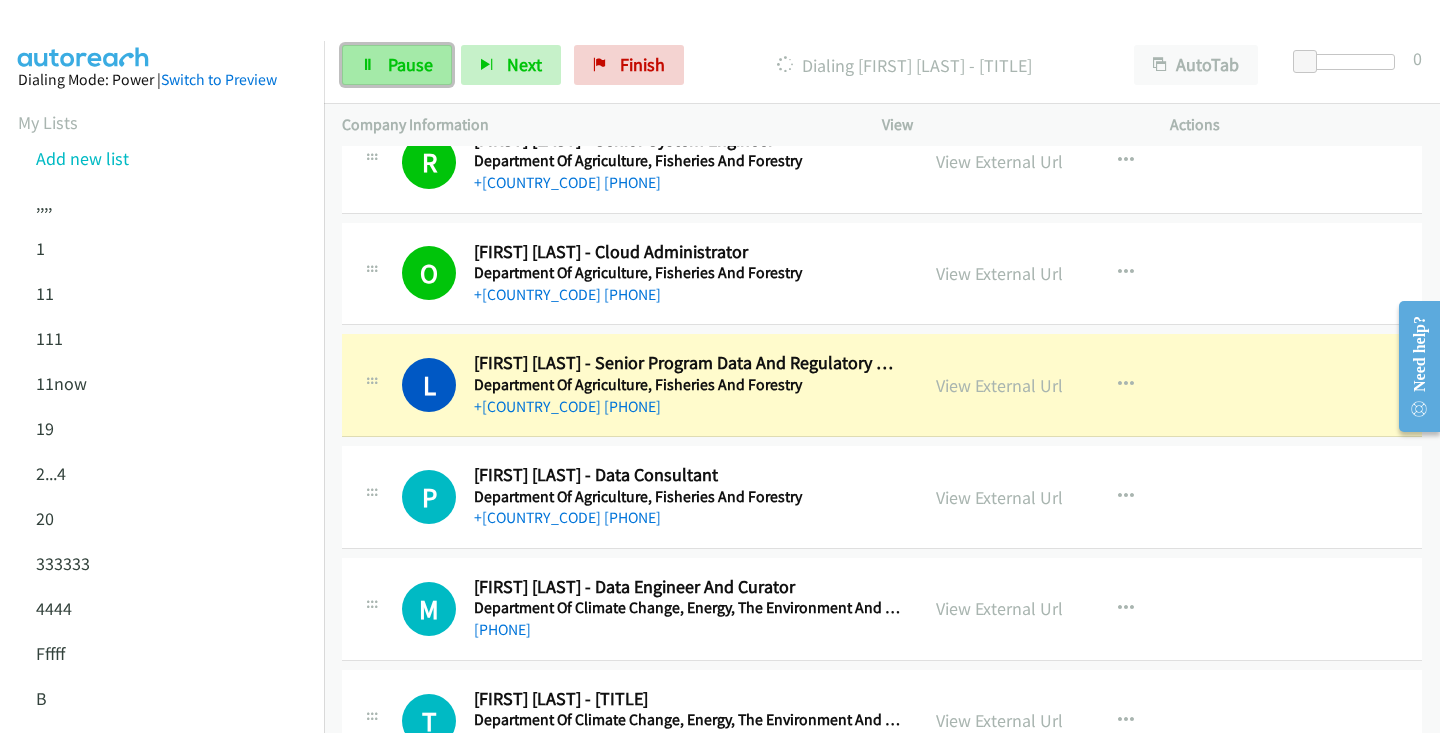 click on "Pause" at bounding box center (397, 65) 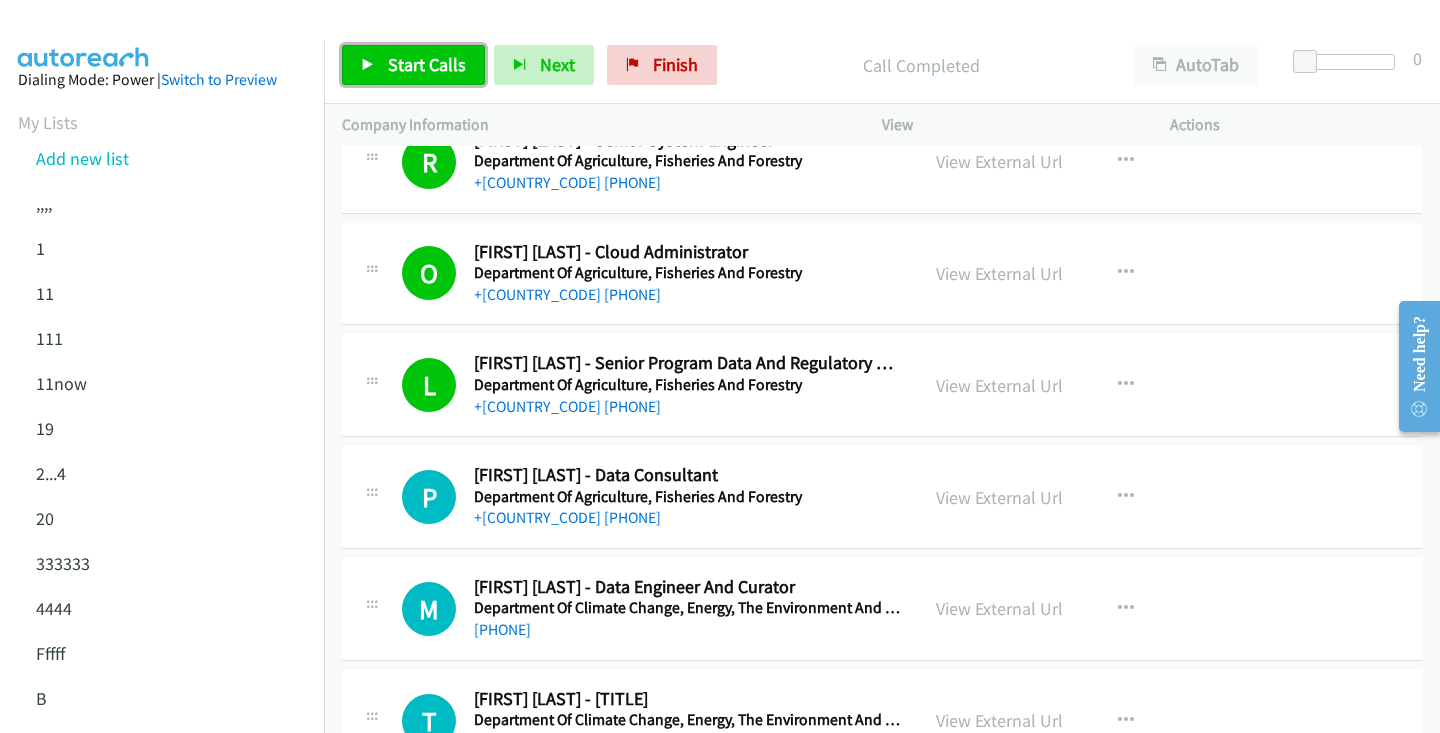 click on "Start Calls" at bounding box center (427, 64) 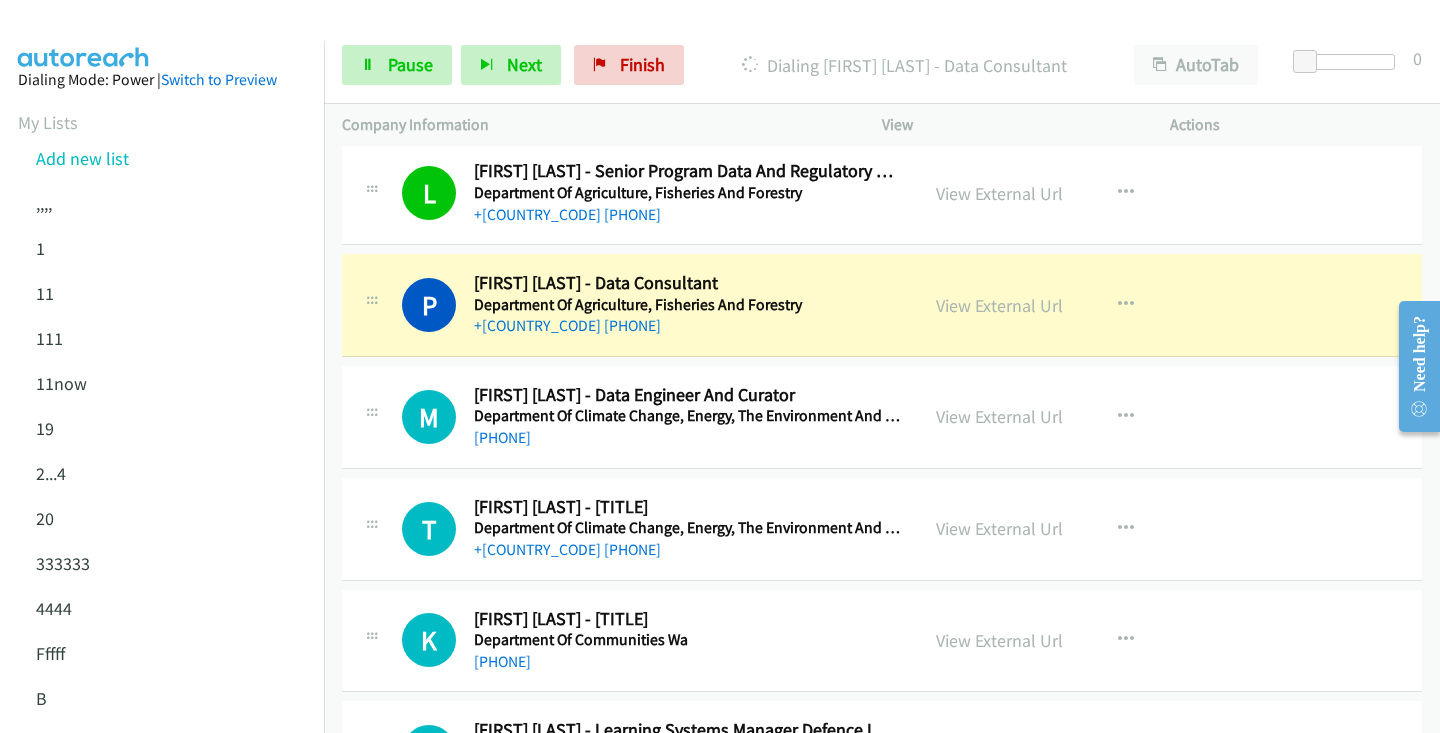 scroll, scrollTop: 9117, scrollLeft: 0, axis: vertical 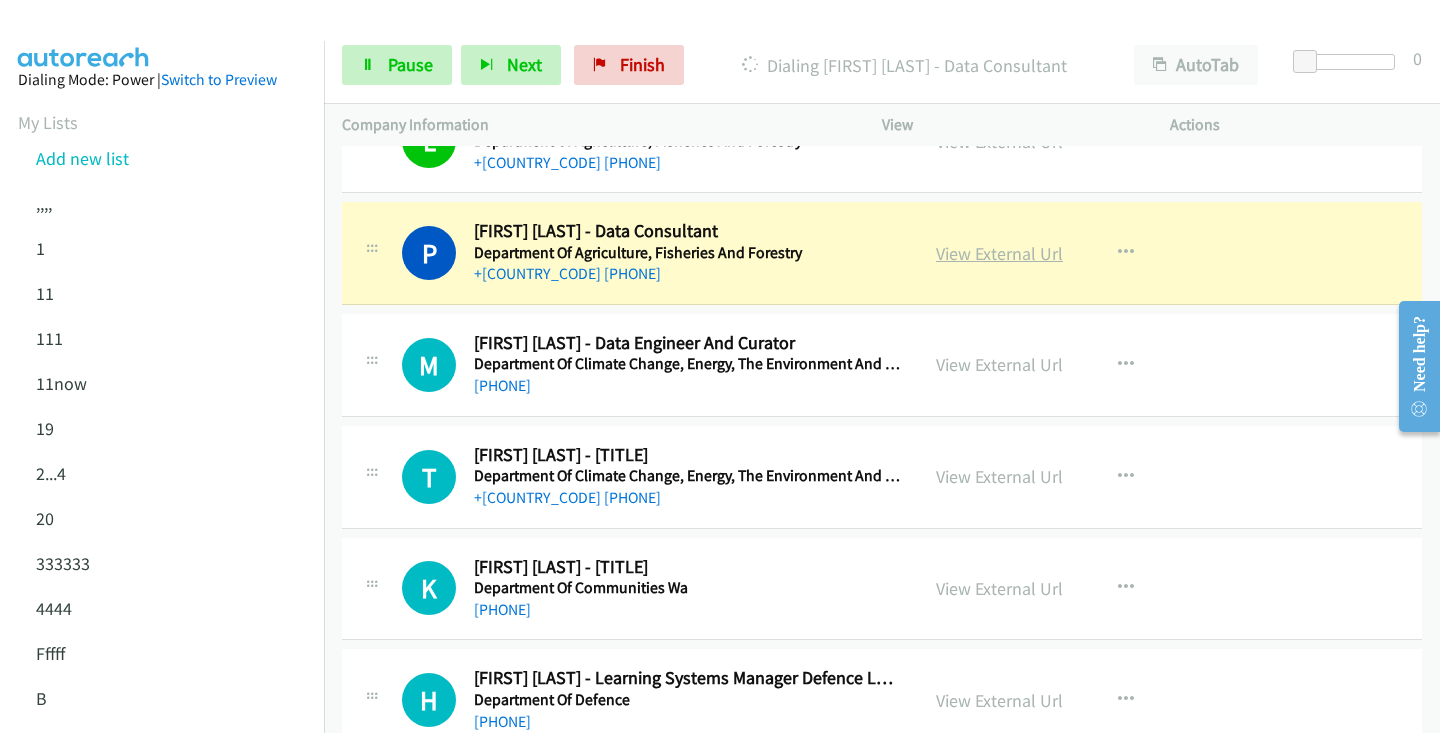 click on "View External Url" at bounding box center [999, 253] 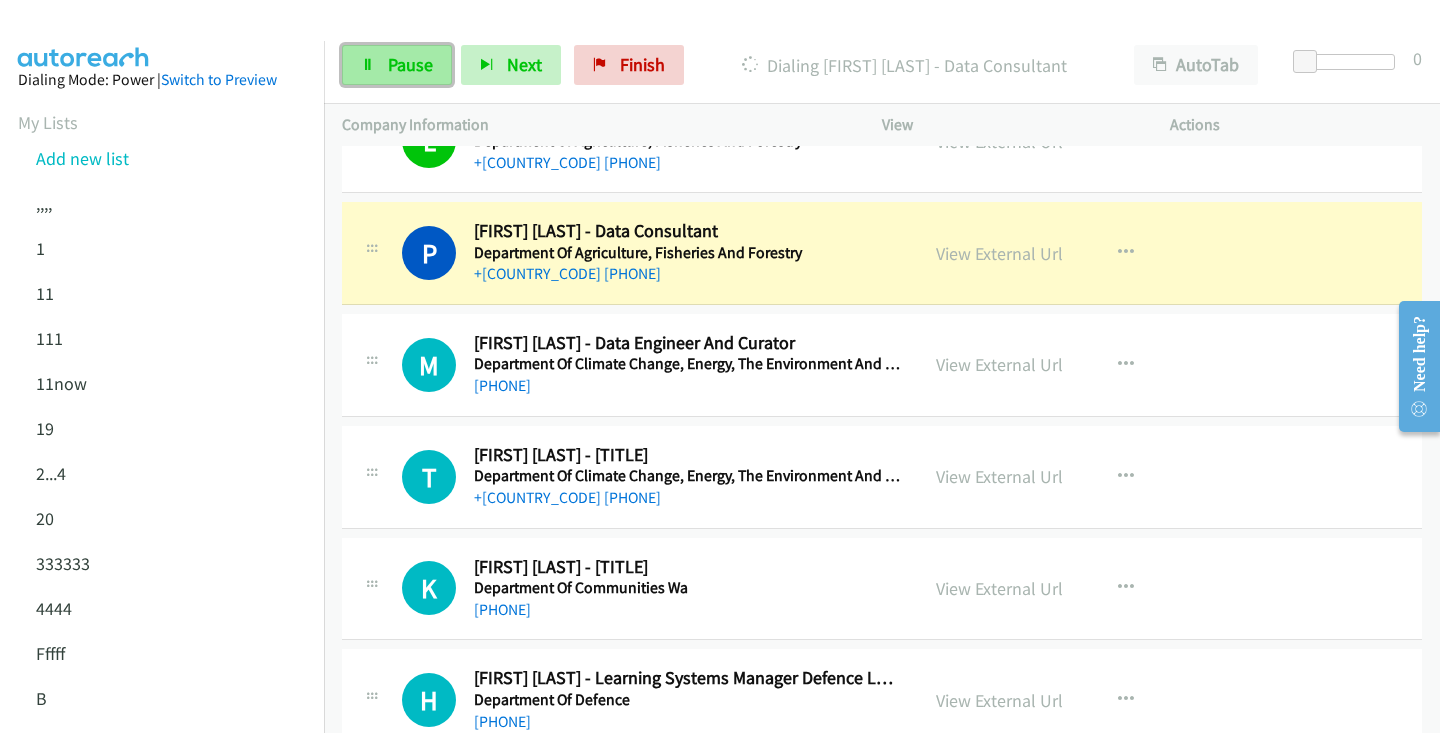 click on "Pause" at bounding box center [410, 64] 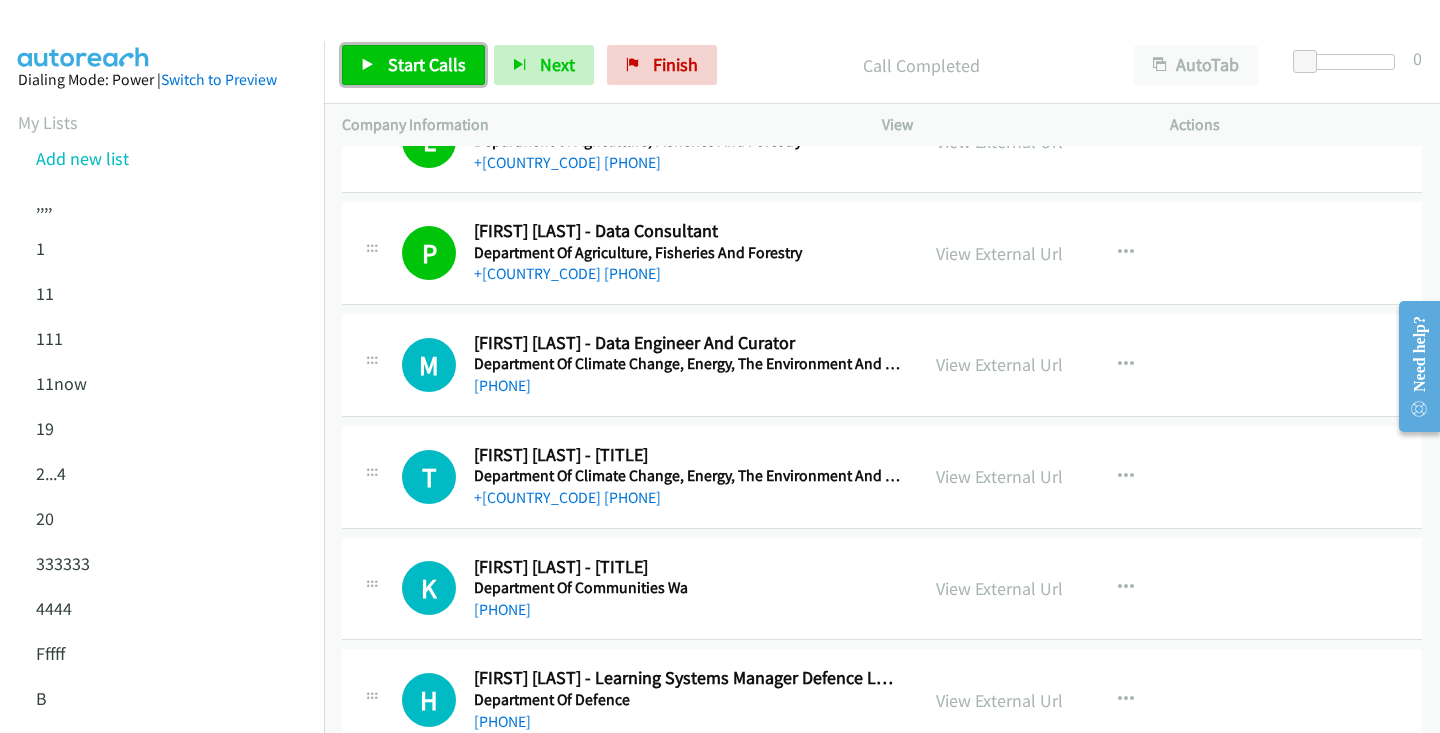 click on "Start Calls" at bounding box center [413, 65] 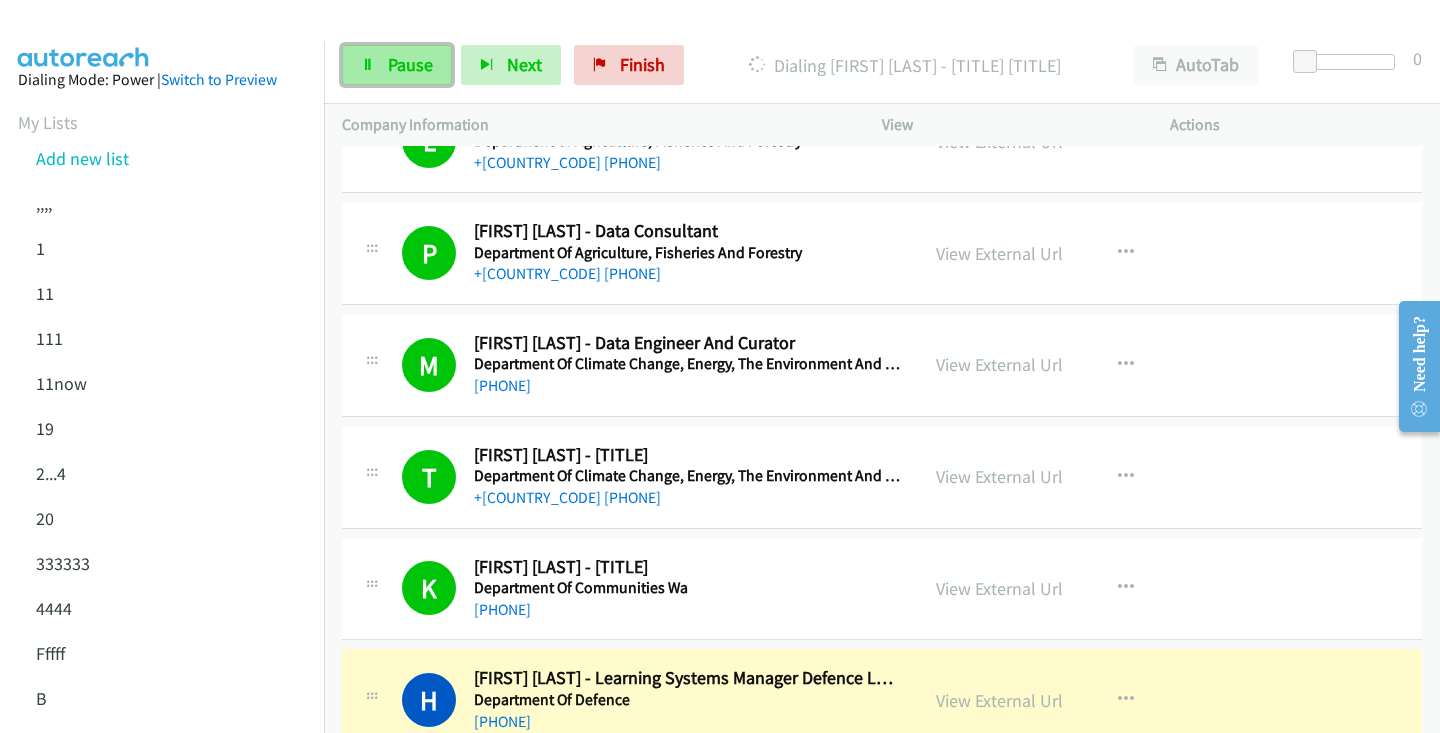 click on "Pause" at bounding box center [397, 65] 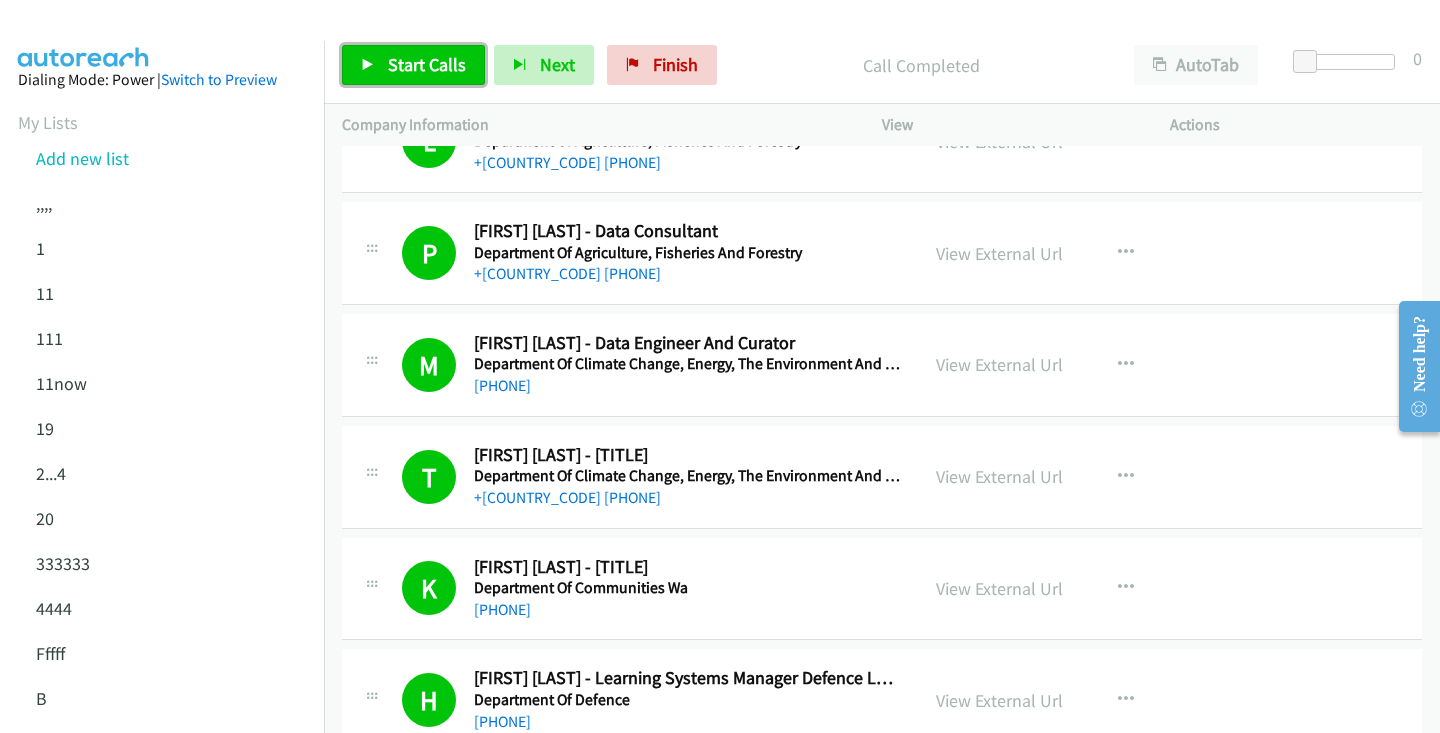 click on "Start Calls" at bounding box center (427, 64) 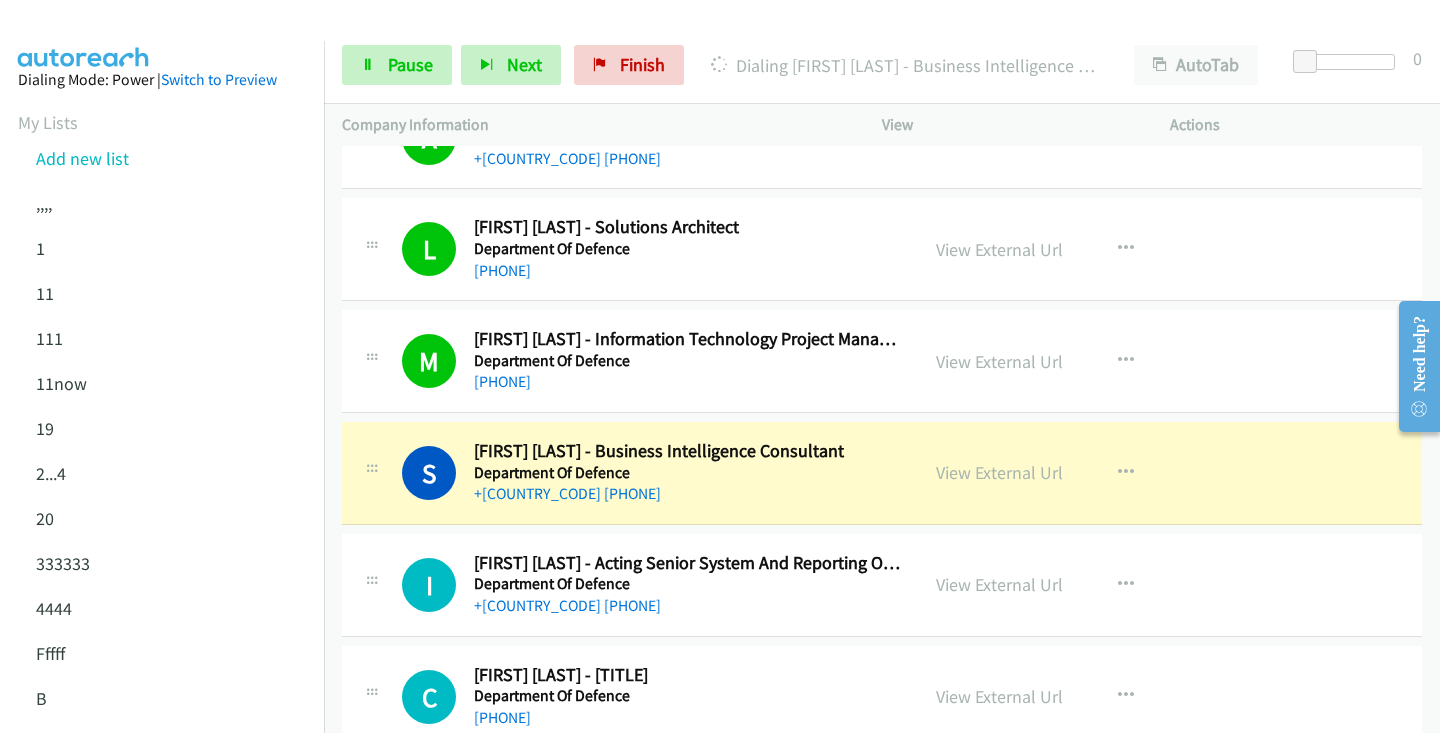 scroll, scrollTop: 10194, scrollLeft: 0, axis: vertical 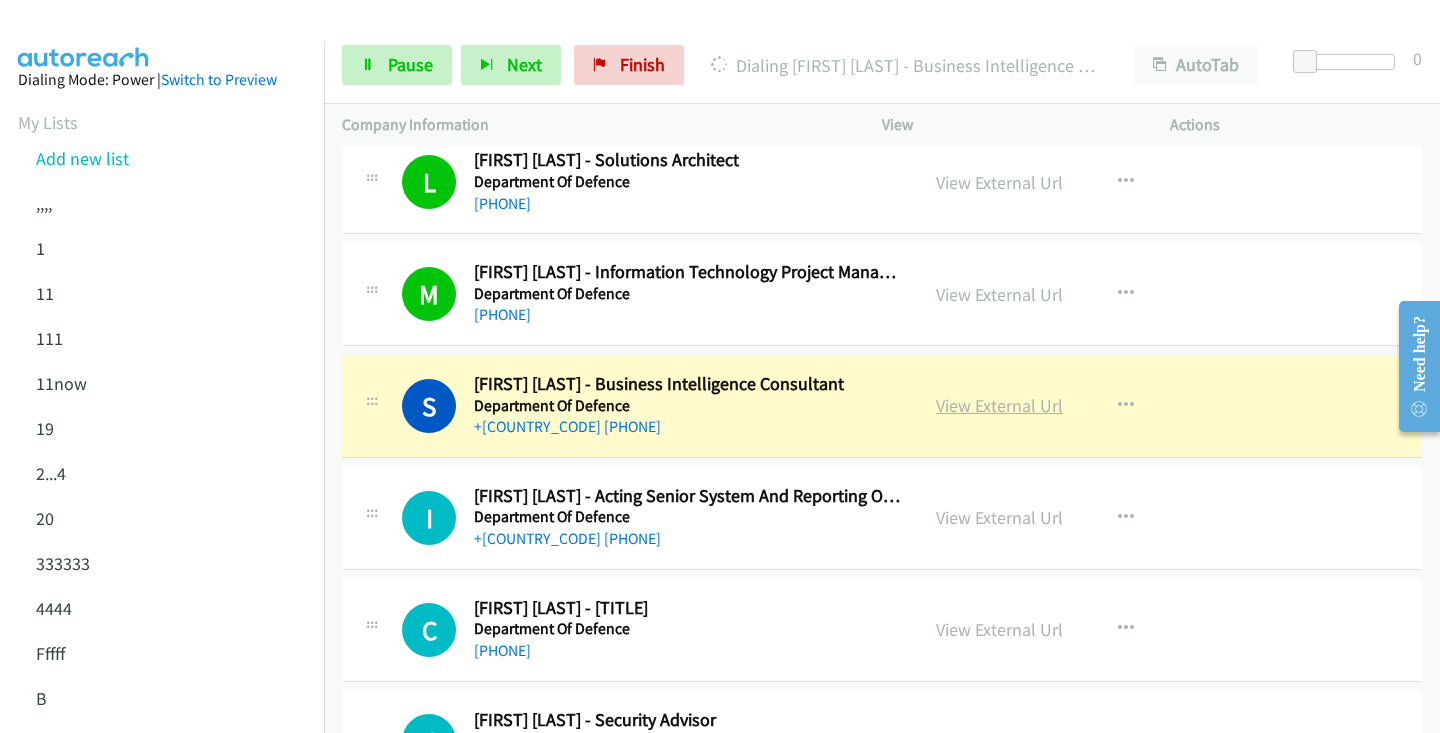 click on "View External Url" at bounding box center (999, 405) 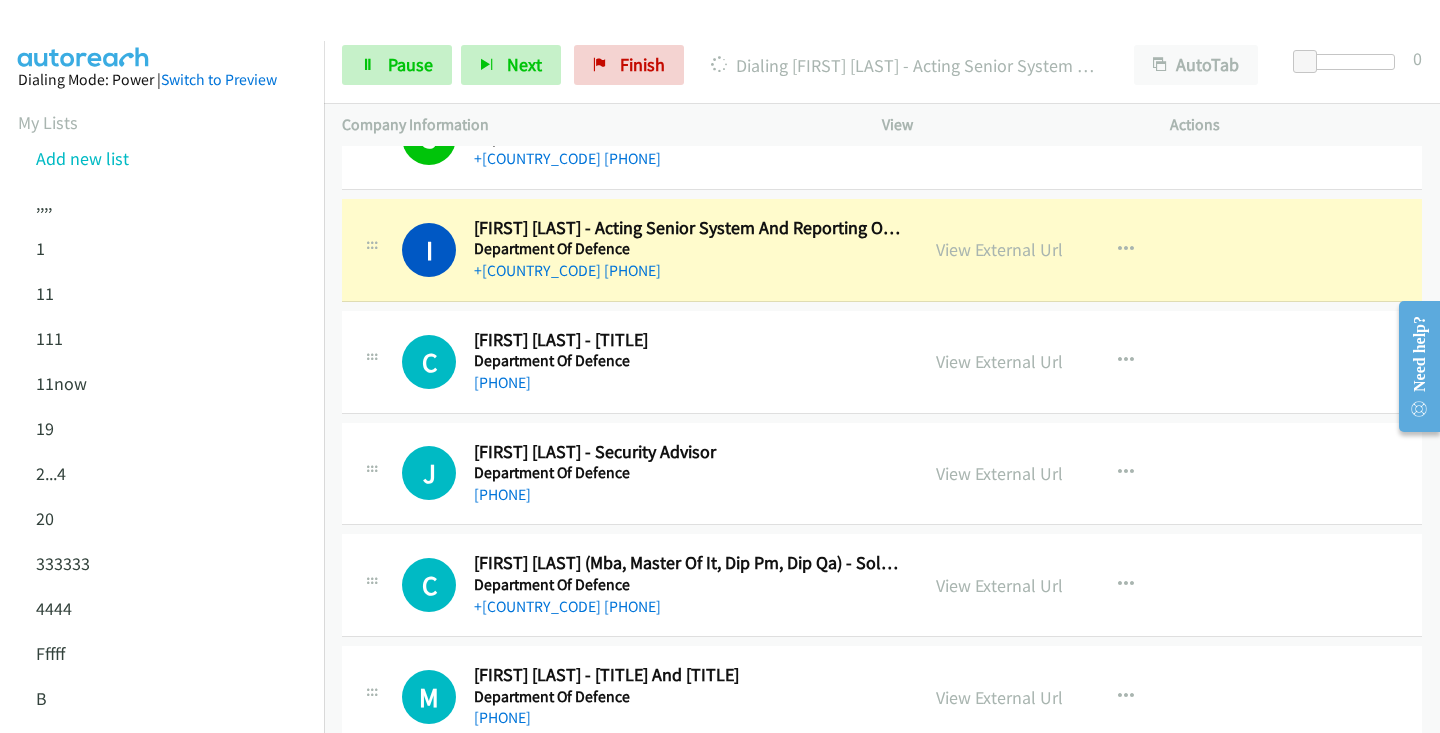 scroll, scrollTop: 10463, scrollLeft: 0, axis: vertical 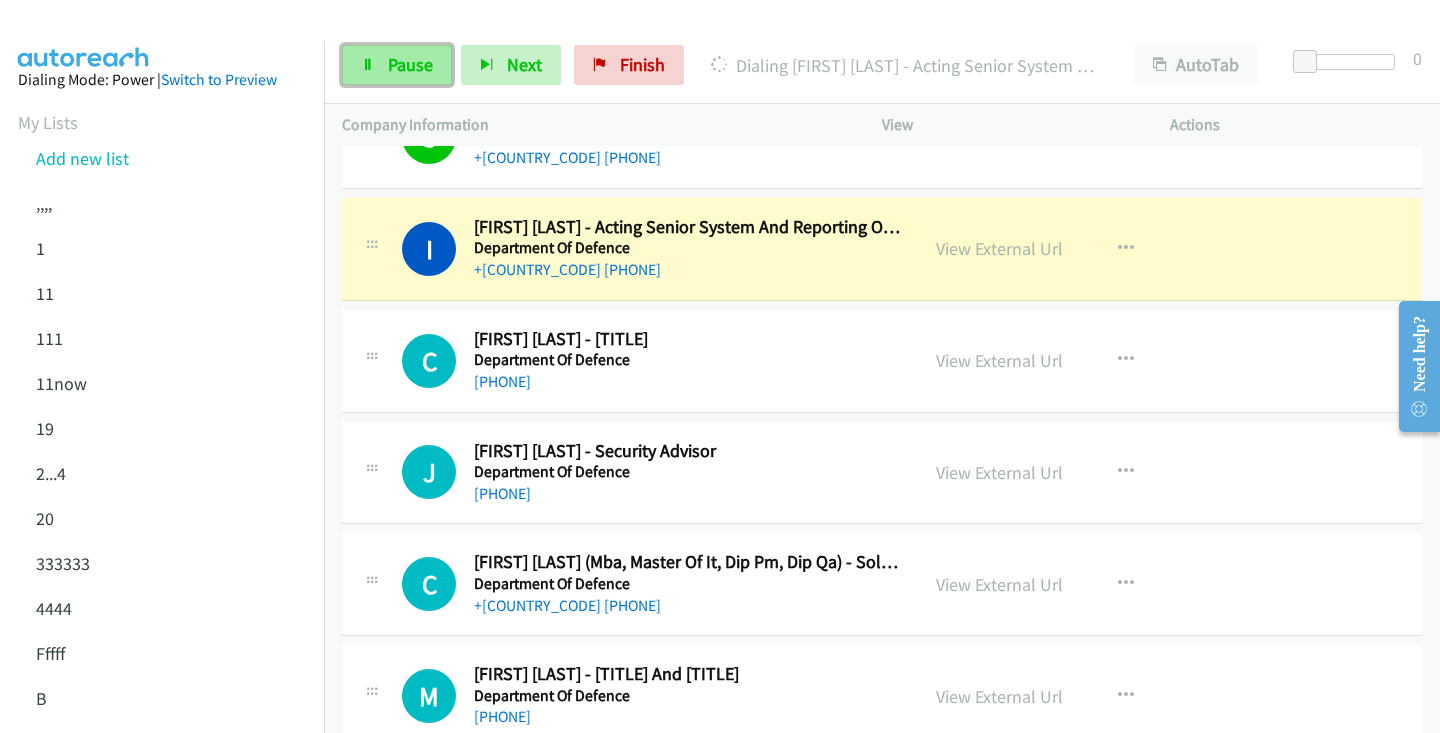 click on "Pause" at bounding box center (410, 64) 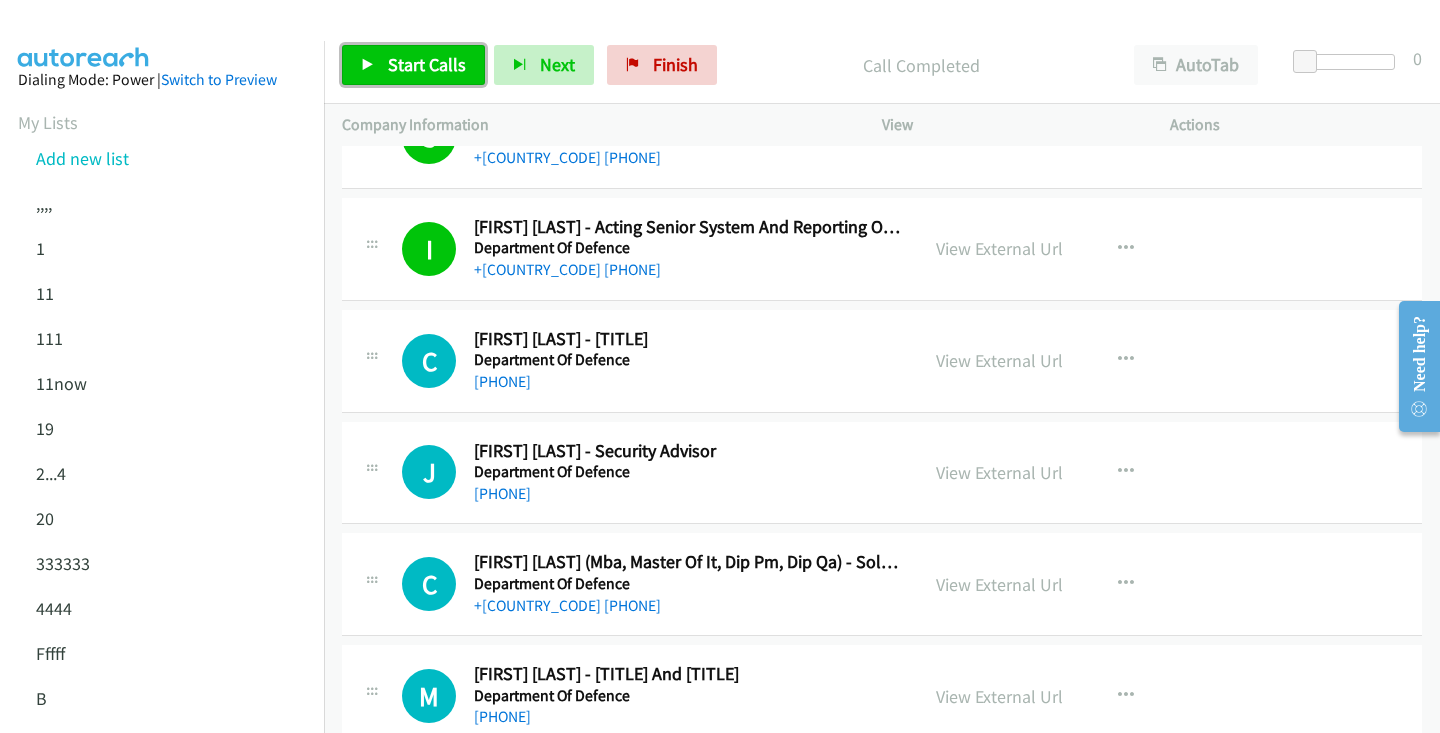 click on "Start Calls" at bounding box center [427, 64] 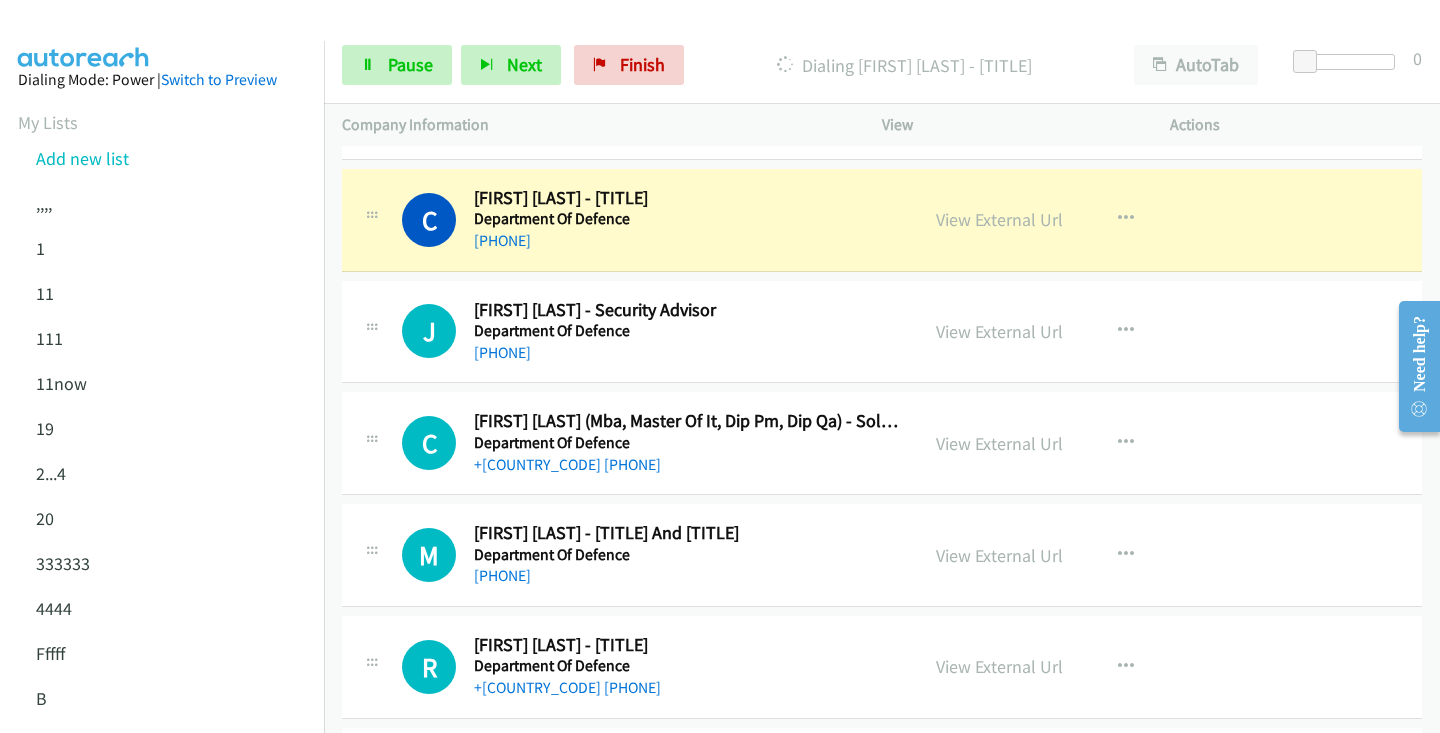 scroll, scrollTop: 10605, scrollLeft: 0, axis: vertical 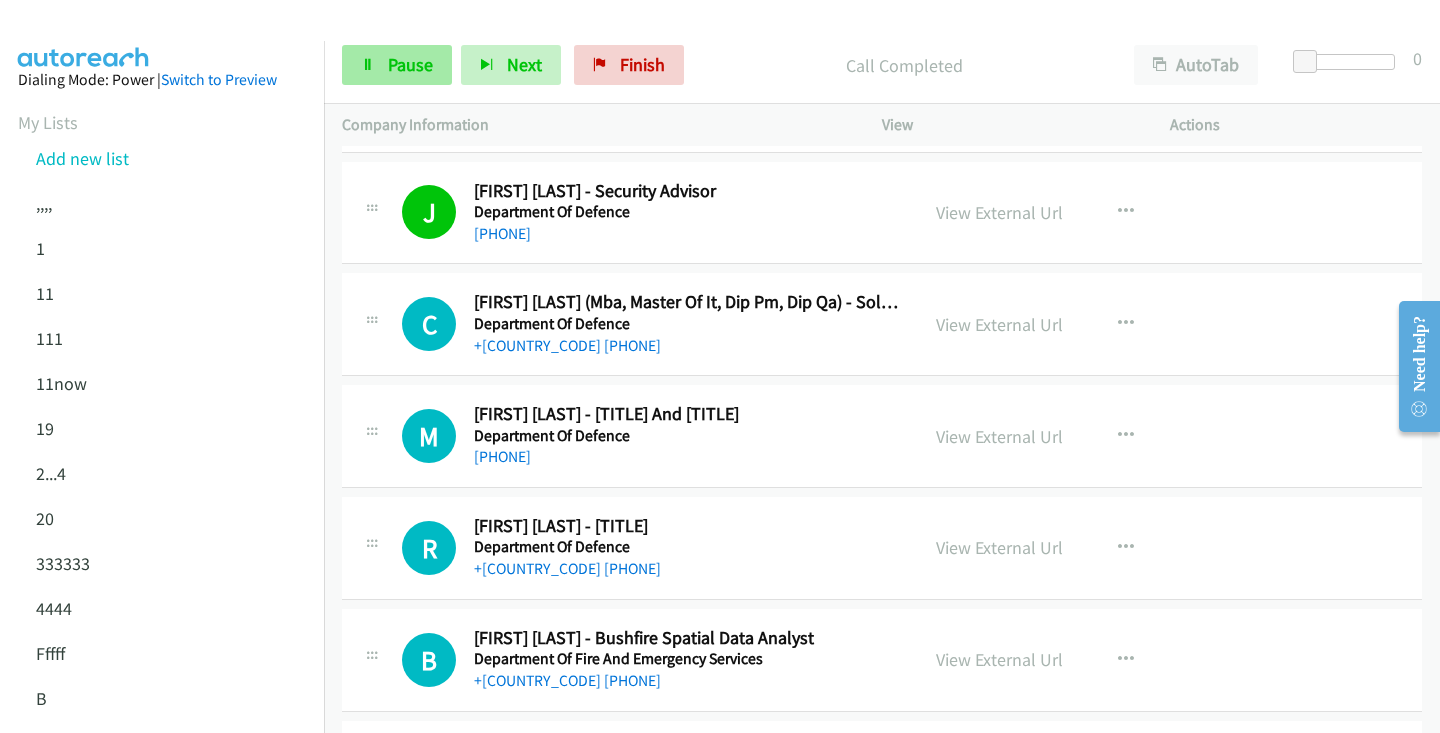 click on "Pause" at bounding box center (397, 65) 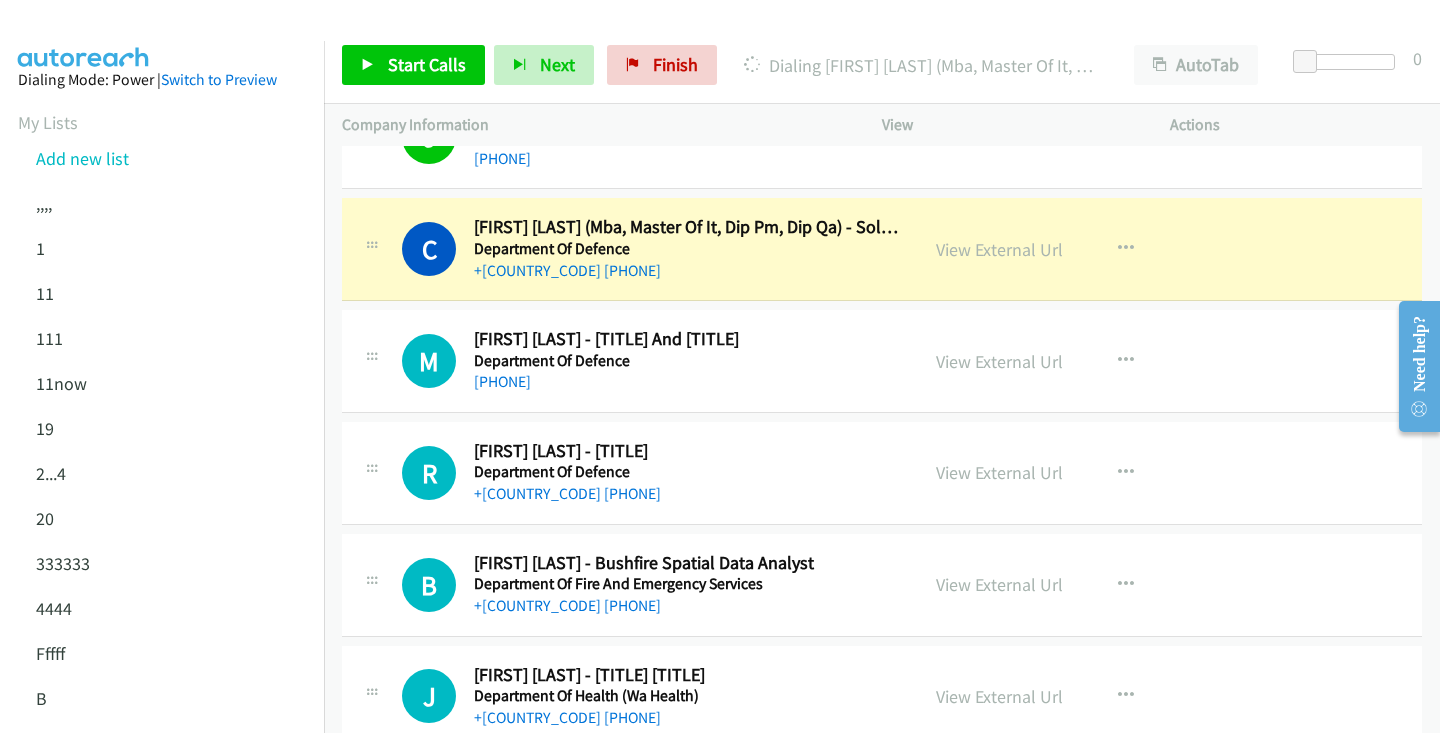 scroll, scrollTop: 10847, scrollLeft: 0, axis: vertical 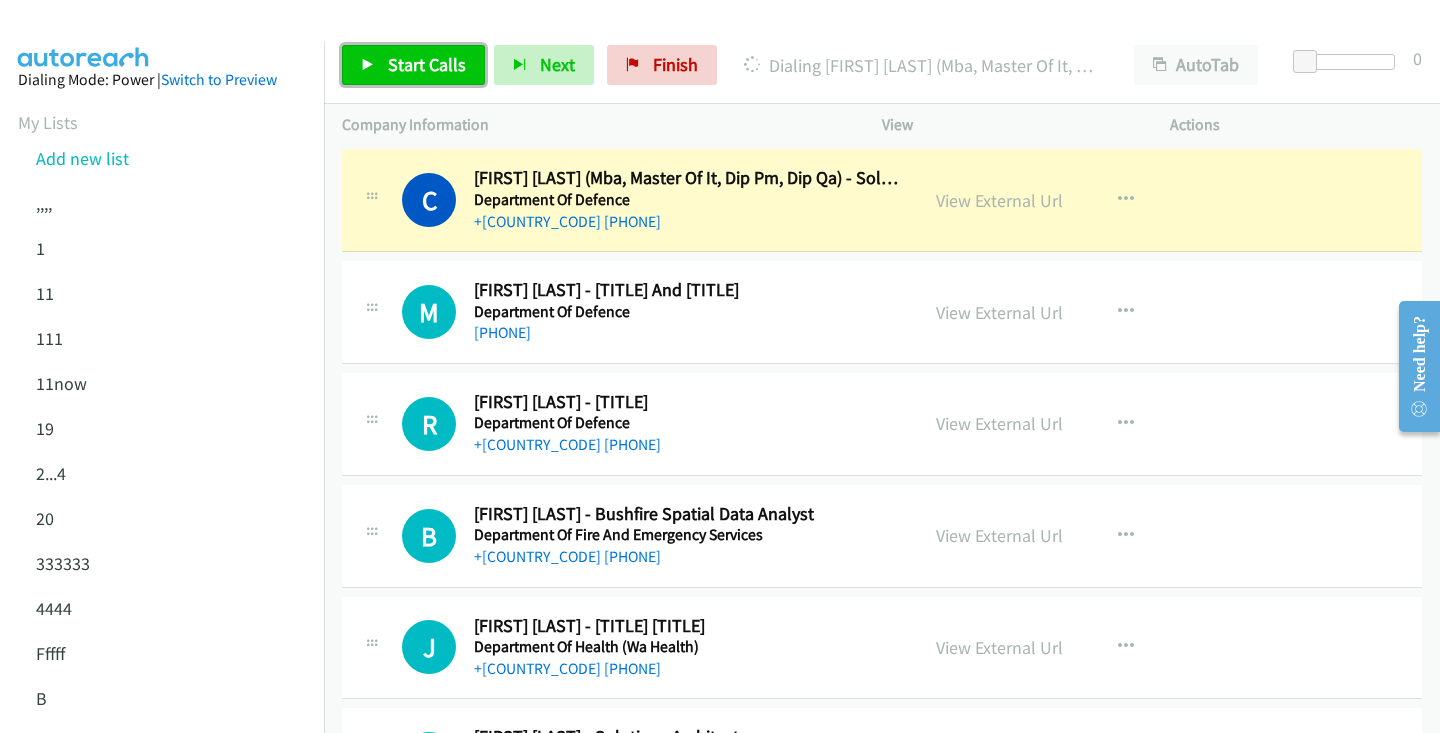 click on "Start Calls" at bounding box center [427, 64] 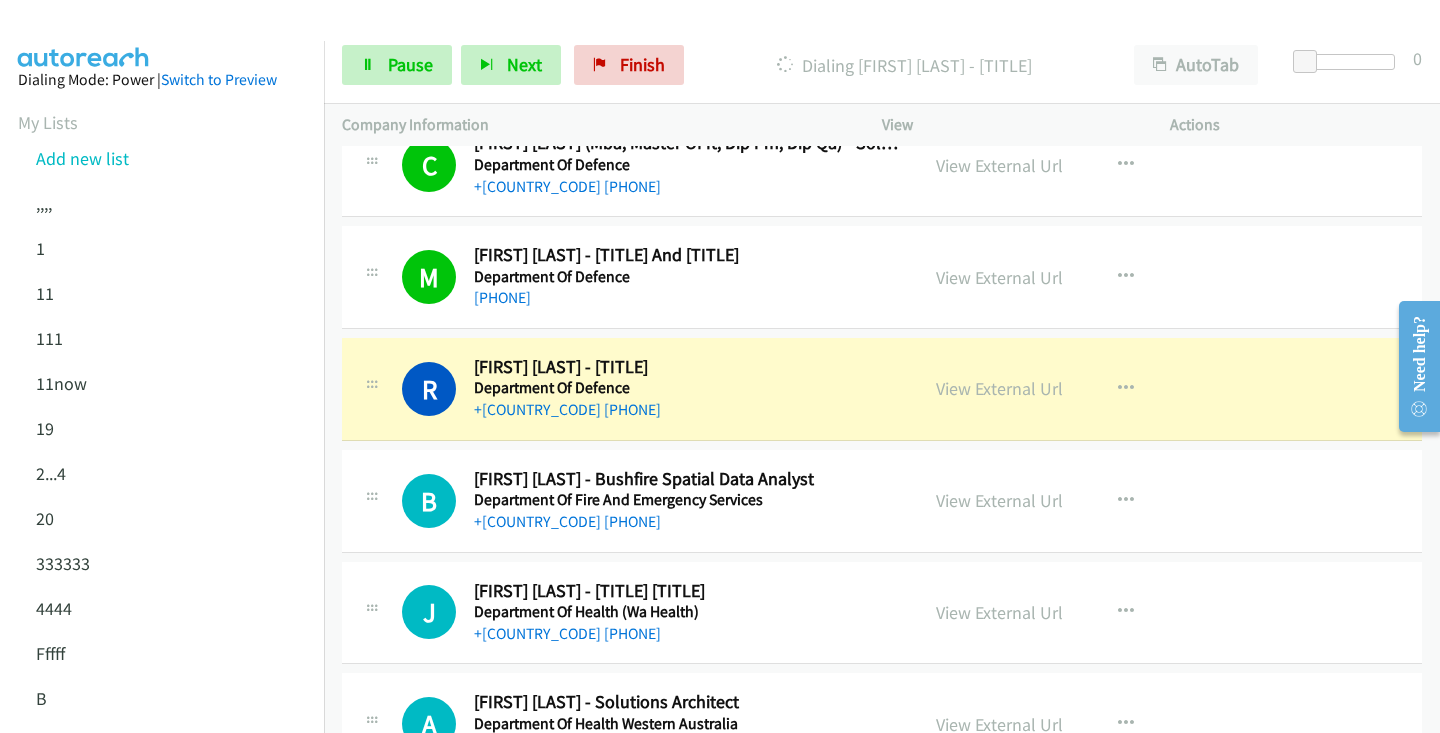 scroll, scrollTop: 10892, scrollLeft: 0, axis: vertical 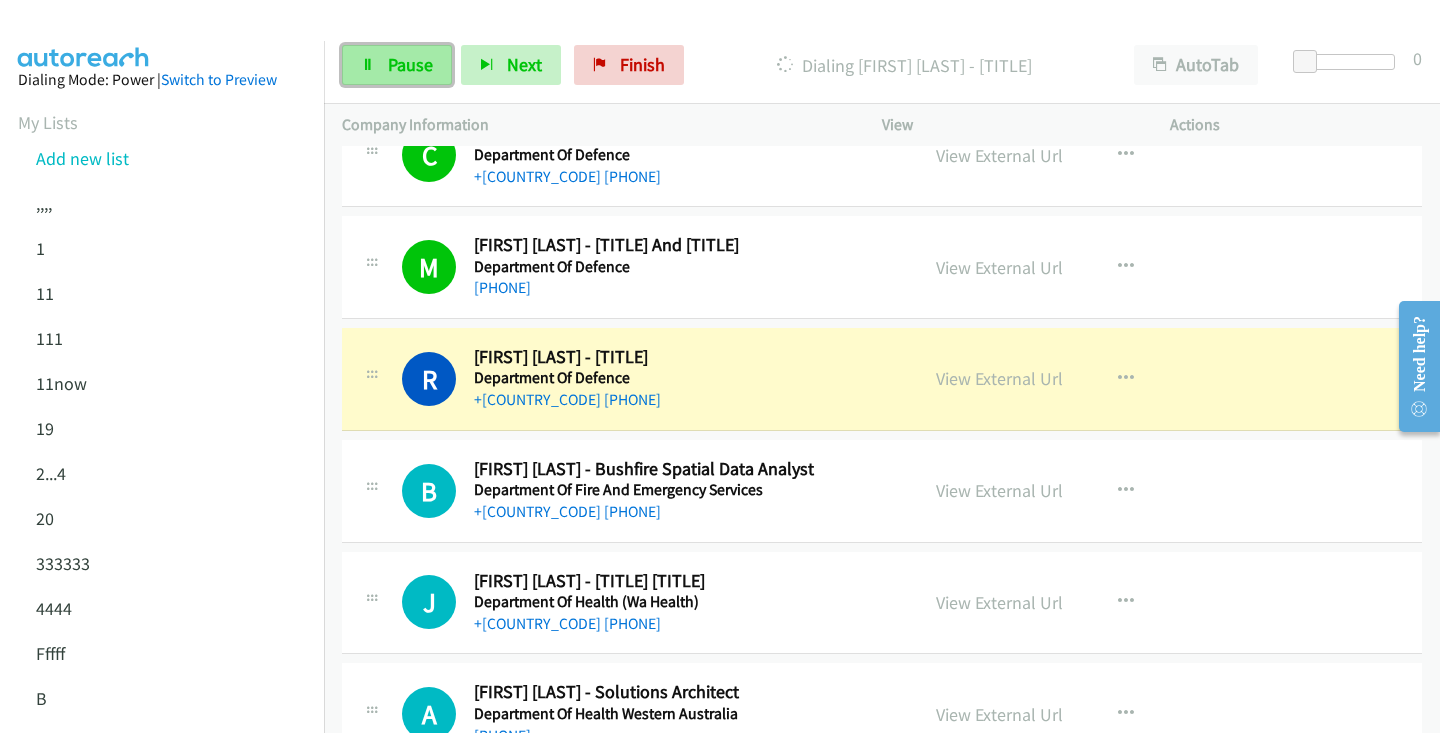 click on "Pause" at bounding box center [397, 65] 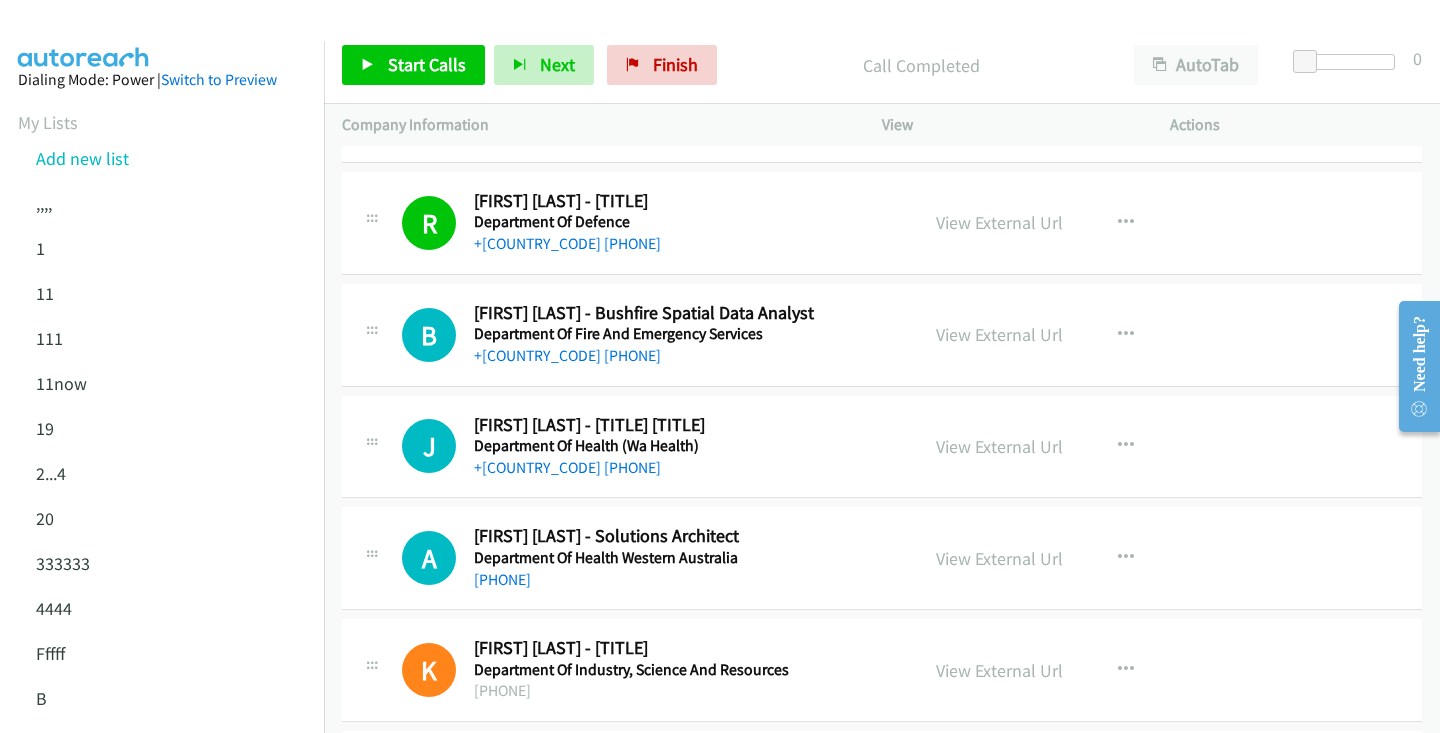 scroll, scrollTop: 11084, scrollLeft: 0, axis: vertical 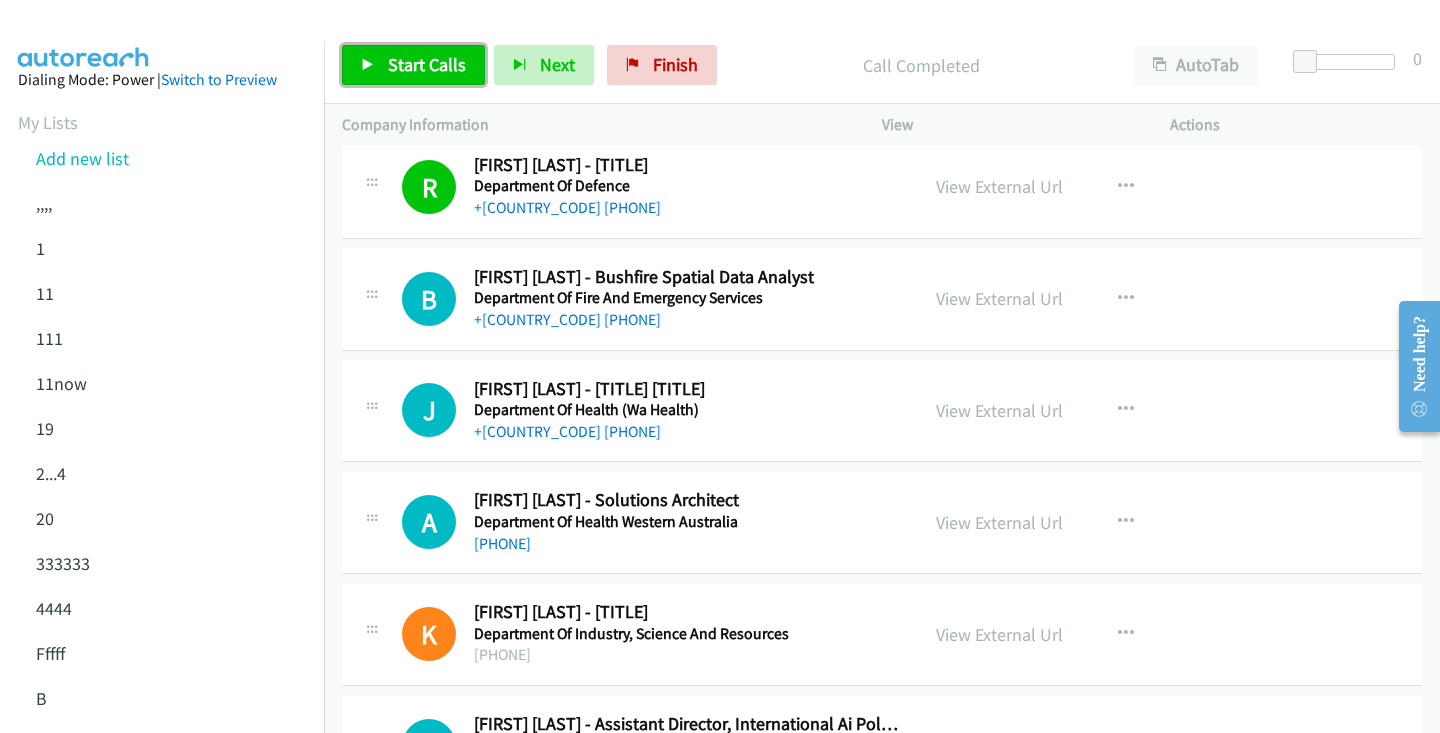 click on "Start Calls" at bounding box center [413, 65] 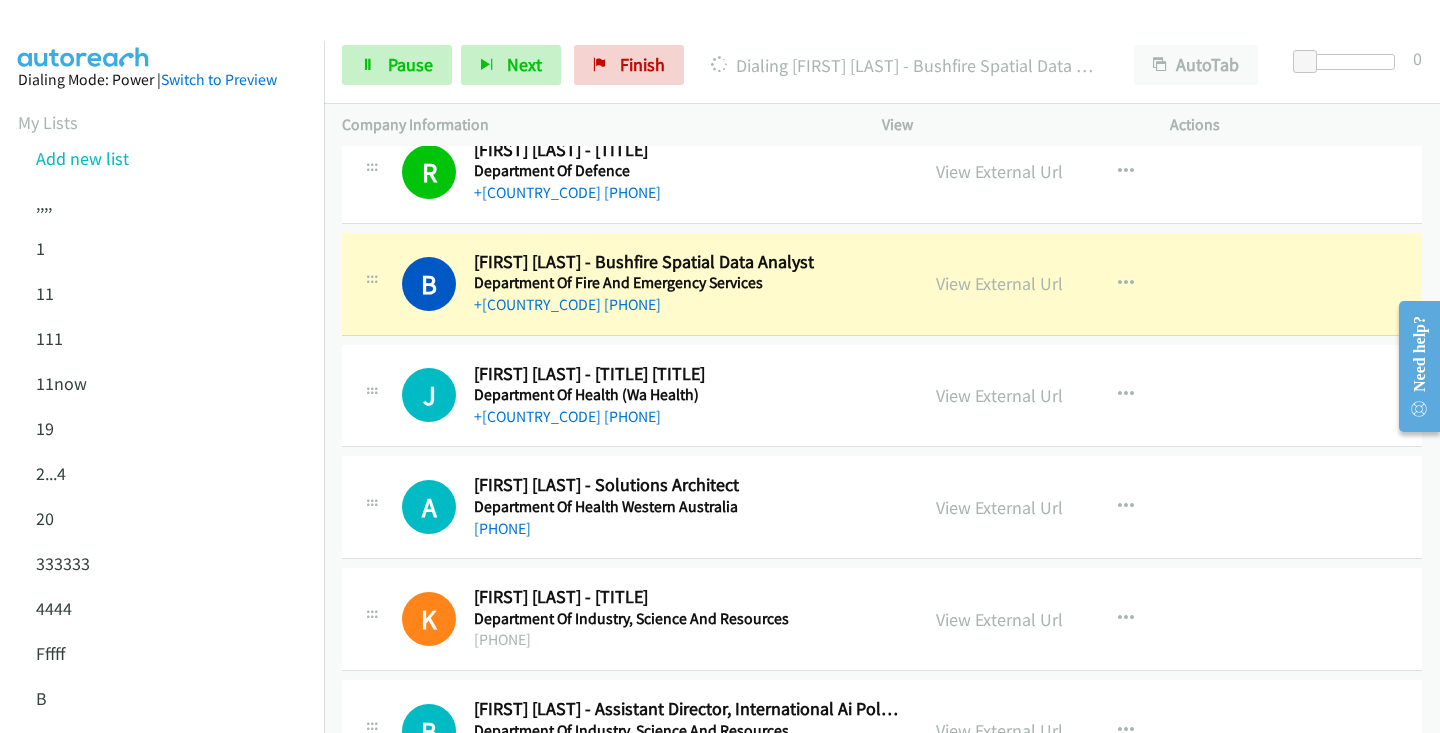scroll, scrollTop: 11130, scrollLeft: 0, axis: vertical 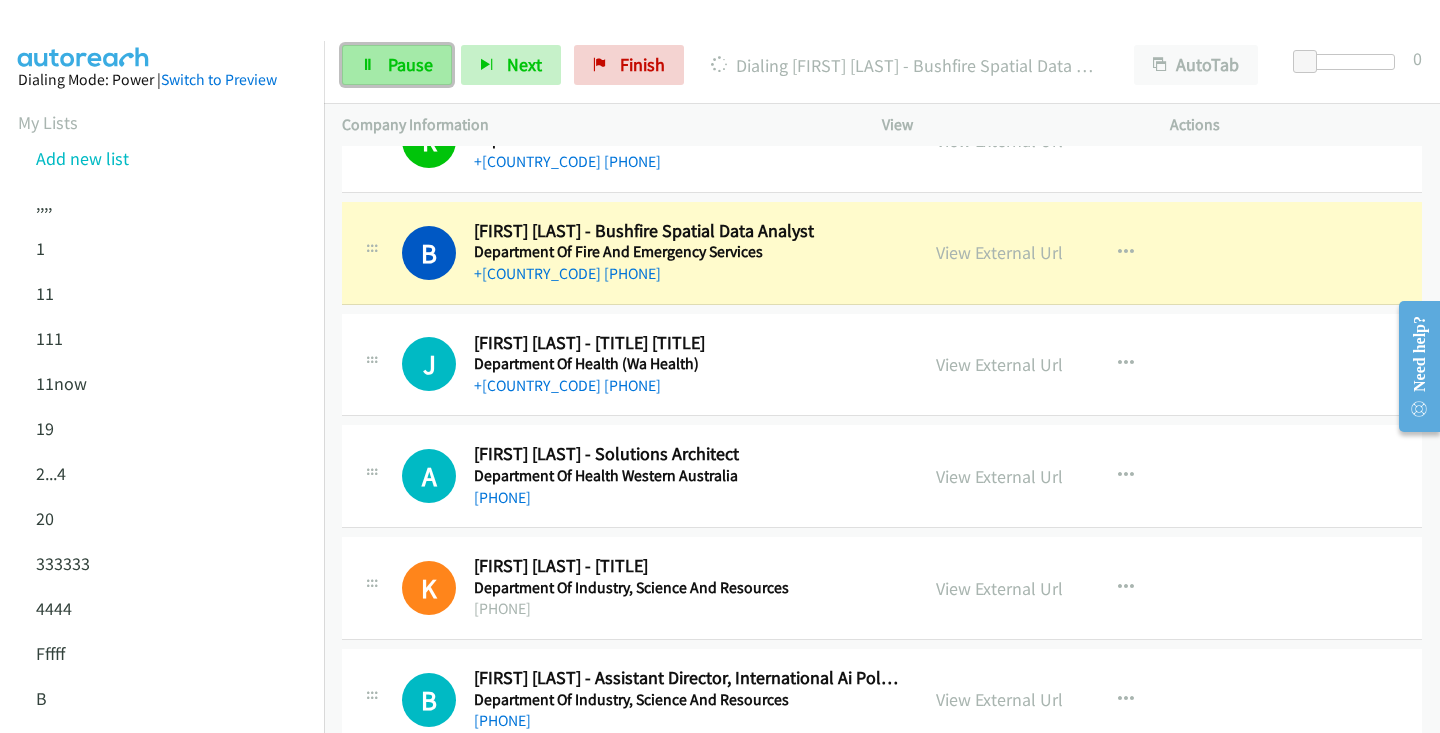click on "Pause" at bounding box center [410, 64] 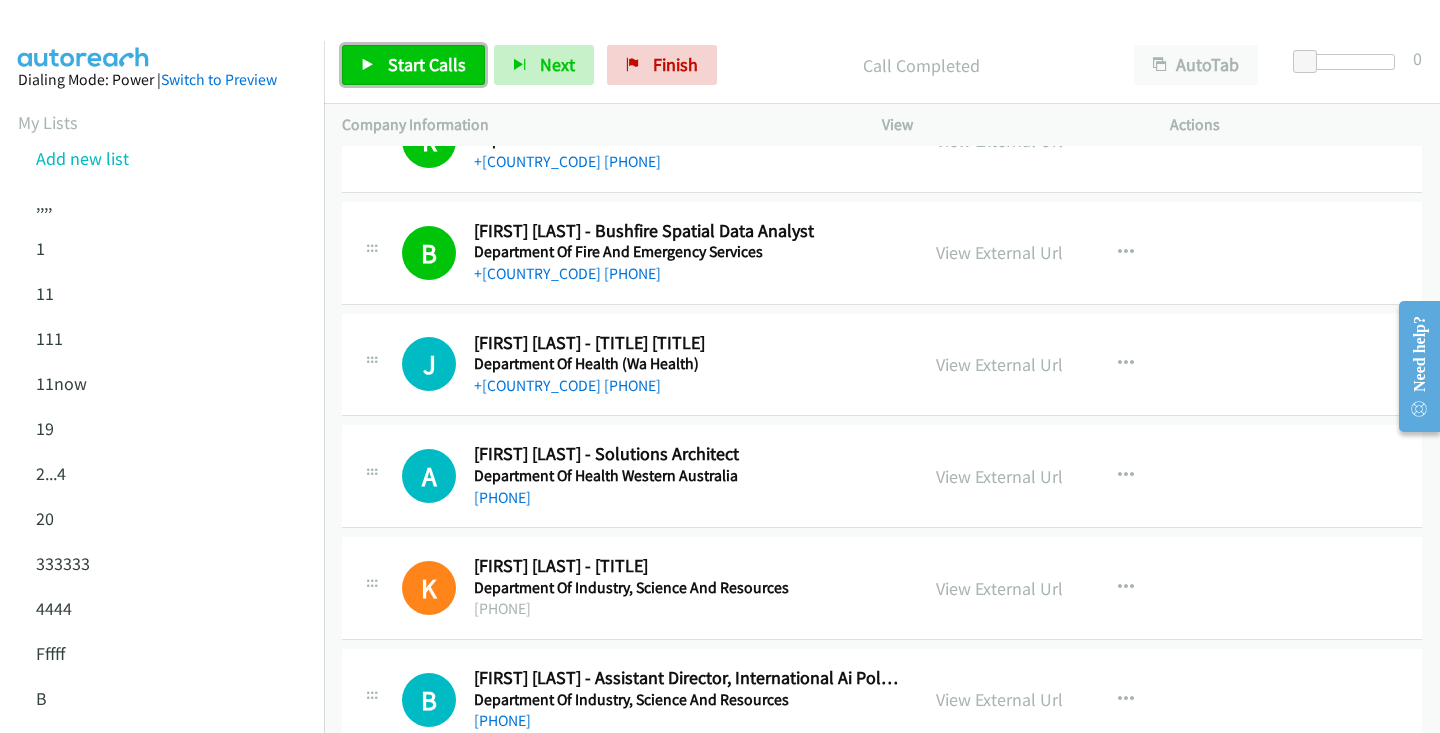 click on "Start Calls" at bounding box center (413, 65) 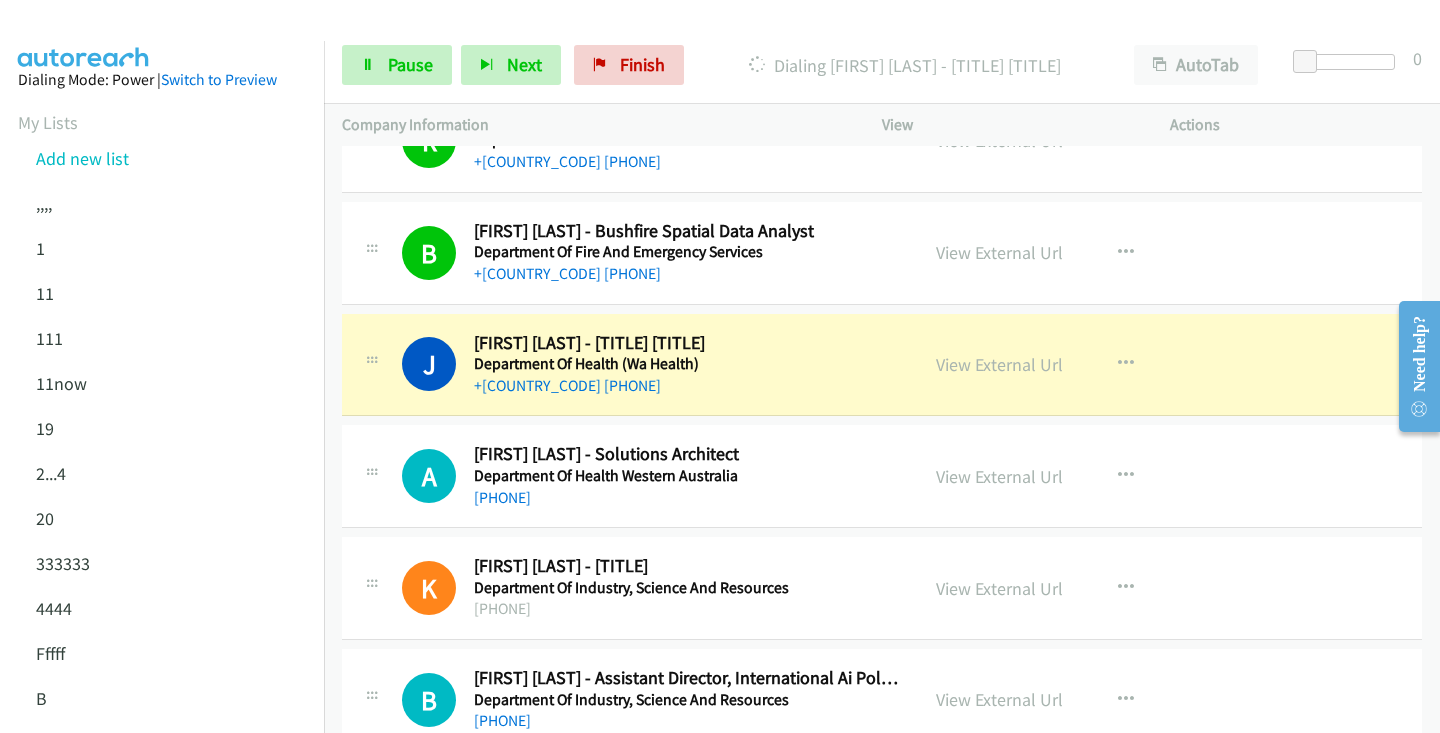 scroll, scrollTop: 11253, scrollLeft: 0, axis: vertical 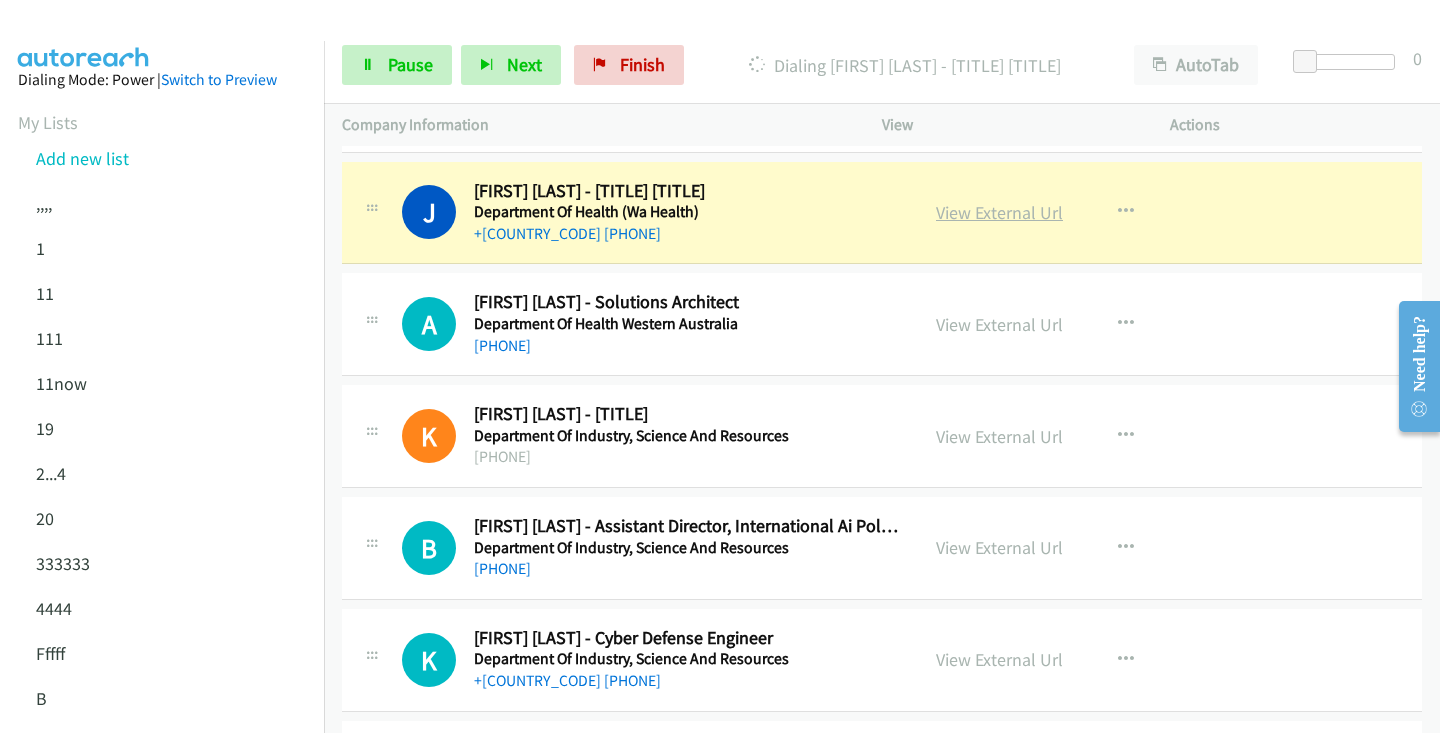 click on "View External Url" at bounding box center [999, 212] 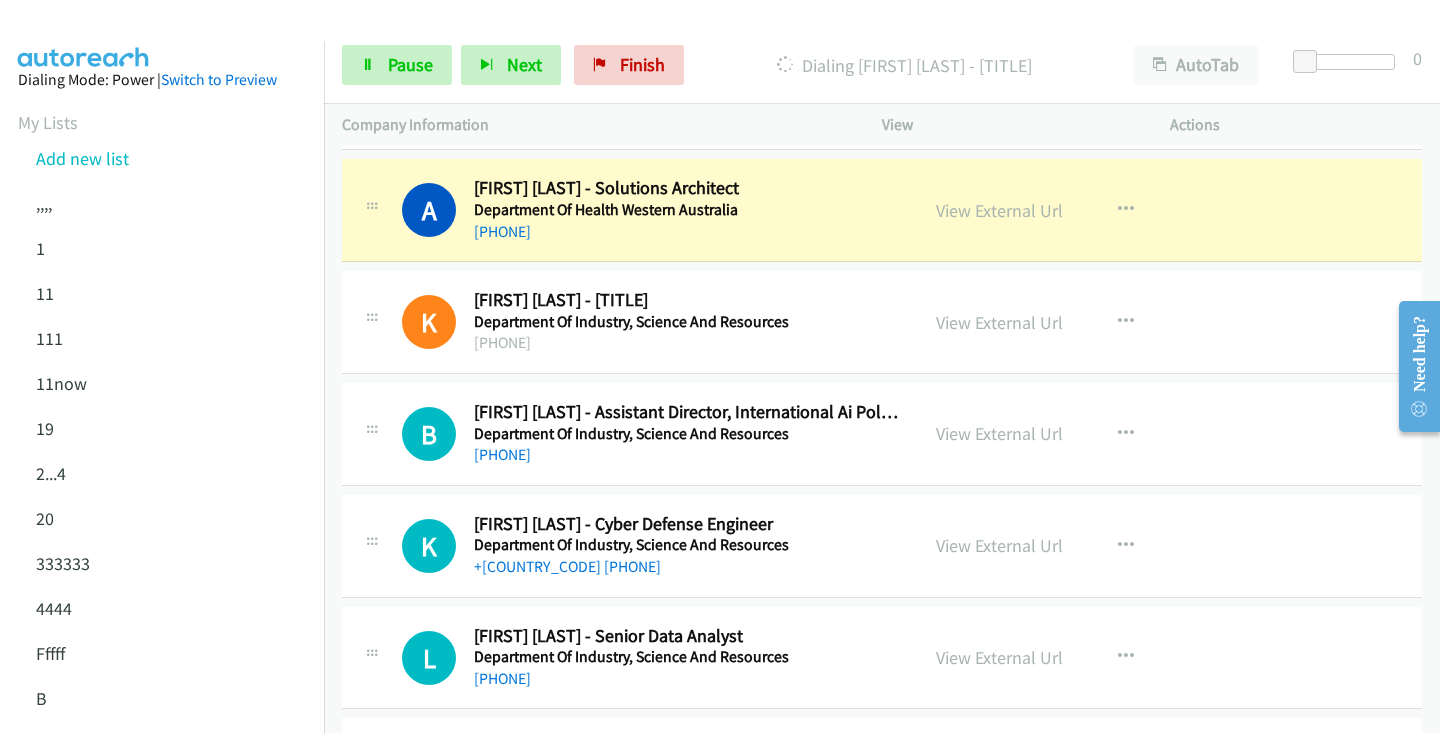 scroll, scrollTop: 11400, scrollLeft: 0, axis: vertical 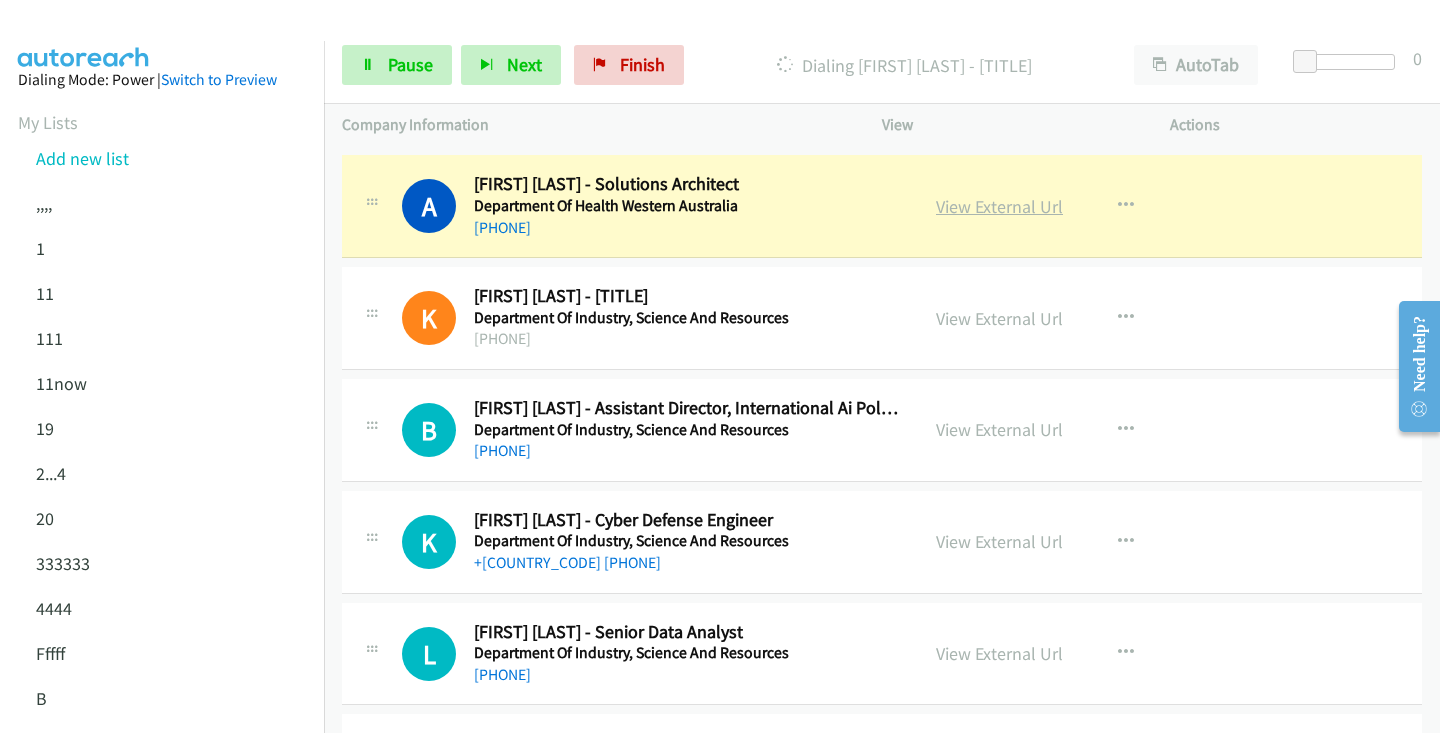 click on "View External Url" at bounding box center (999, 206) 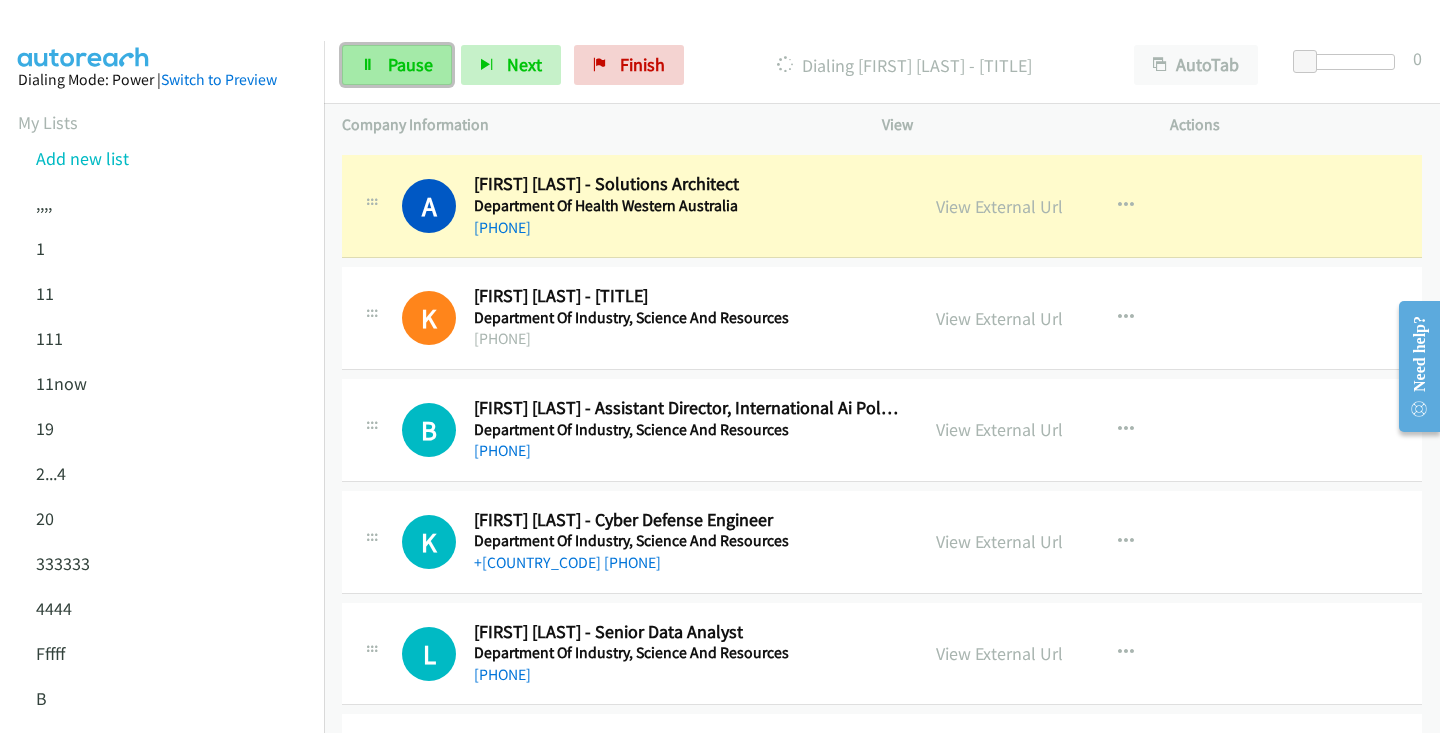 click on "Pause" at bounding box center (410, 64) 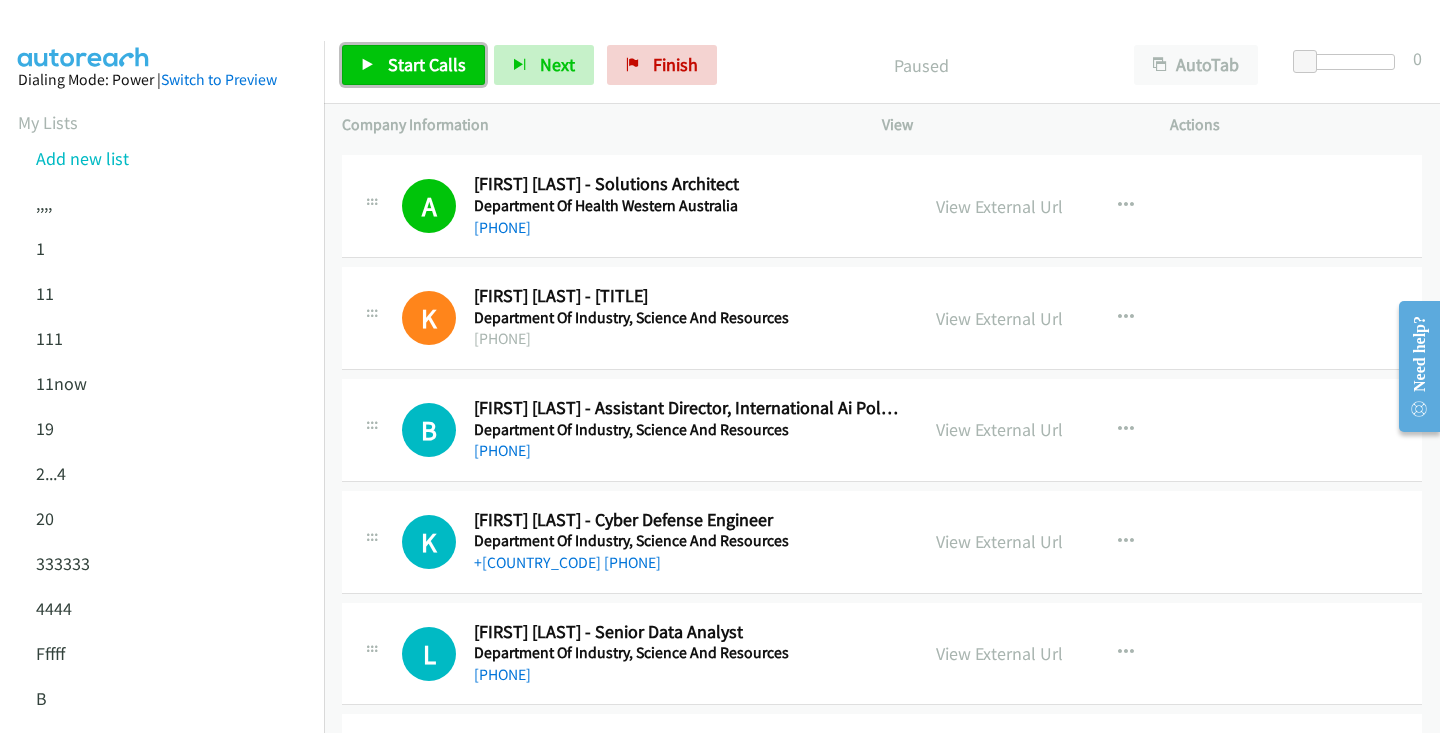 click on "Start Calls" at bounding box center (427, 64) 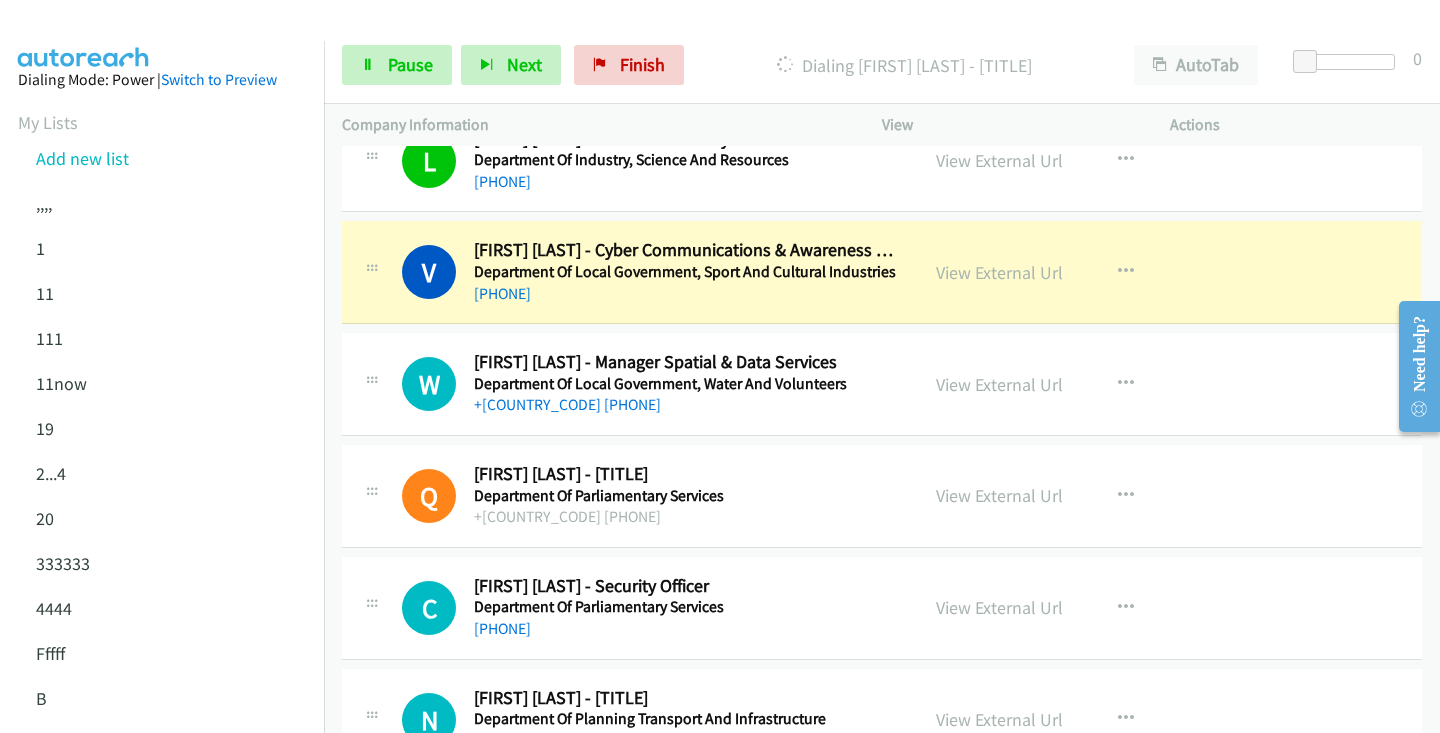 scroll, scrollTop: 11896, scrollLeft: 0, axis: vertical 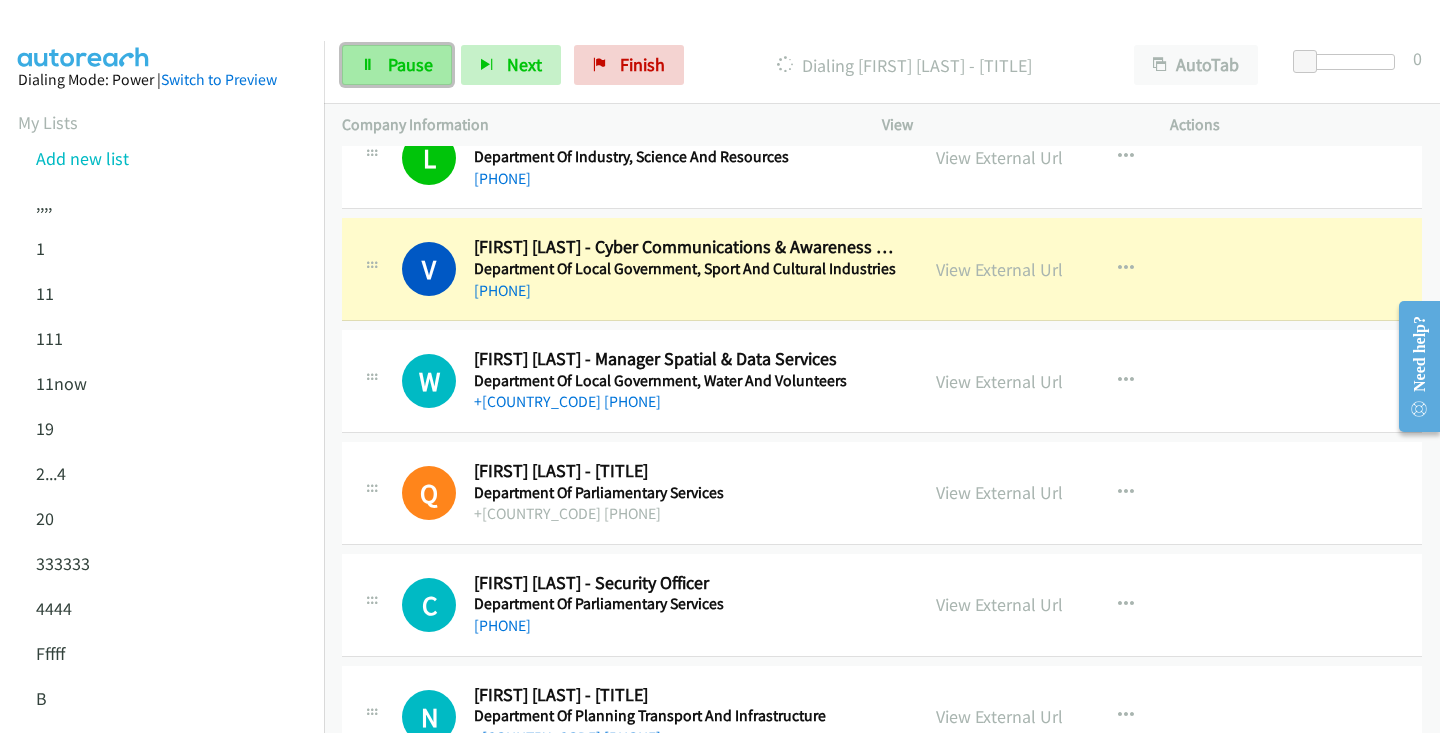 click on "Pause" at bounding box center (397, 65) 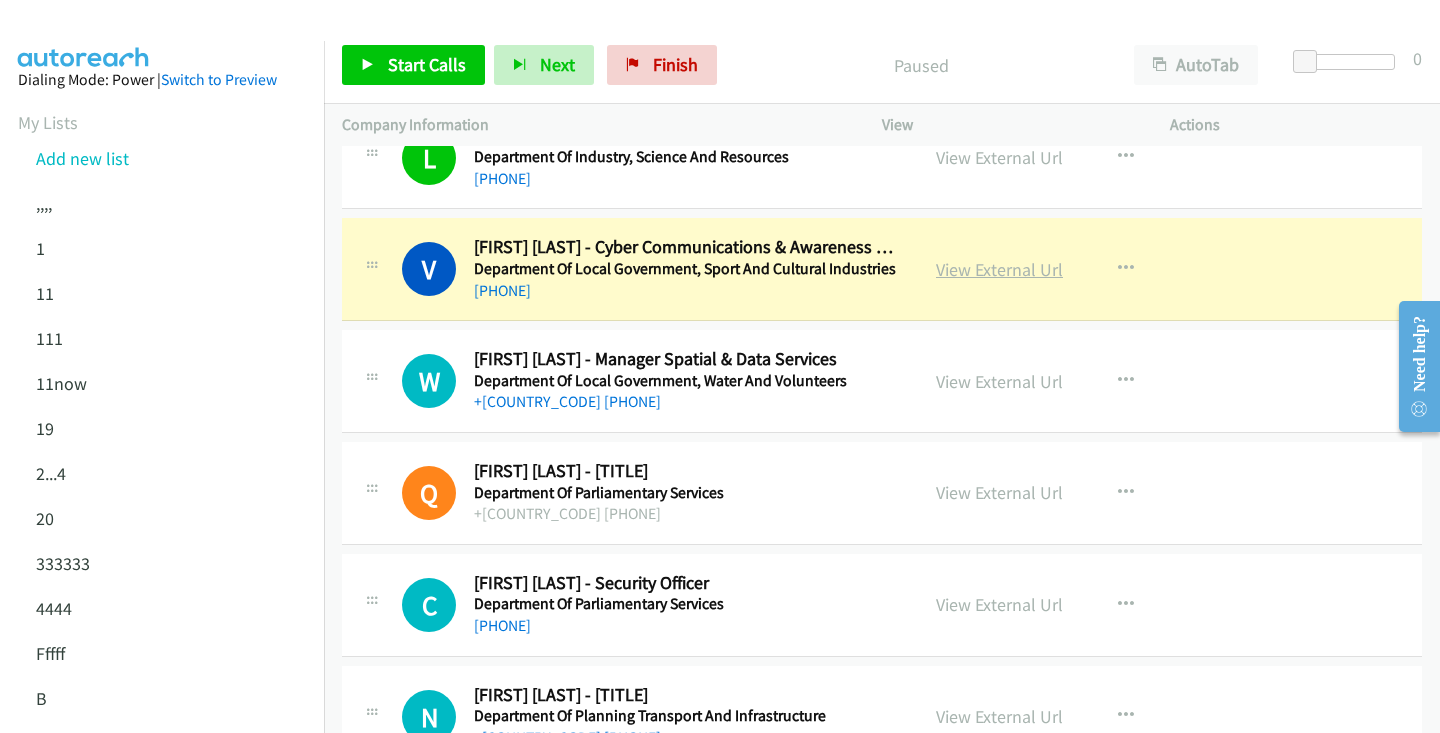 click on "View External Url" at bounding box center [999, 269] 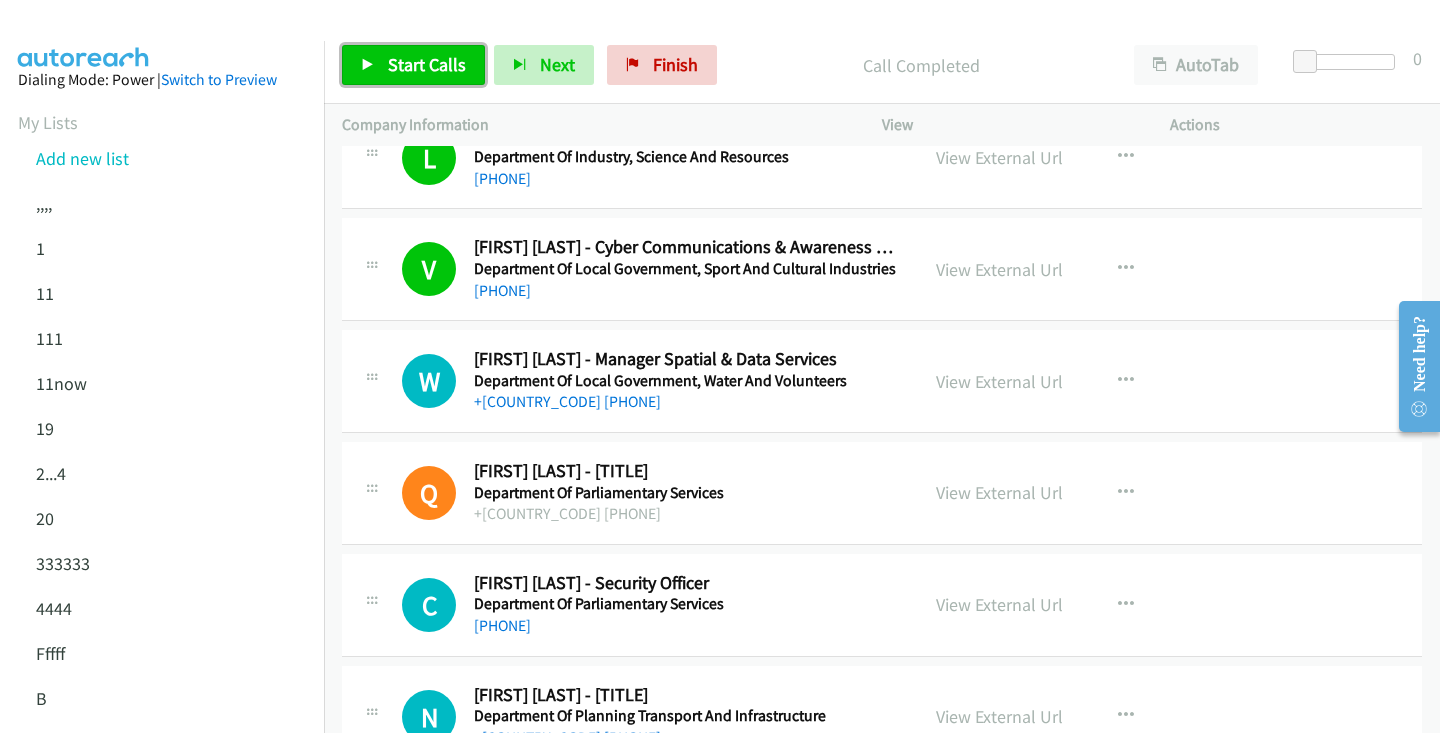 click on "Start Calls" at bounding box center [427, 64] 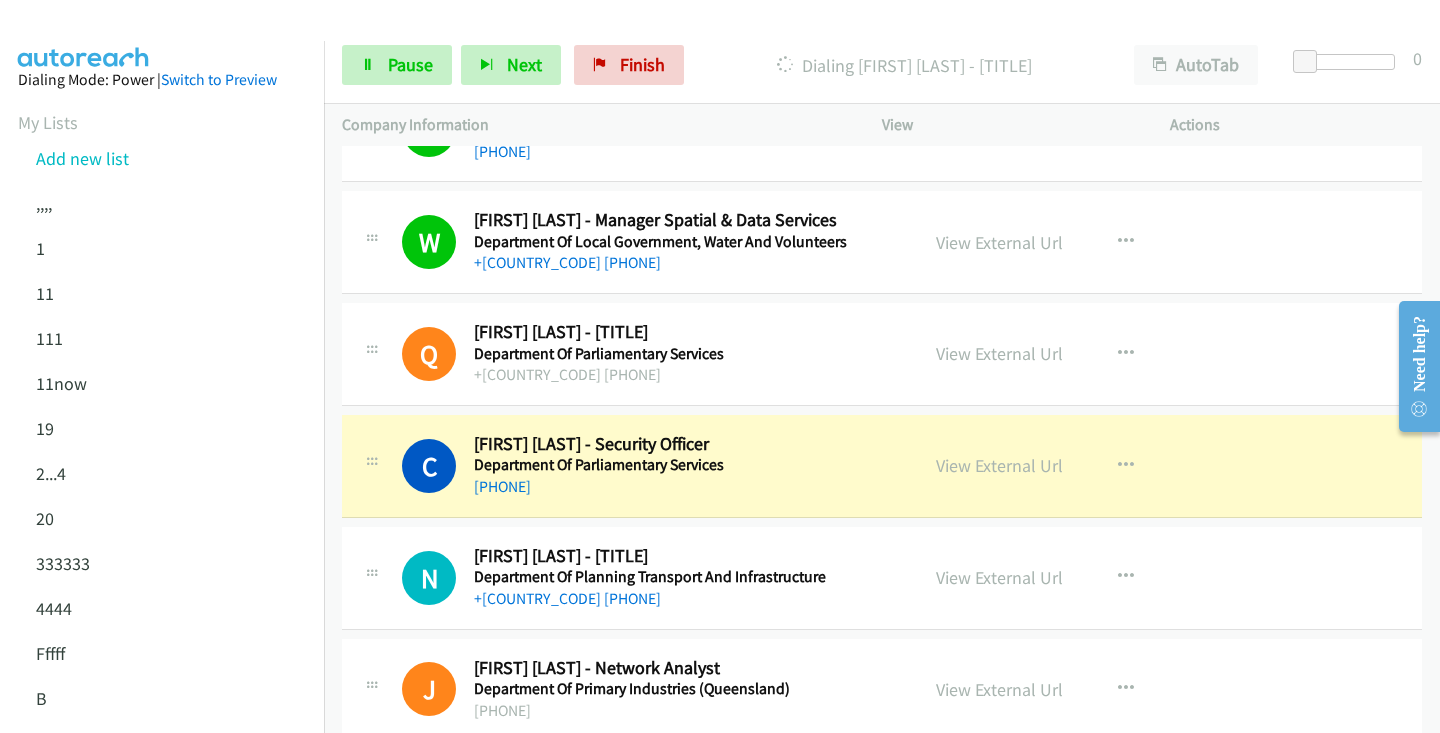 scroll, scrollTop: 12039, scrollLeft: 0, axis: vertical 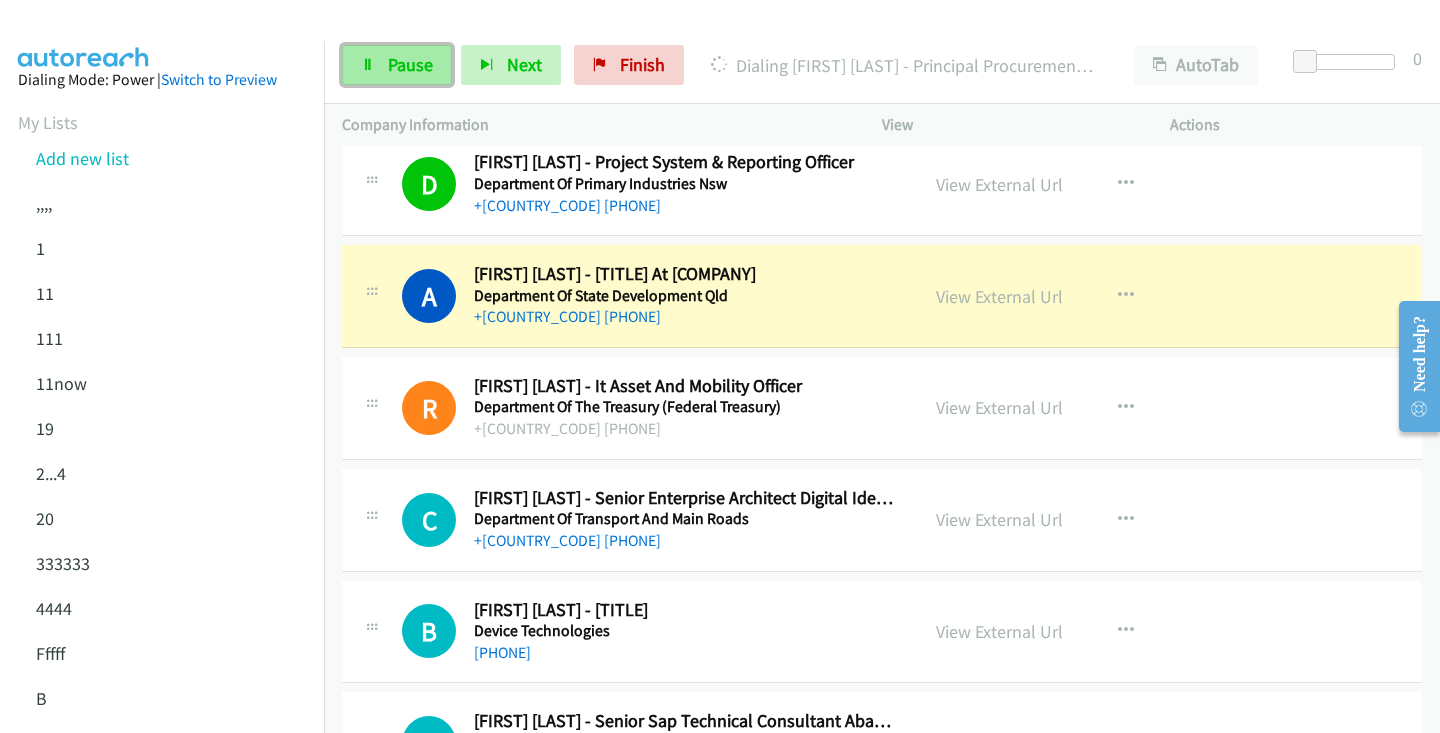 click on "Pause" at bounding box center (410, 64) 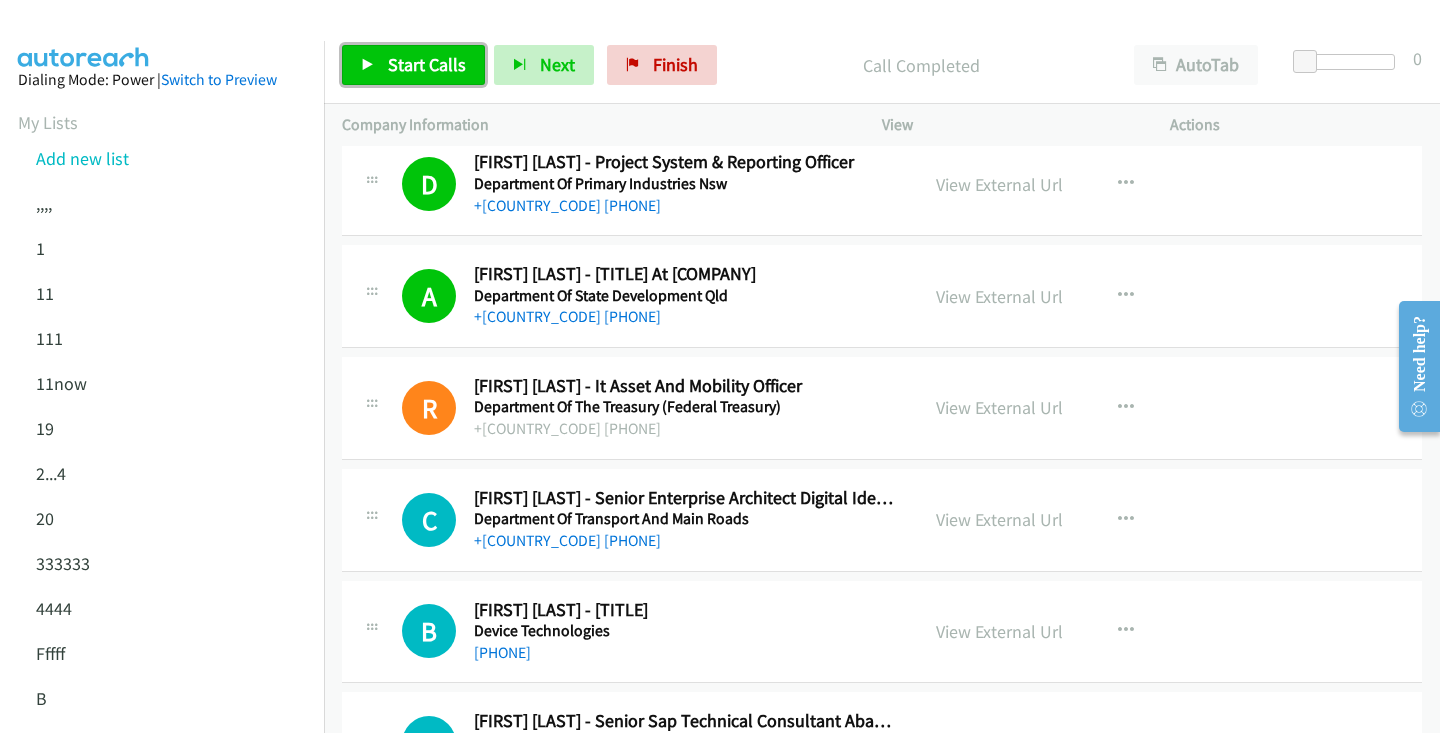 click on "Start Calls" at bounding box center (413, 65) 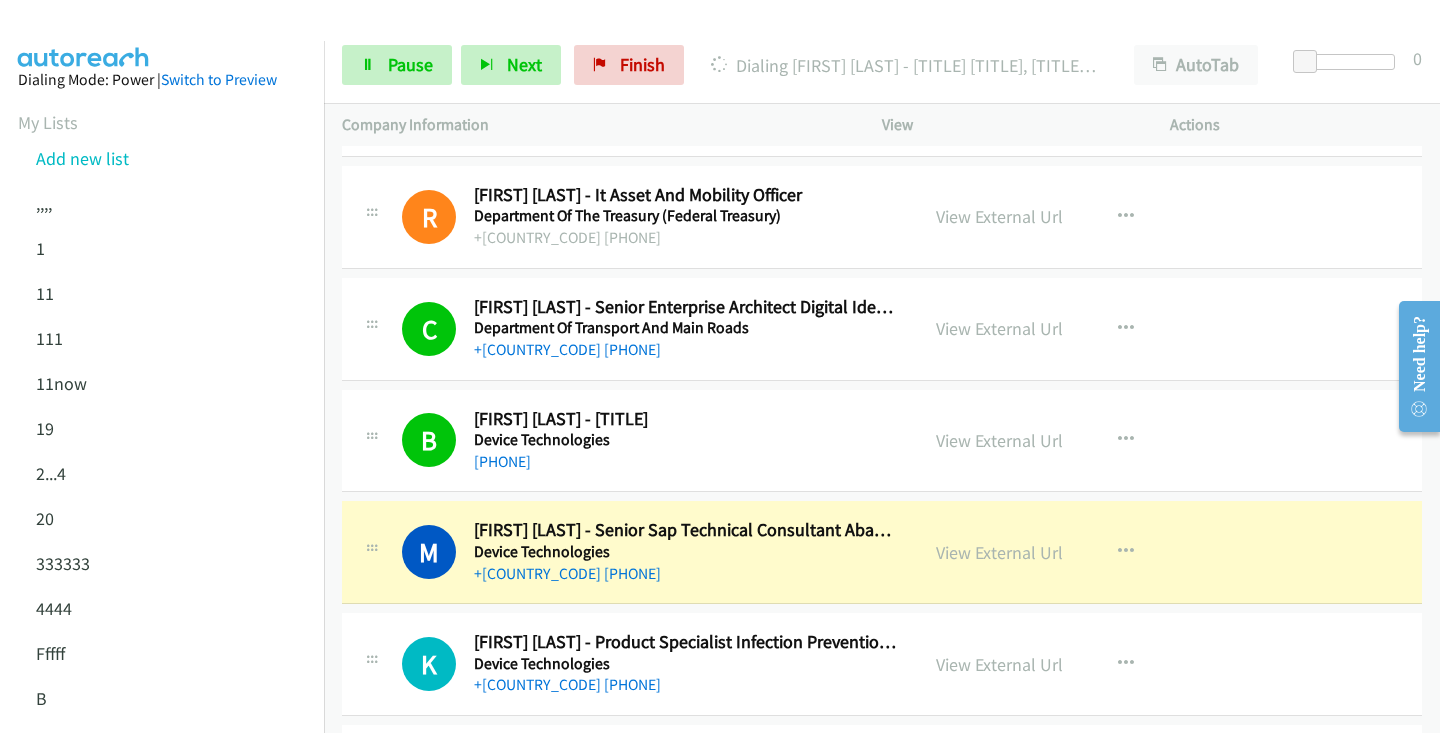 scroll, scrollTop: 12844, scrollLeft: 0, axis: vertical 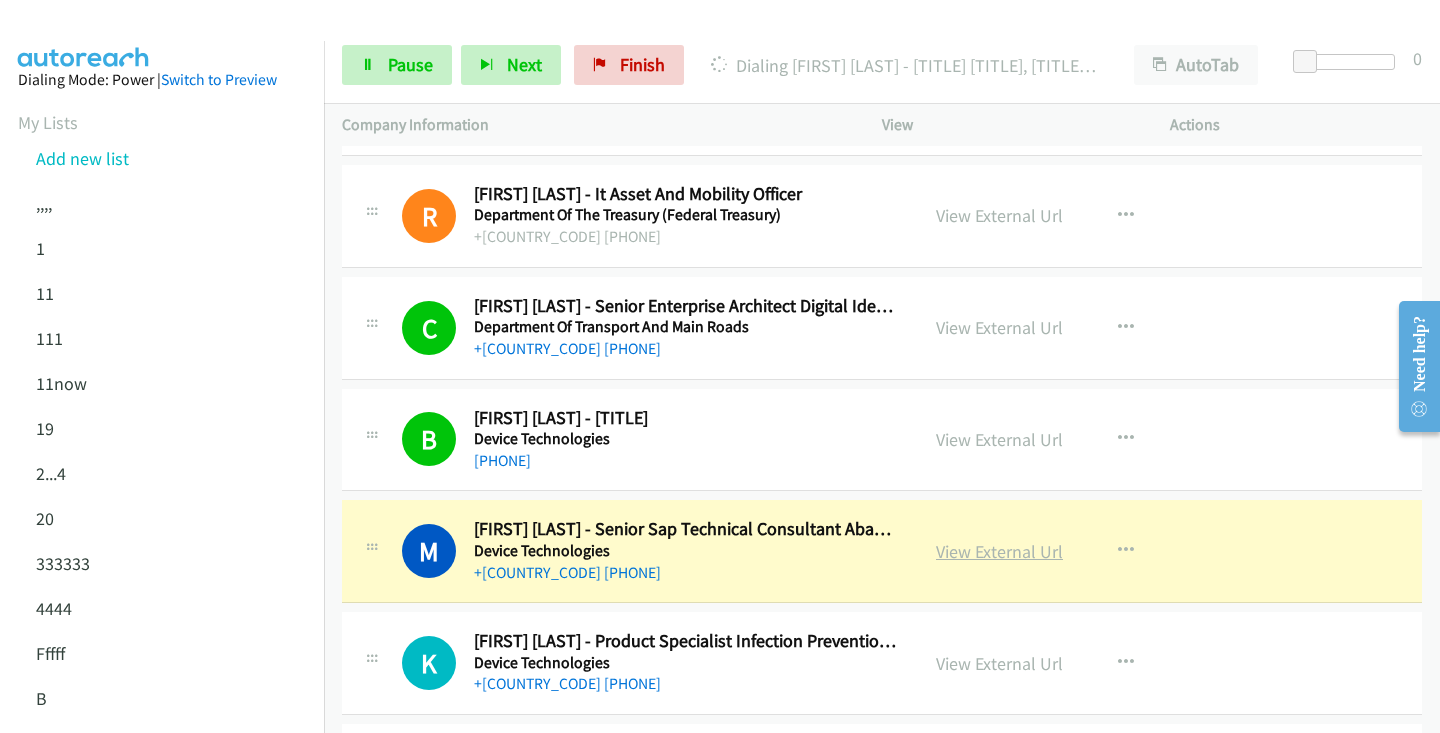 click on "View External Url" at bounding box center (999, 551) 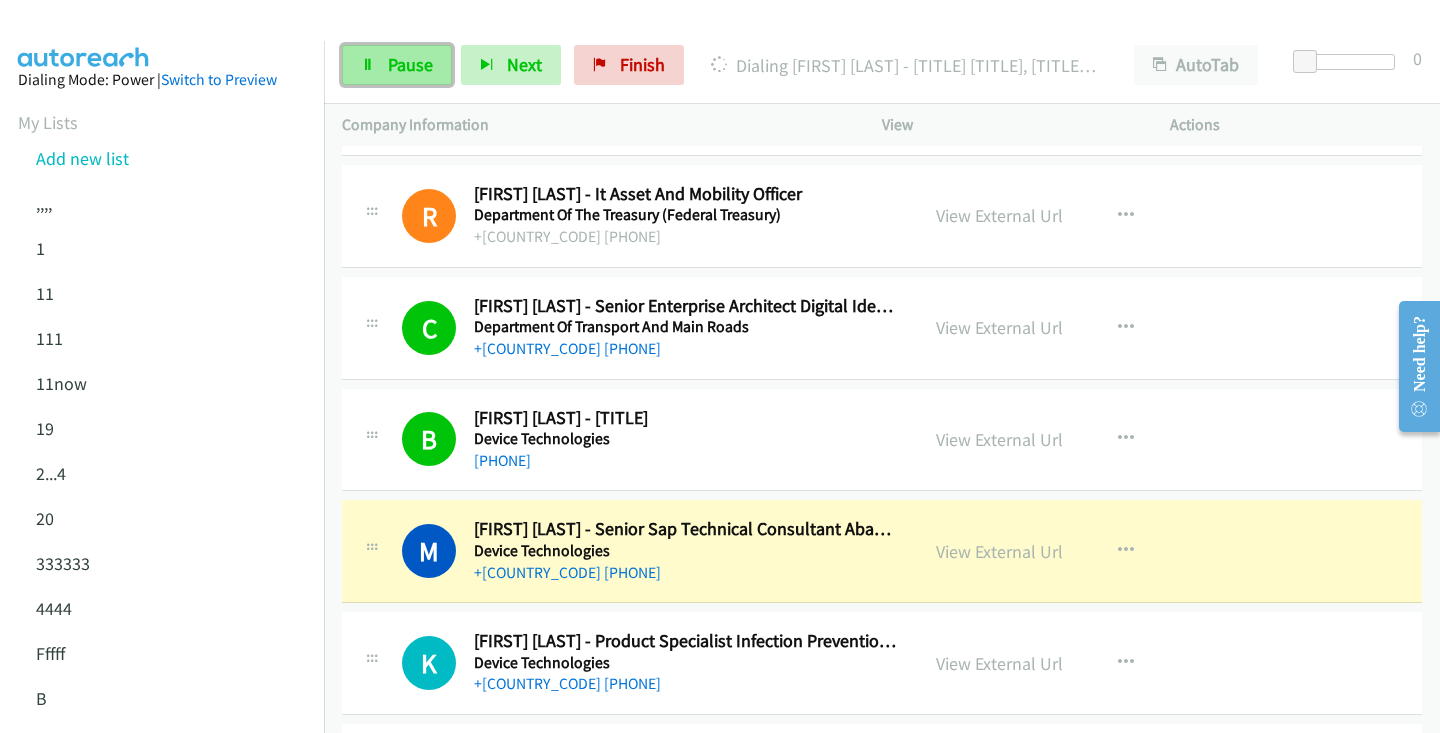 click on "Pause" at bounding box center (397, 65) 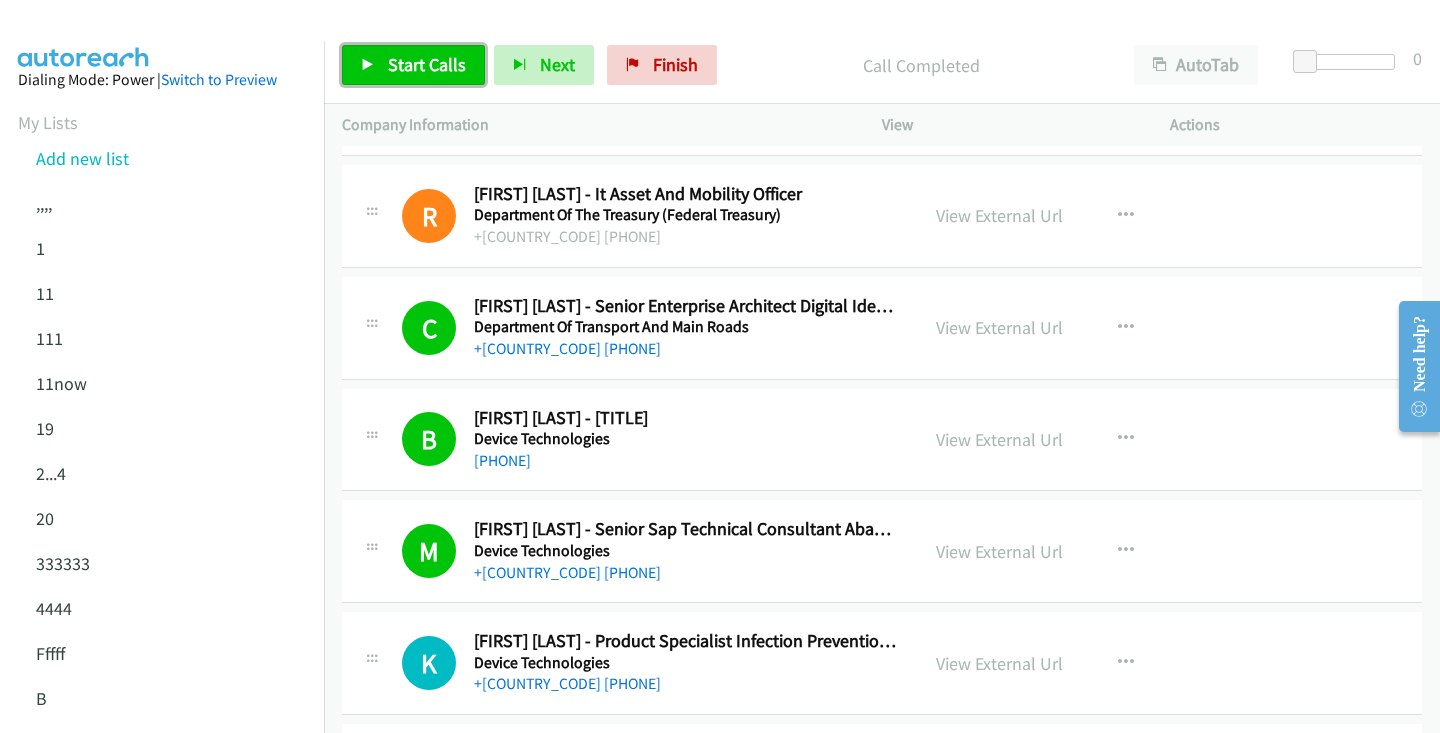 click on "Start Calls" at bounding box center (427, 64) 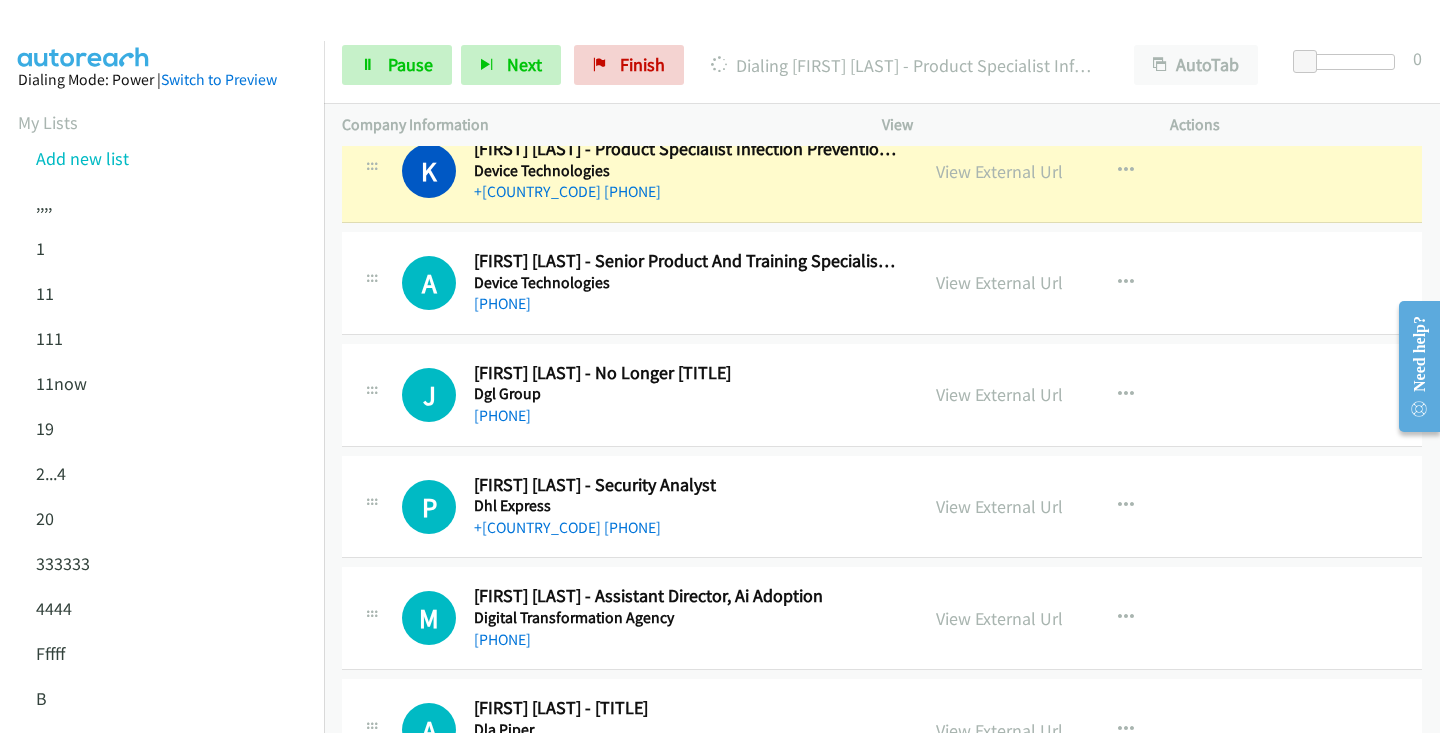 scroll, scrollTop: 13307, scrollLeft: 0, axis: vertical 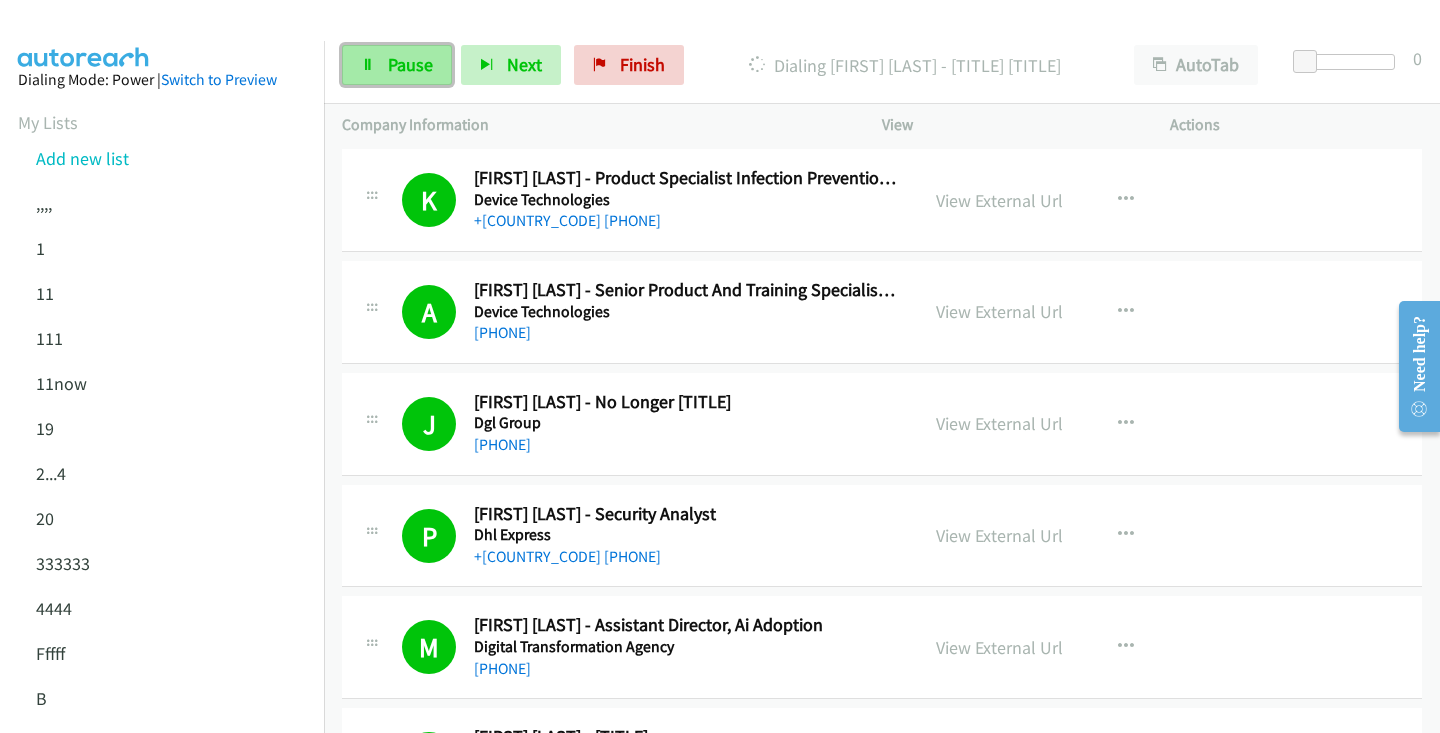 click on "Pause" at bounding box center [397, 65] 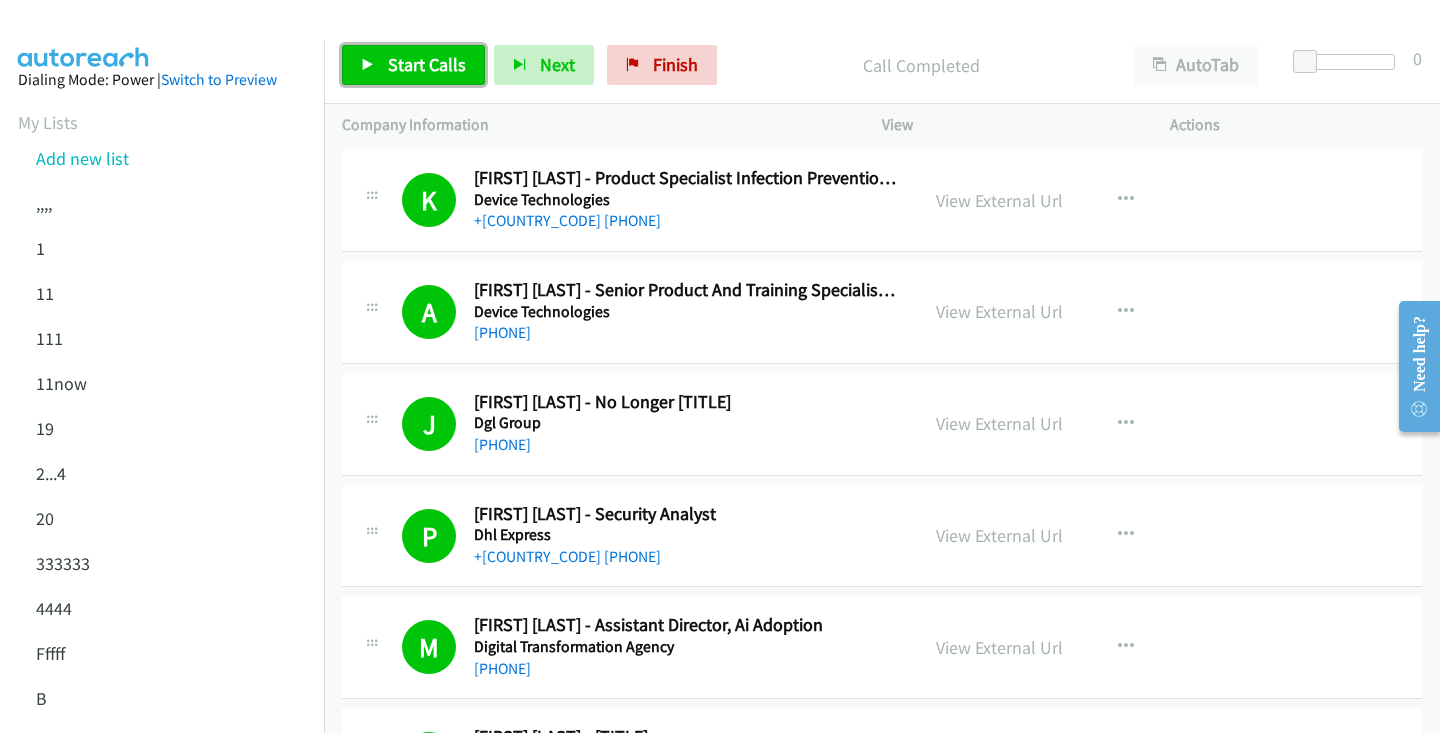 click on "Start Calls" at bounding box center [427, 64] 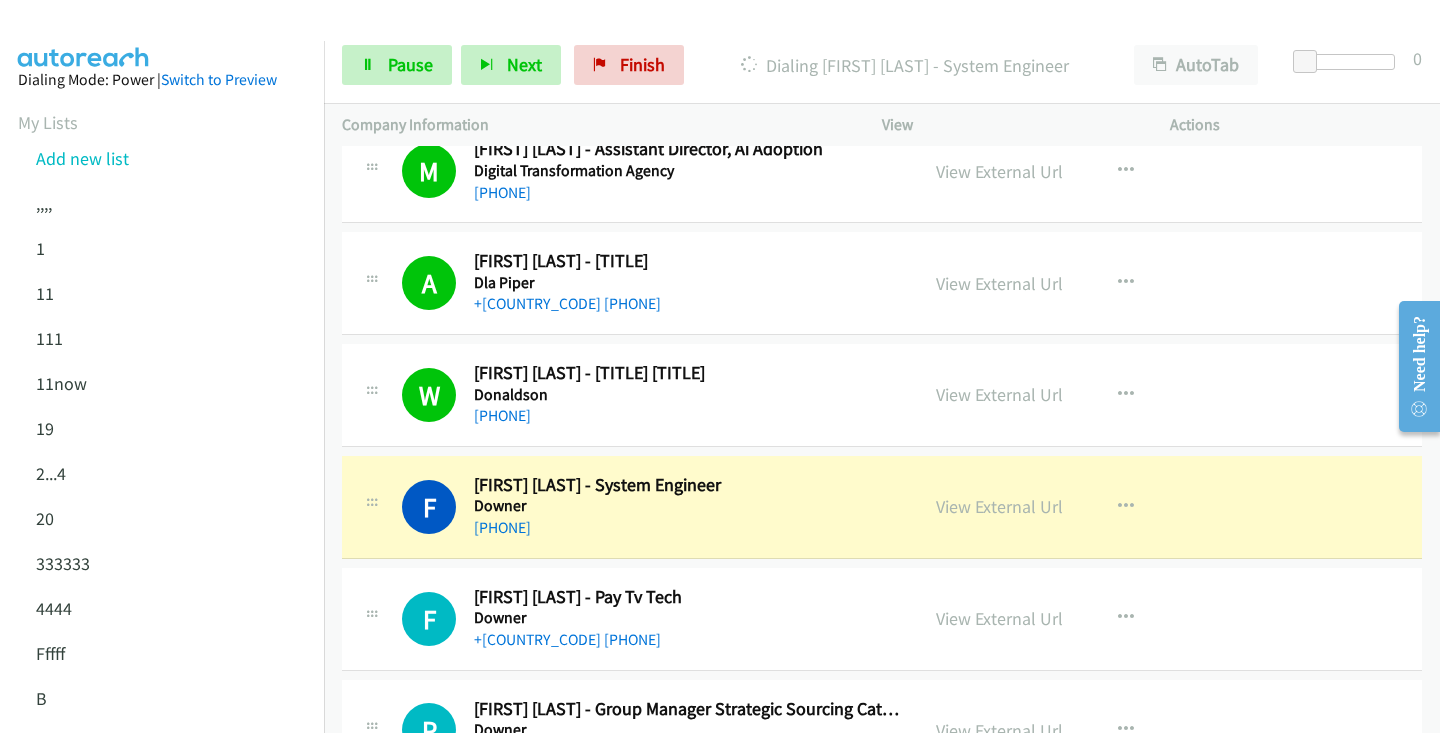 scroll, scrollTop: 13974, scrollLeft: 0, axis: vertical 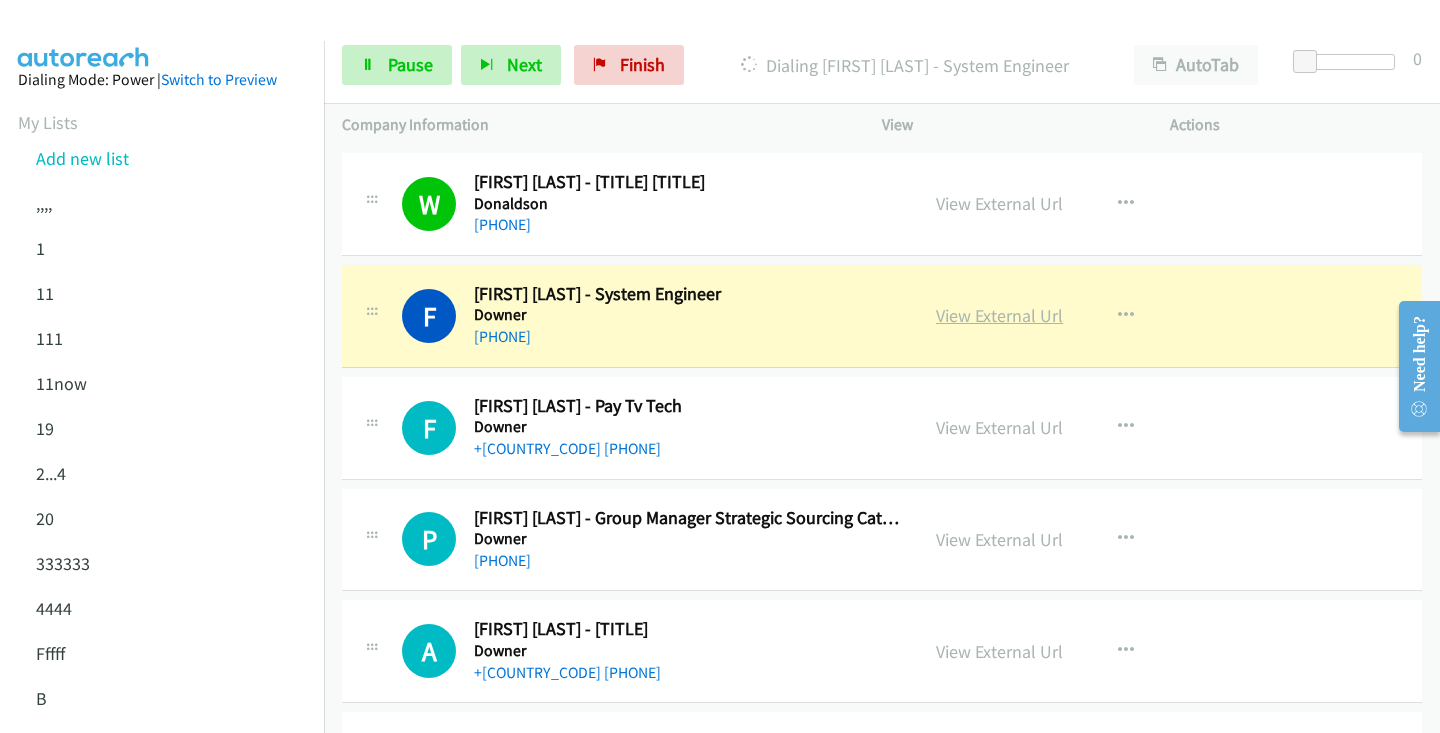click on "View External Url" at bounding box center [999, 315] 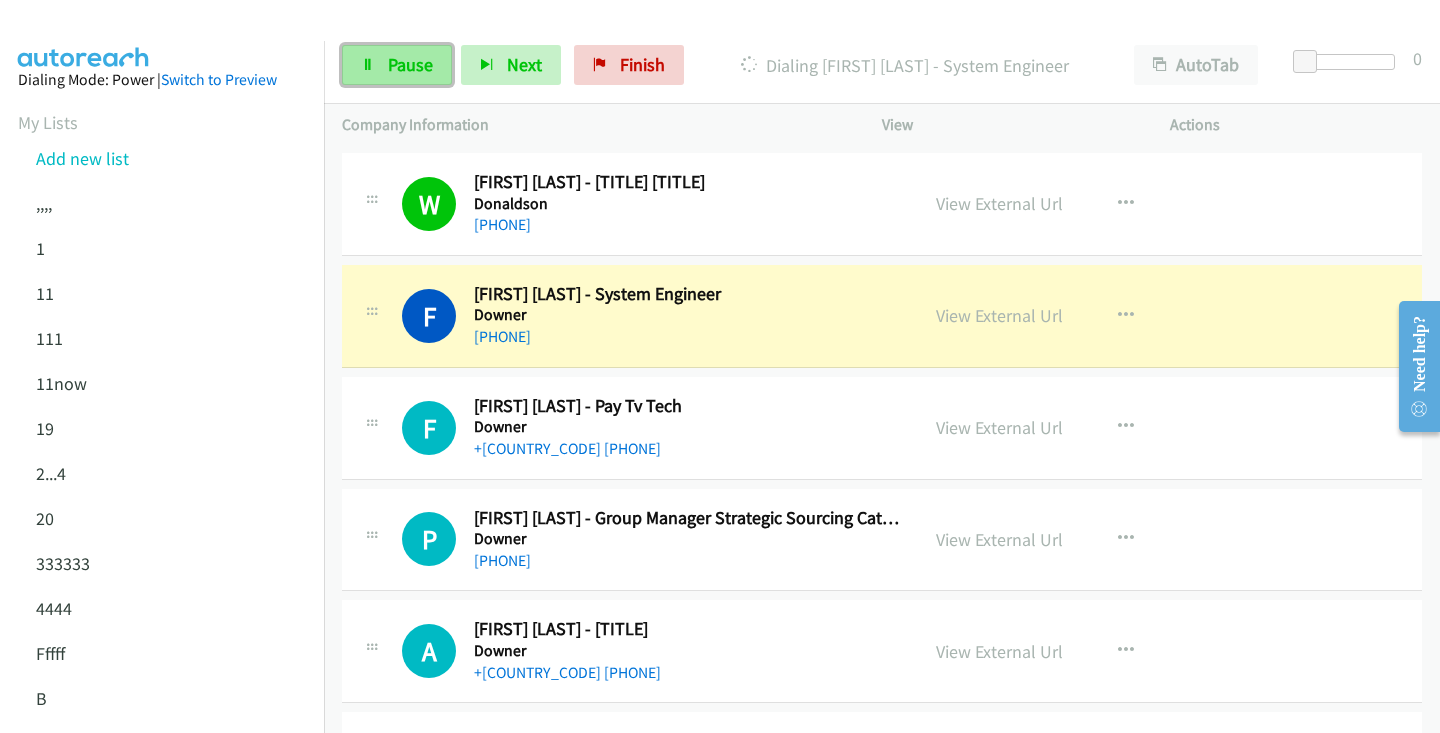 click on "Pause" at bounding box center [410, 64] 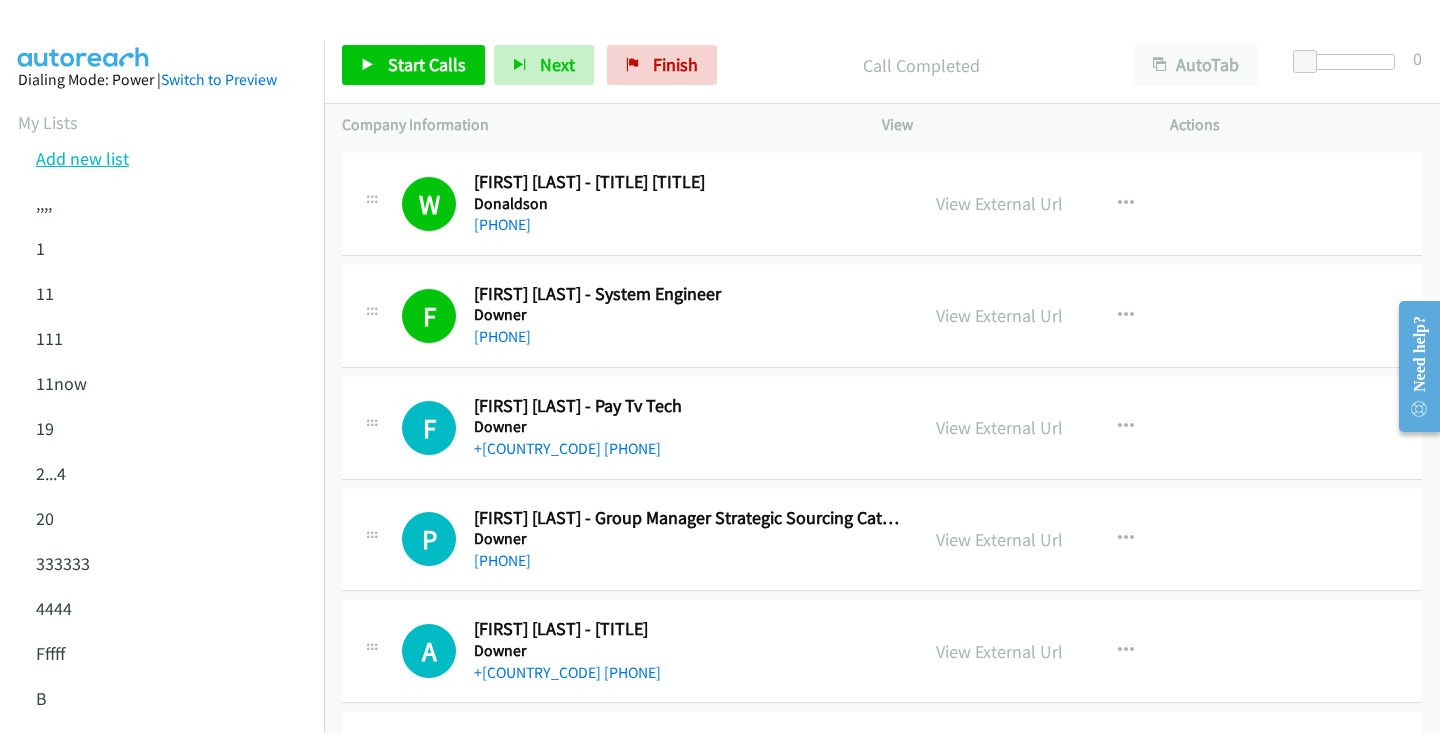click on "Add new list" at bounding box center [82, 158] 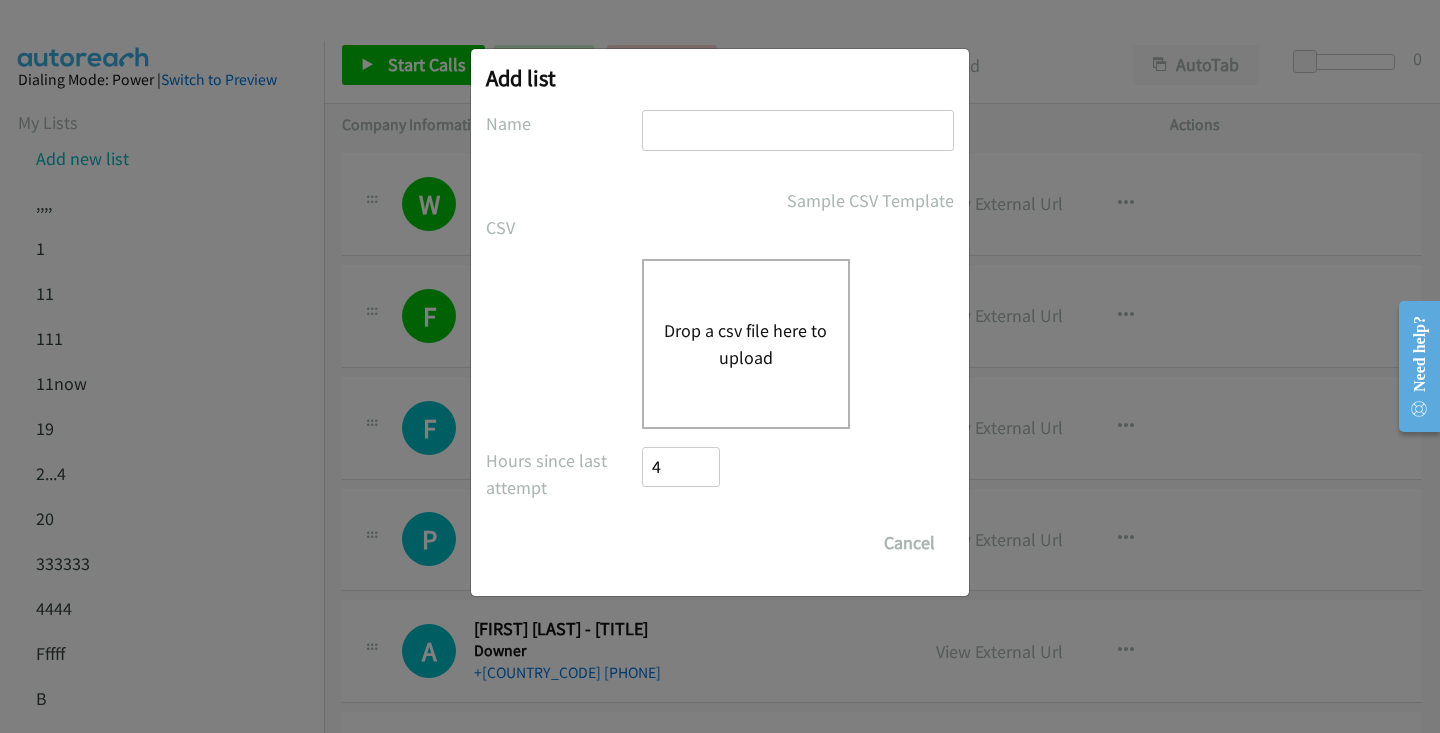 click on "Drop a csv file here to upload" at bounding box center [746, 344] 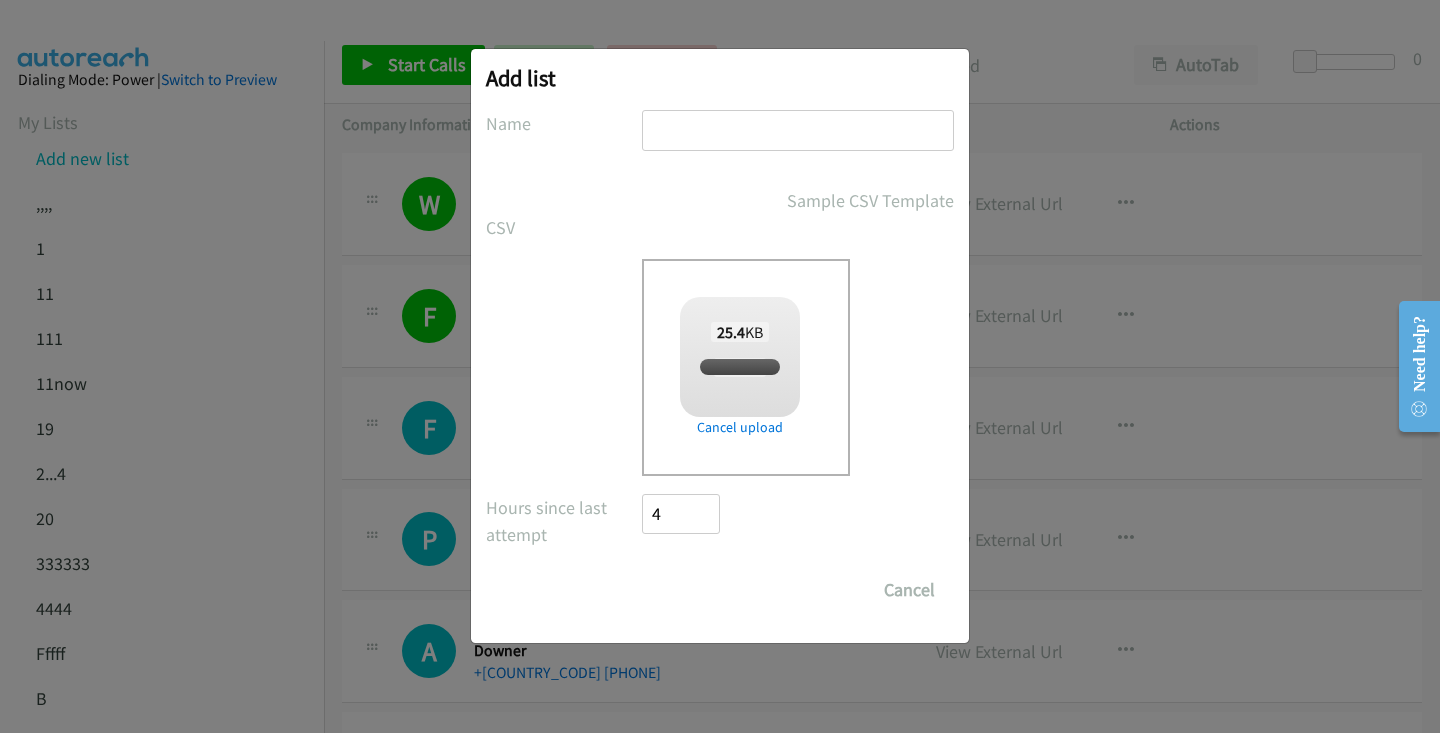 checkbox on "true" 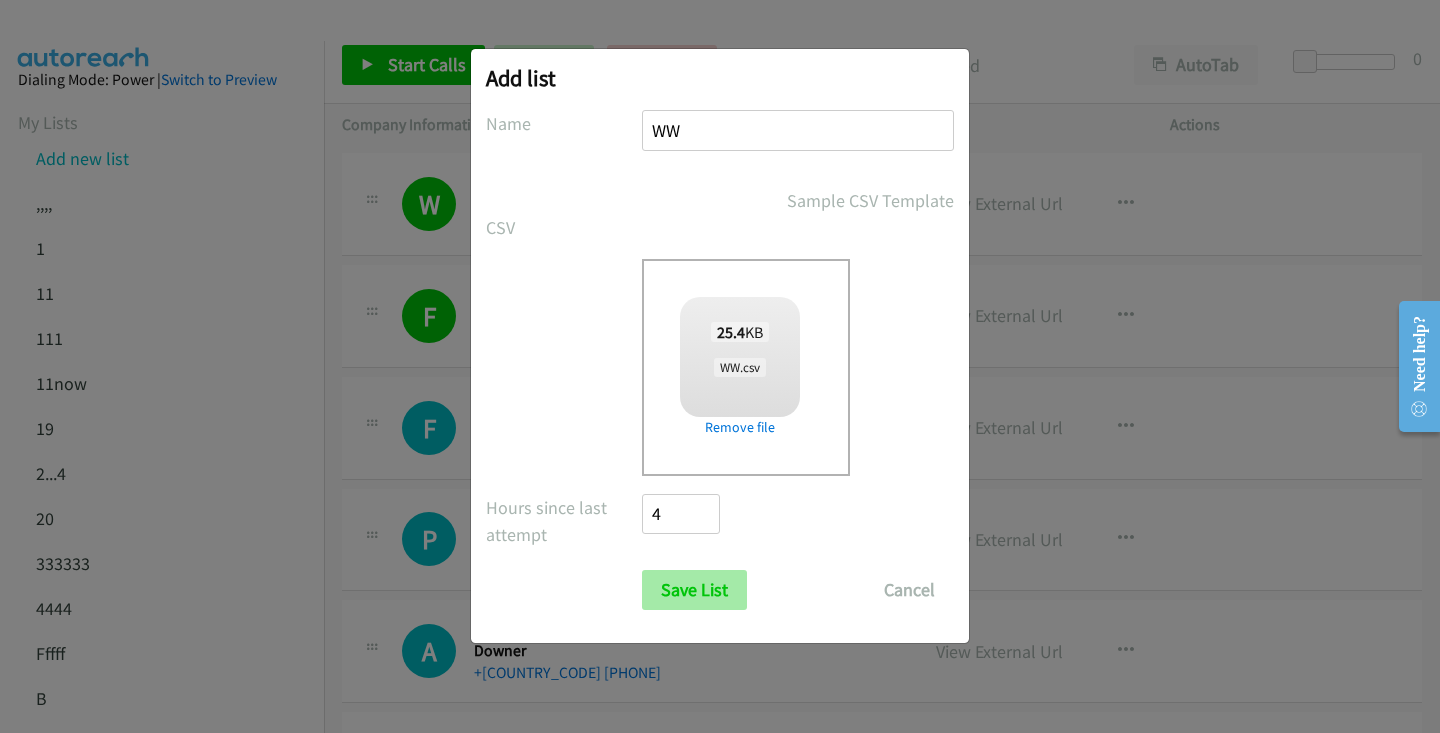 type on "WW" 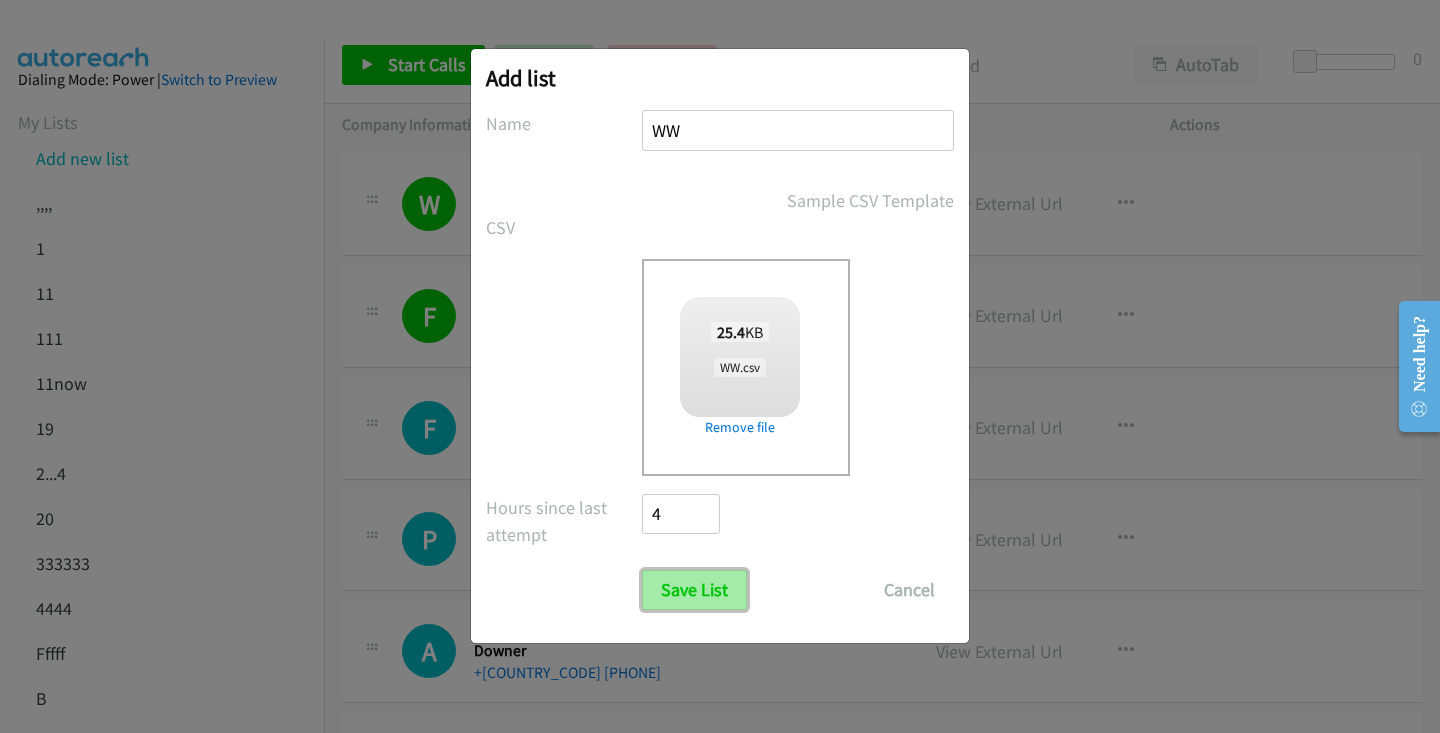 click on "Save List" at bounding box center (694, 590) 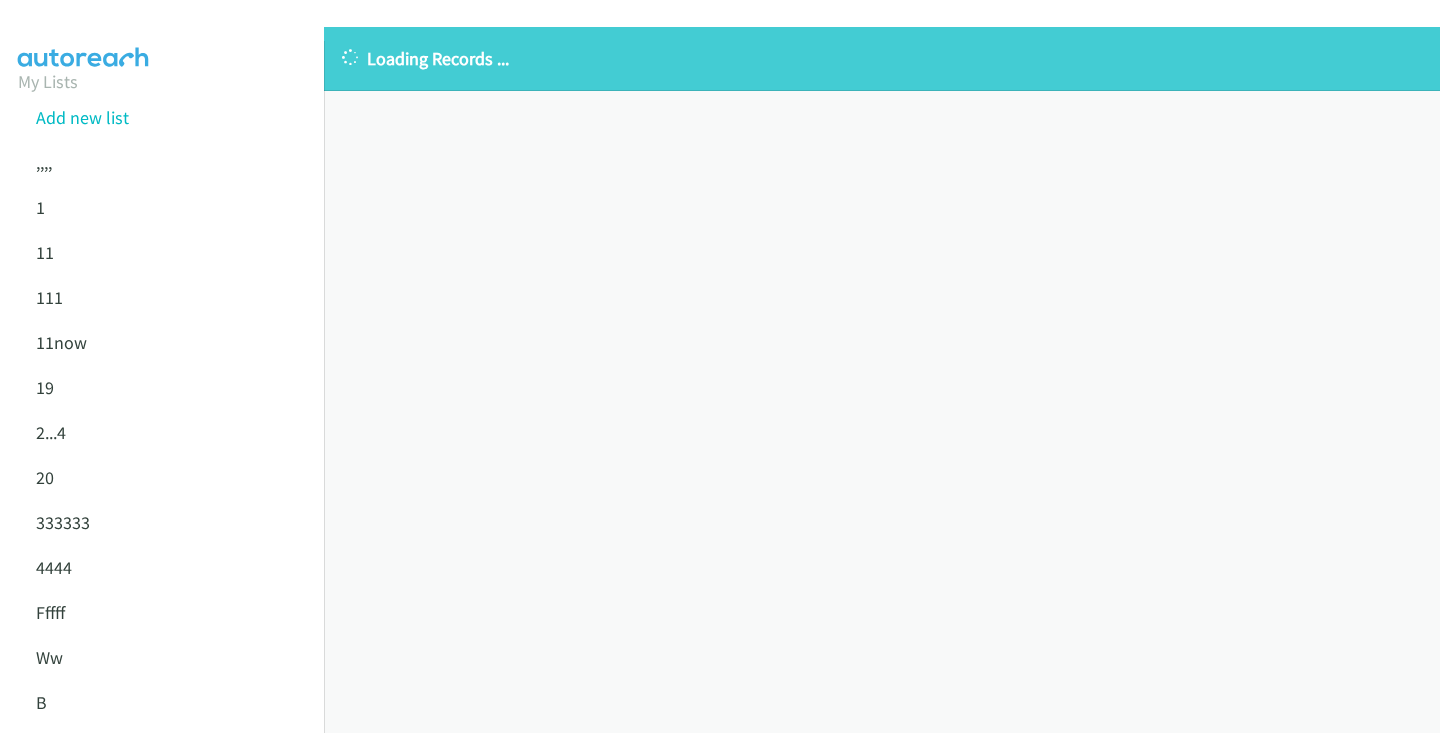 scroll, scrollTop: 0, scrollLeft: 0, axis: both 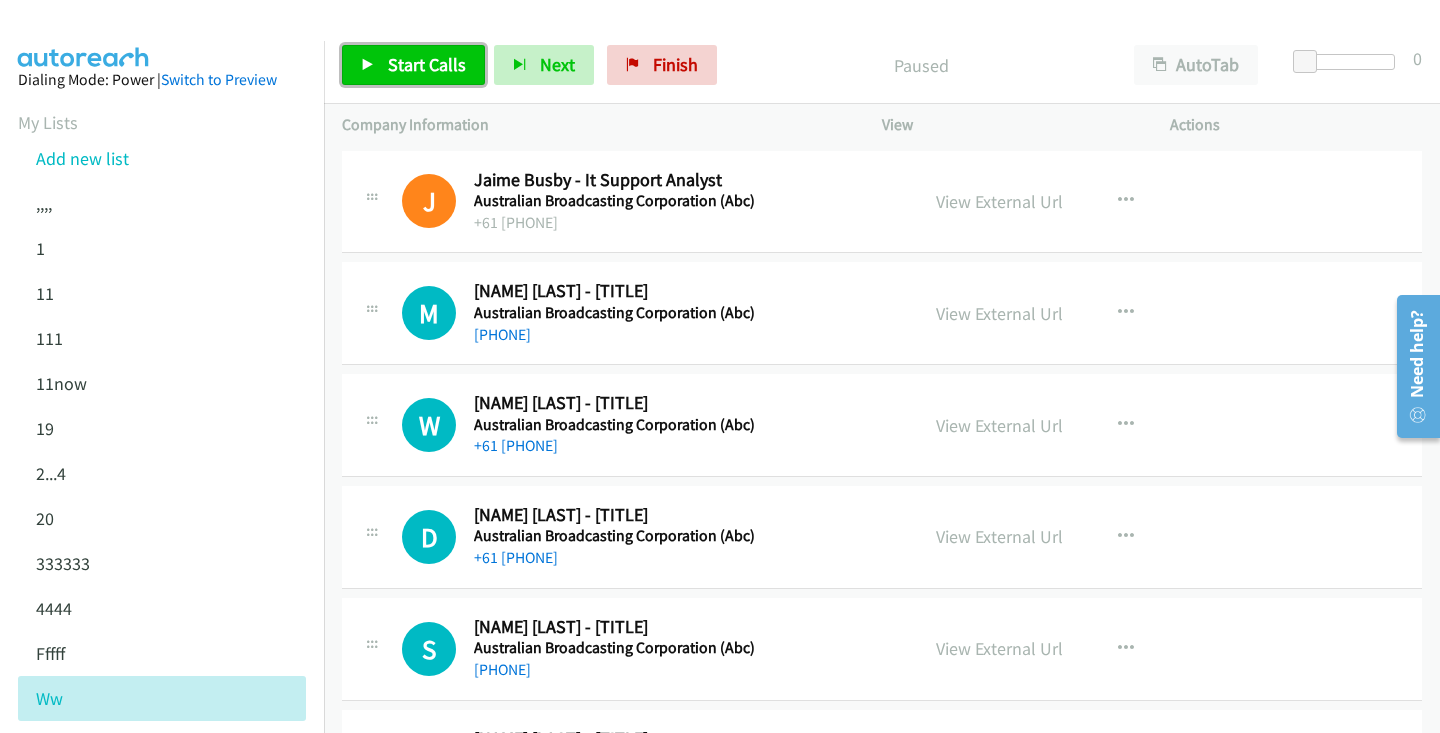 click on "Start Calls" at bounding box center [427, 64] 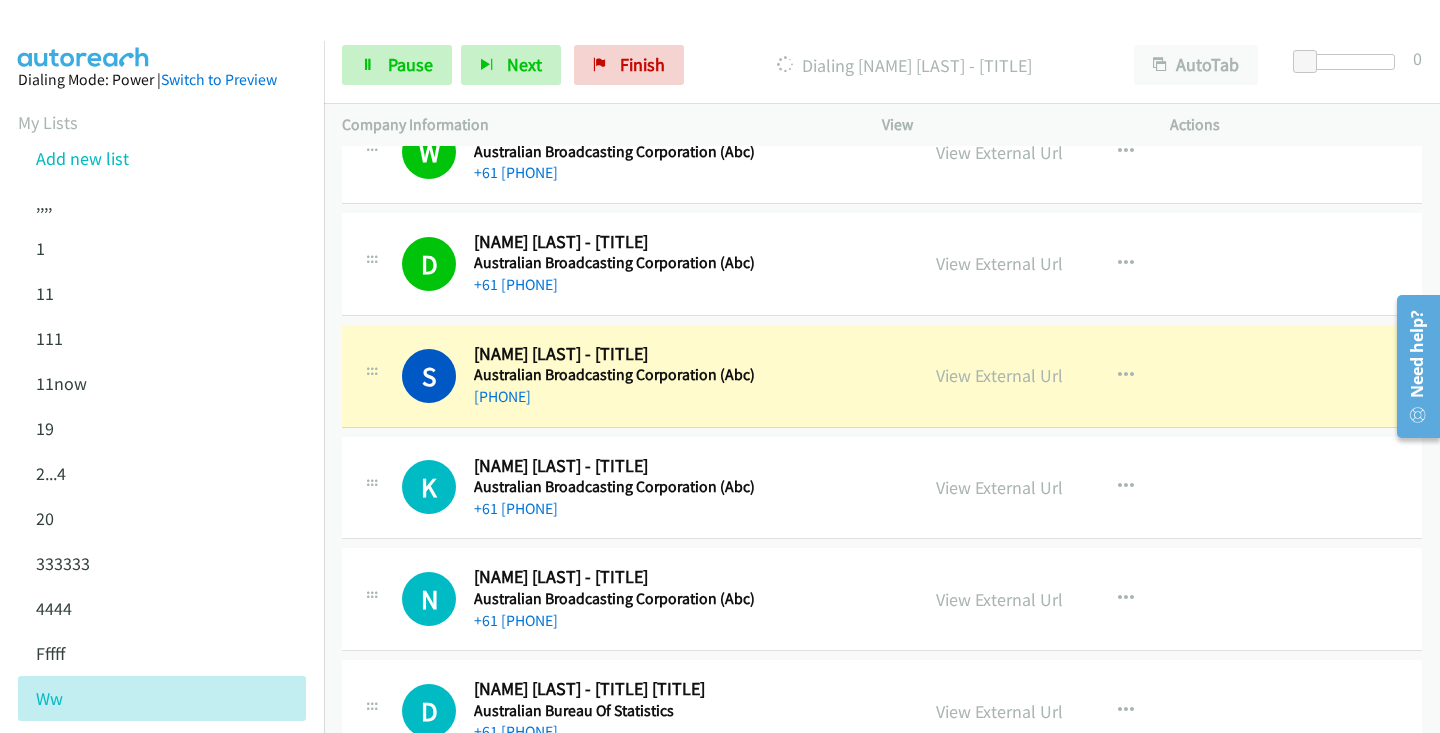 scroll, scrollTop: 277, scrollLeft: 0, axis: vertical 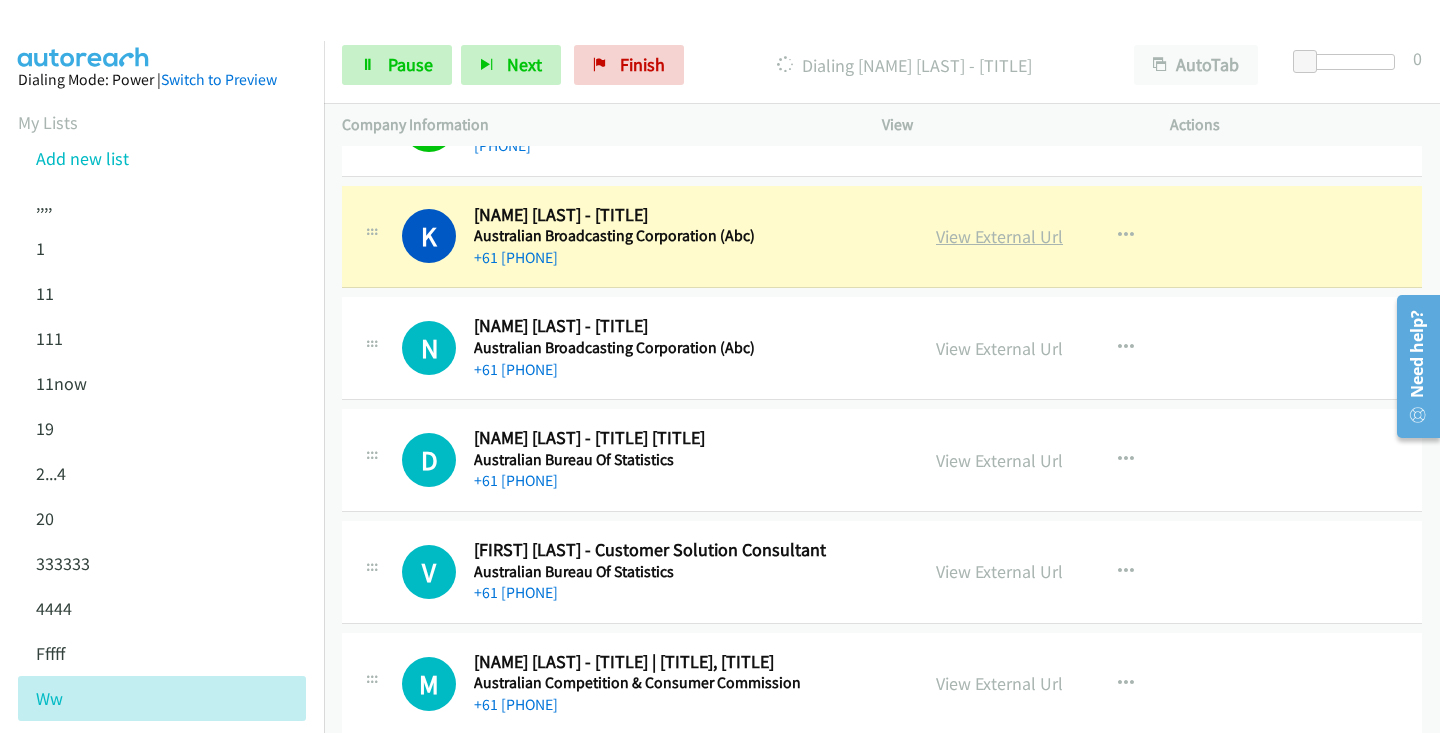 click on "View External Url" at bounding box center (999, 236) 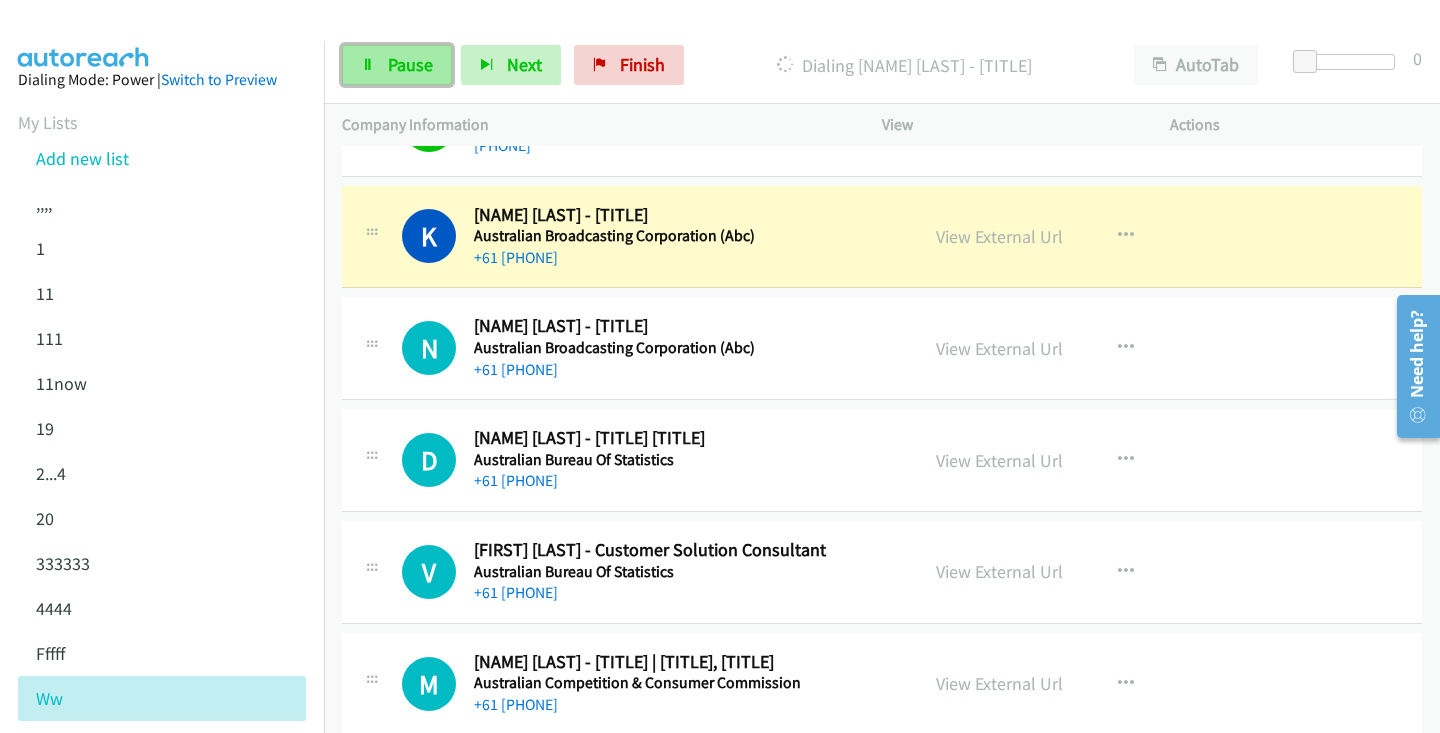 click on "Pause" at bounding box center [410, 64] 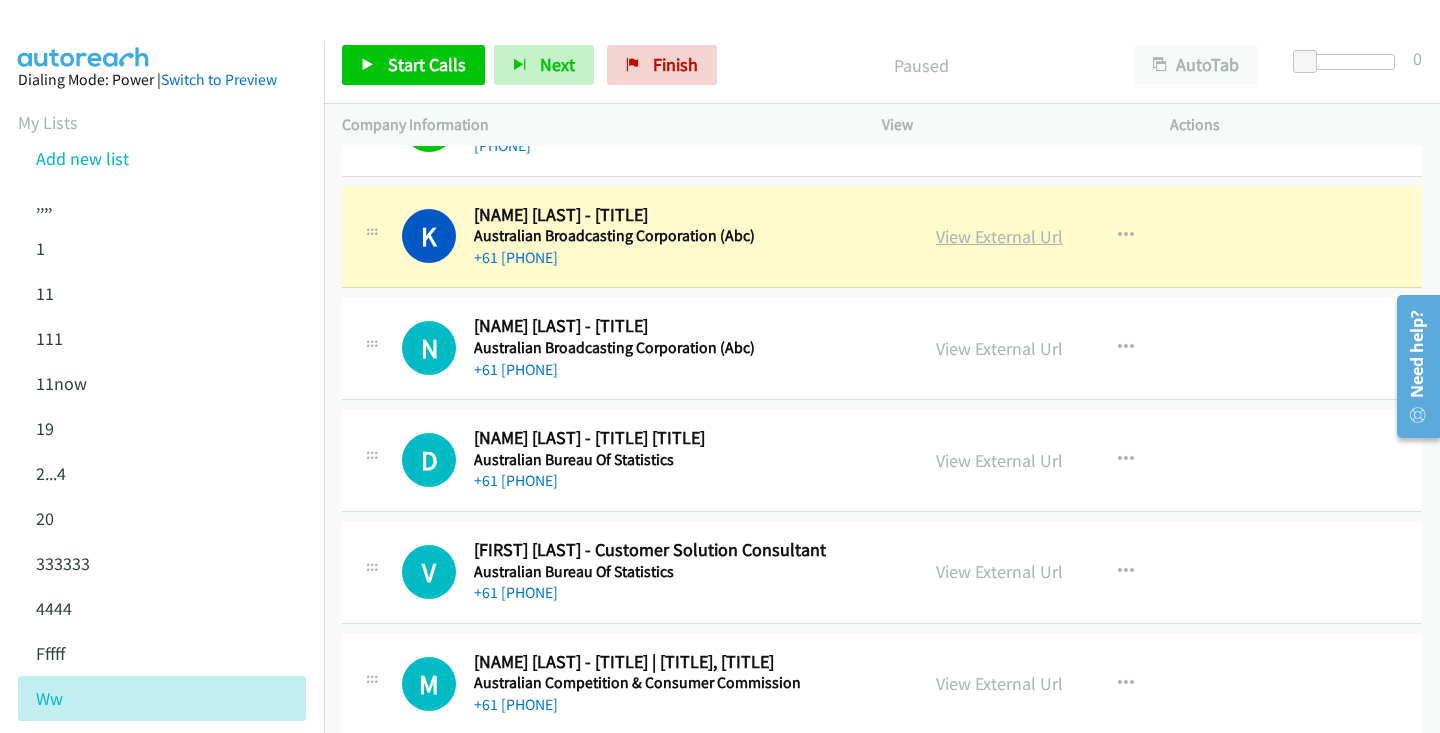 click on "View External Url" at bounding box center [999, 236] 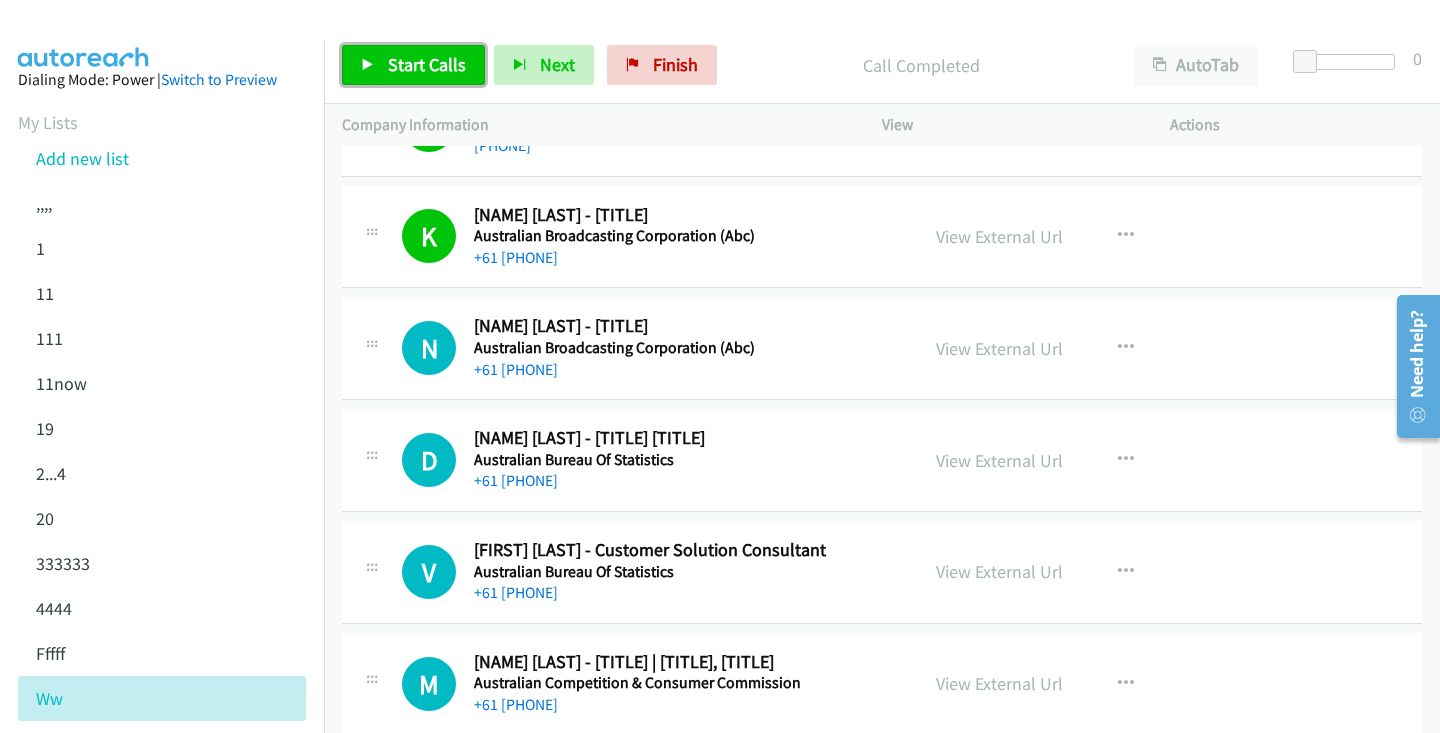 click on "Start Calls" at bounding box center [427, 64] 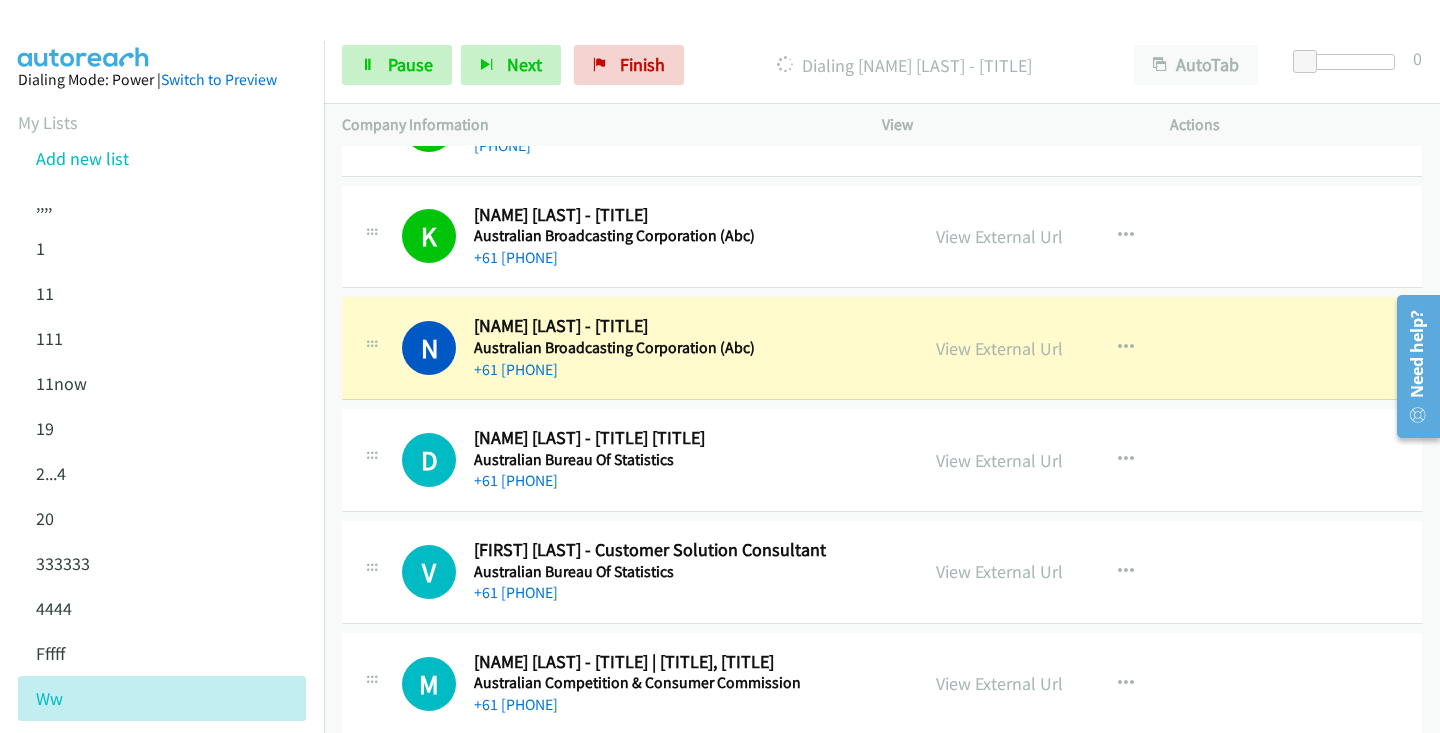 scroll, scrollTop: 603, scrollLeft: 0, axis: vertical 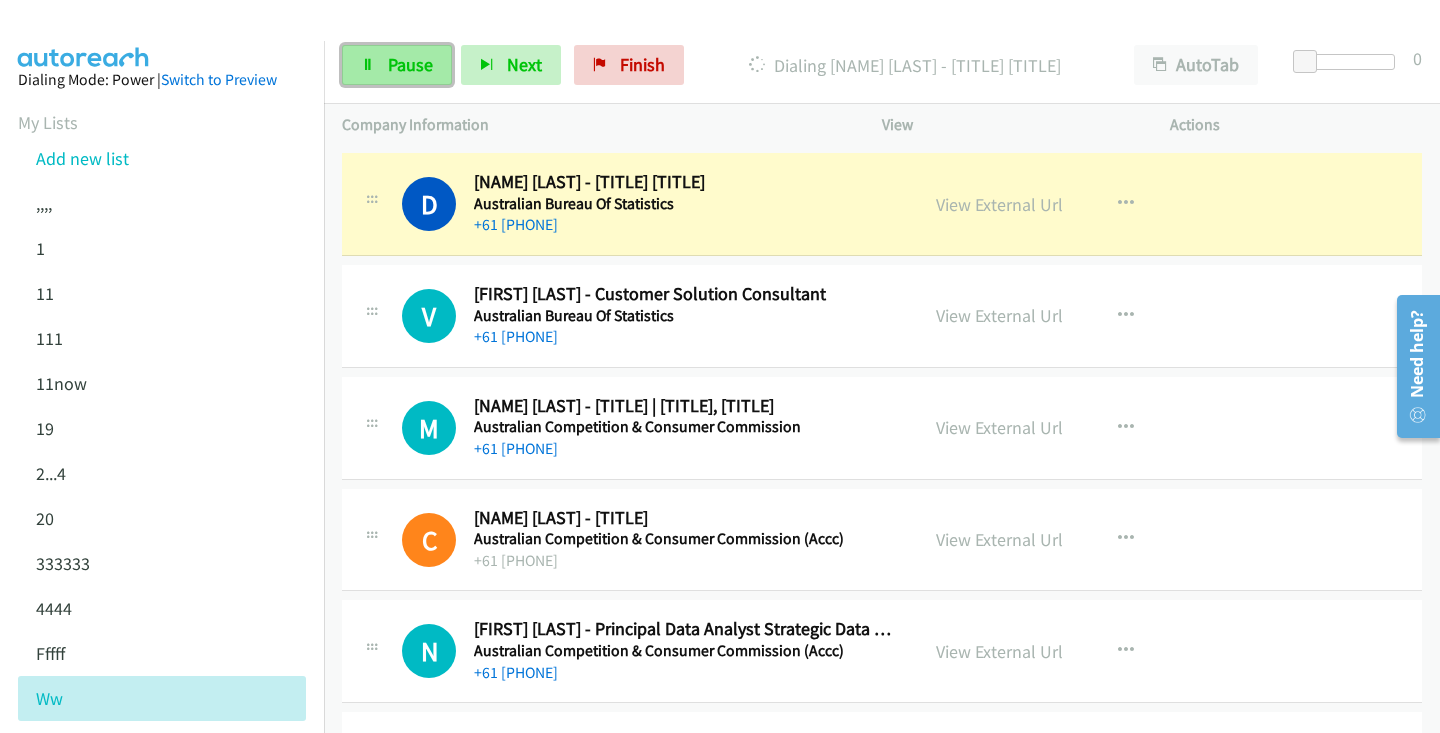 click on "Pause" at bounding box center [410, 64] 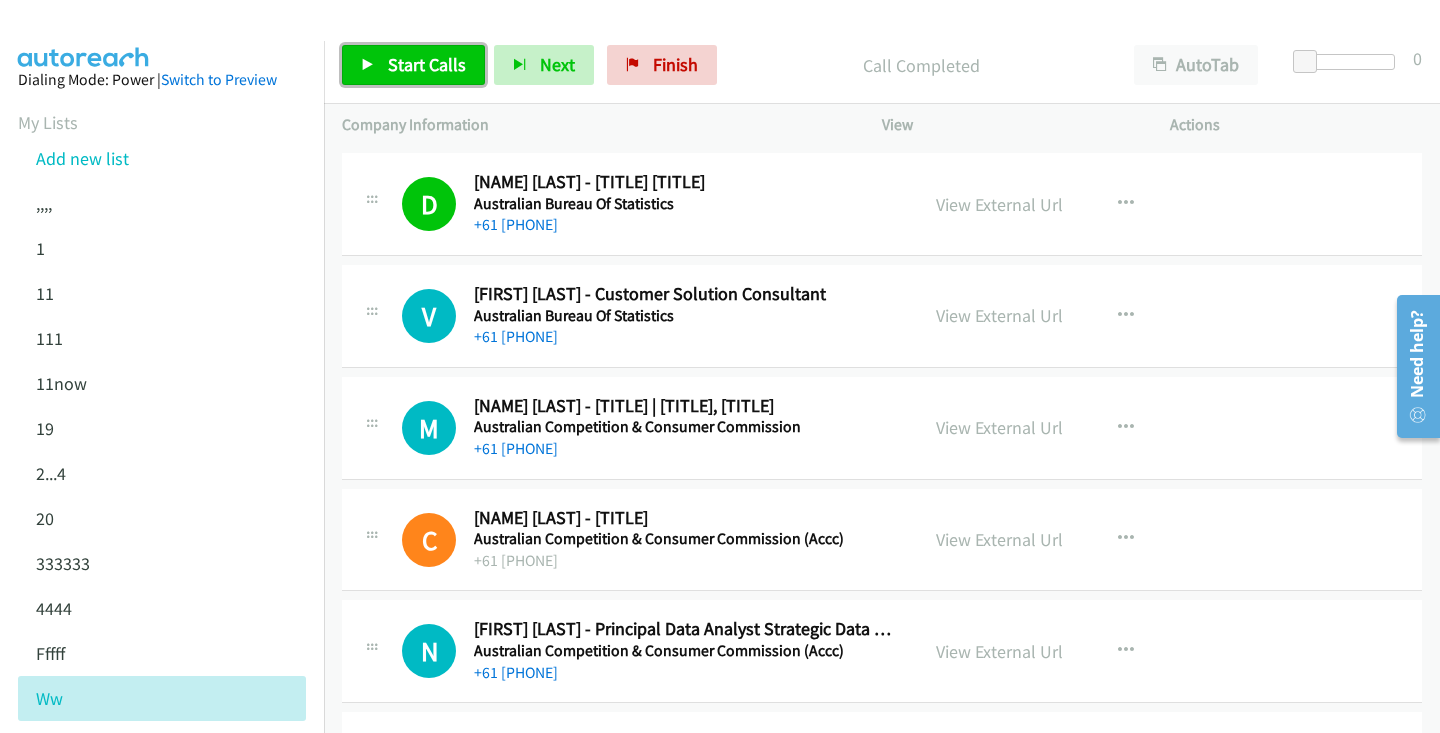 click on "Start Calls" at bounding box center [413, 65] 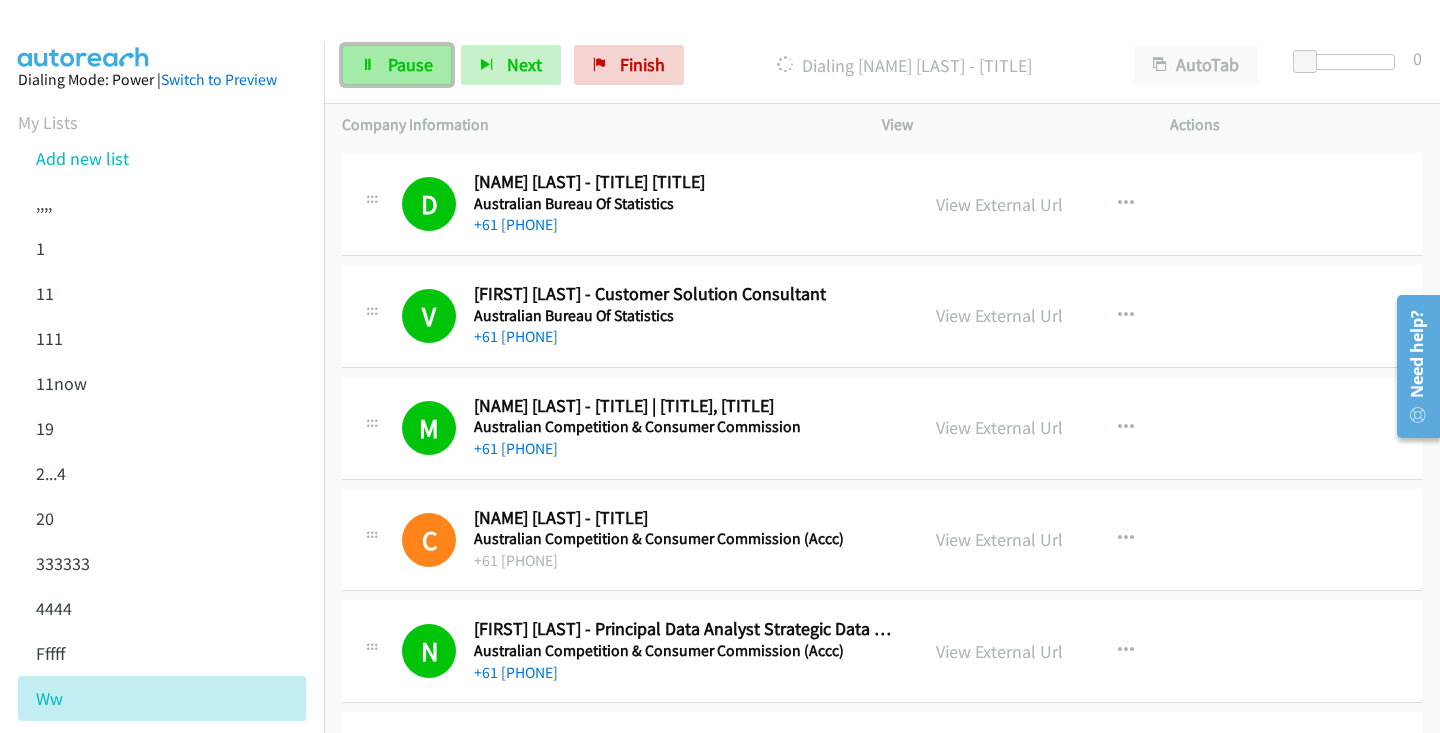 click on "Pause" at bounding box center [410, 64] 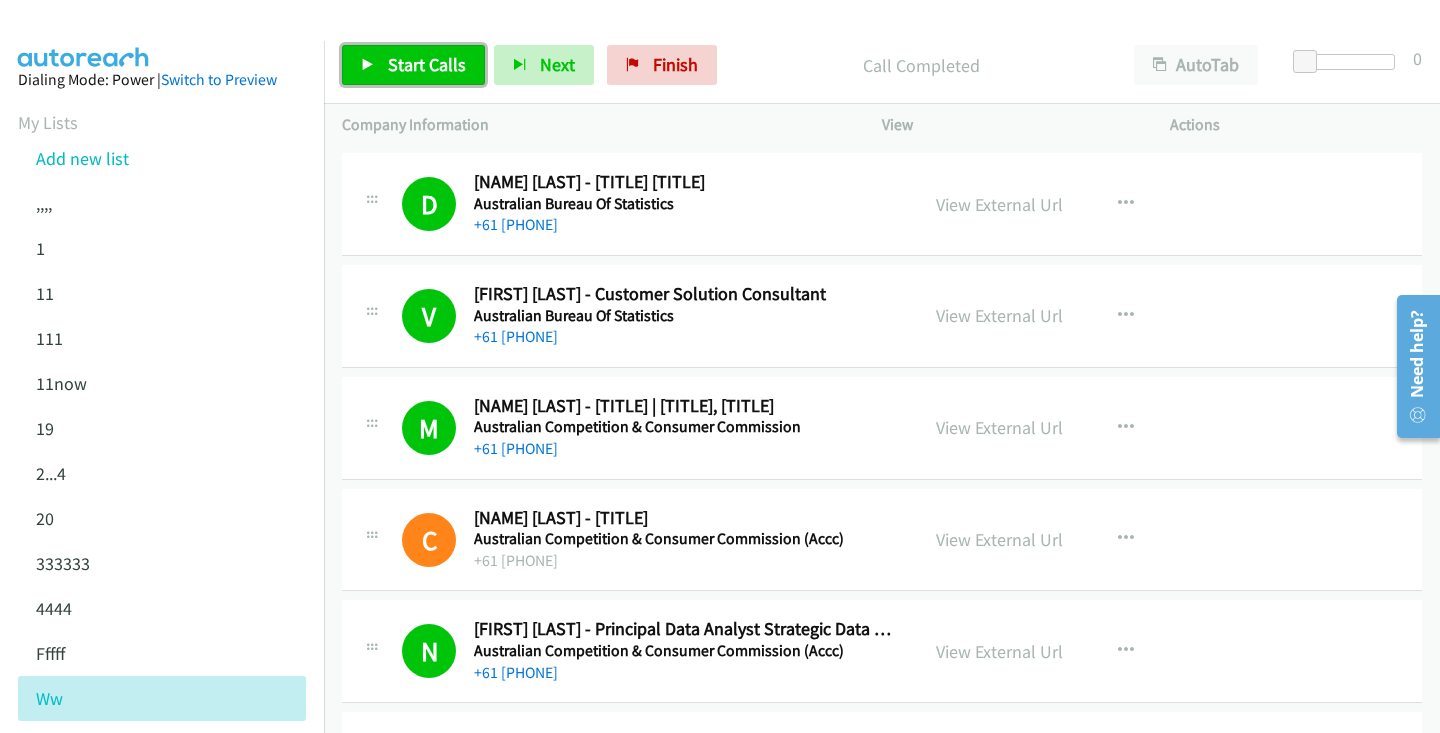 click on "Start Calls" at bounding box center [427, 64] 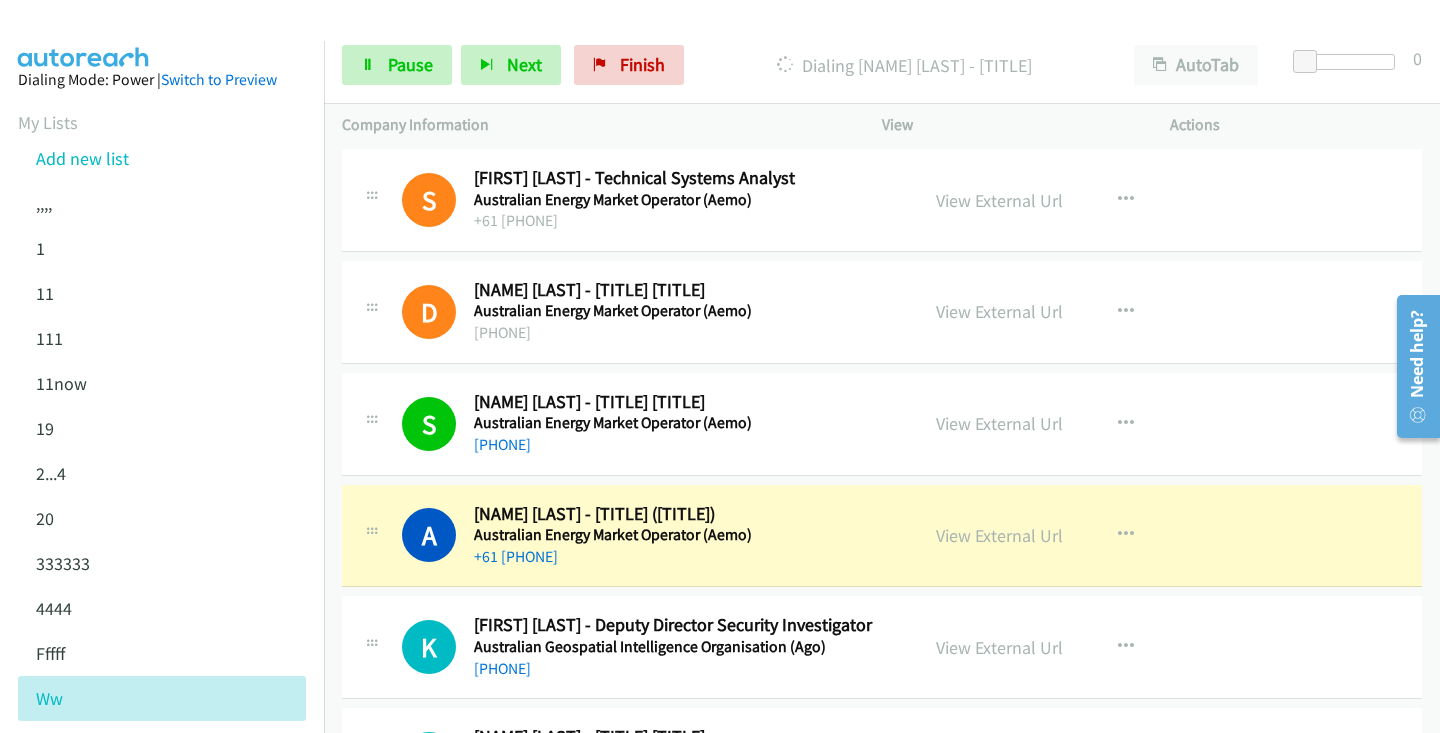 scroll, scrollTop: 2015, scrollLeft: 0, axis: vertical 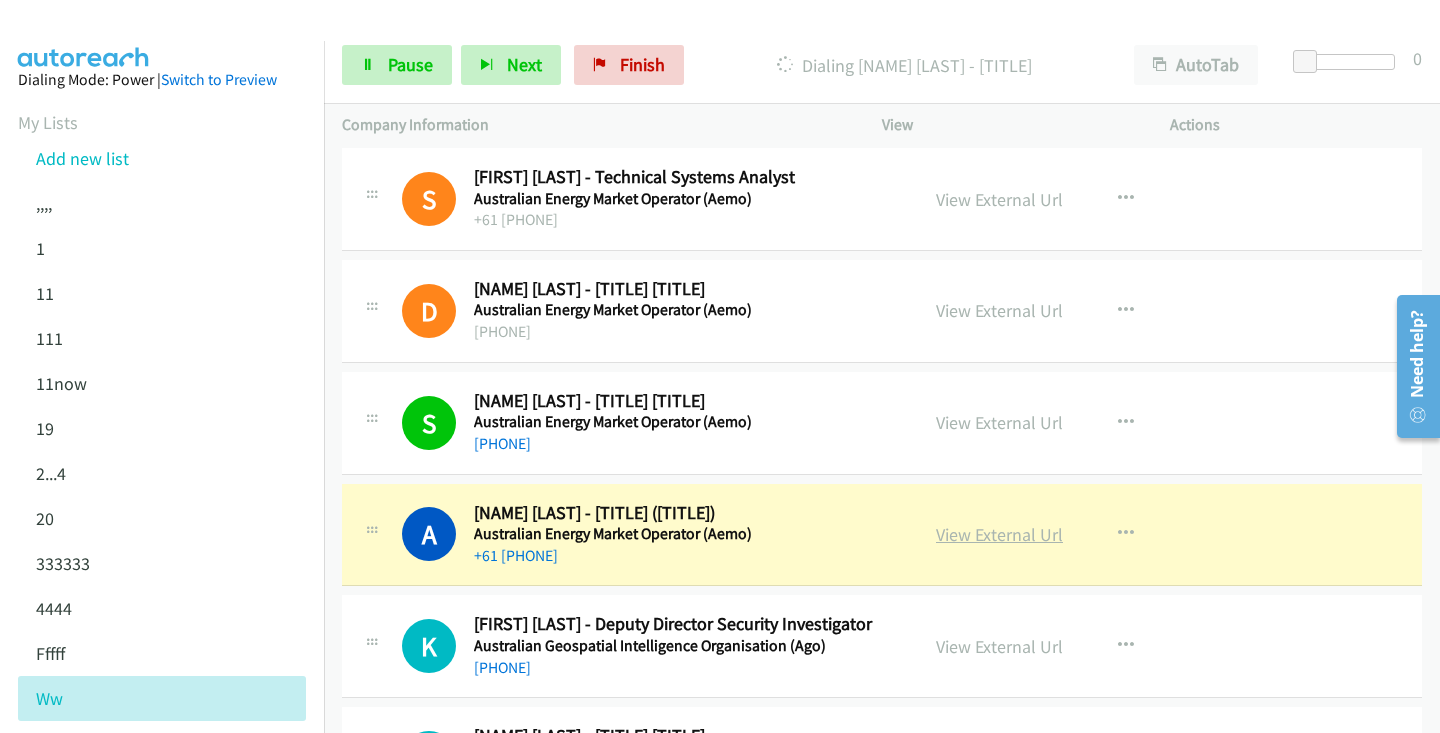 click on "View External Url" at bounding box center [999, 534] 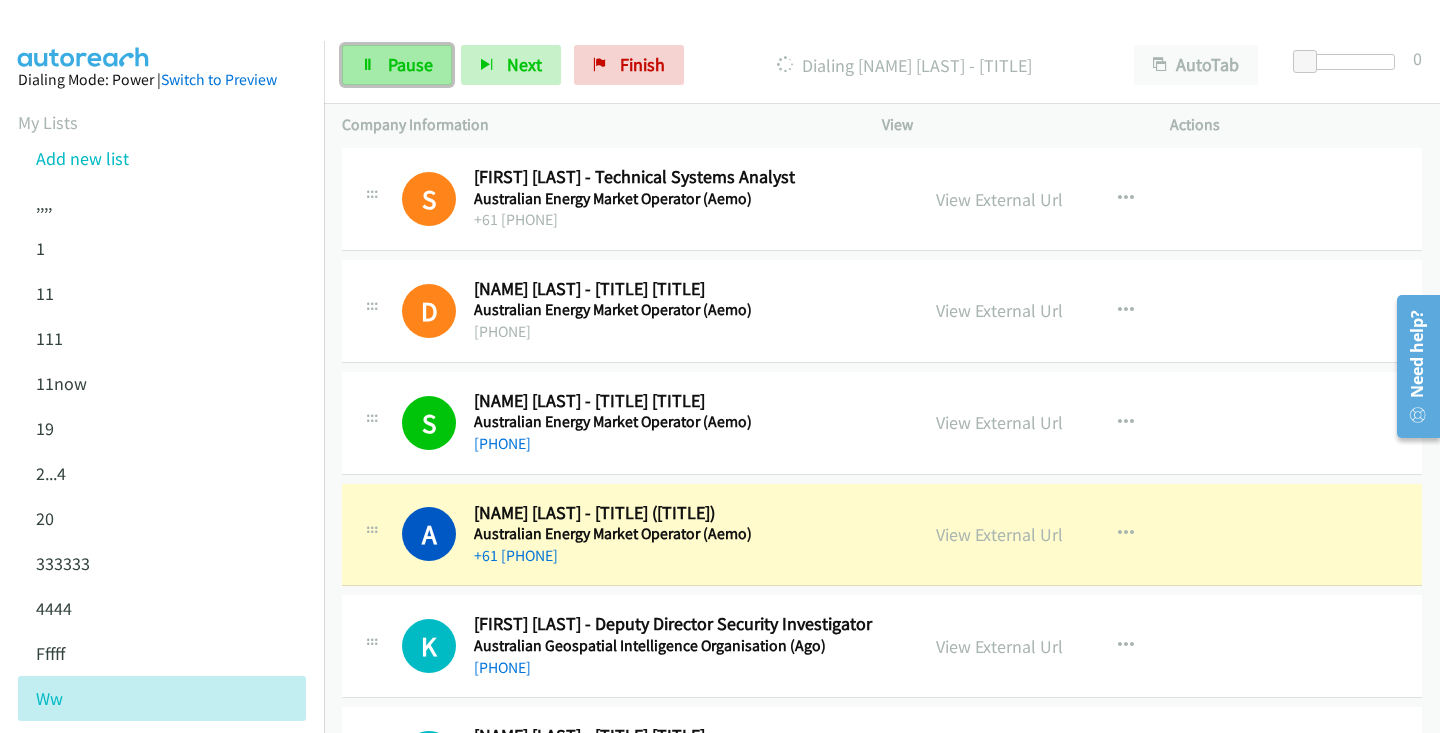 click on "Pause" at bounding box center (397, 65) 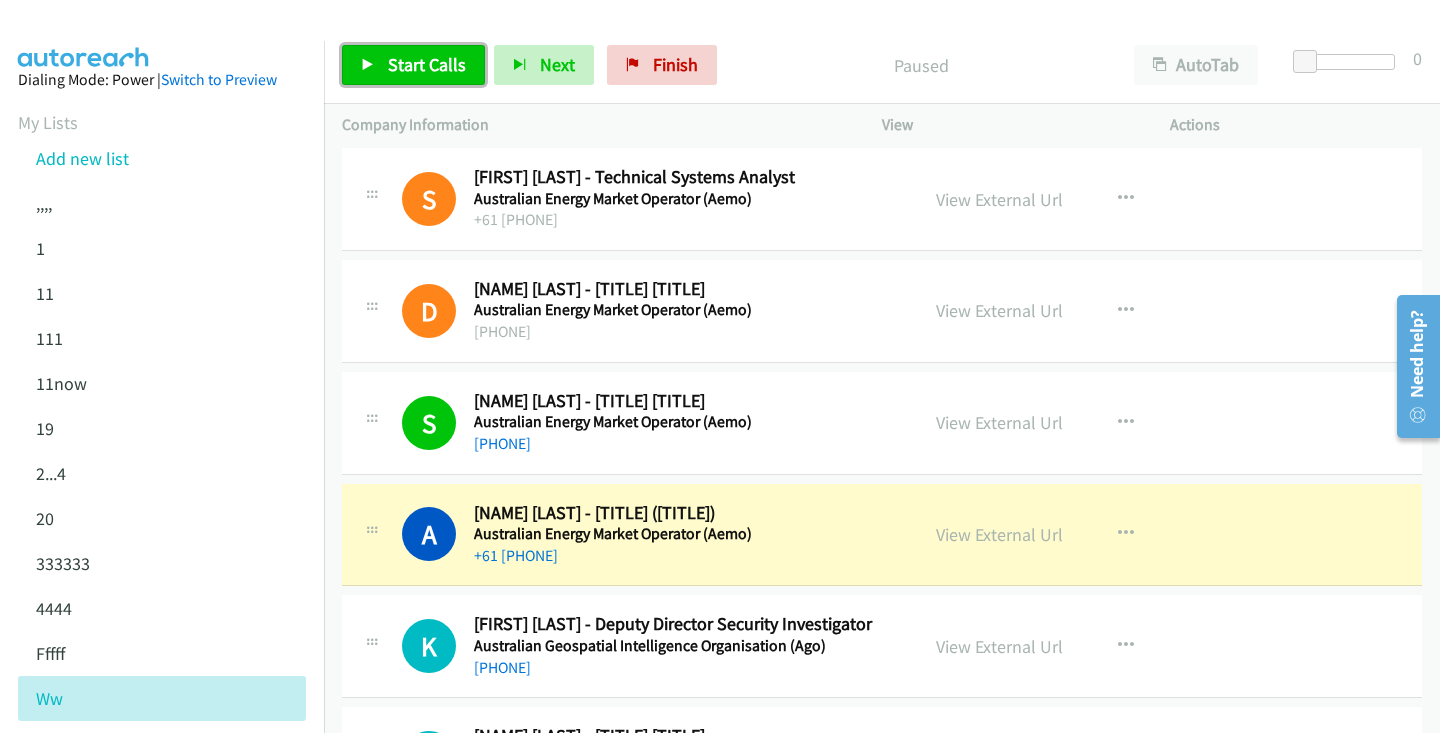 click on "Start Calls" at bounding box center (413, 65) 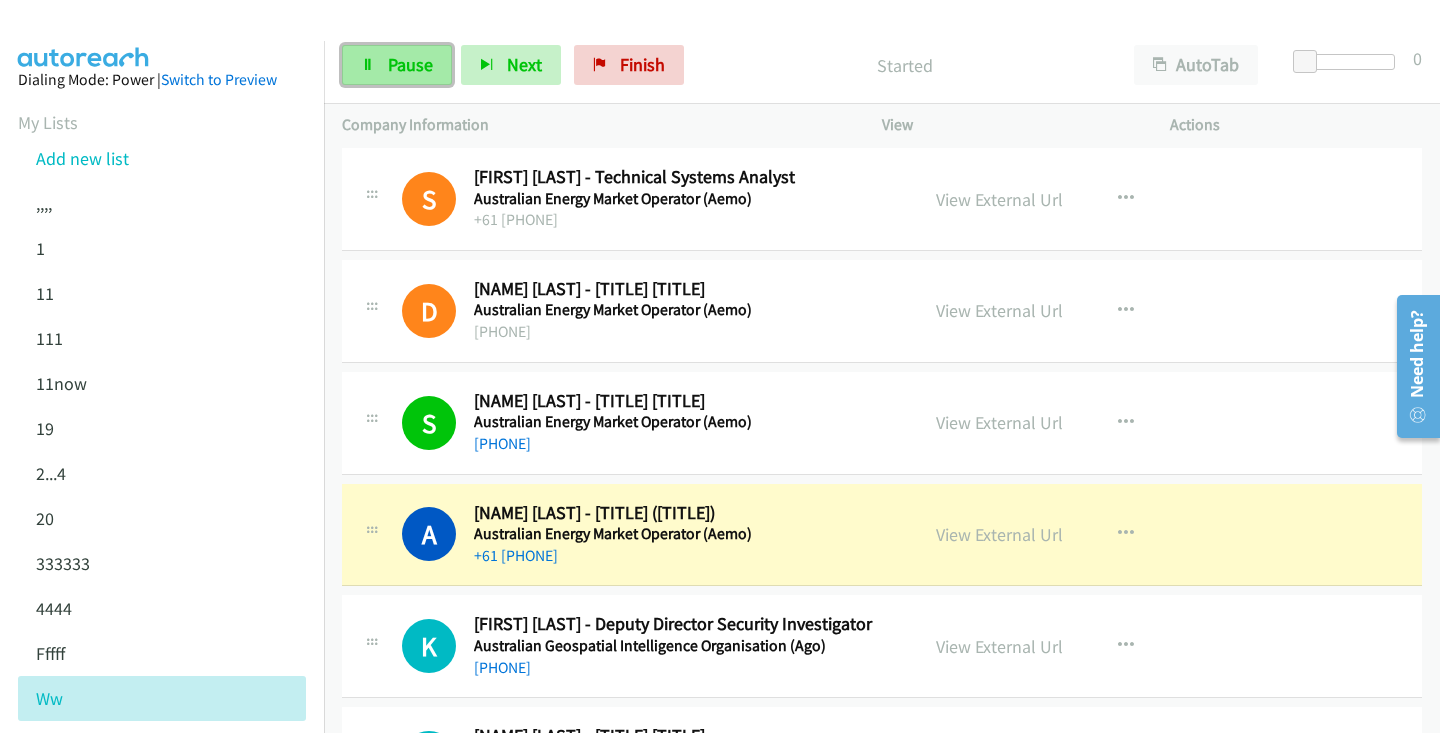 click on "Pause" at bounding box center [410, 64] 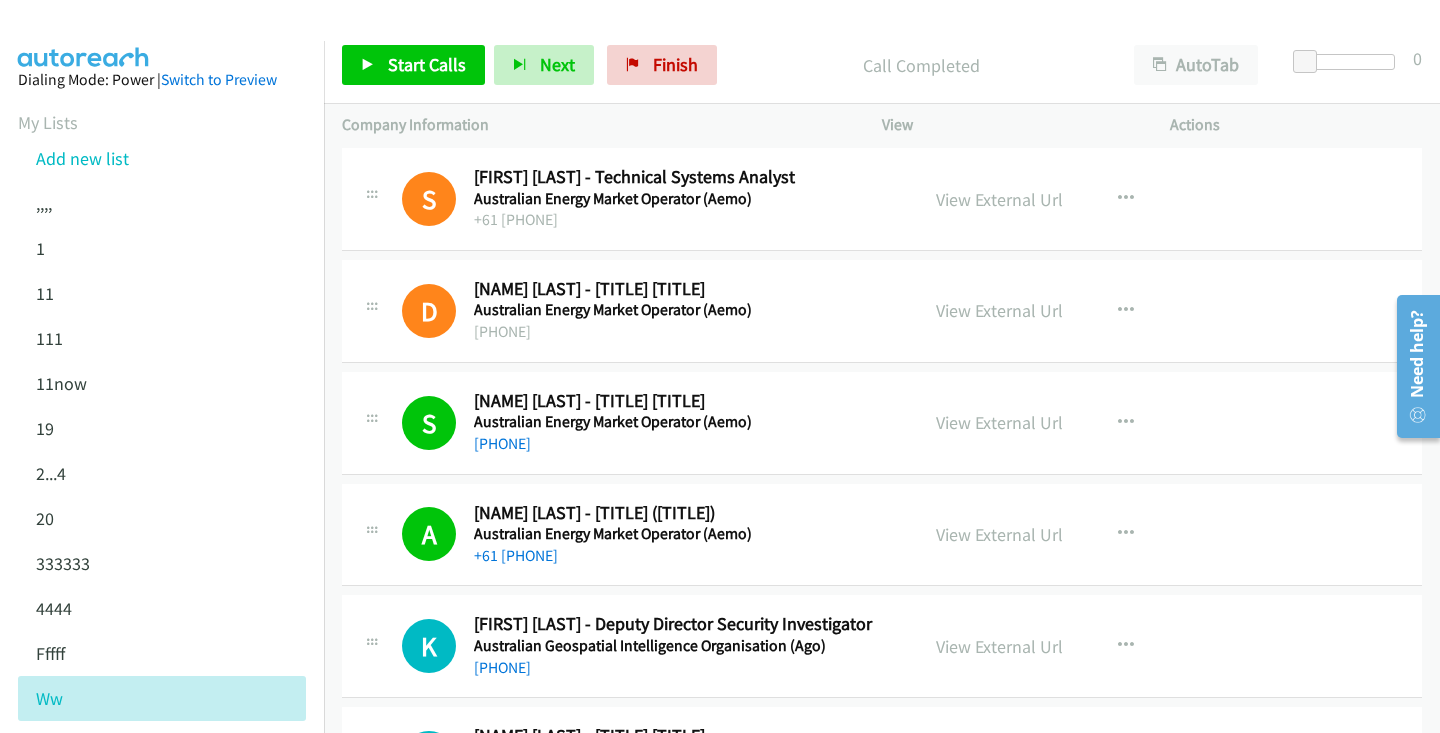 click on "Start Calls
Pause
Next
Finish
Call Completed
AutoTab
AutoTab
0" at bounding box center [882, 65] 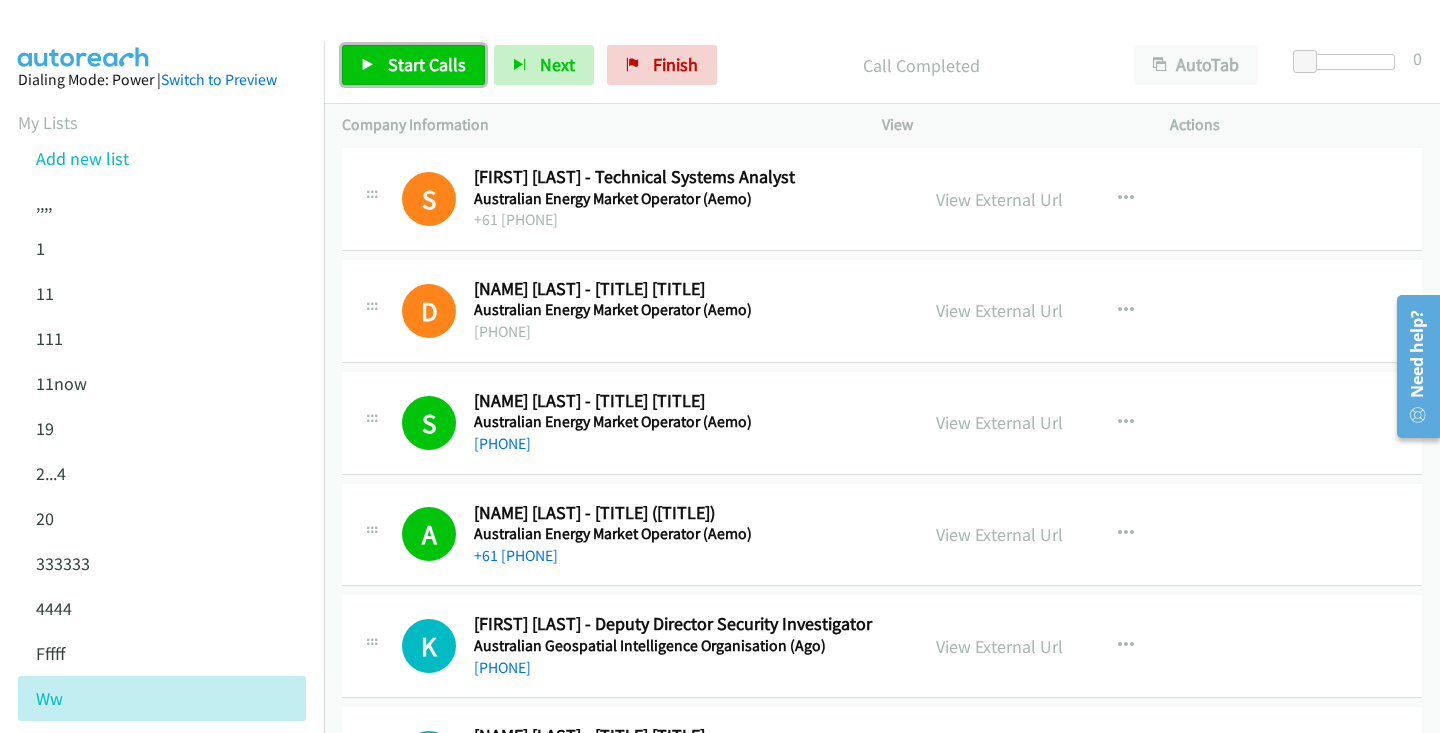 click on "Start Calls" at bounding box center (427, 64) 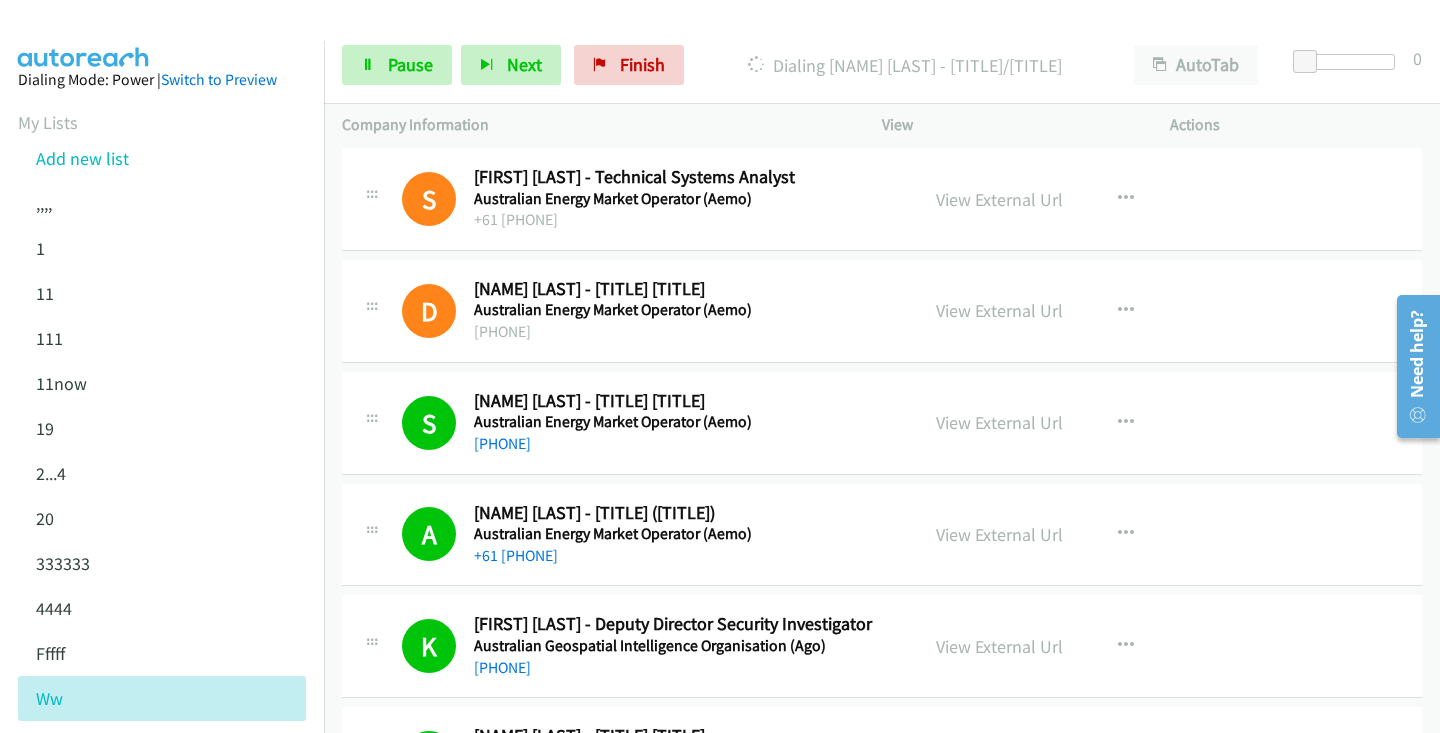 scroll, scrollTop: 2442, scrollLeft: 0, axis: vertical 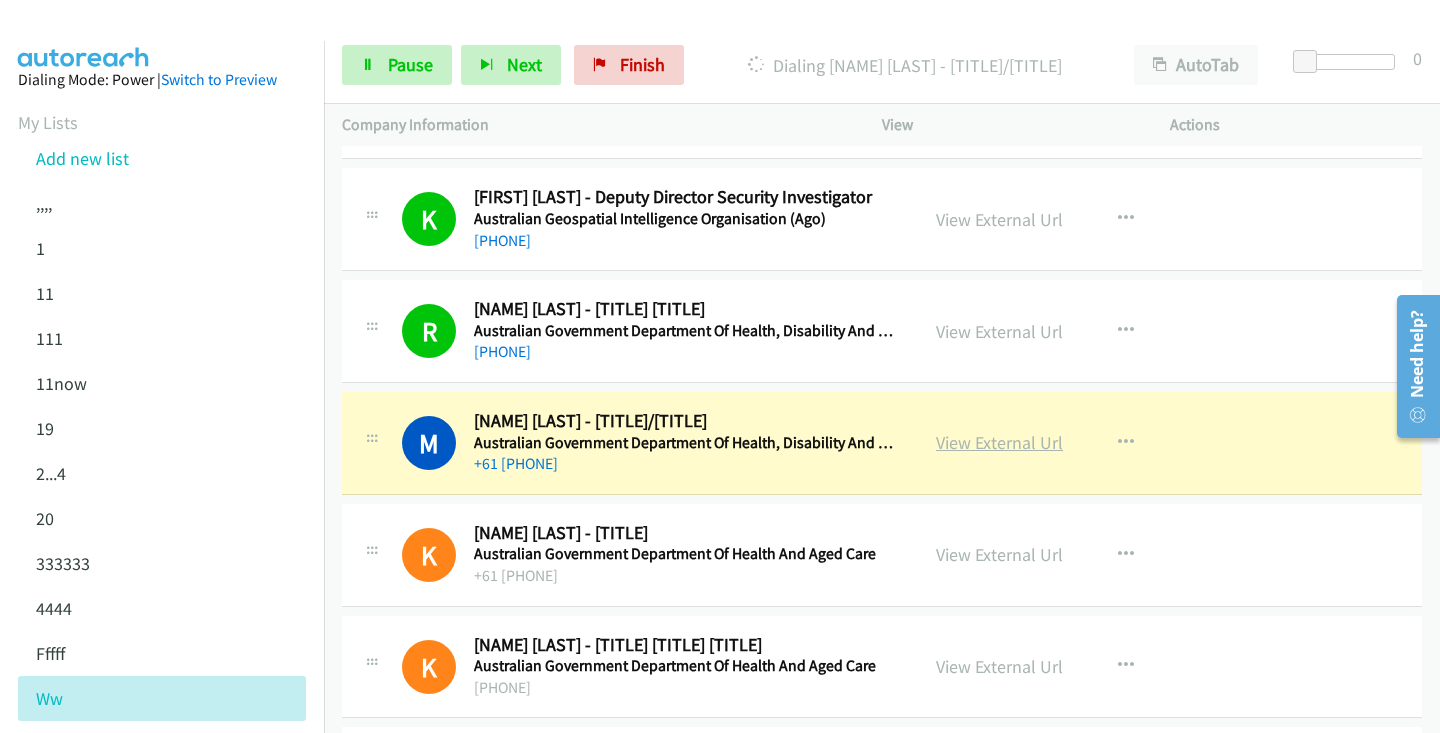 click on "View External Url" at bounding box center [999, 442] 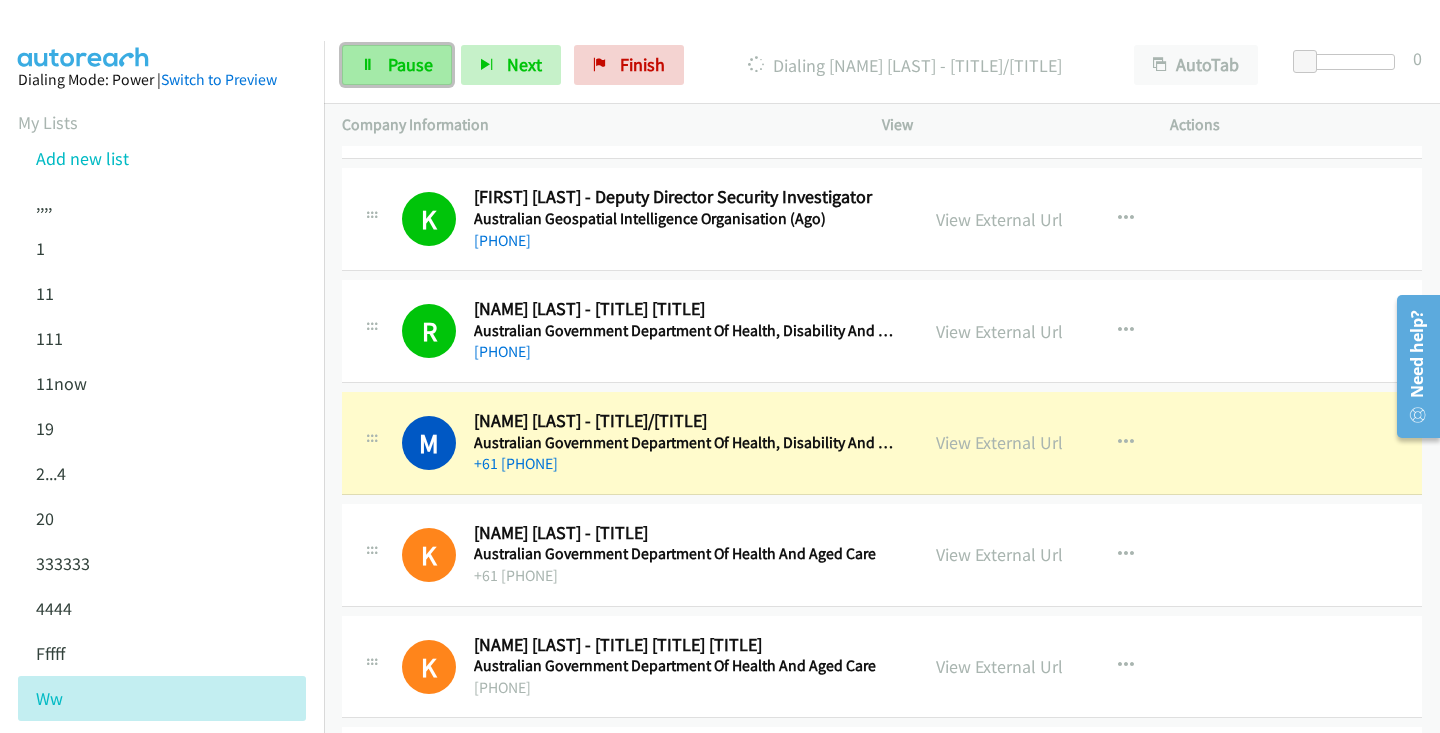 click on "Pause" at bounding box center (410, 64) 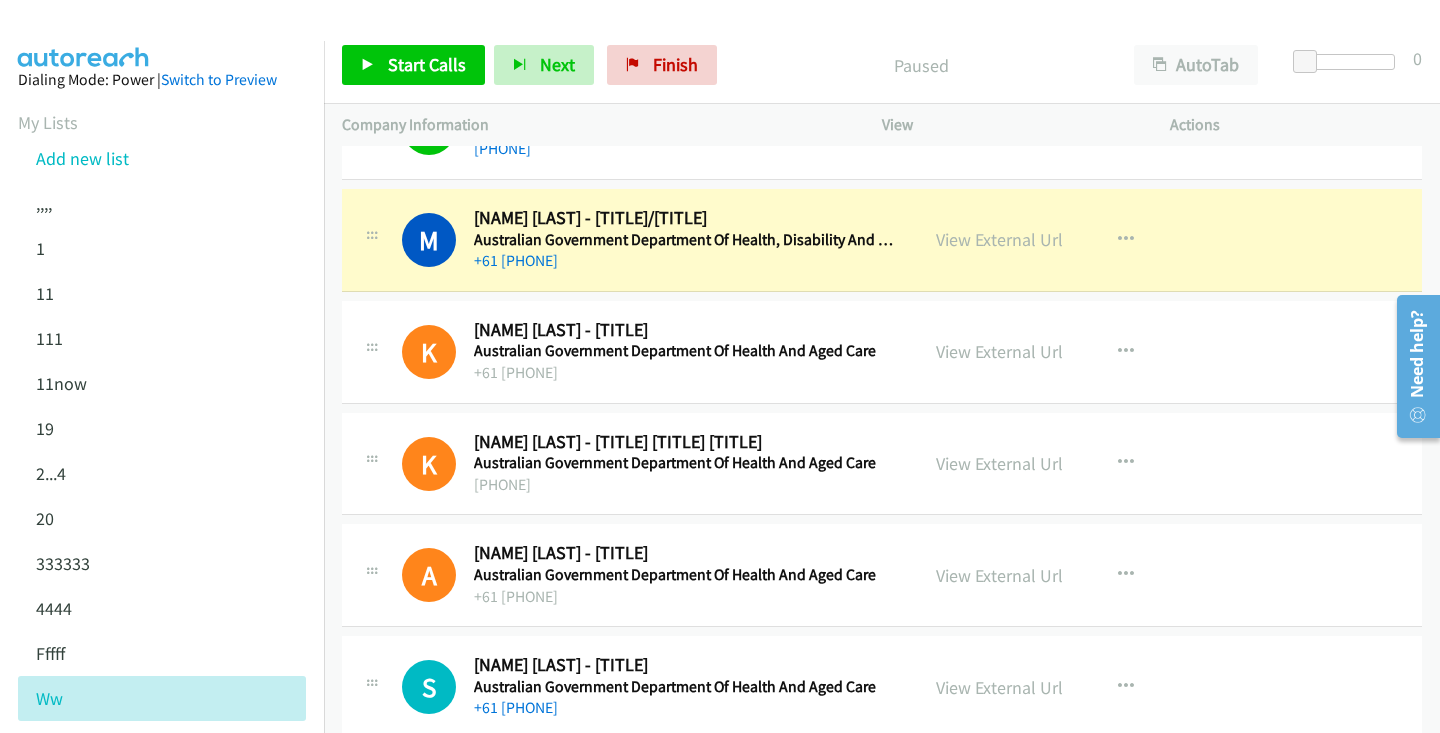 scroll, scrollTop: 2647, scrollLeft: 0, axis: vertical 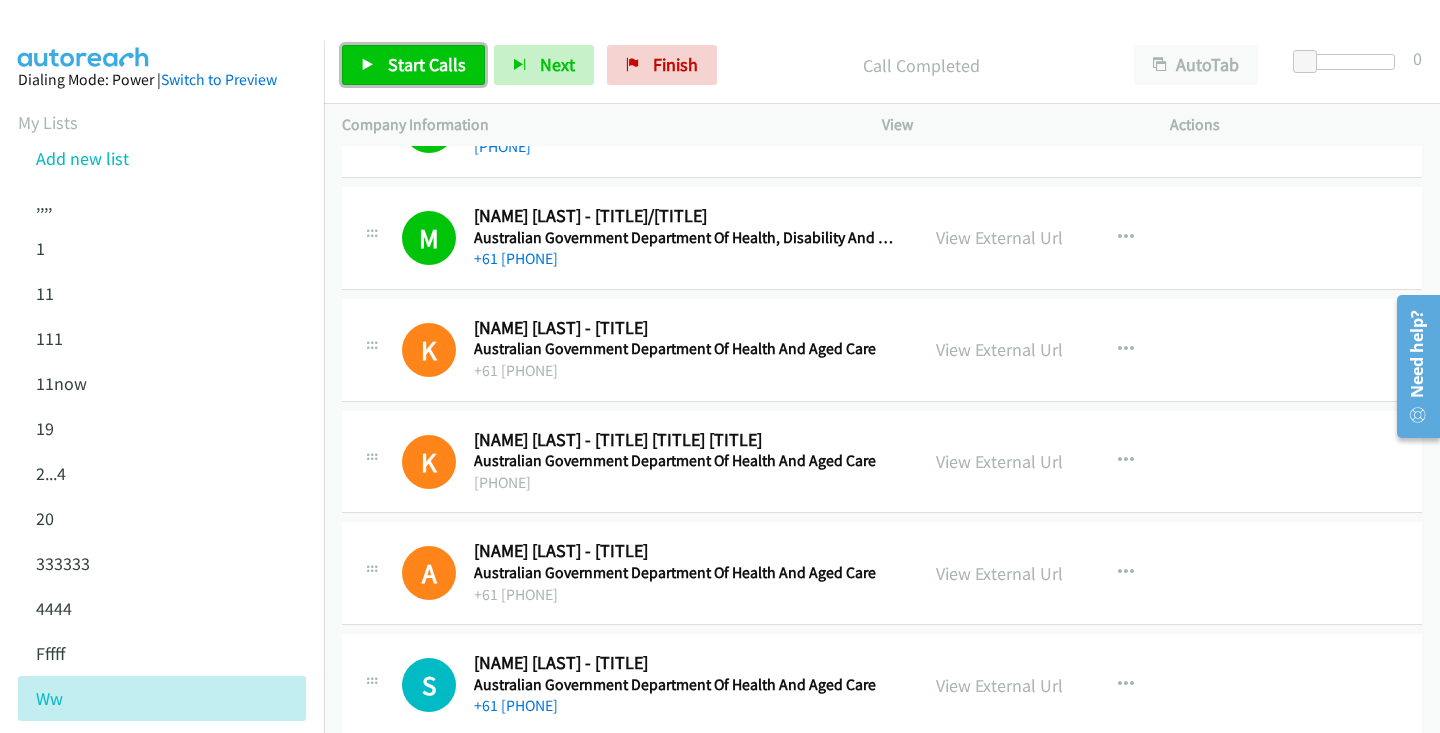 click on "Start Calls" at bounding box center [413, 65] 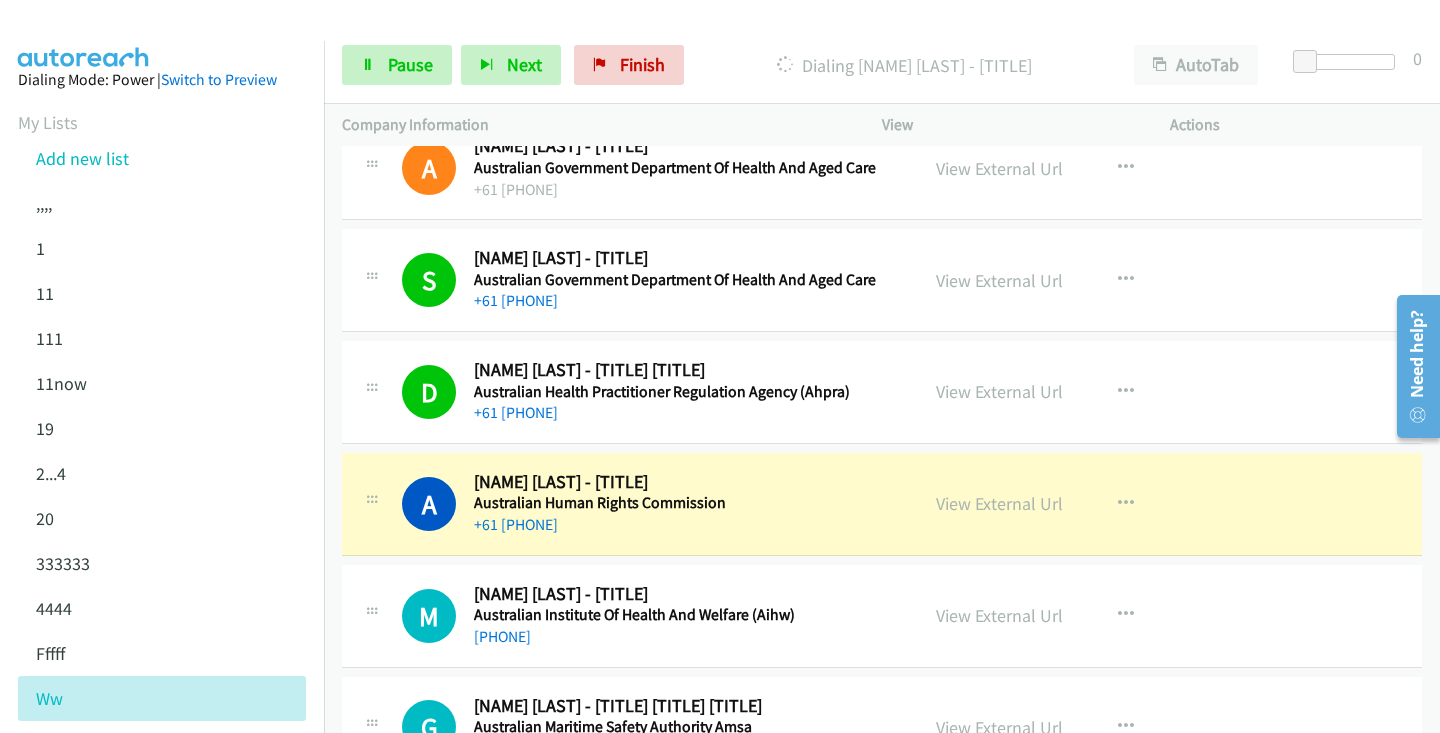 scroll, scrollTop: 3086, scrollLeft: 0, axis: vertical 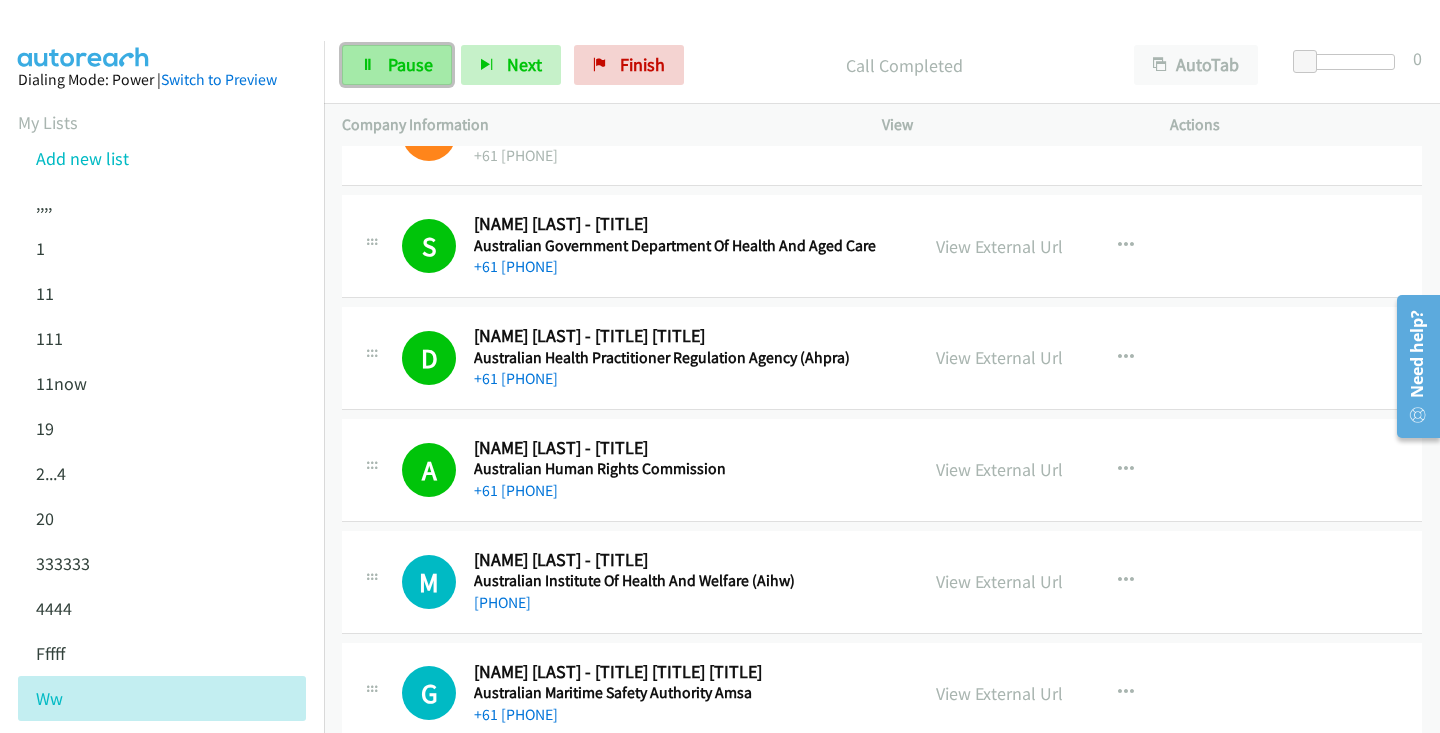 click on "Pause" at bounding box center (397, 65) 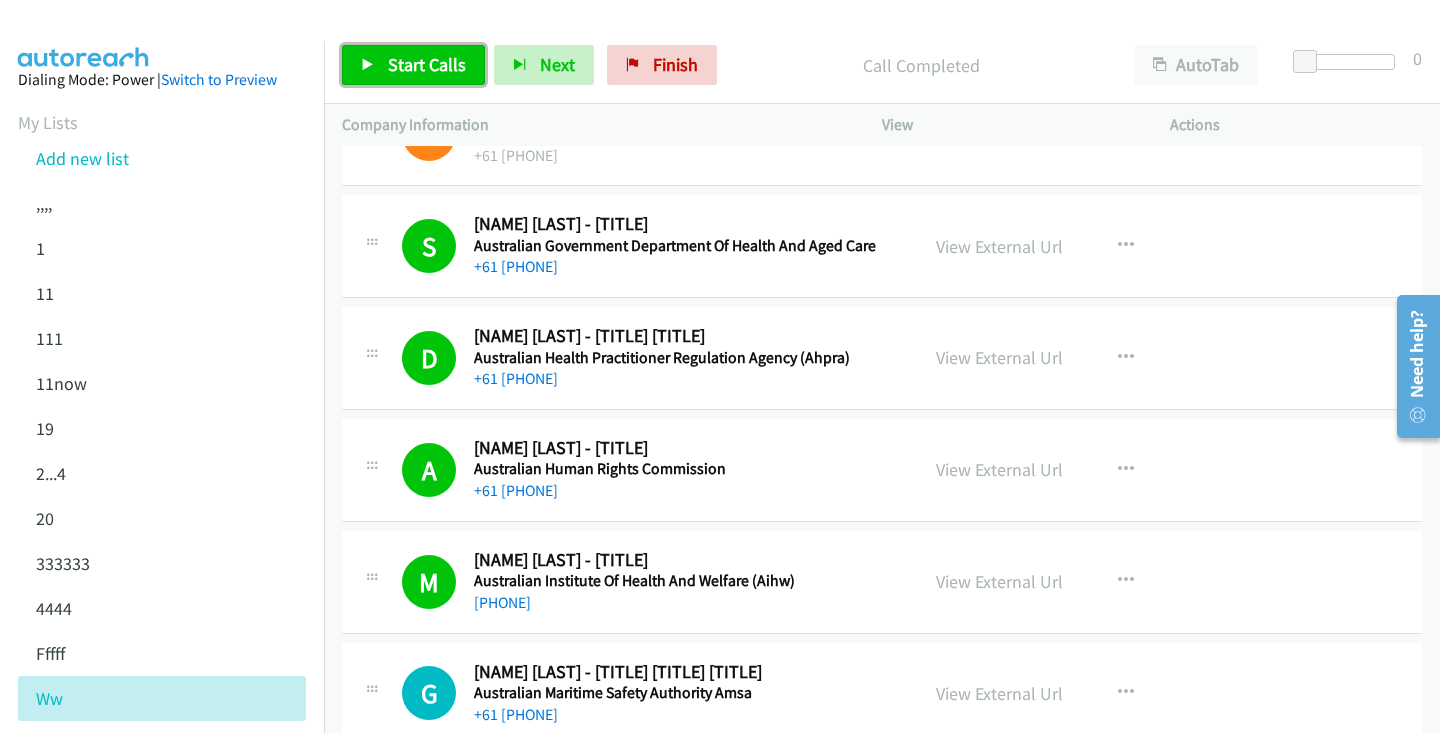 click on "Start Calls" at bounding box center [427, 64] 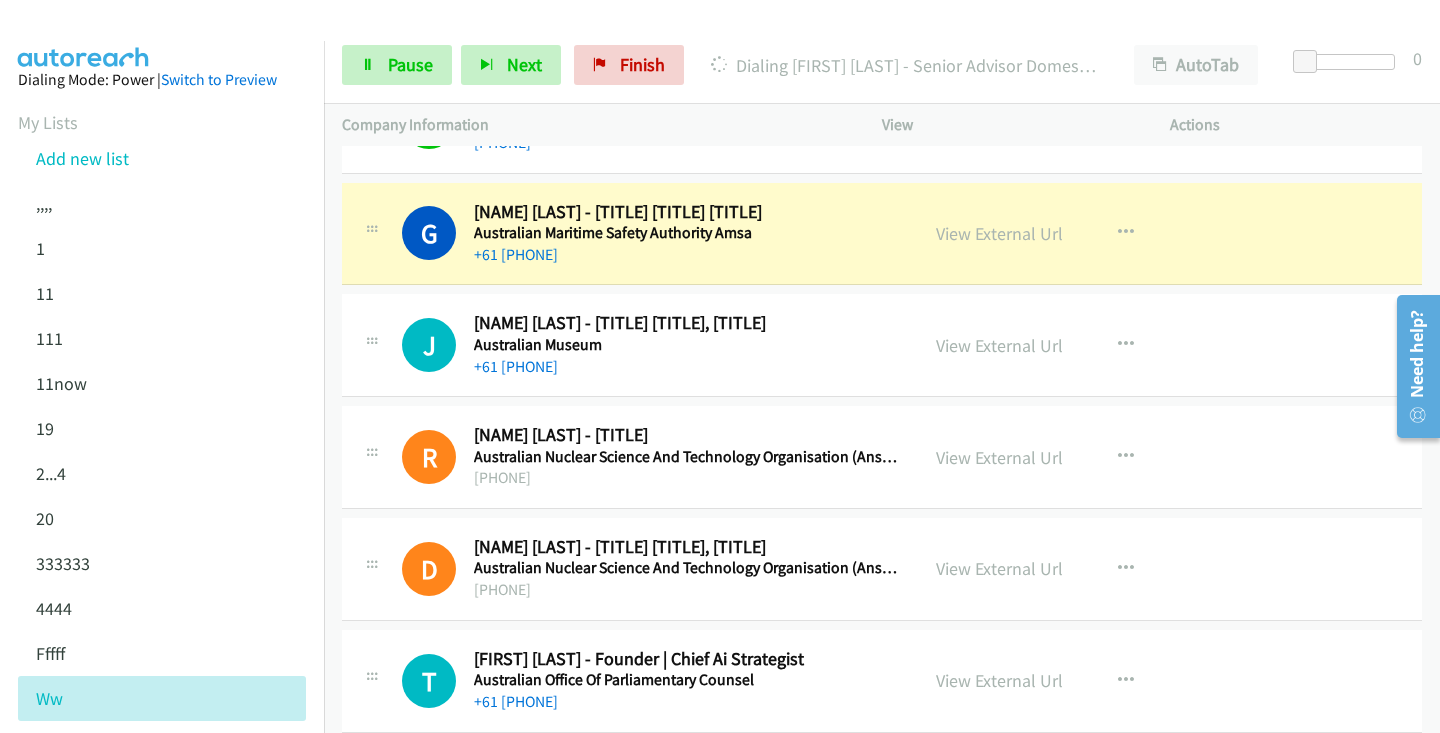 scroll, scrollTop: 3596, scrollLeft: 0, axis: vertical 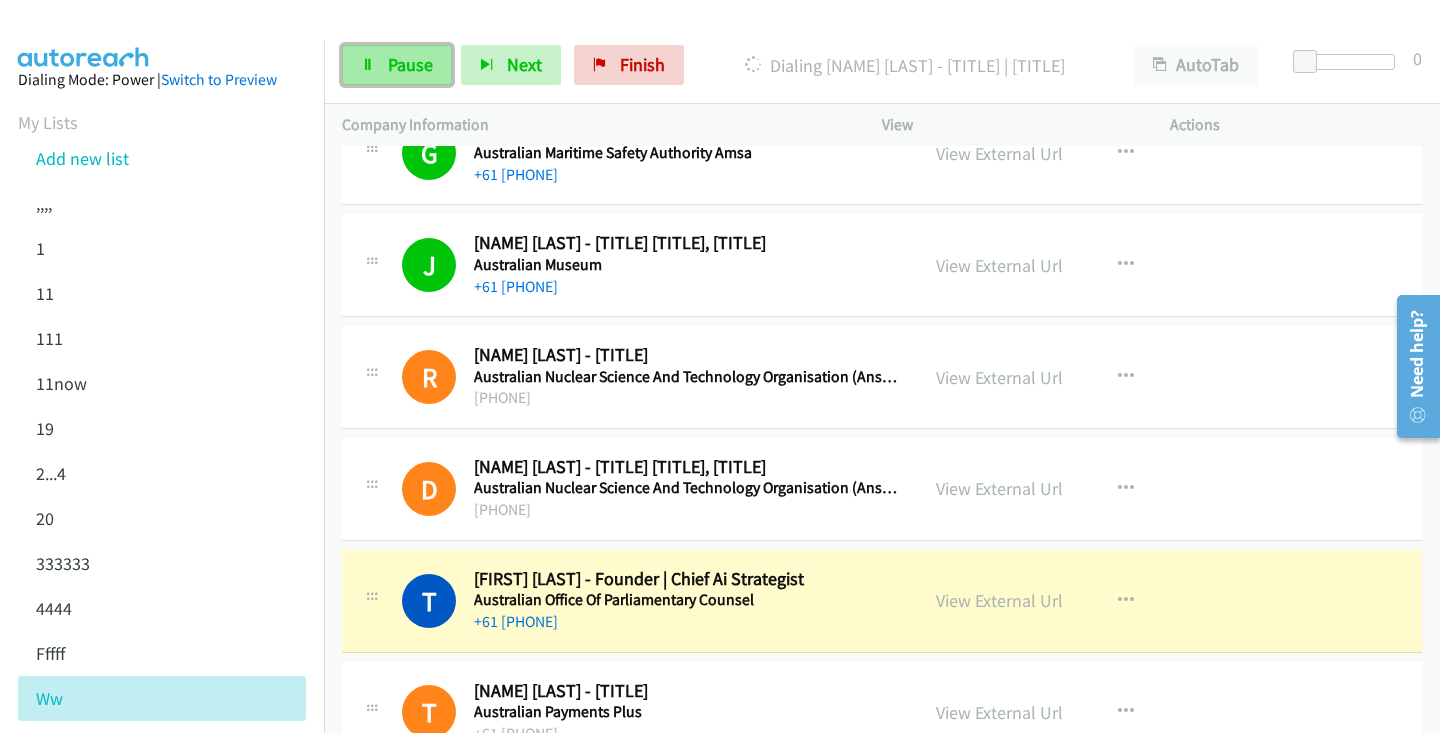 click on "Pause" at bounding box center (397, 65) 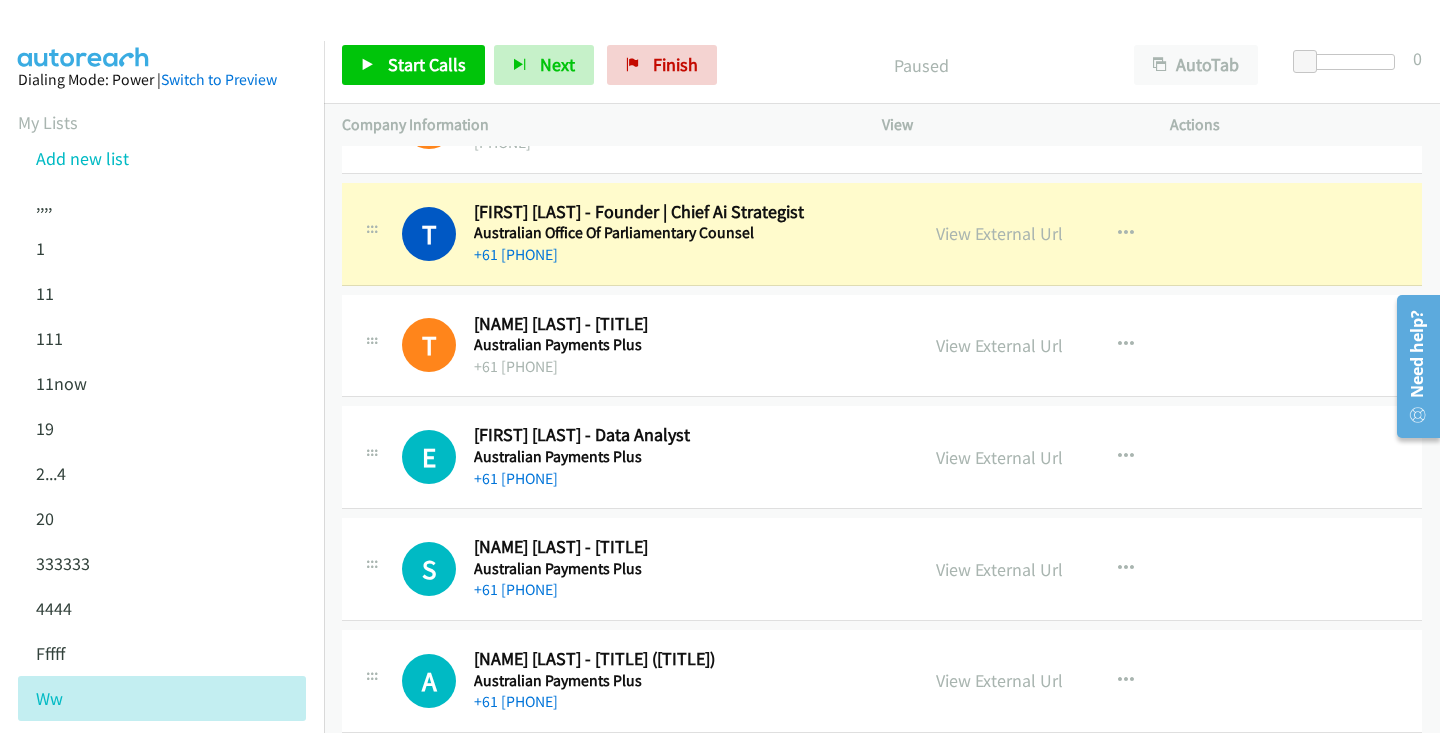 scroll, scrollTop: 4011, scrollLeft: 0, axis: vertical 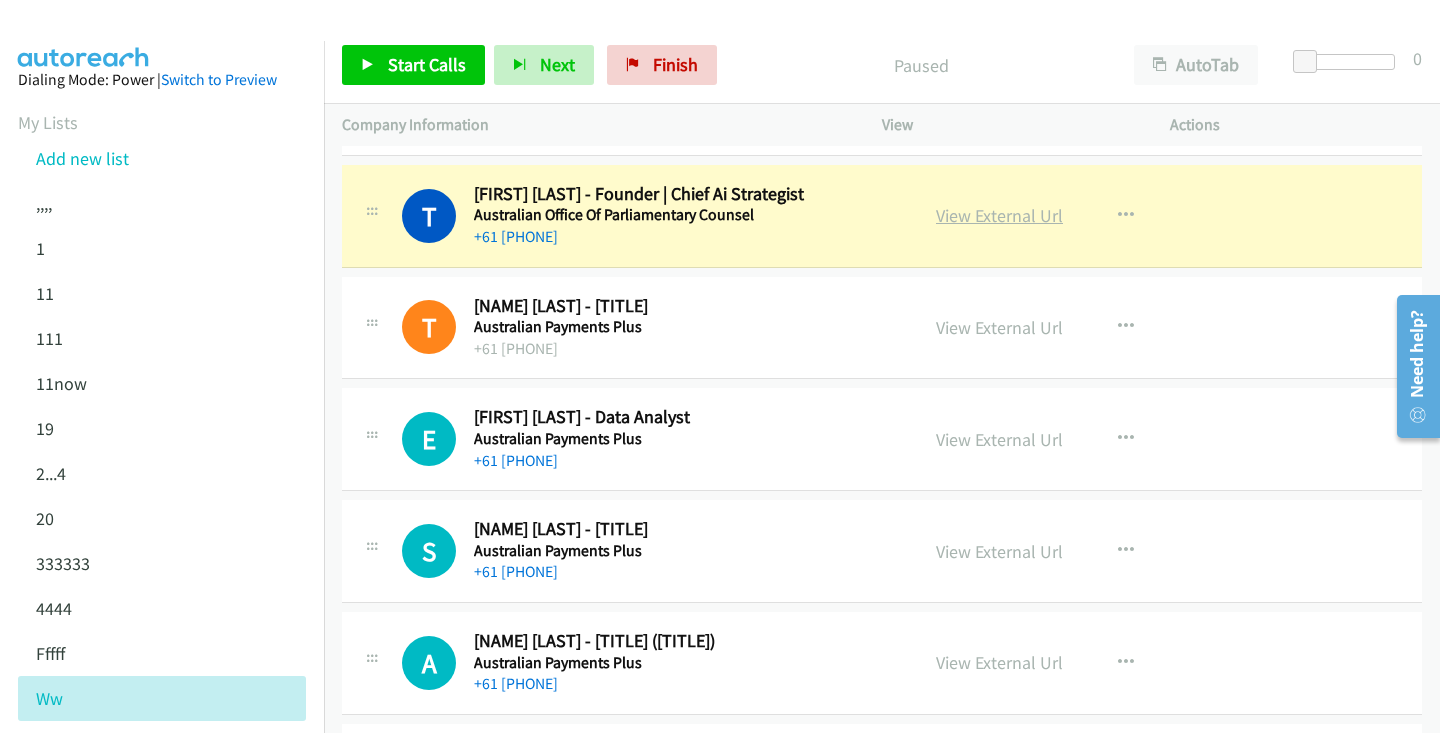 click on "View External Url" at bounding box center [999, 215] 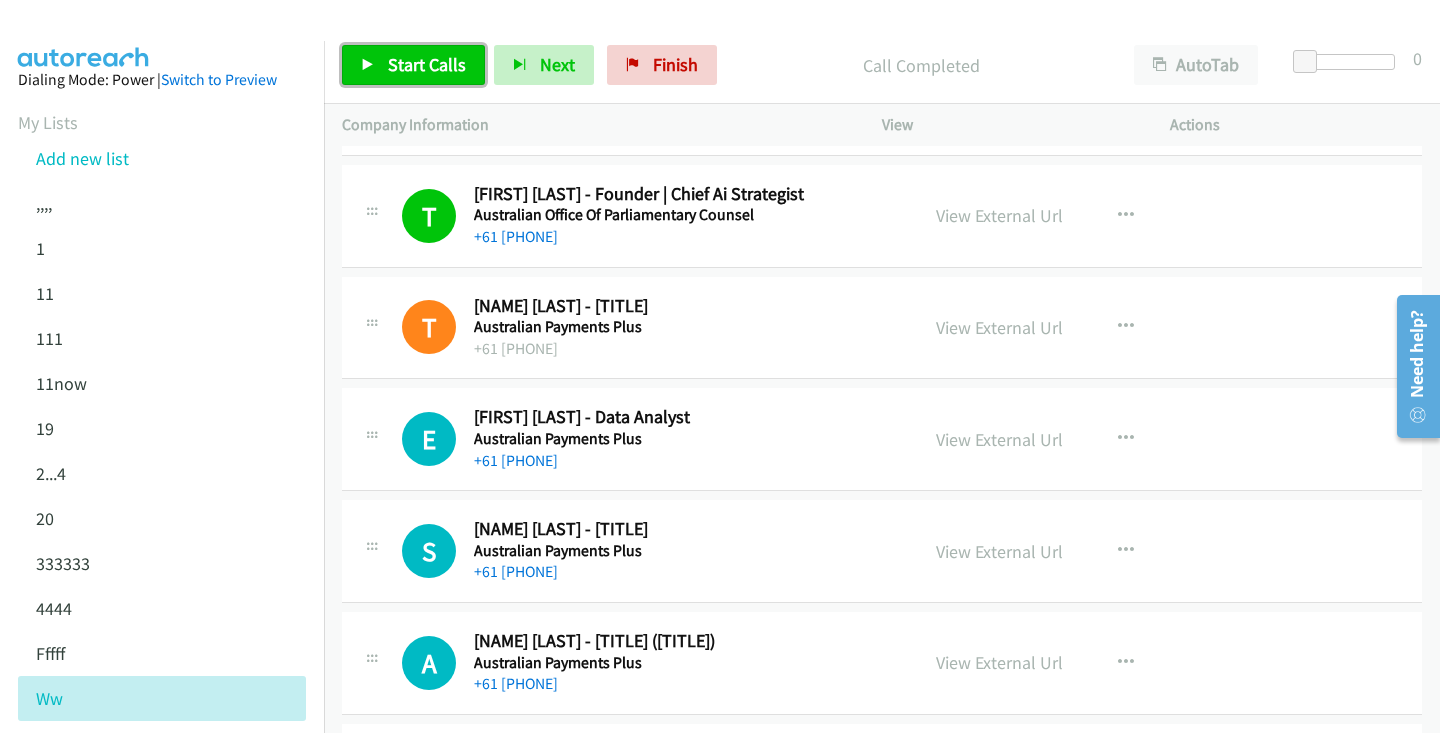 click on "Start Calls" at bounding box center (413, 65) 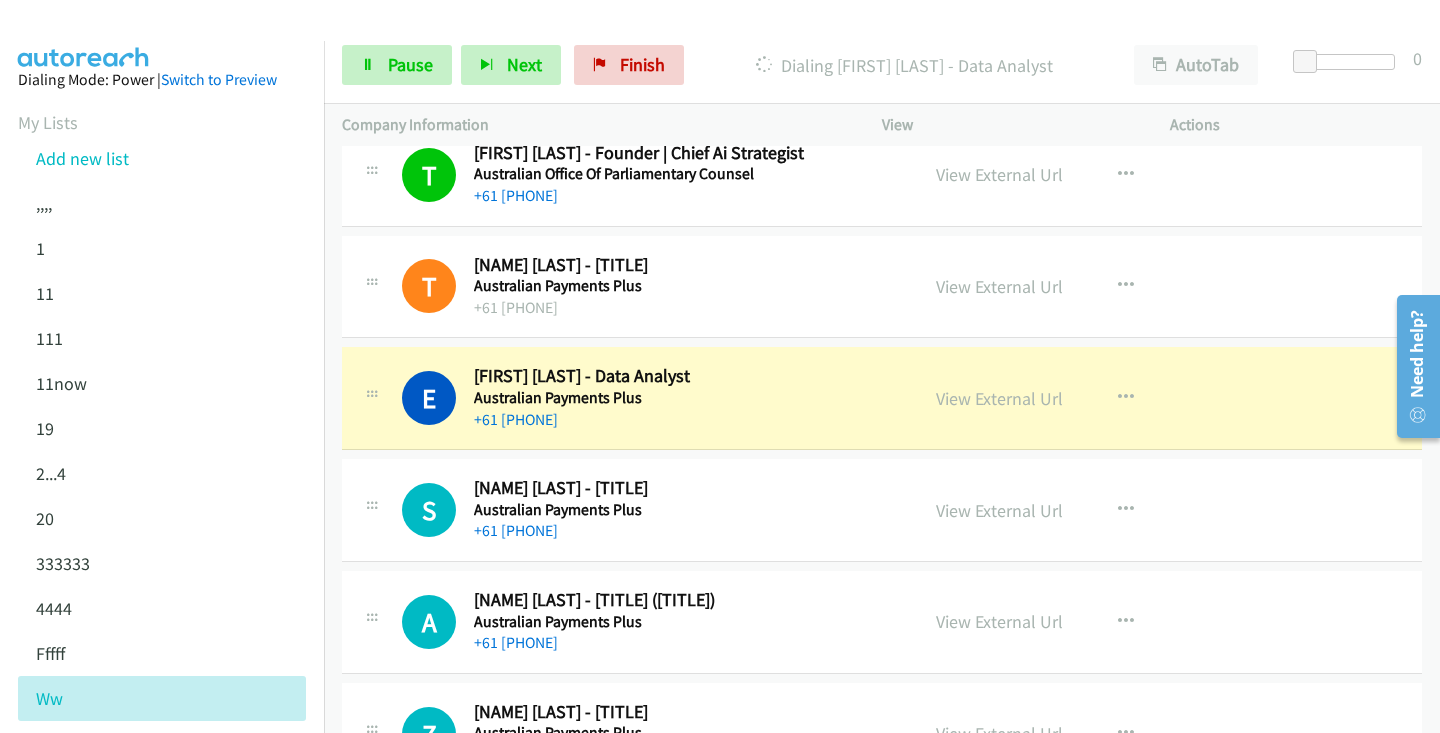 scroll, scrollTop: 4088, scrollLeft: 0, axis: vertical 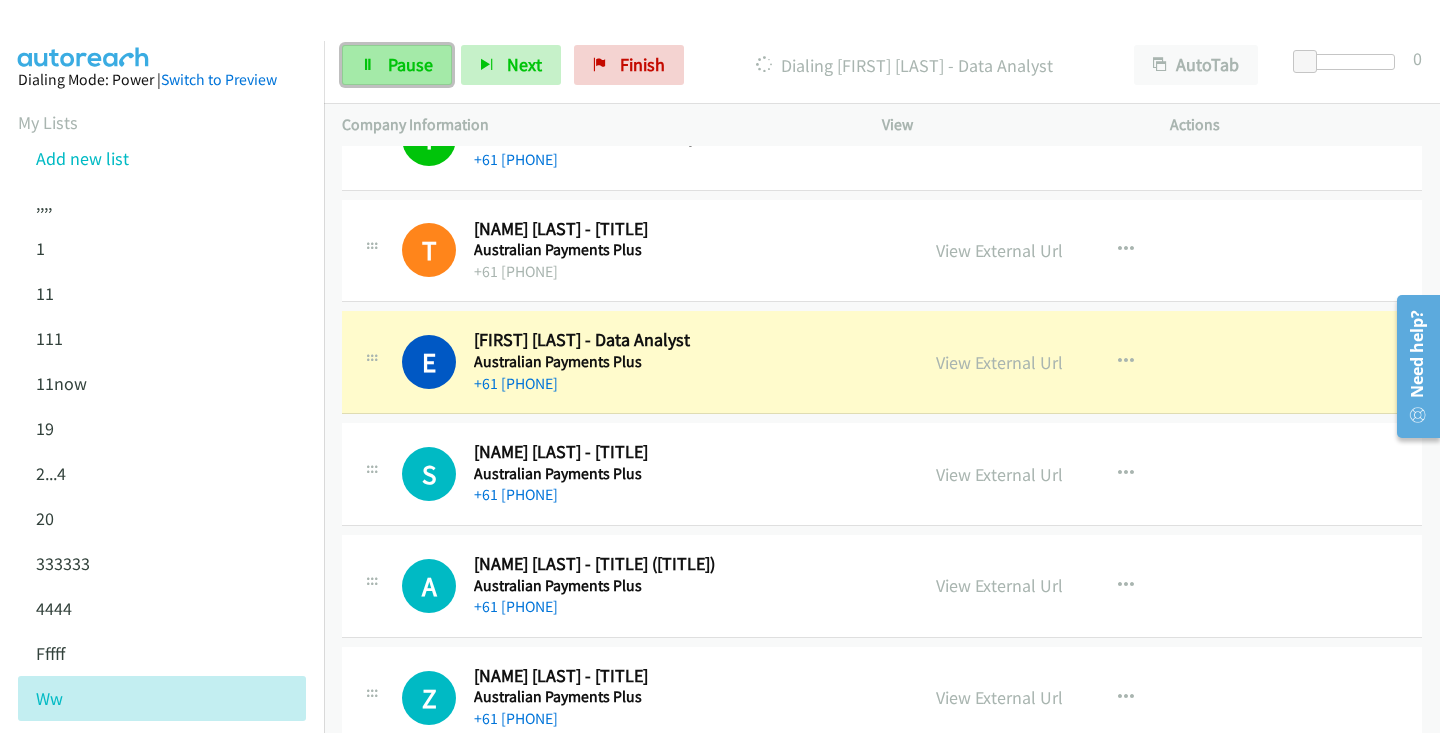 click on "Pause" at bounding box center [410, 64] 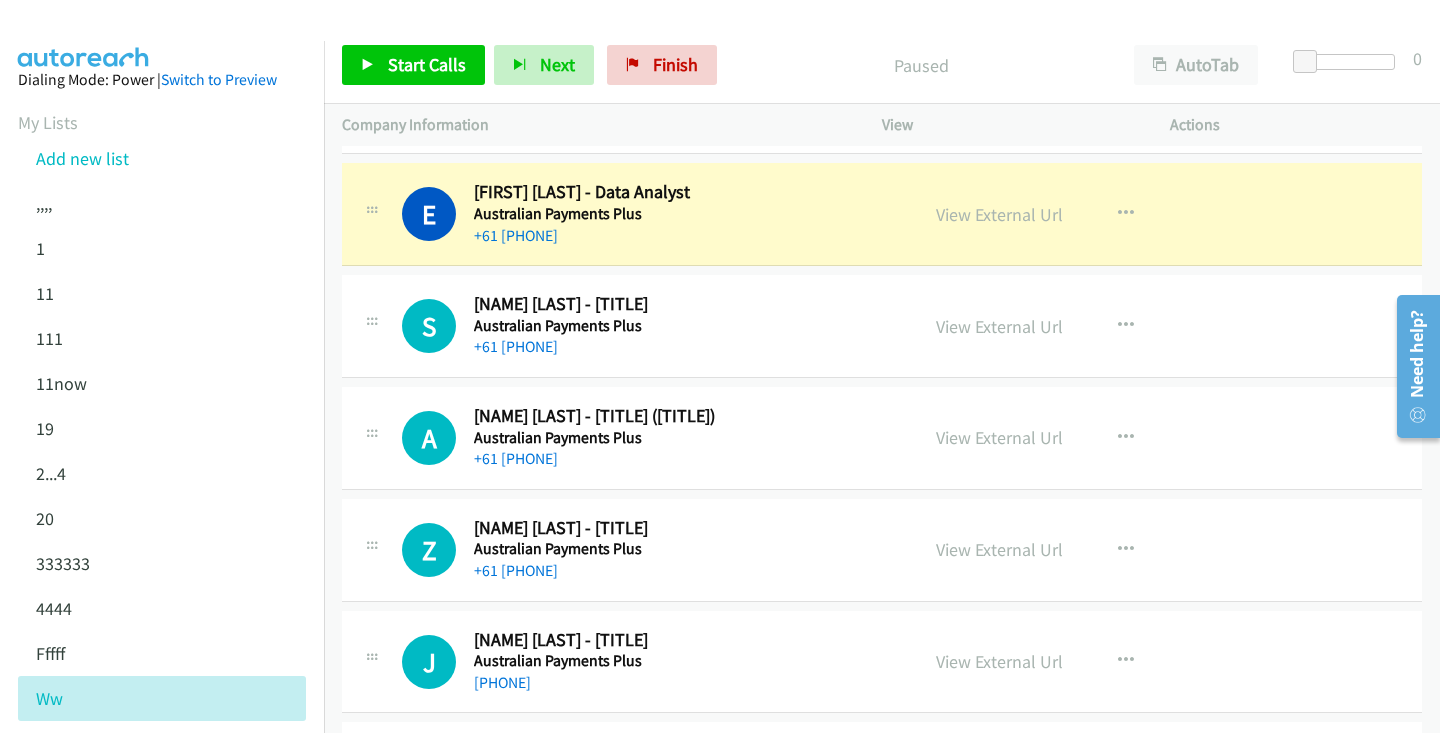 scroll, scrollTop: 4240, scrollLeft: 0, axis: vertical 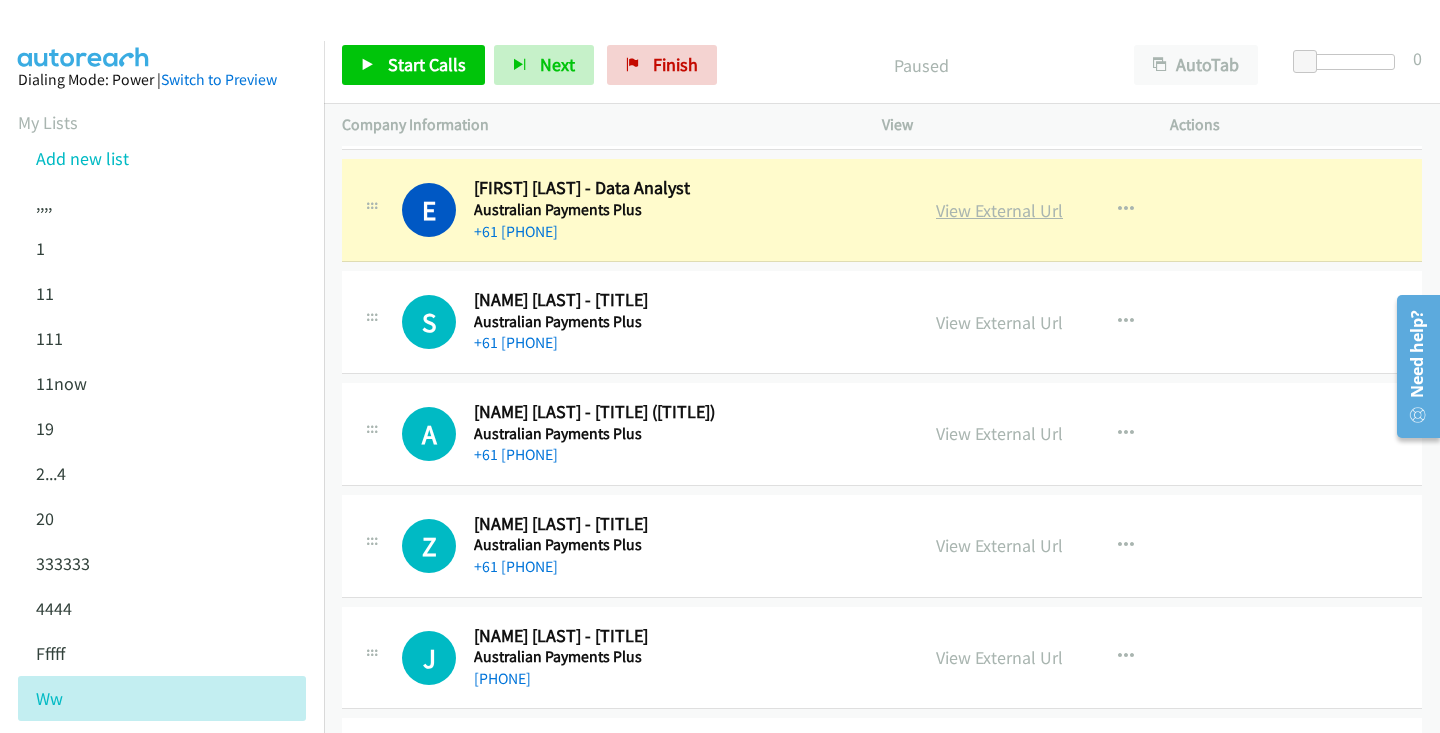 click on "View External Url" at bounding box center [999, 210] 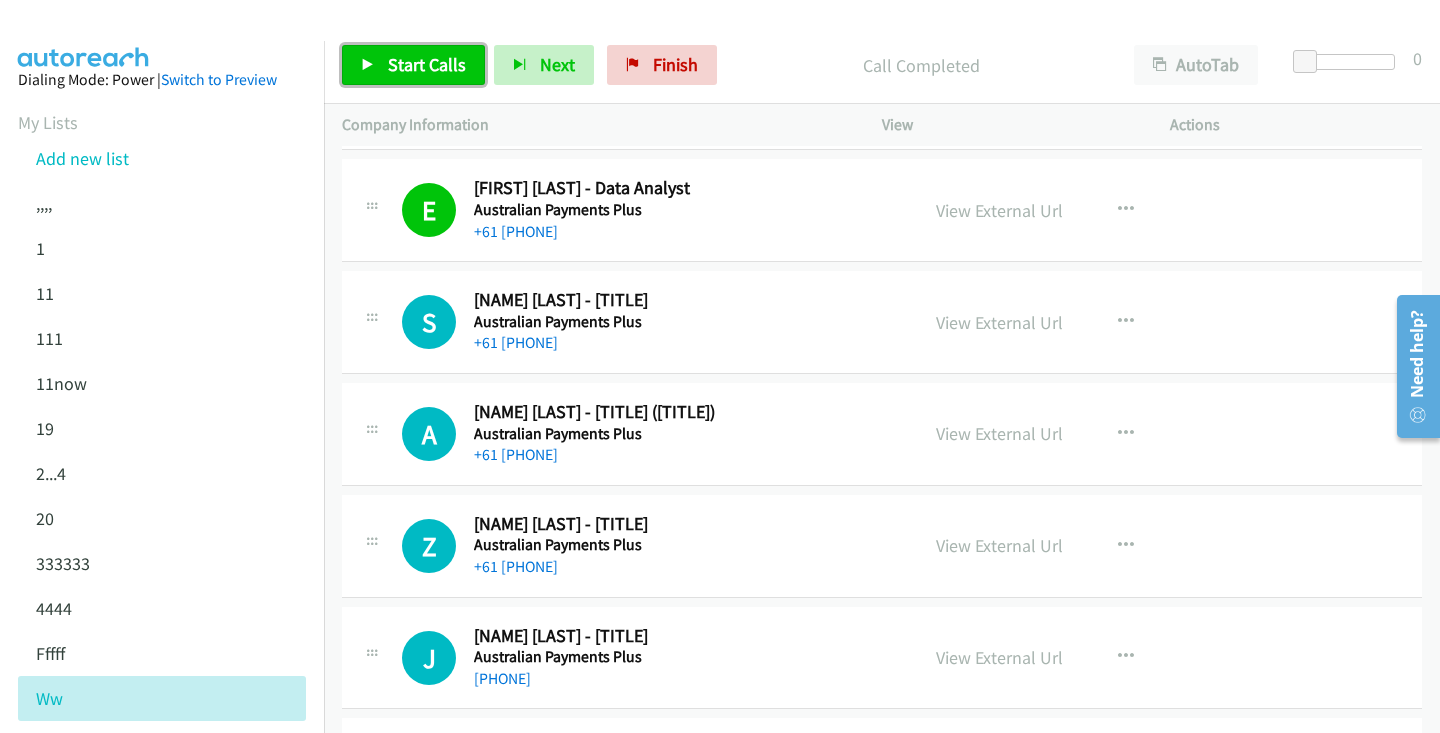 click on "Start Calls" at bounding box center (413, 65) 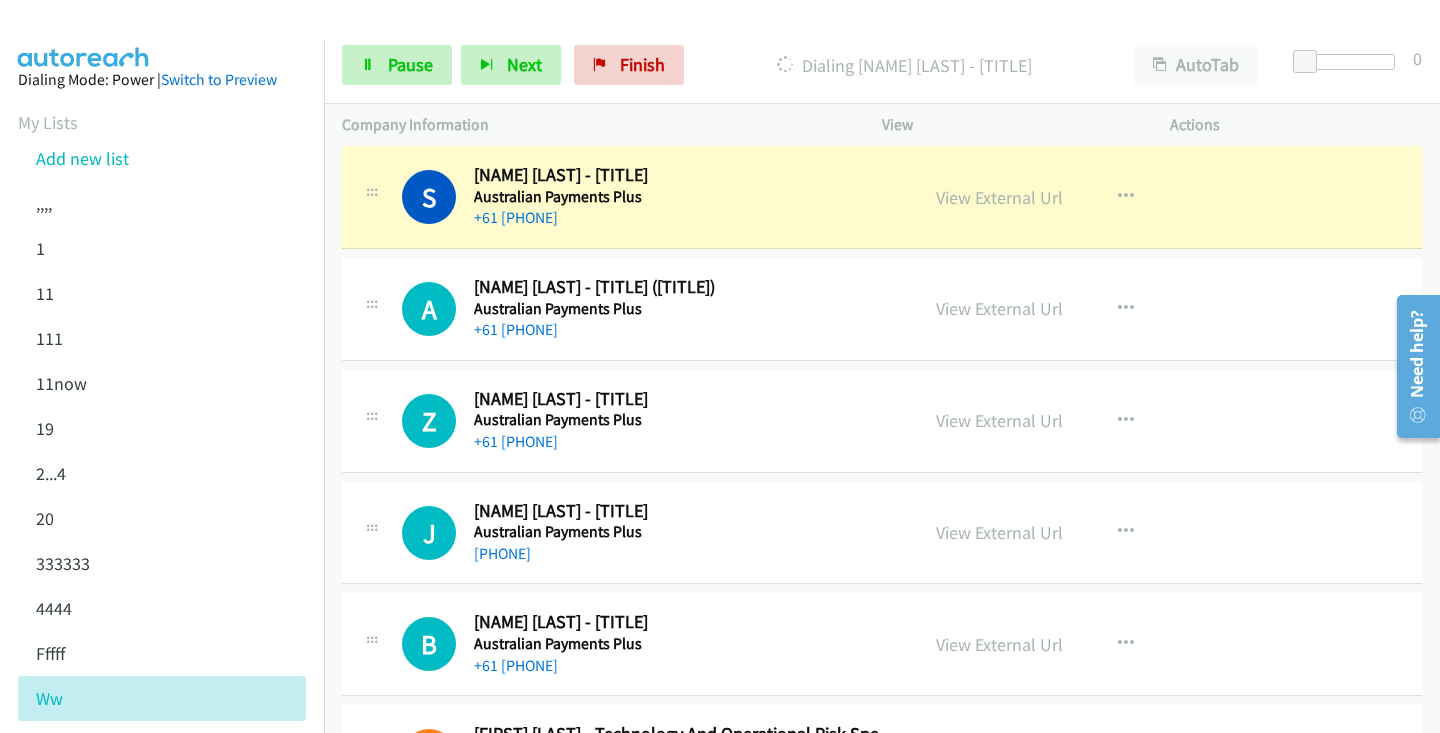 scroll, scrollTop: 4375, scrollLeft: 0, axis: vertical 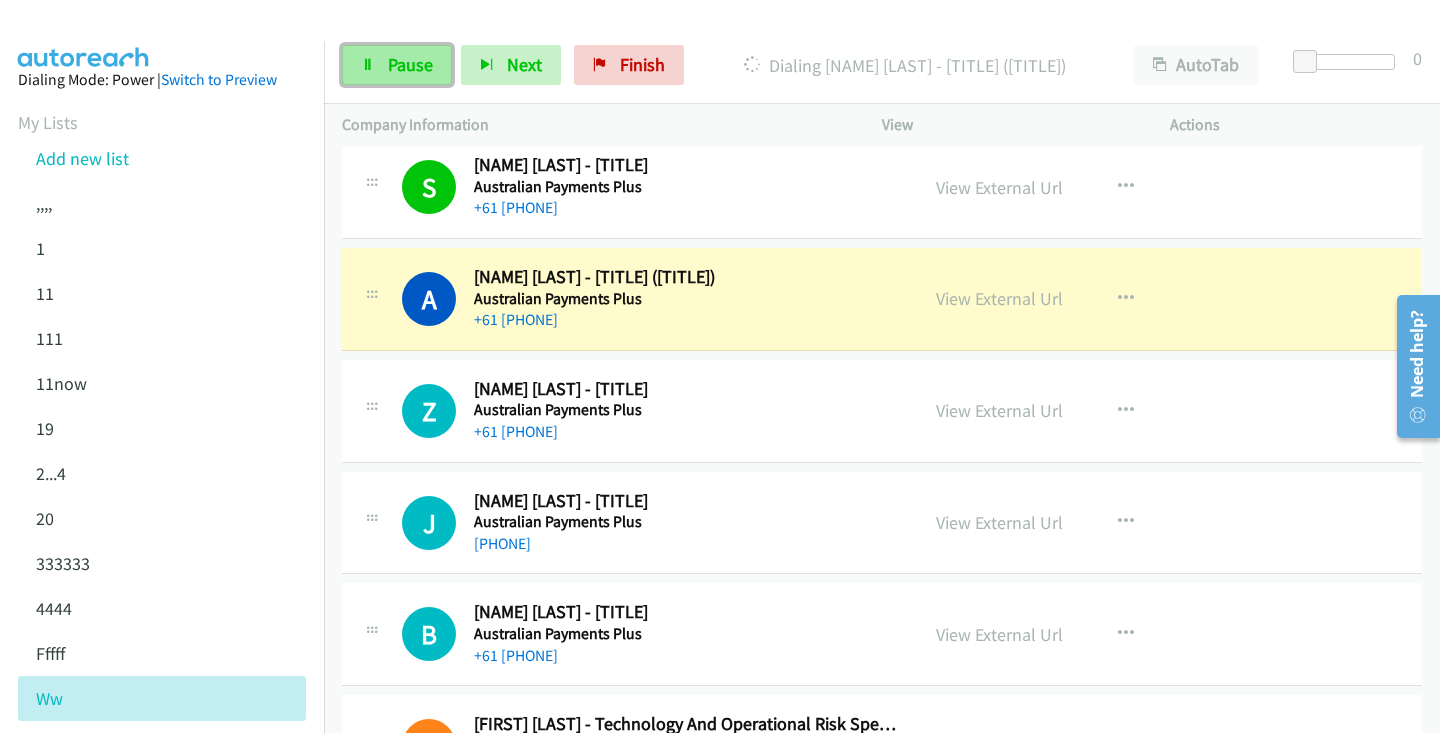 click on "Pause" at bounding box center [410, 64] 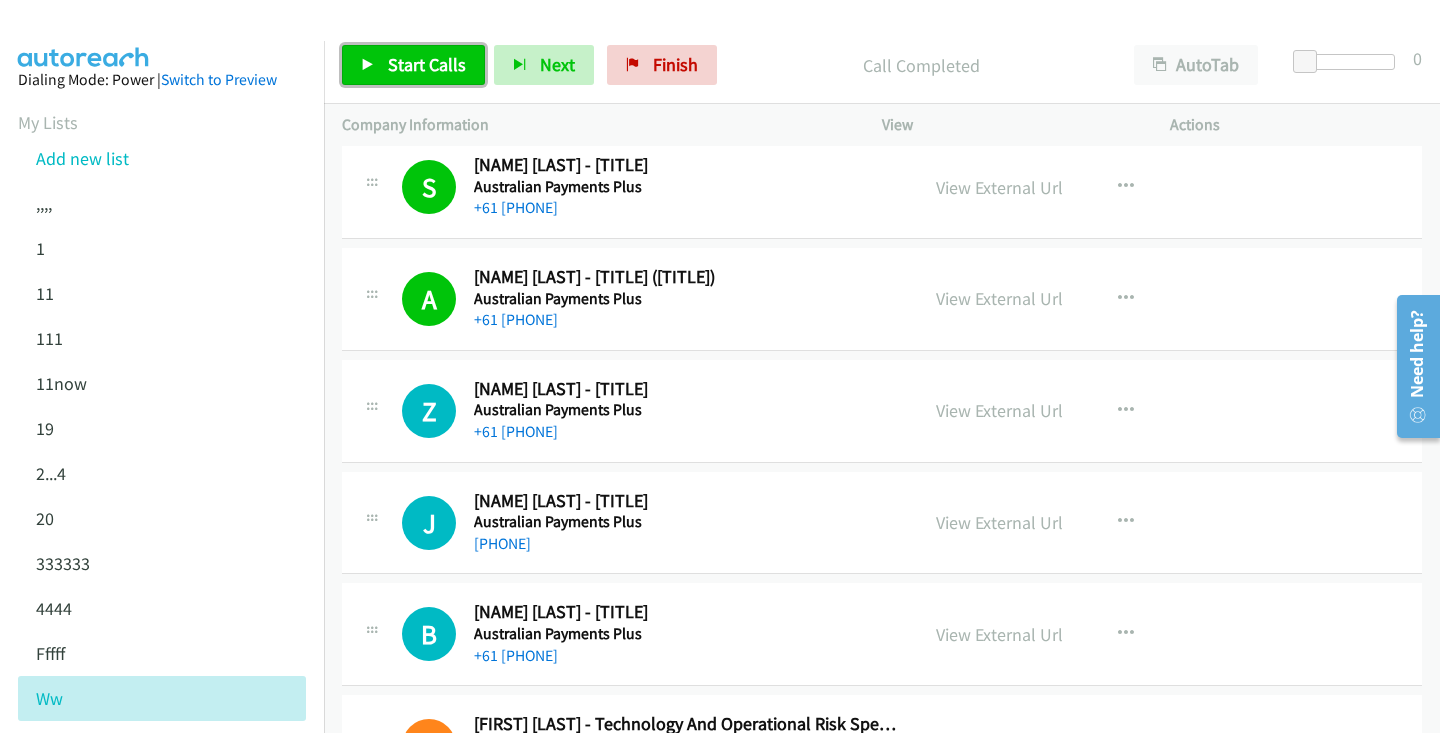 click on "Start Calls" at bounding box center (427, 64) 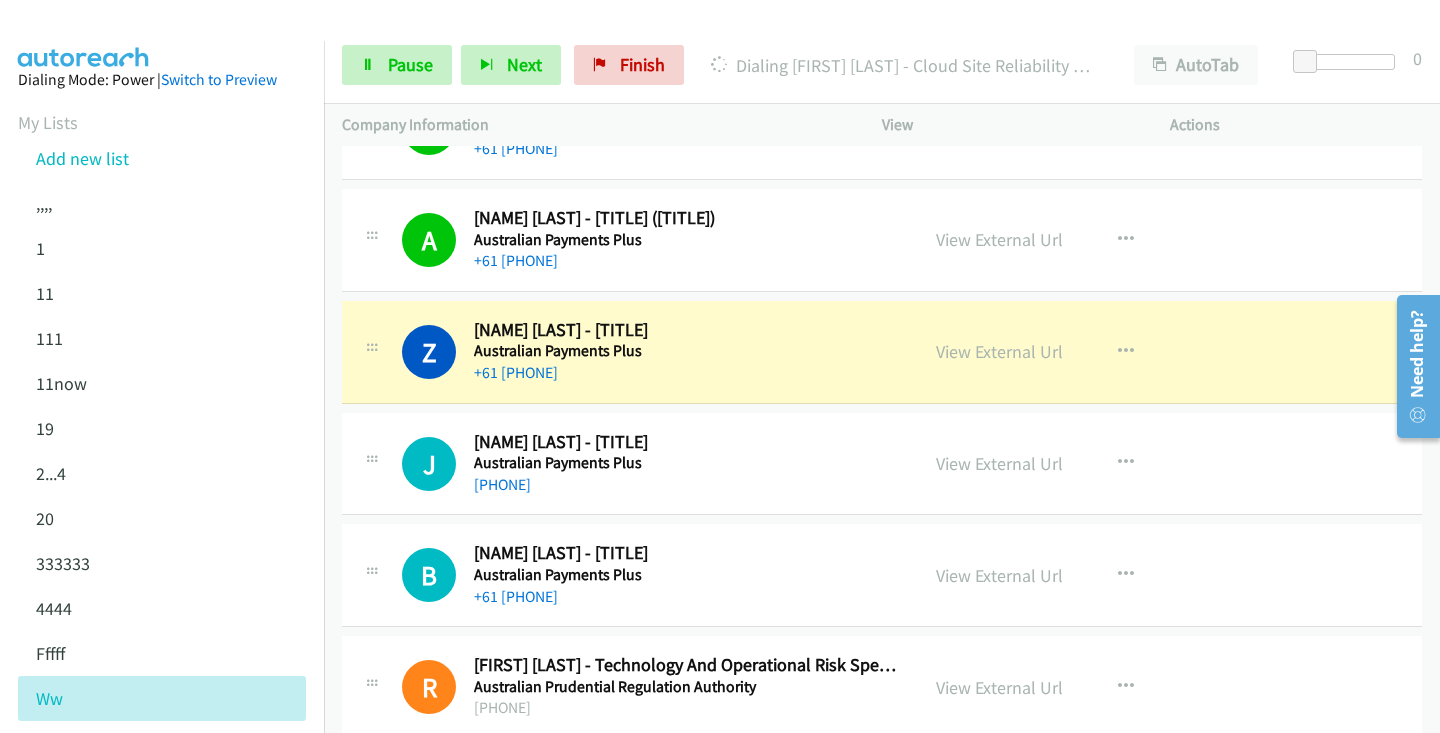 scroll, scrollTop: 4466, scrollLeft: 0, axis: vertical 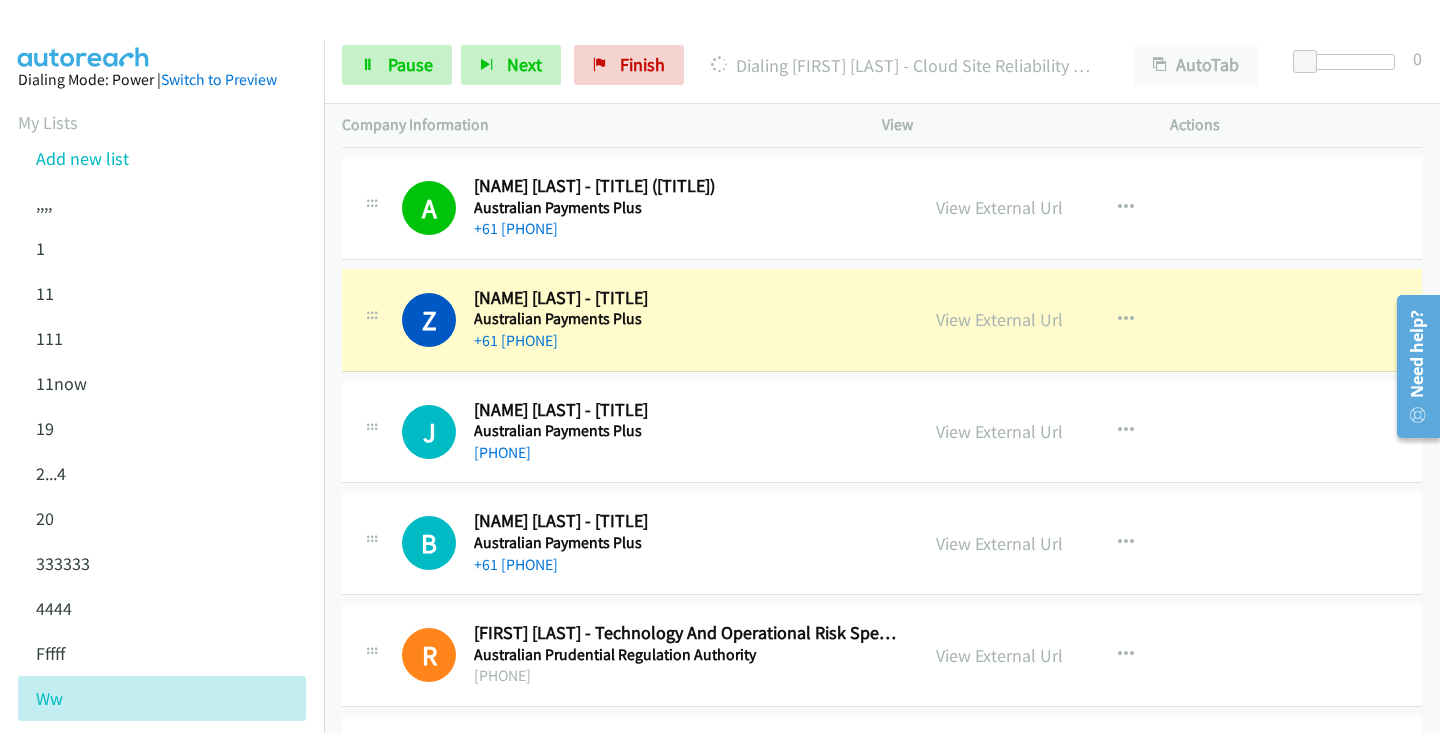 click on "Start Calls
Pause
Next
Finish
Dialing Zonghan Xie - Cloud Site Reliability Engineer
AutoTab
AutoTab
0" at bounding box center [882, 65] 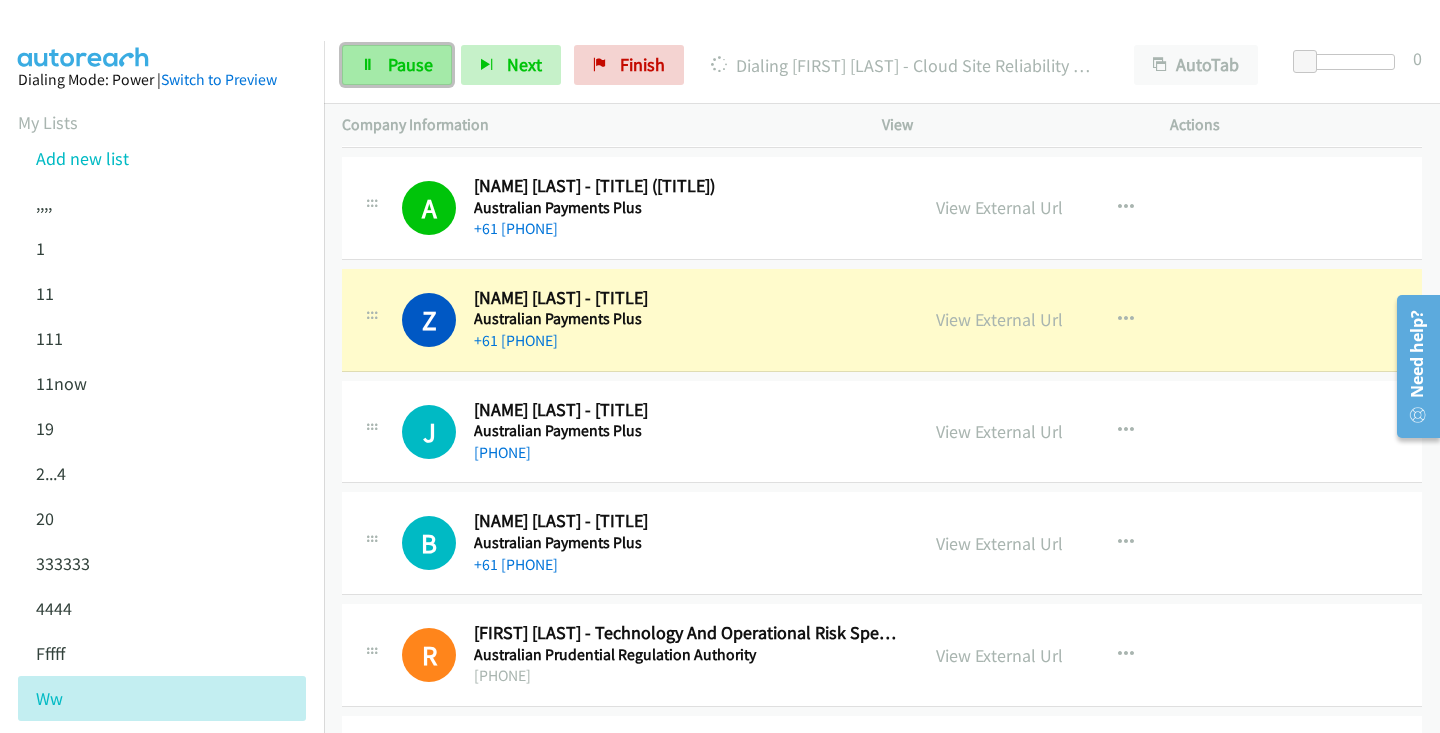 click on "Pause" at bounding box center [410, 64] 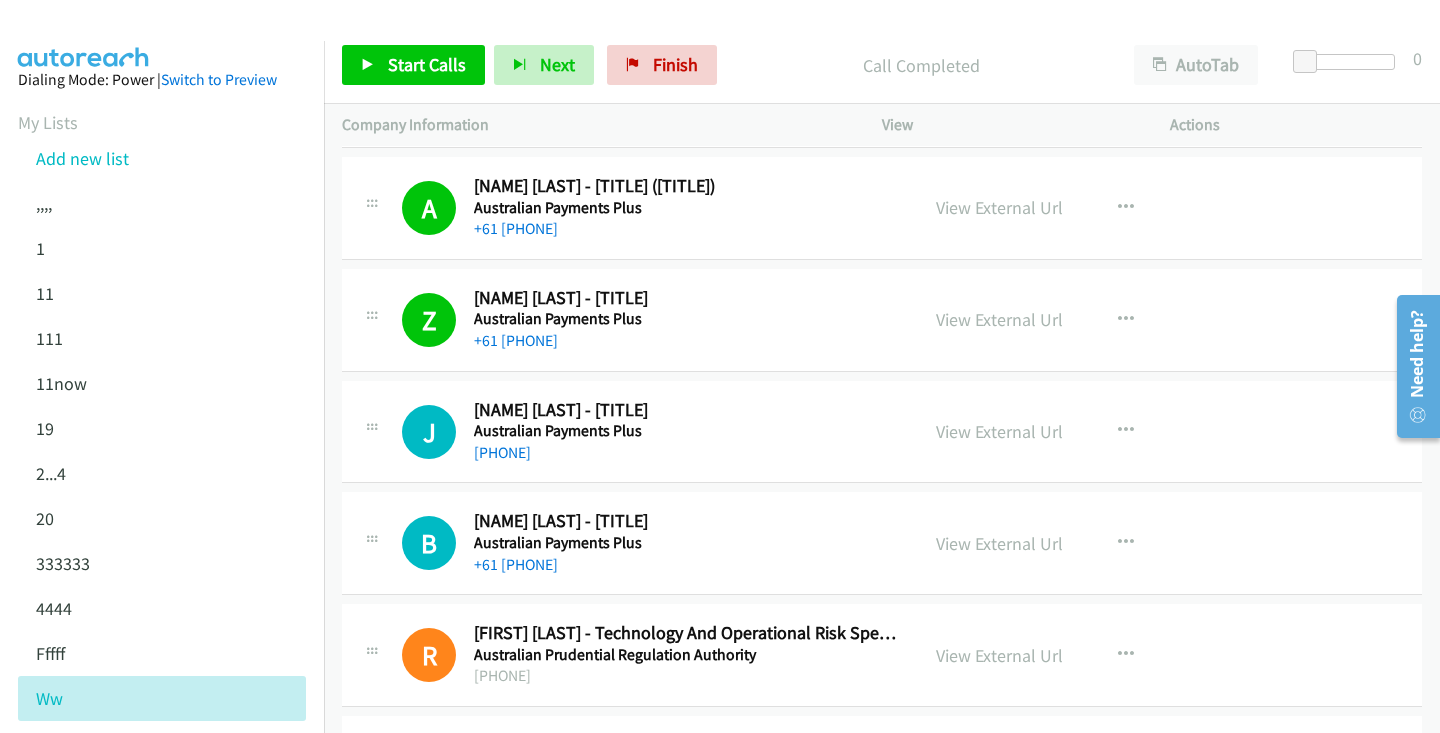 click on "Start Calls" at bounding box center [413, 65] 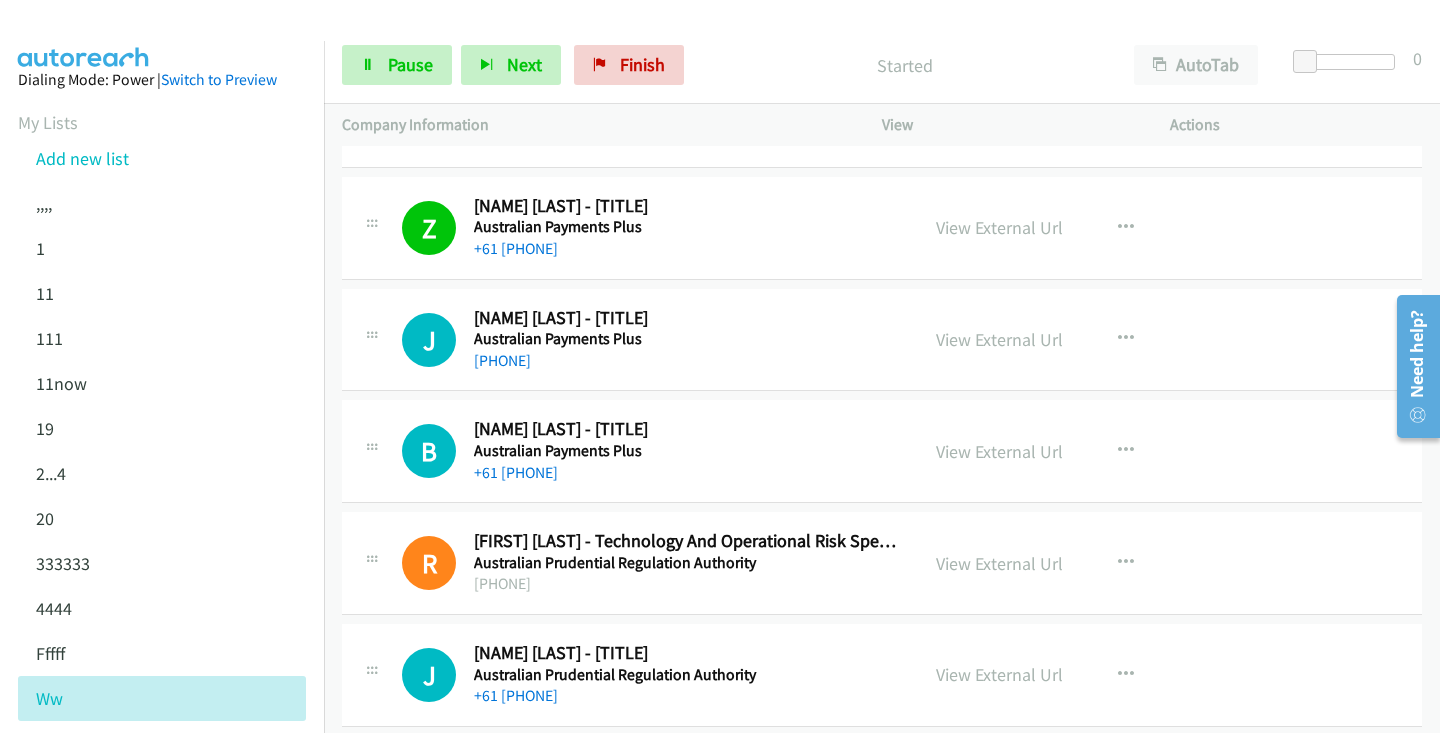 scroll, scrollTop: 4580, scrollLeft: 0, axis: vertical 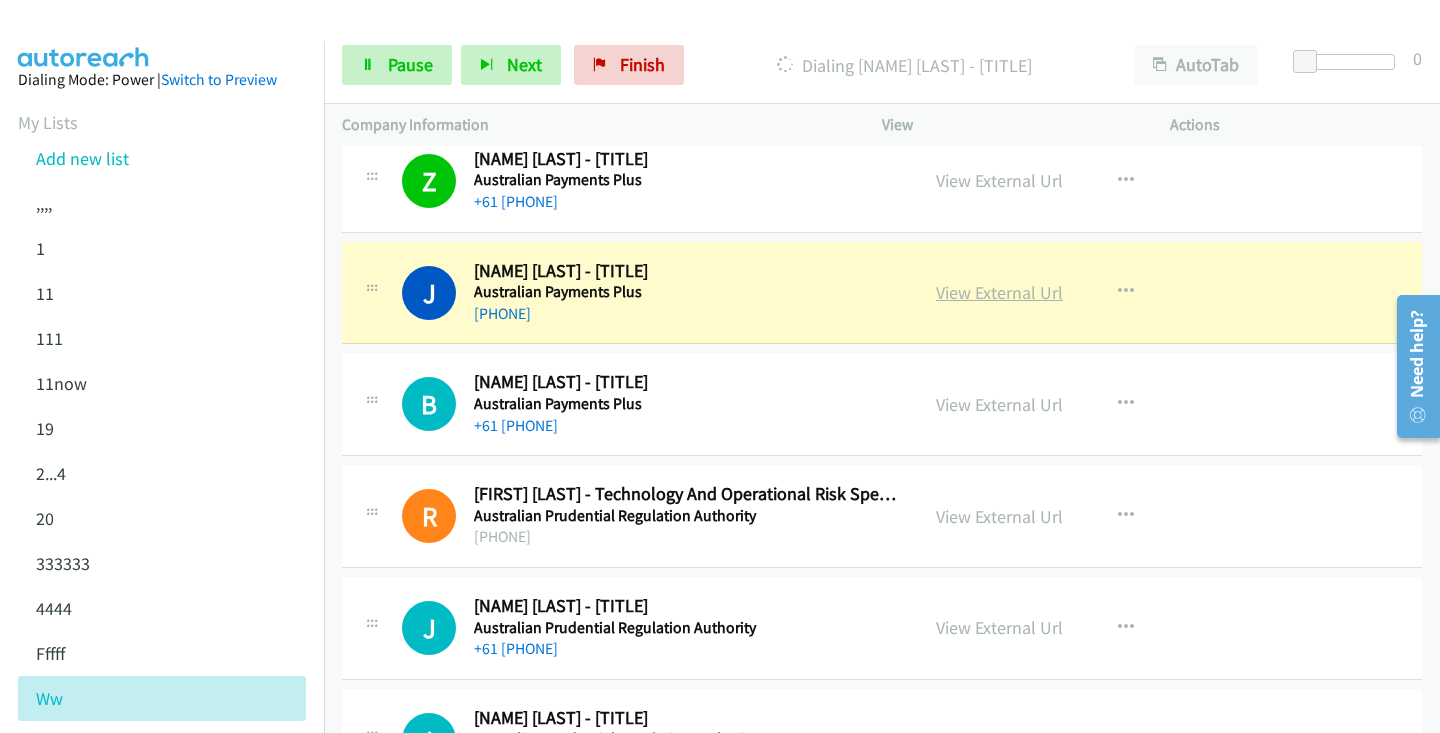 click on "View External Url" at bounding box center [999, 292] 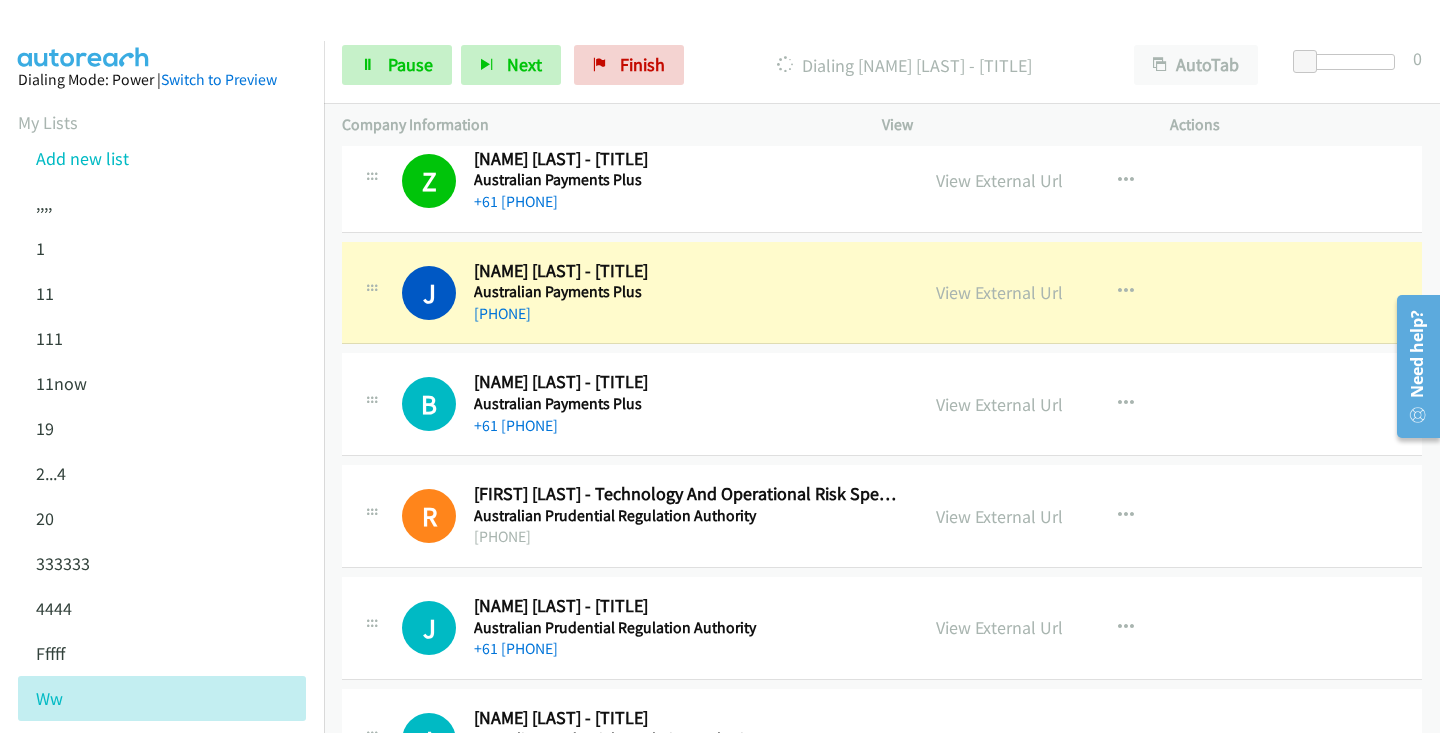 click on "Start Calls
Pause
Next
Finish
Dialing Jisha Puru - Application Support Engineer
AutoTab
AutoTab
0" at bounding box center [882, 65] 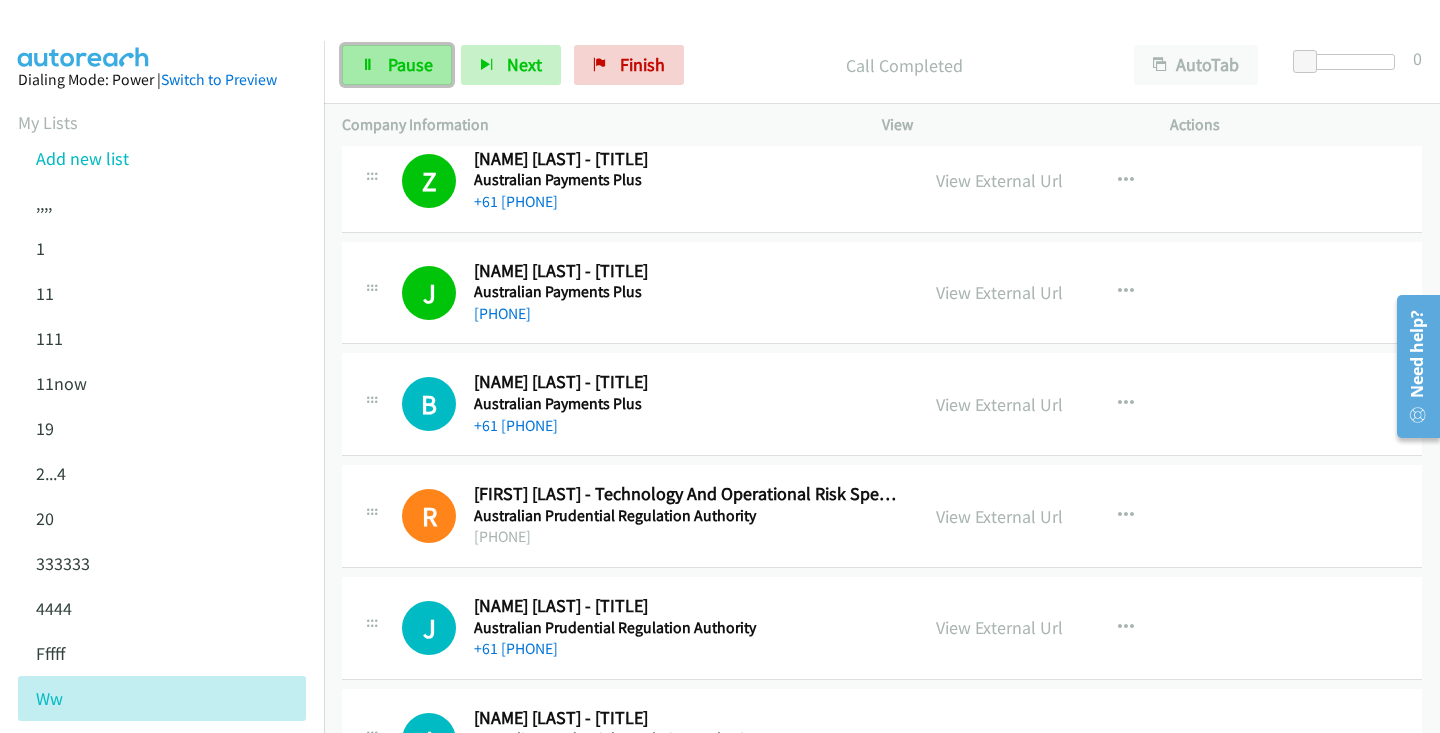 click on "Pause" at bounding box center (410, 64) 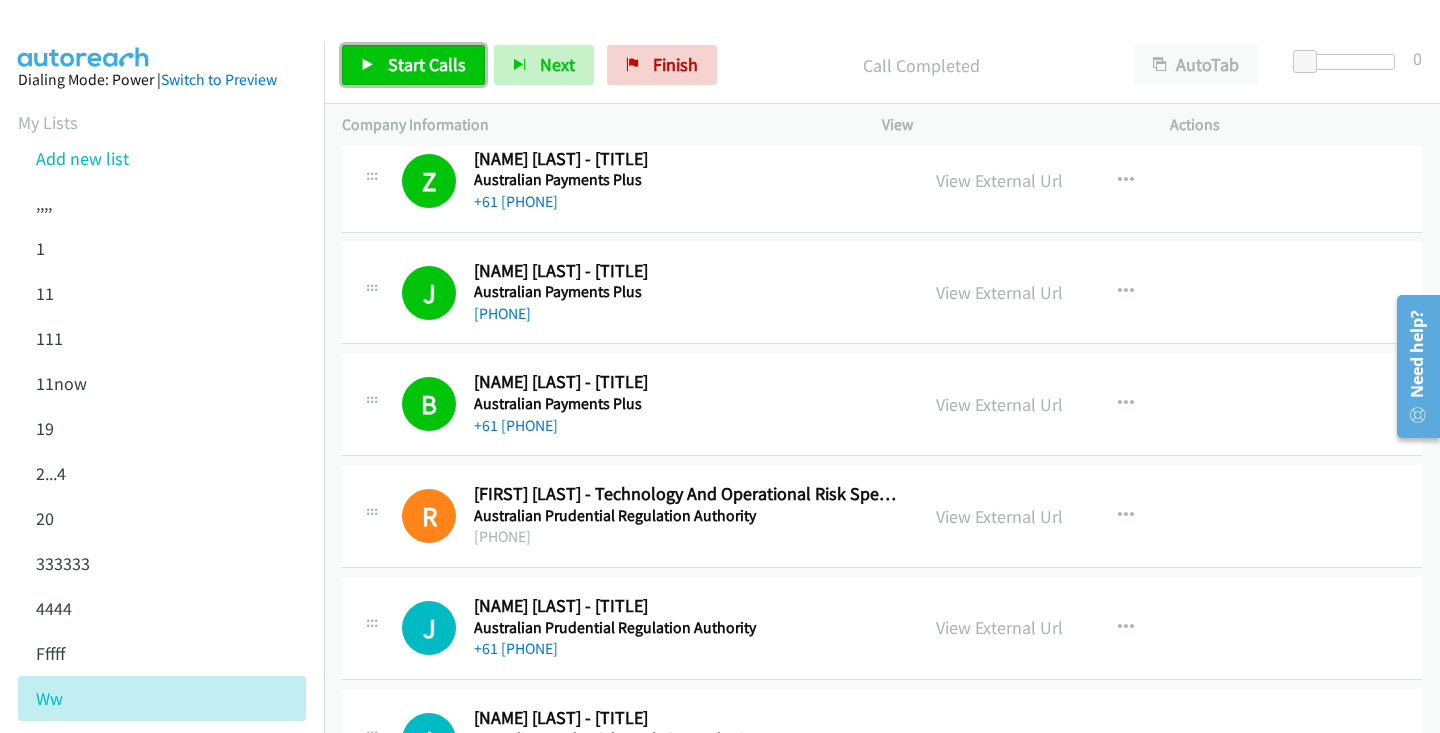 click on "Start Calls" at bounding box center (427, 64) 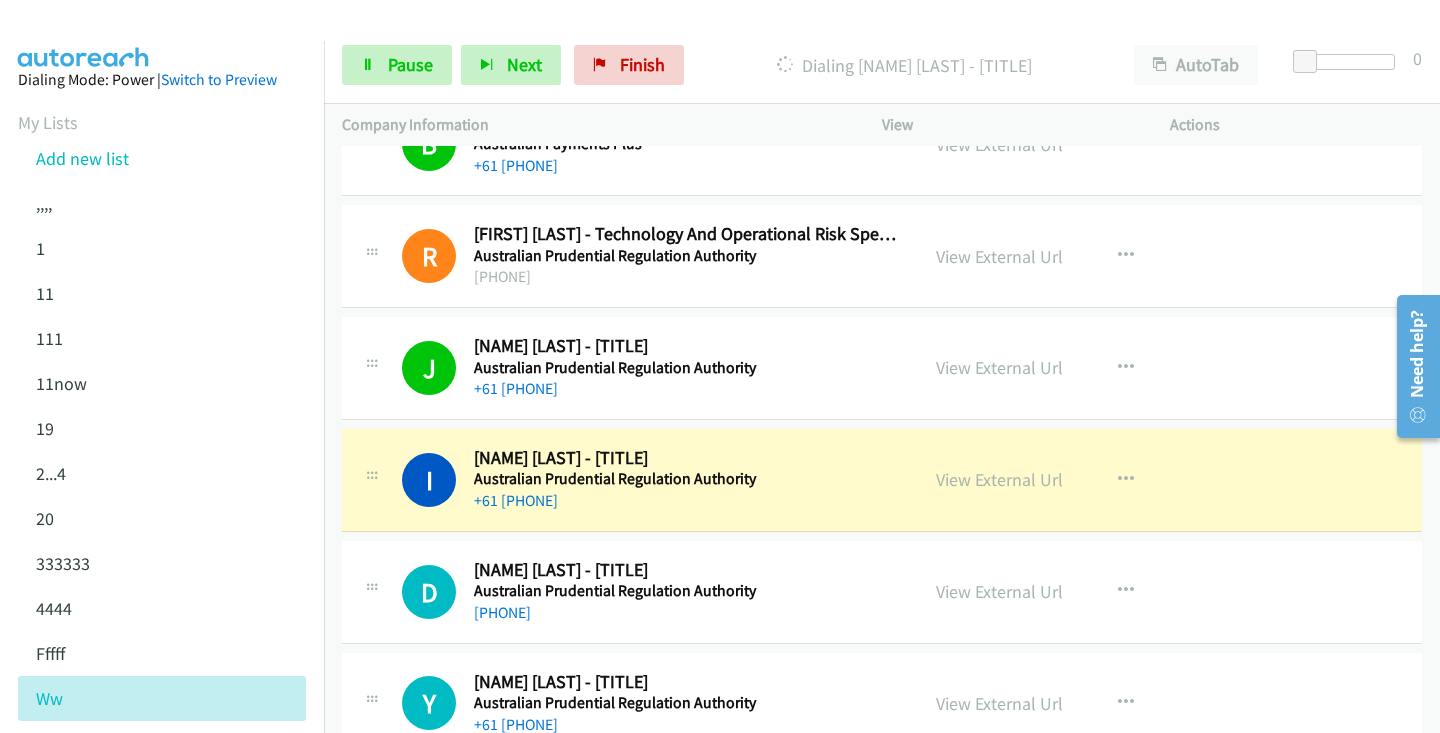 scroll, scrollTop: 4882, scrollLeft: 0, axis: vertical 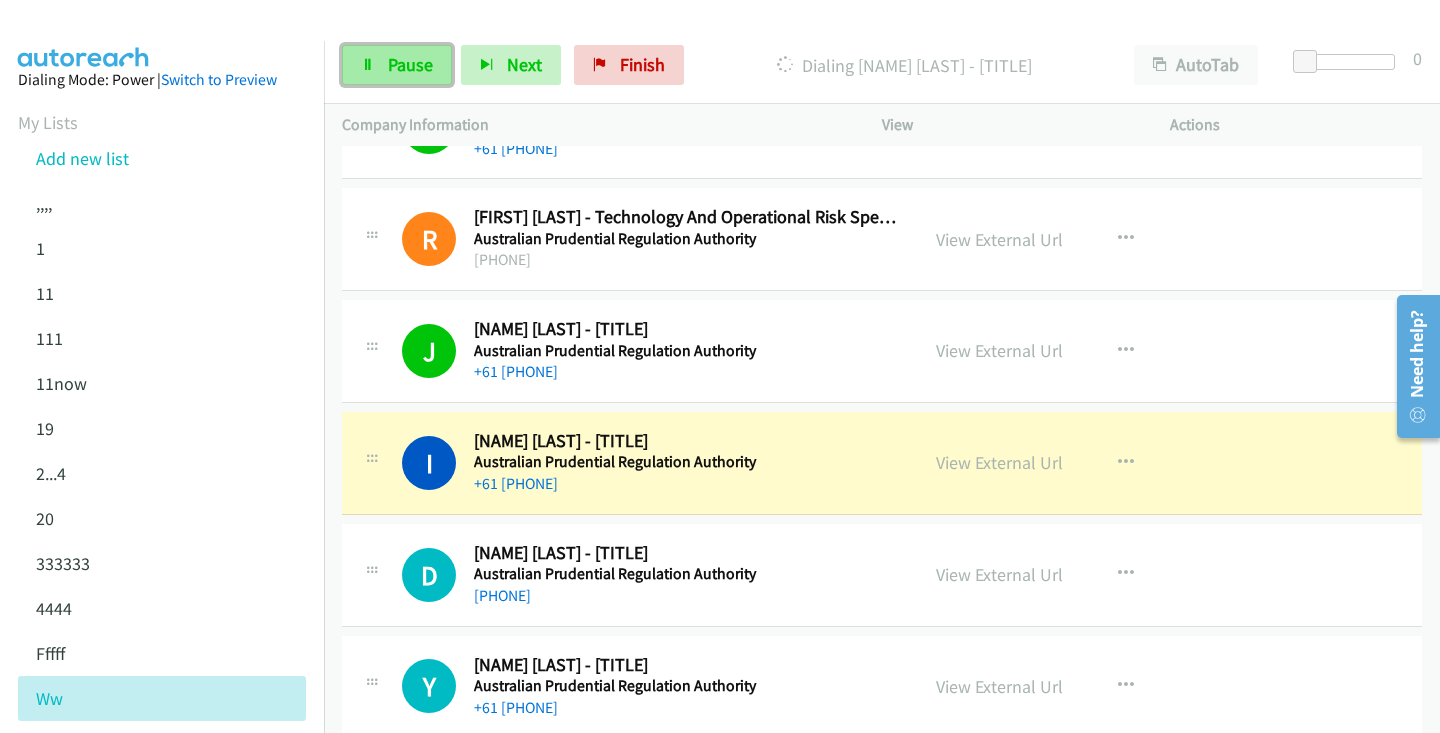 click on "Pause" at bounding box center [410, 64] 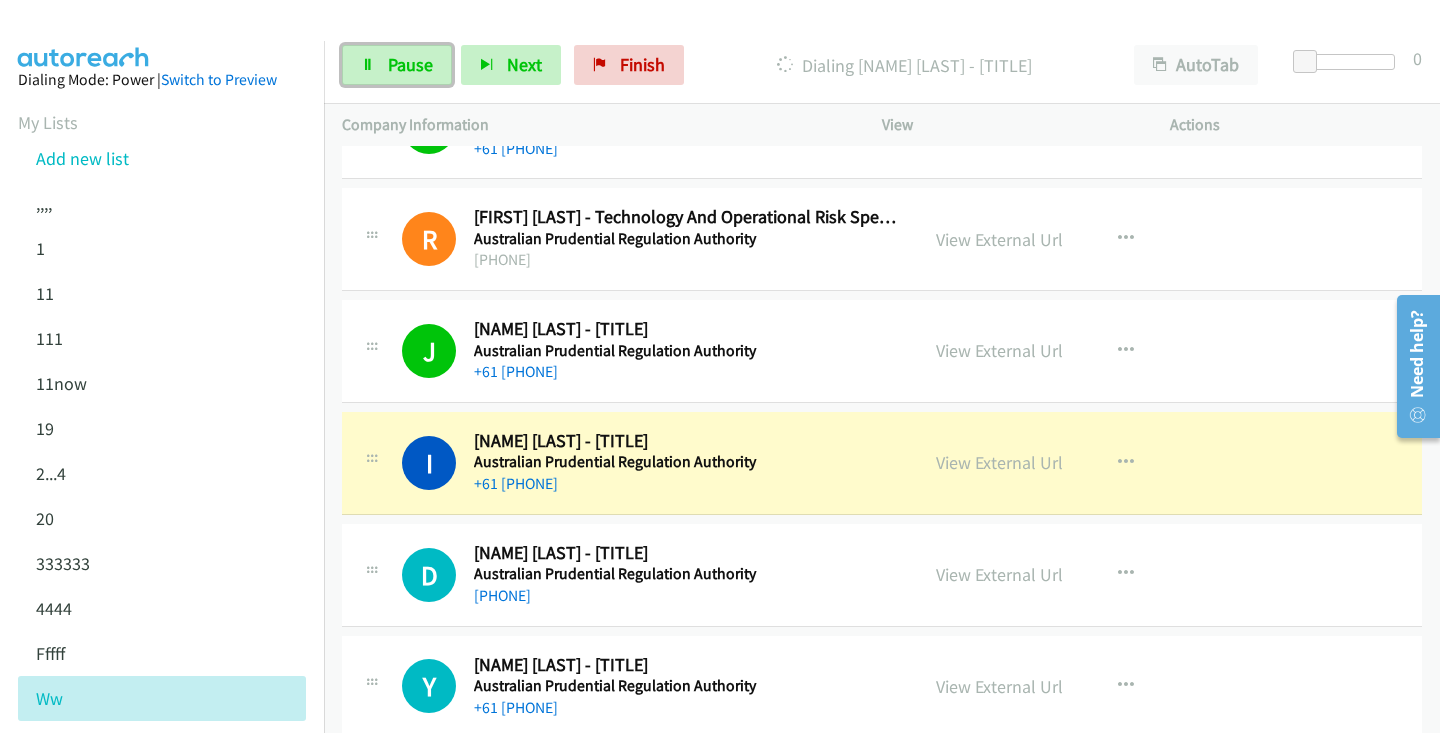 scroll, scrollTop: 5032, scrollLeft: 0, axis: vertical 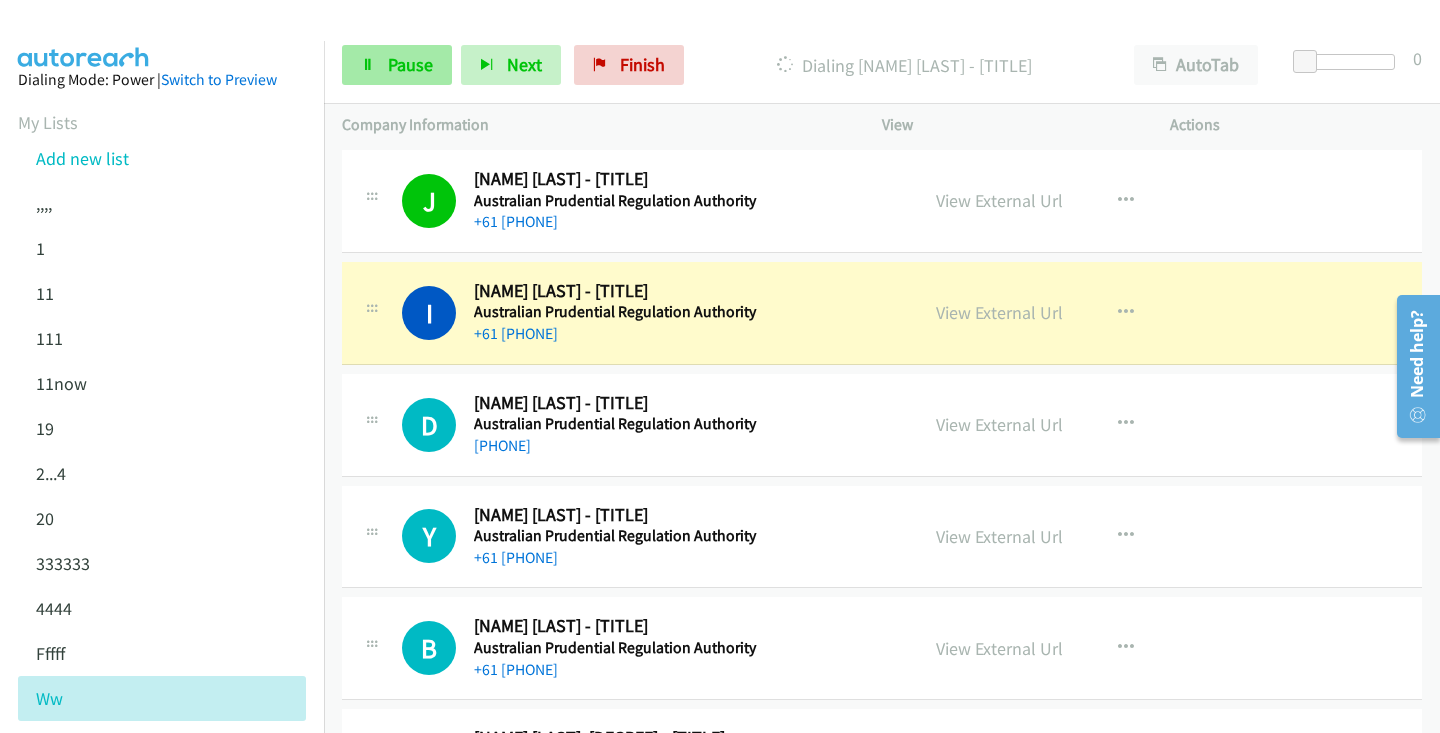 click on "Start Calls" at bounding box center (361, 55) 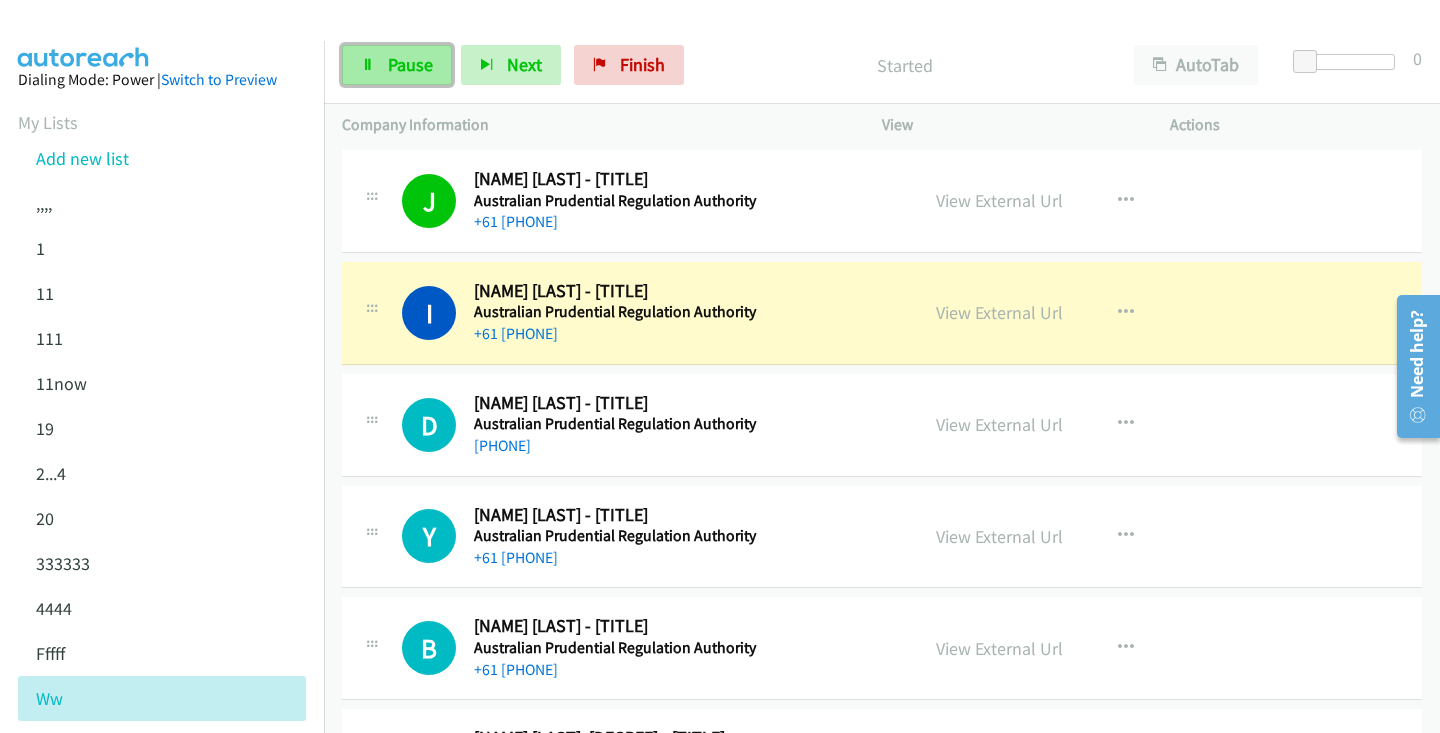 click on "Pause" at bounding box center [397, 65] 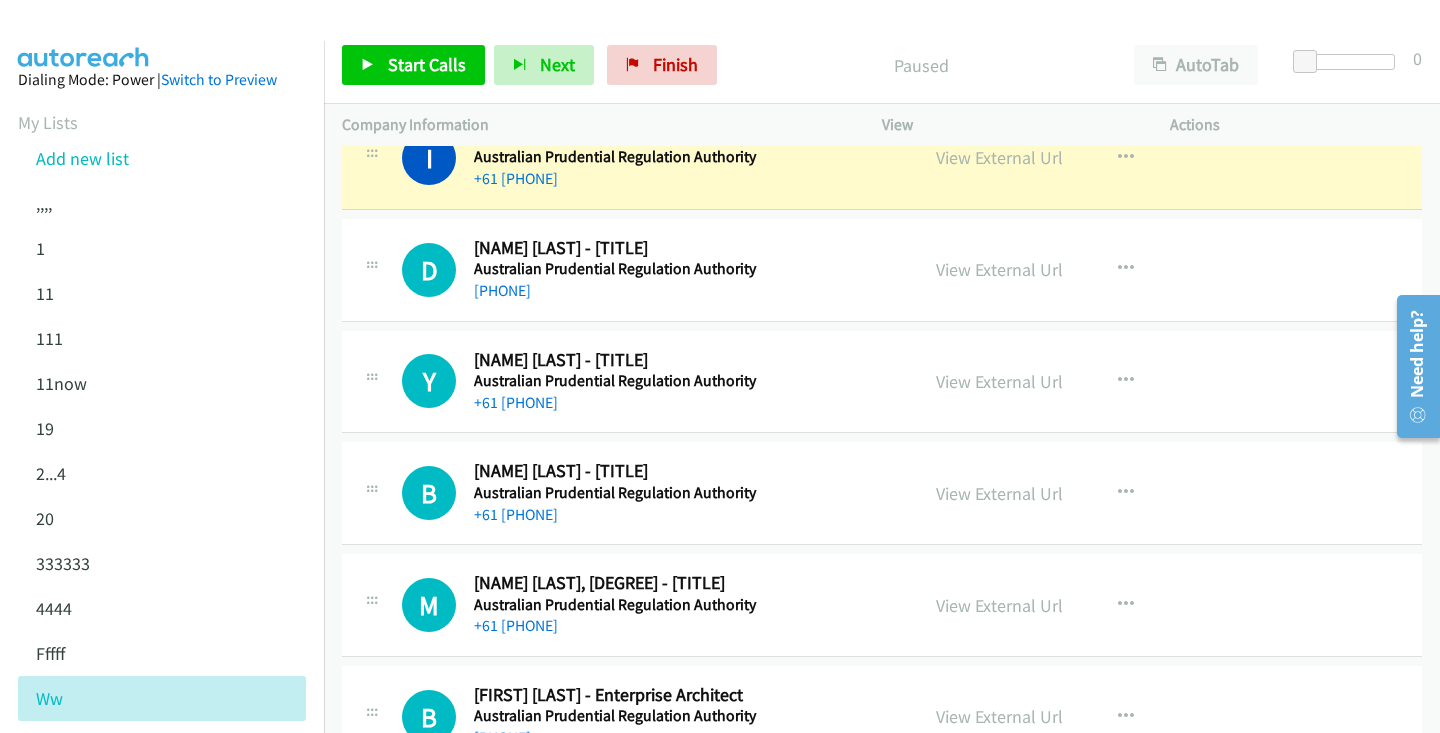 scroll, scrollTop: 5170, scrollLeft: 0, axis: vertical 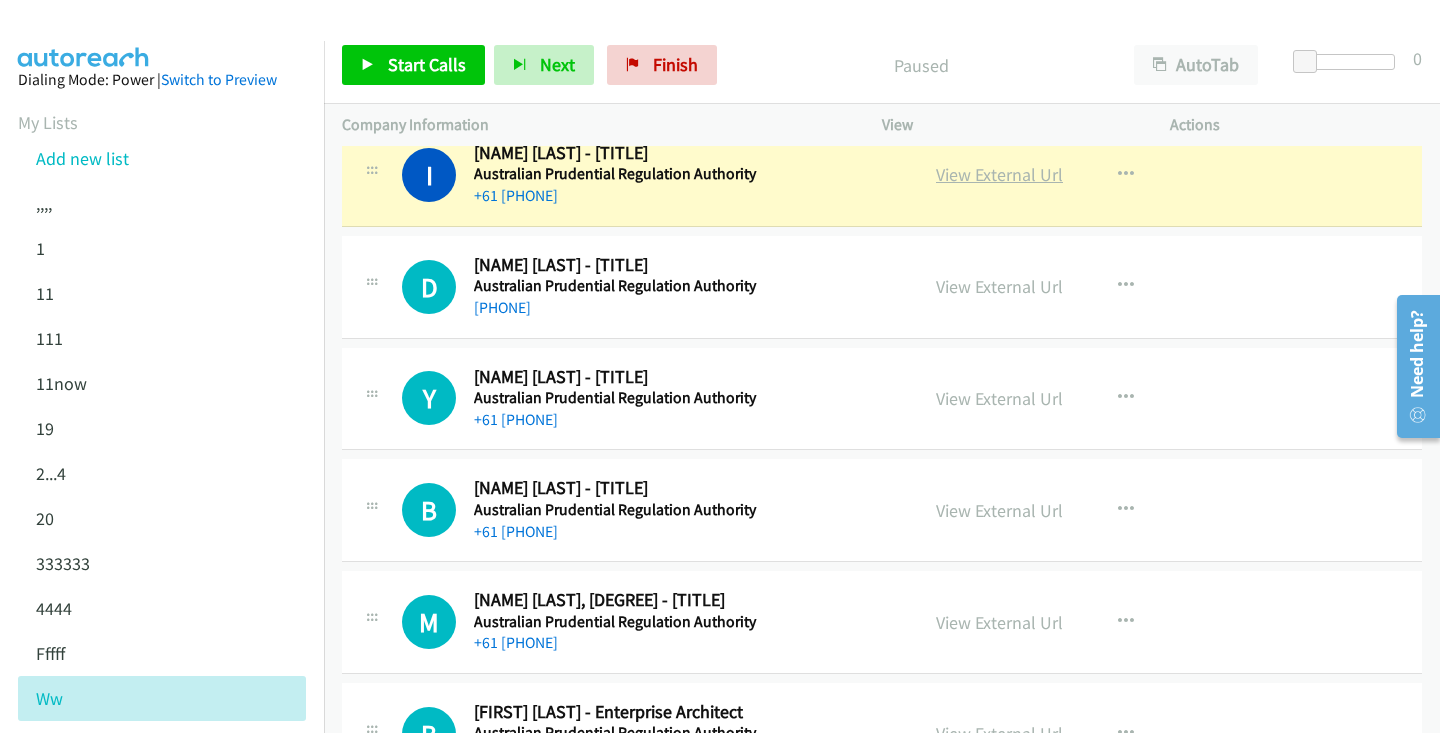 click on "View External Url" at bounding box center (999, 174) 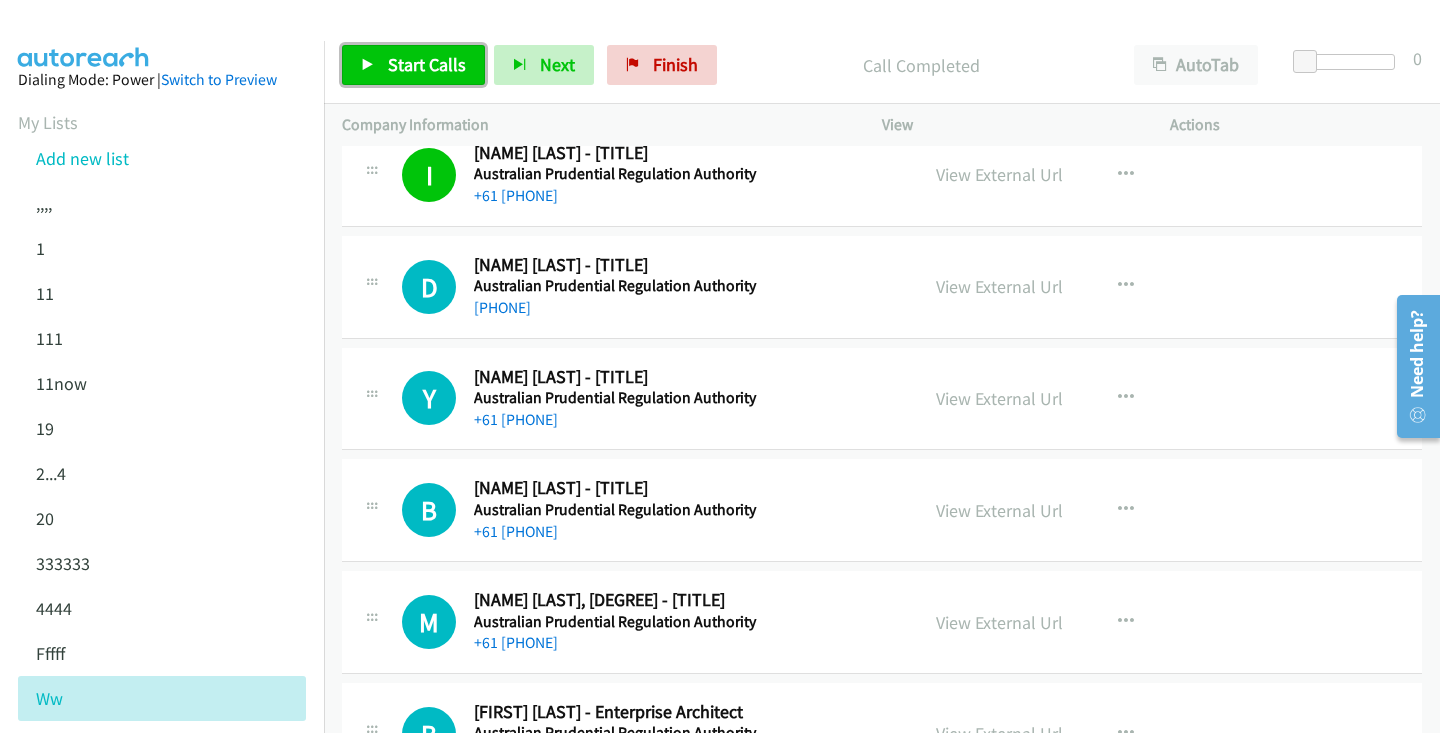 click on "Start Calls" at bounding box center [427, 64] 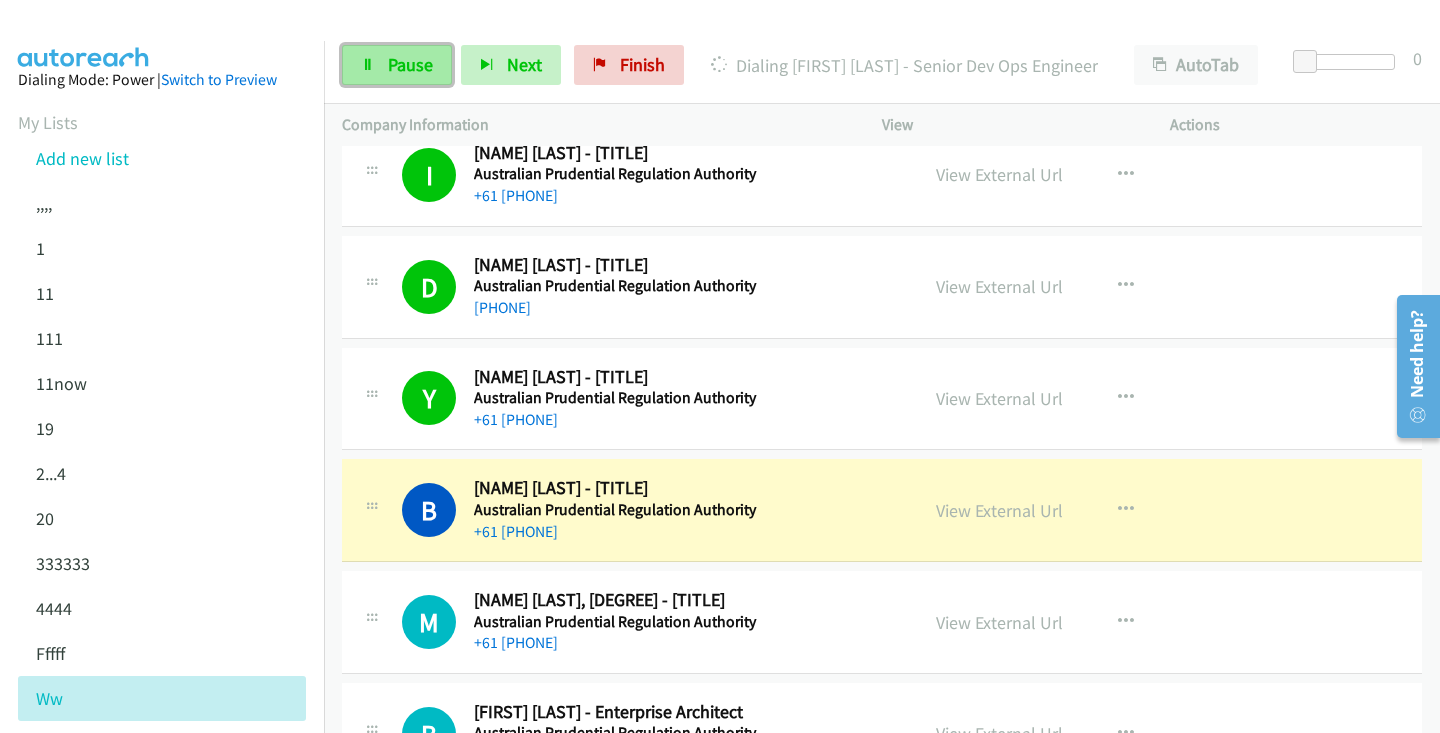 click on "Pause" at bounding box center [410, 64] 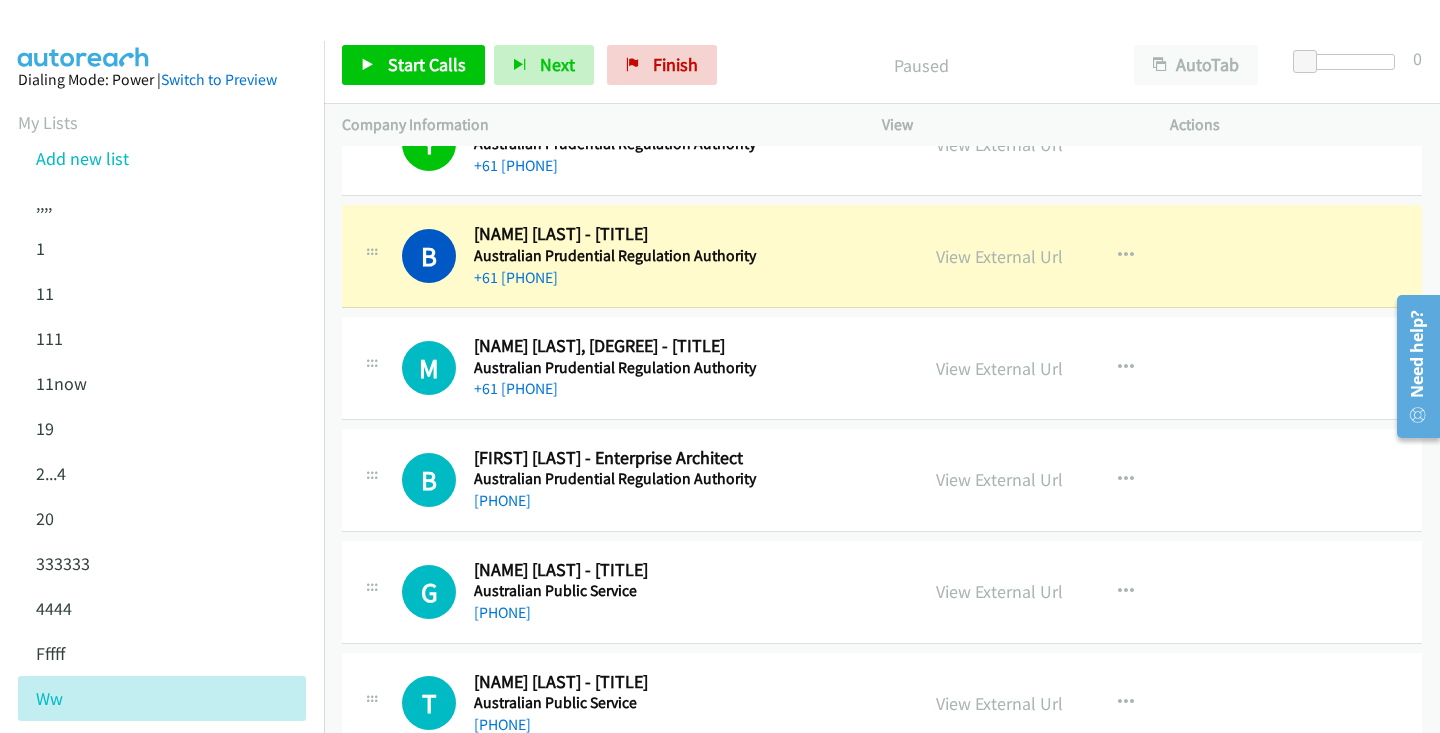 scroll, scrollTop: 5415, scrollLeft: 0, axis: vertical 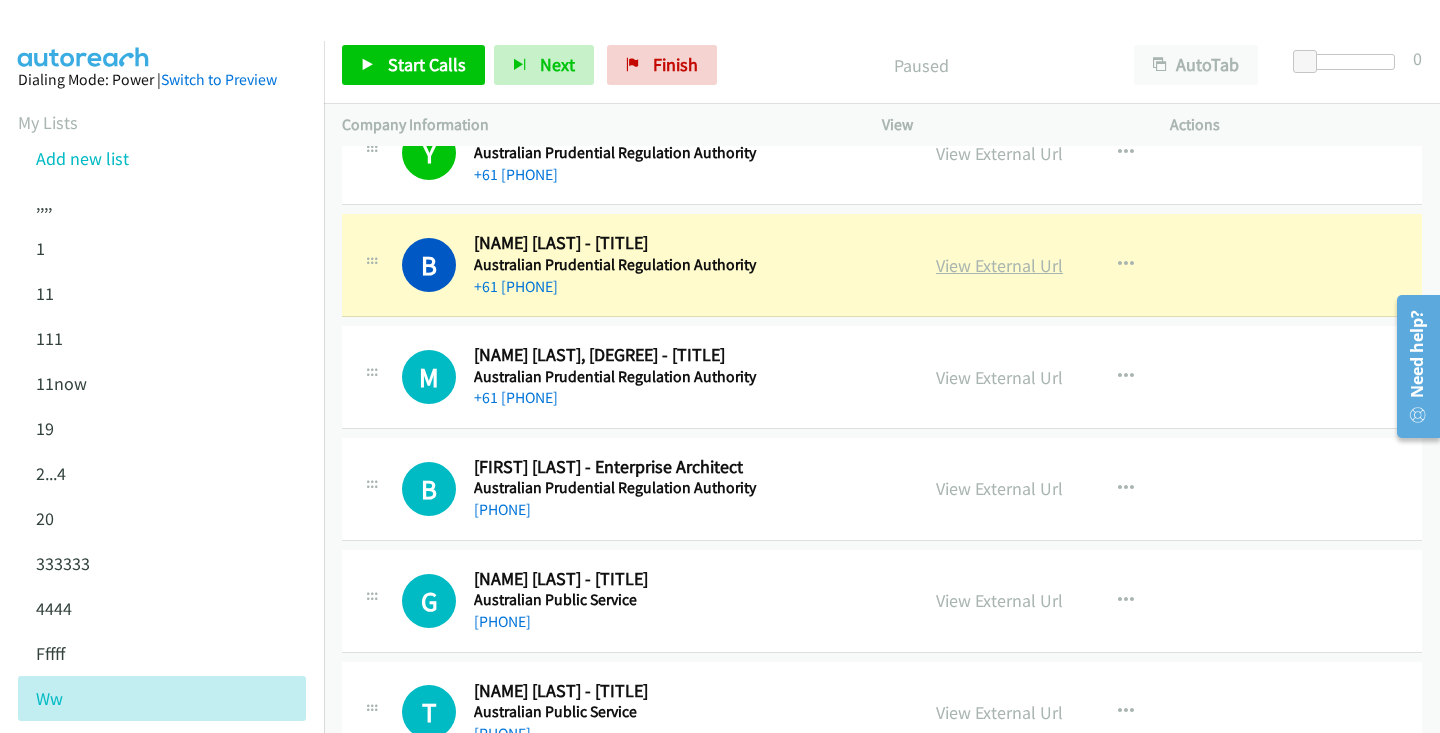 click on "View External Url" at bounding box center (999, 265) 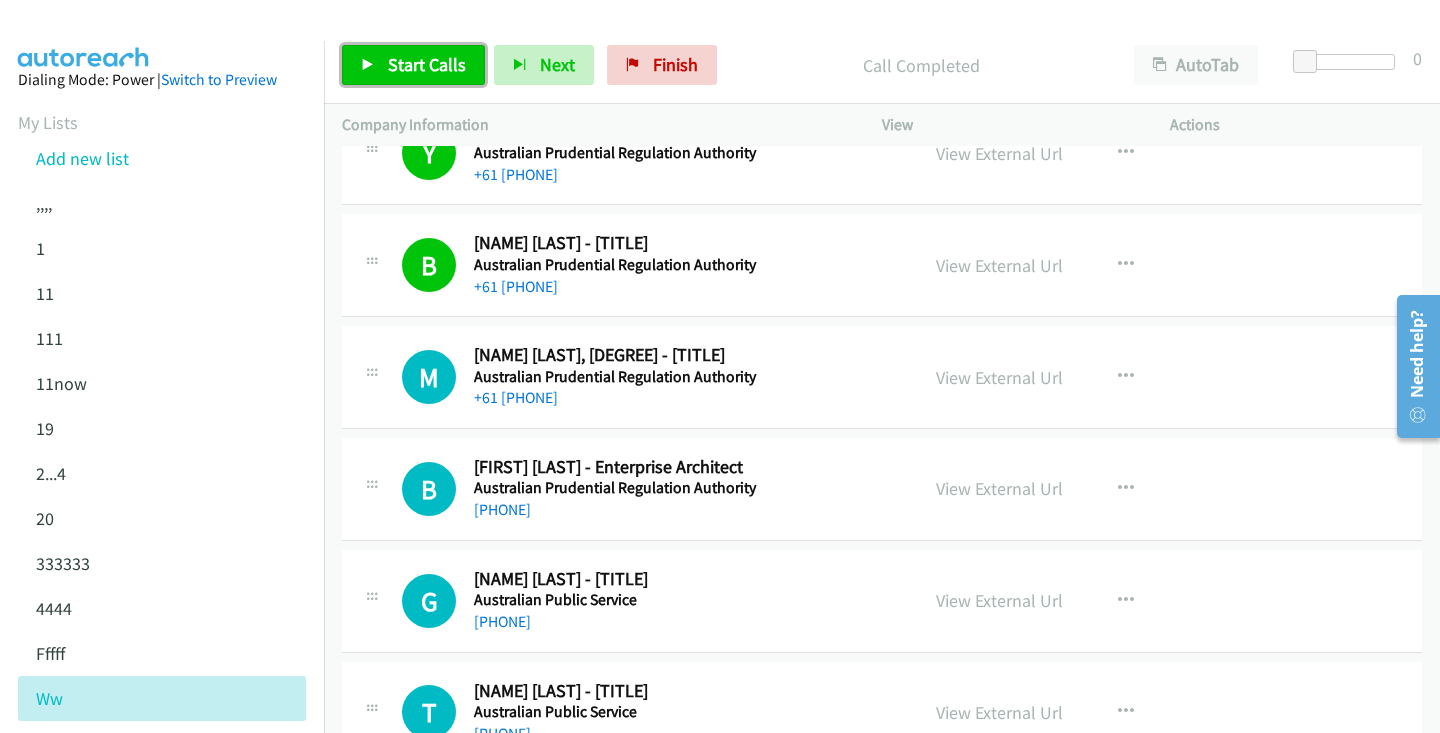 click on "Start Calls" at bounding box center [413, 65] 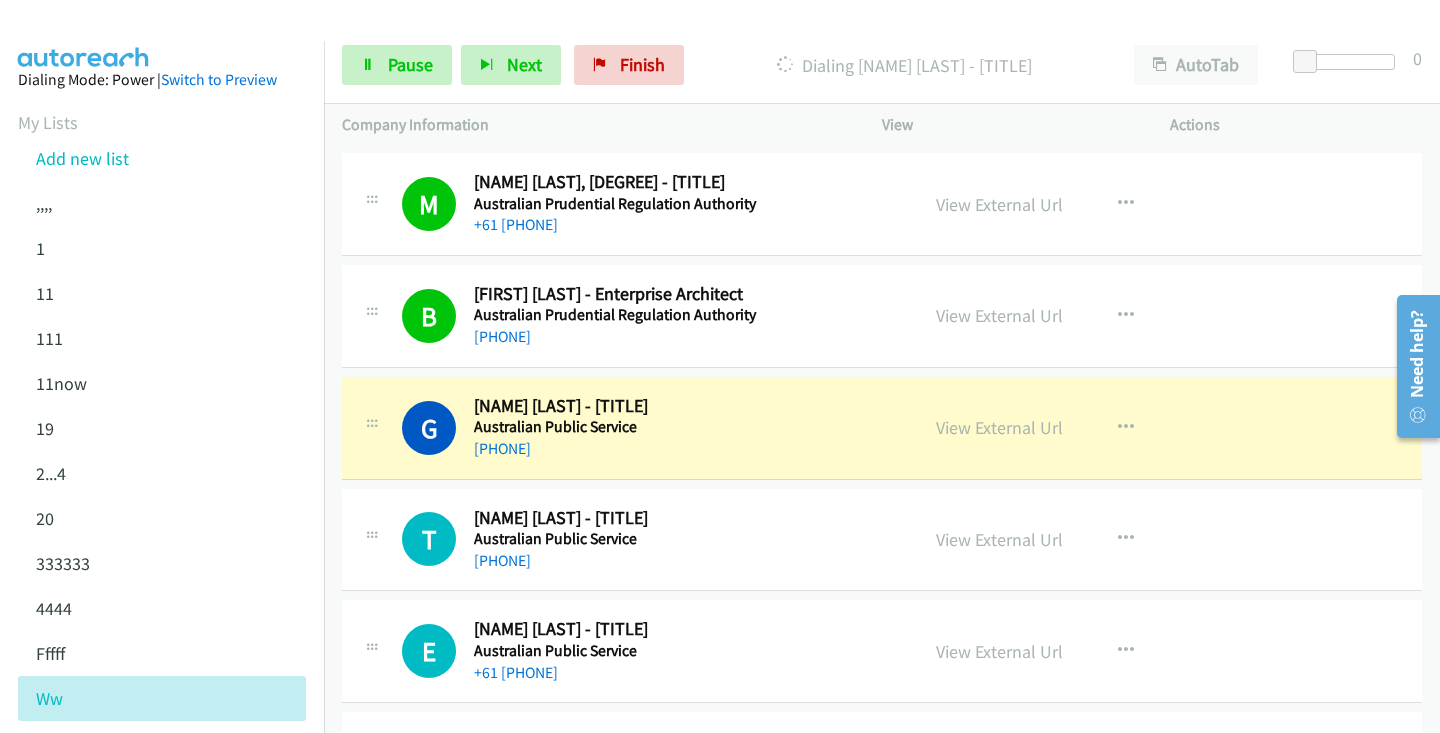 scroll, scrollTop: 5608, scrollLeft: 0, axis: vertical 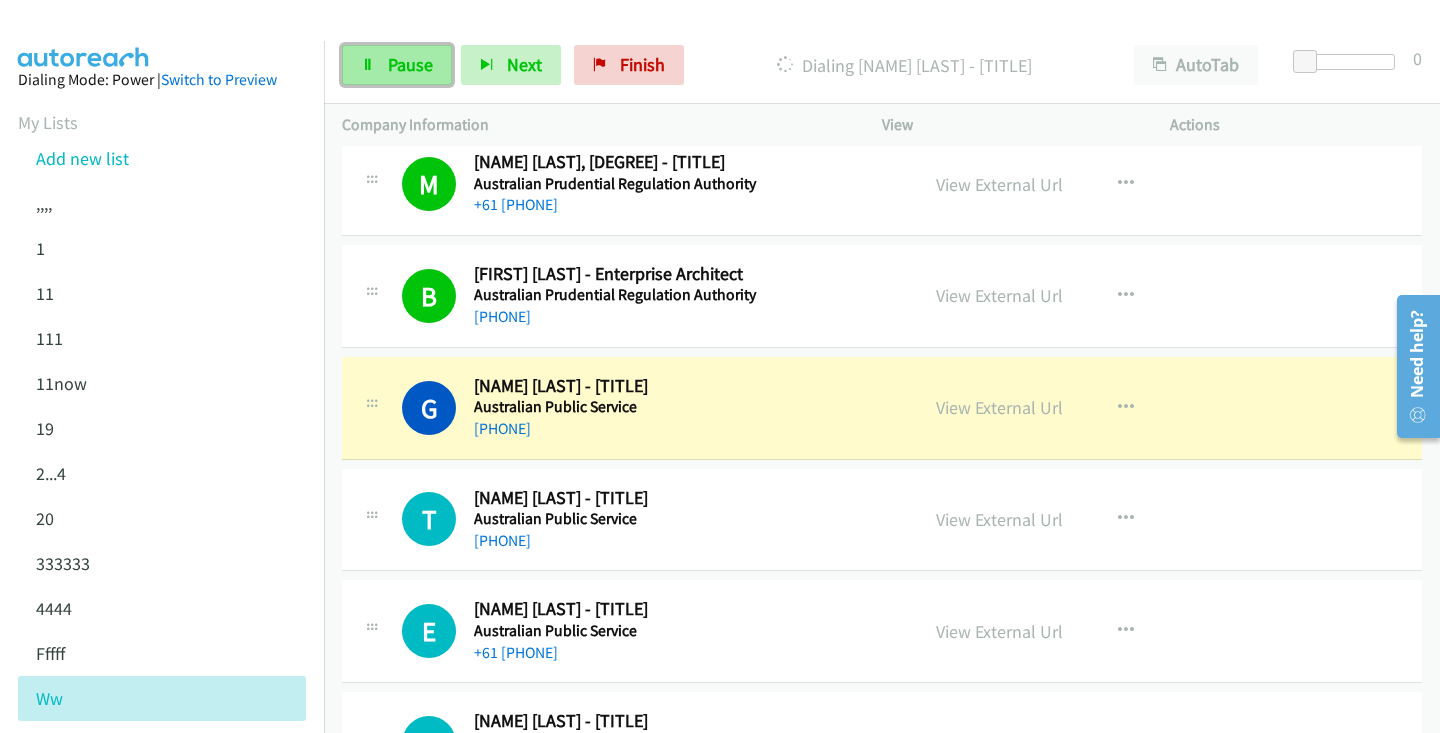 click on "Pause" at bounding box center [397, 65] 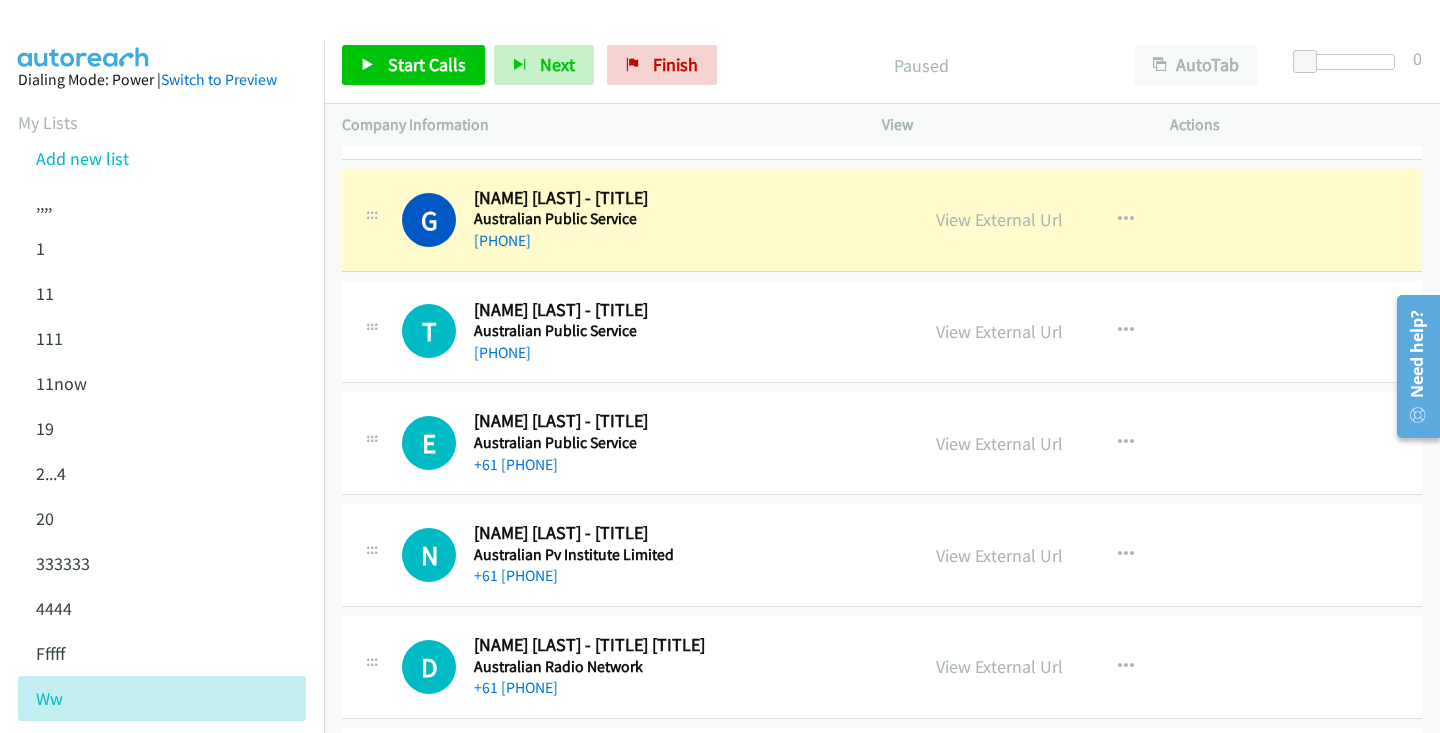 scroll, scrollTop: 5798, scrollLeft: 0, axis: vertical 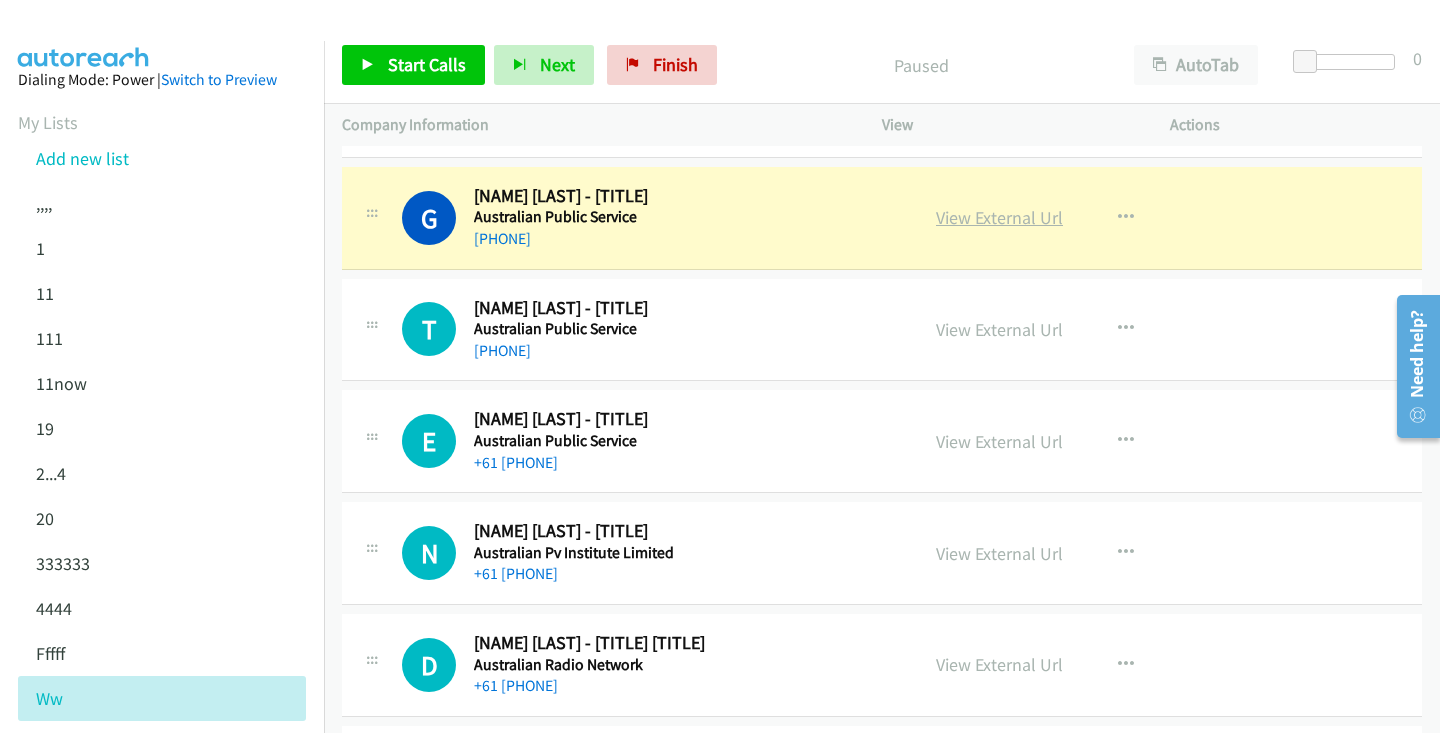 click on "View External Url" at bounding box center [999, 217] 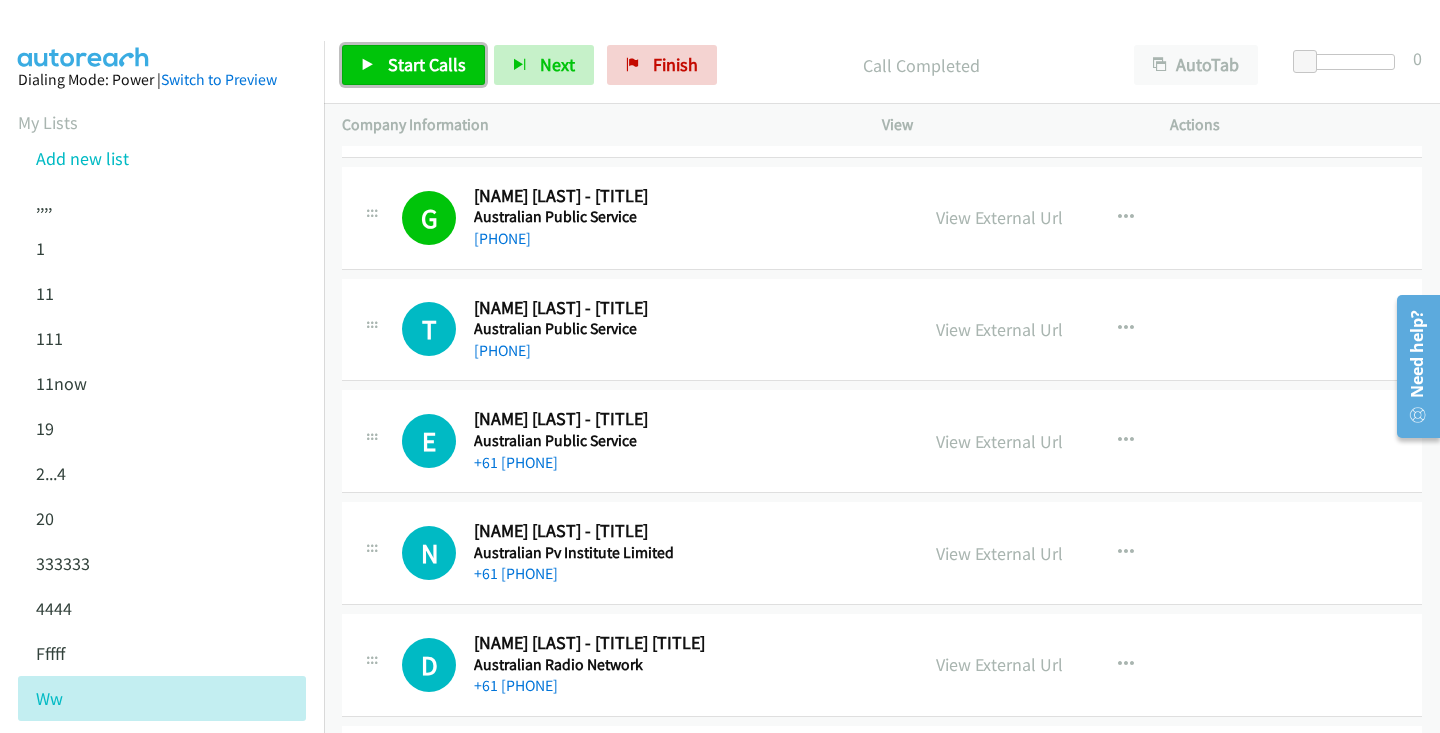 click on "Start Calls" at bounding box center [413, 65] 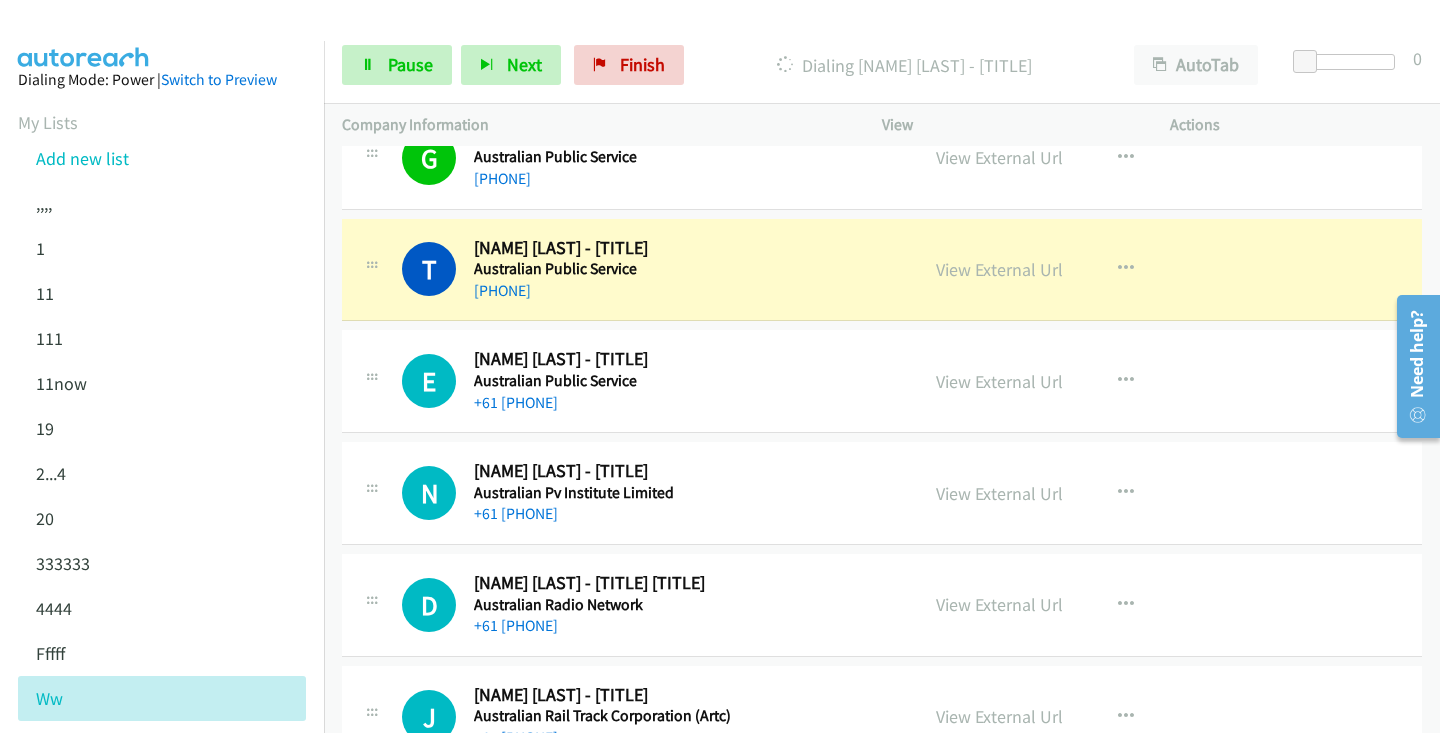 scroll, scrollTop: 5859, scrollLeft: 0, axis: vertical 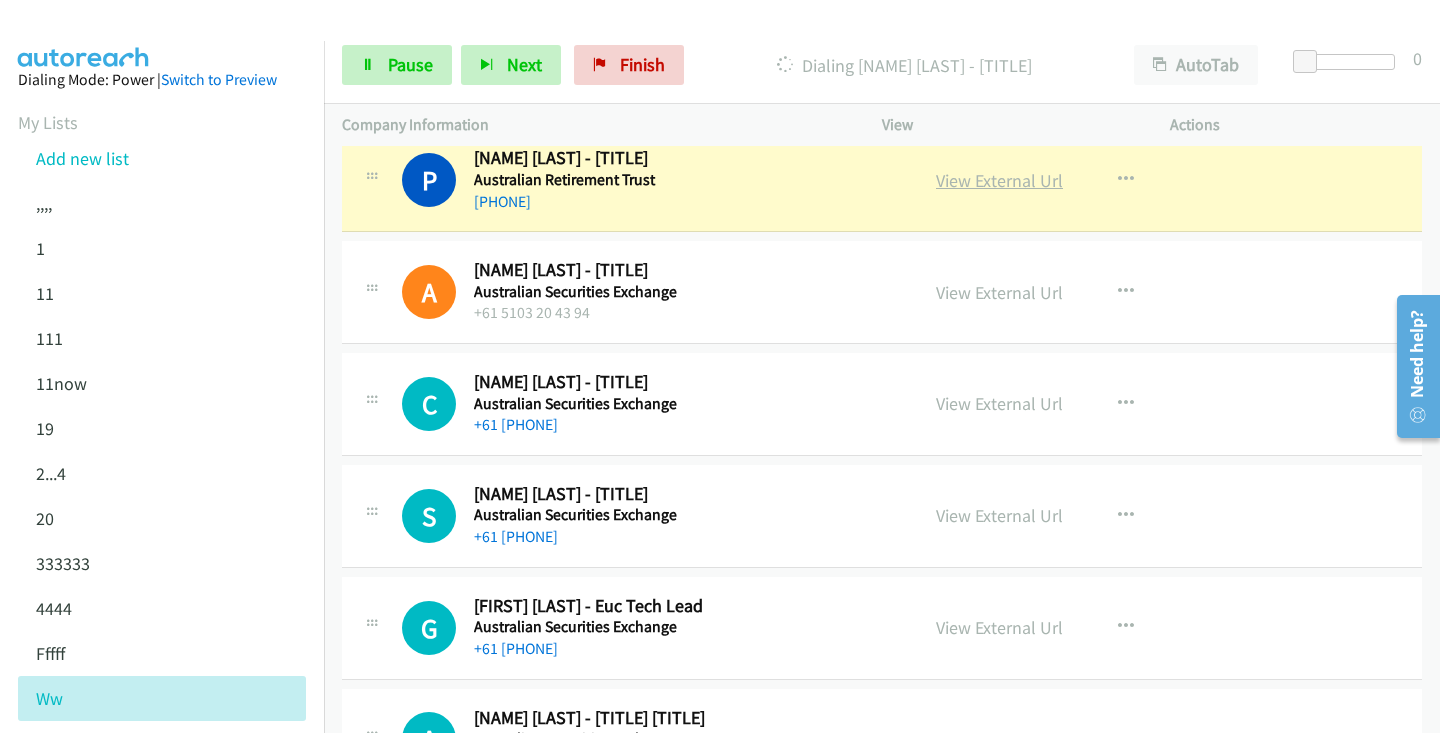 click on "View External Url" at bounding box center [999, 180] 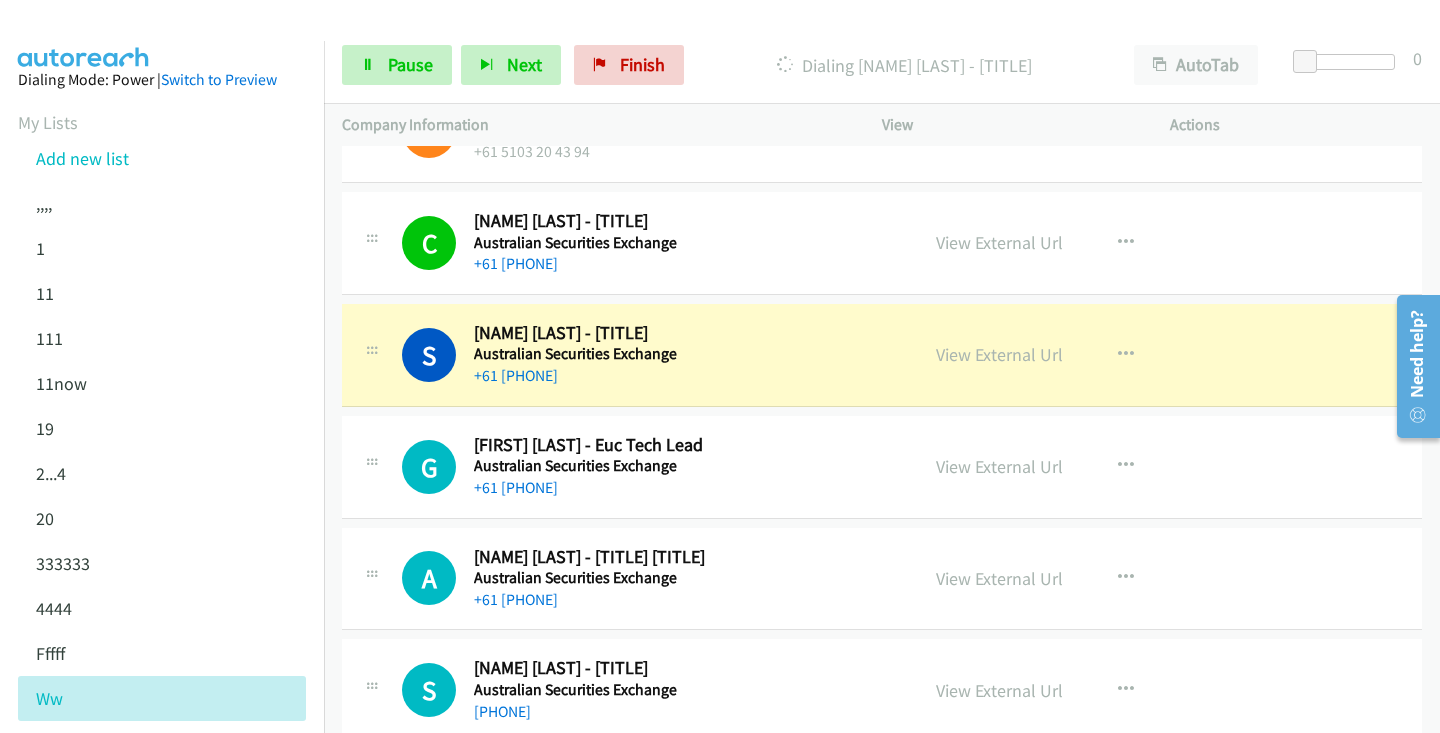 scroll, scrollTop: 6885, scrollLeft: 0, axis: vertical 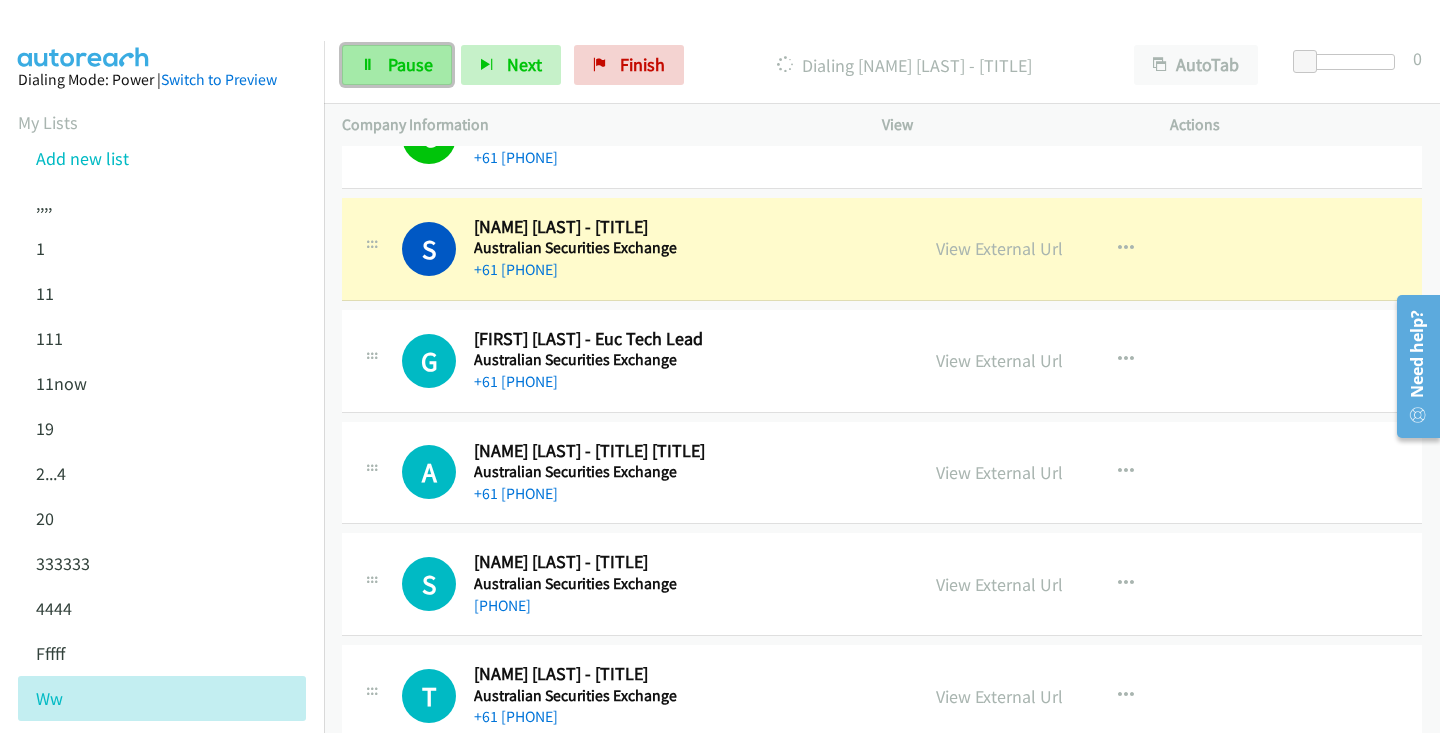 click on "Pause" at bounding box center (410, 64) 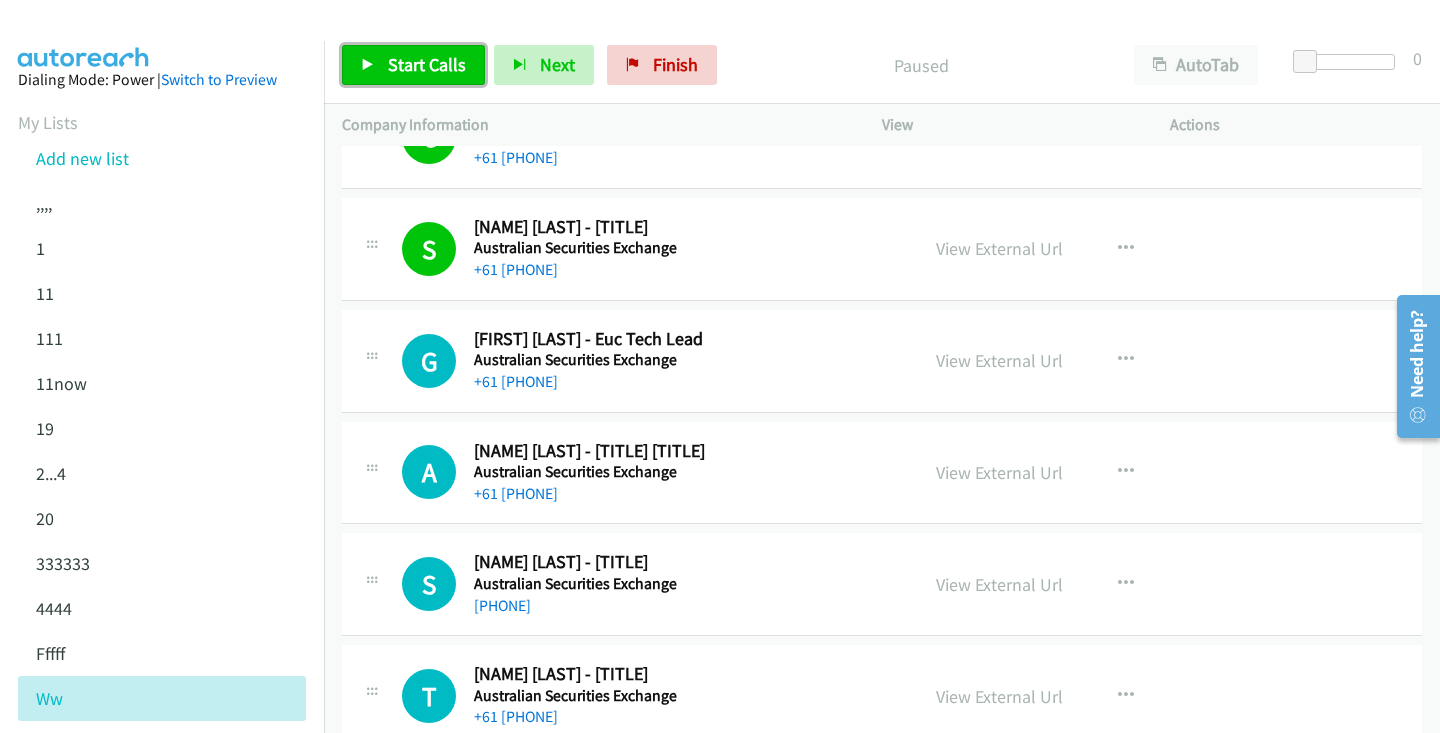 click on "Start Calls" at bounding box center (427, 64) 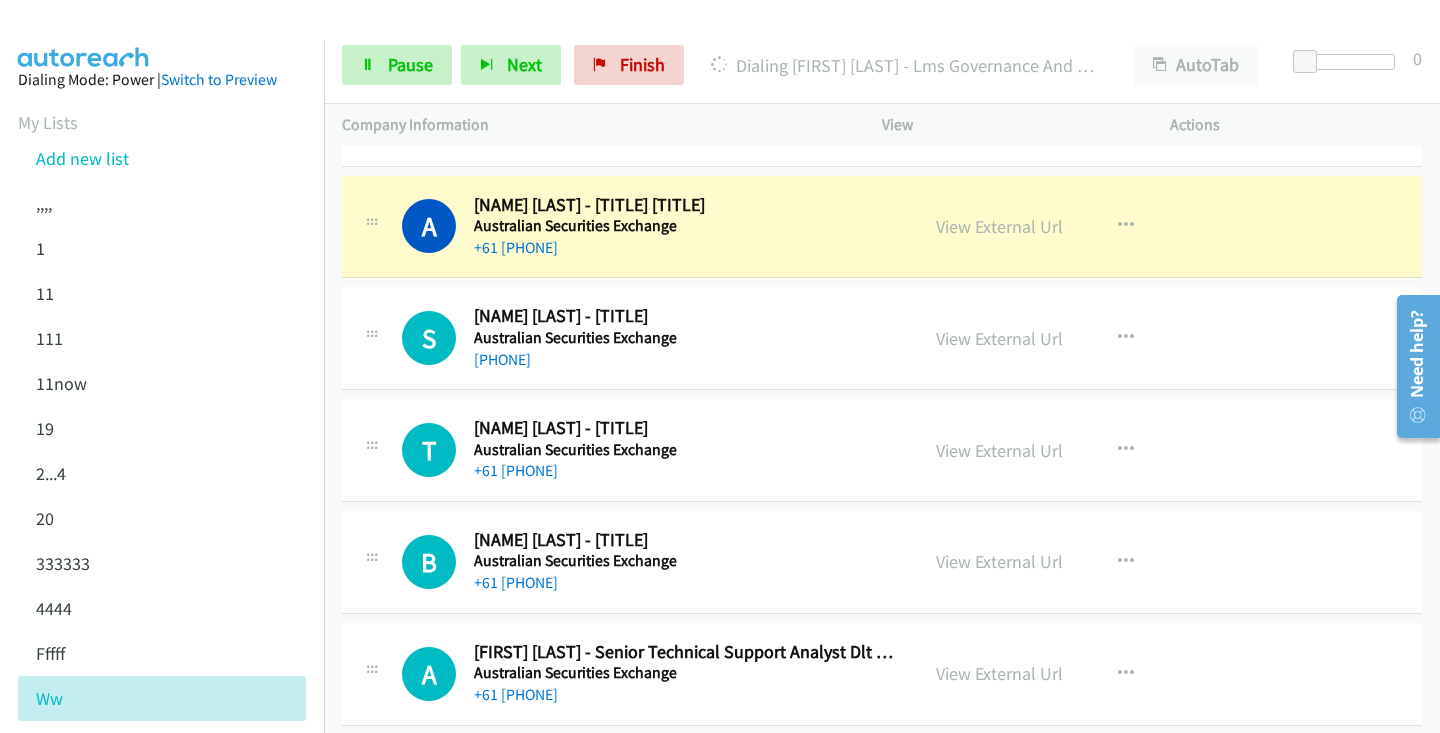 scroll, scrollTop: 7132, scrollLeft: 0, axis: vertical 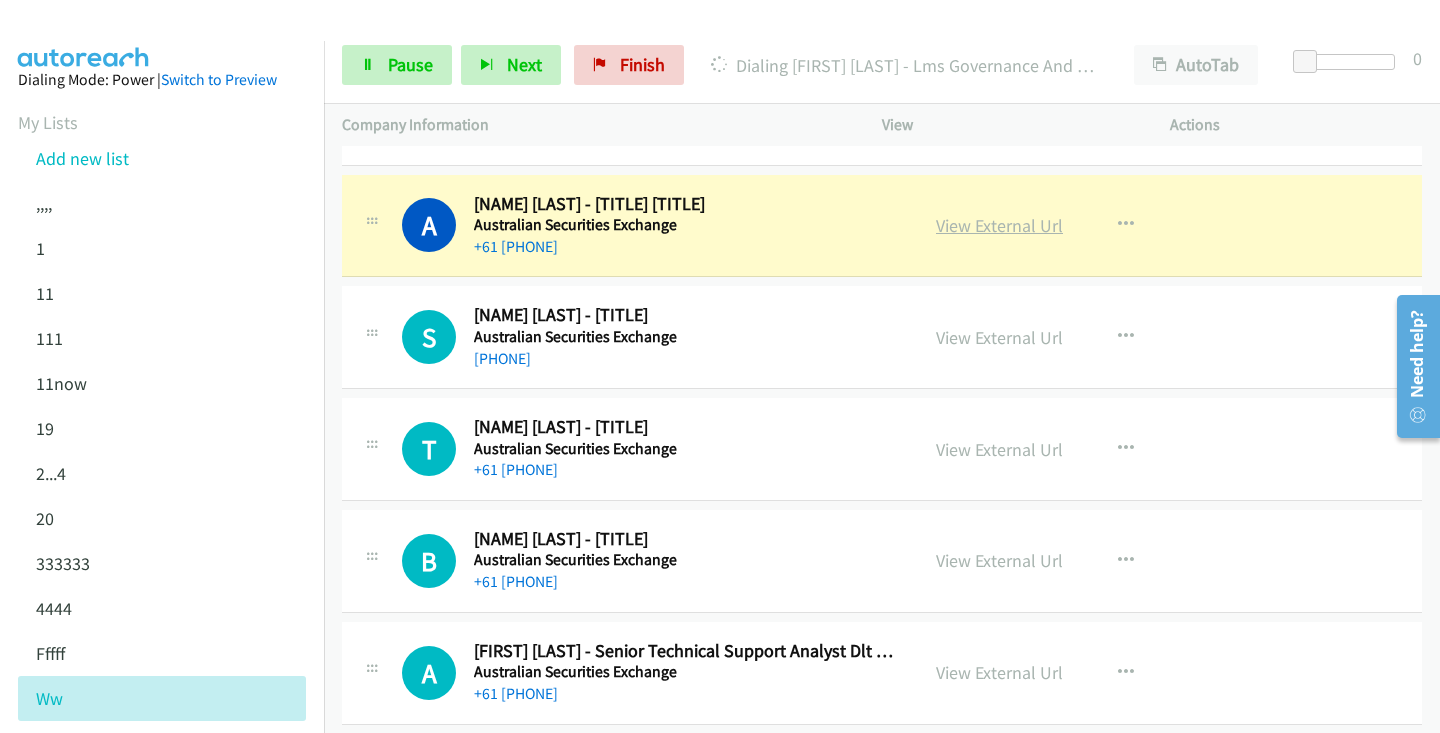 click on "View External Url" at bounding box center (999, 225) 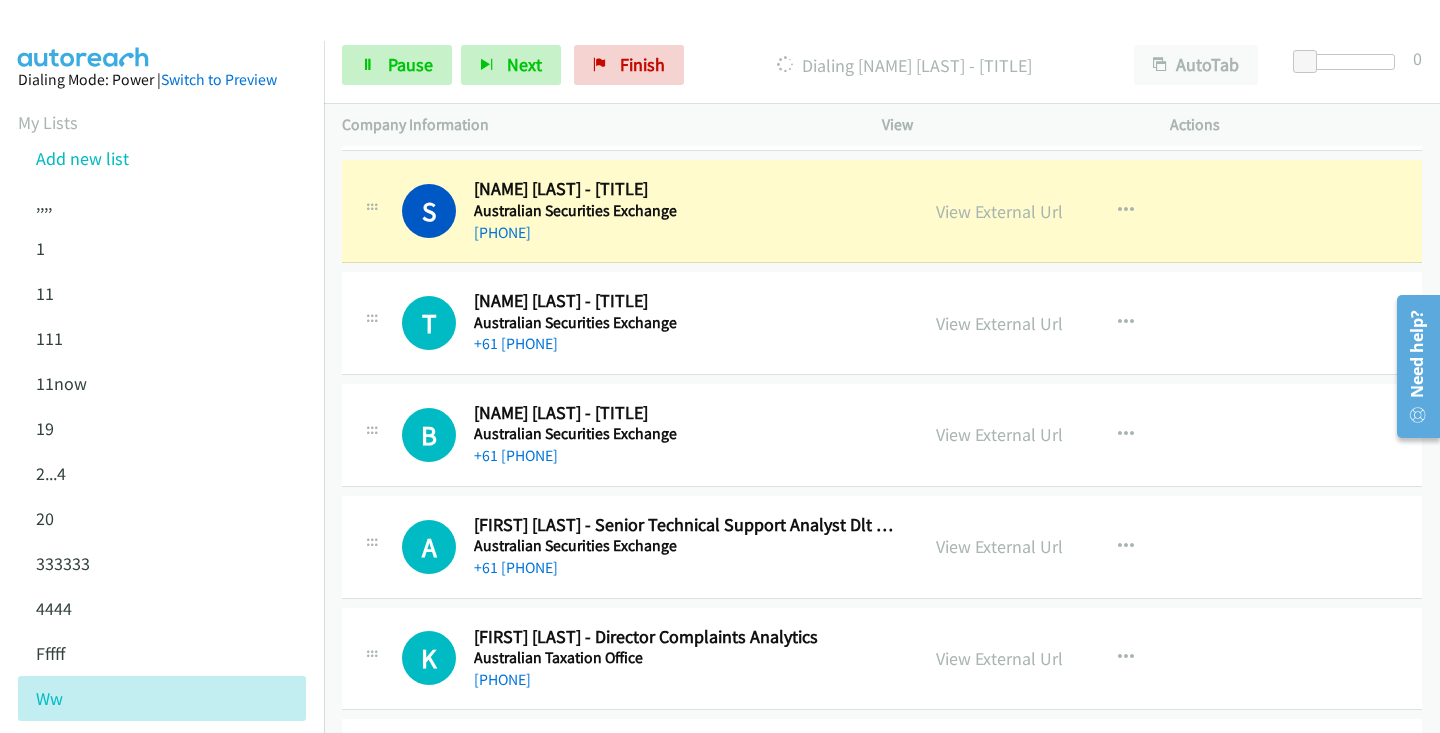 scroll, scrollTop: 7270, scrollLeft: 0, axis: vertical 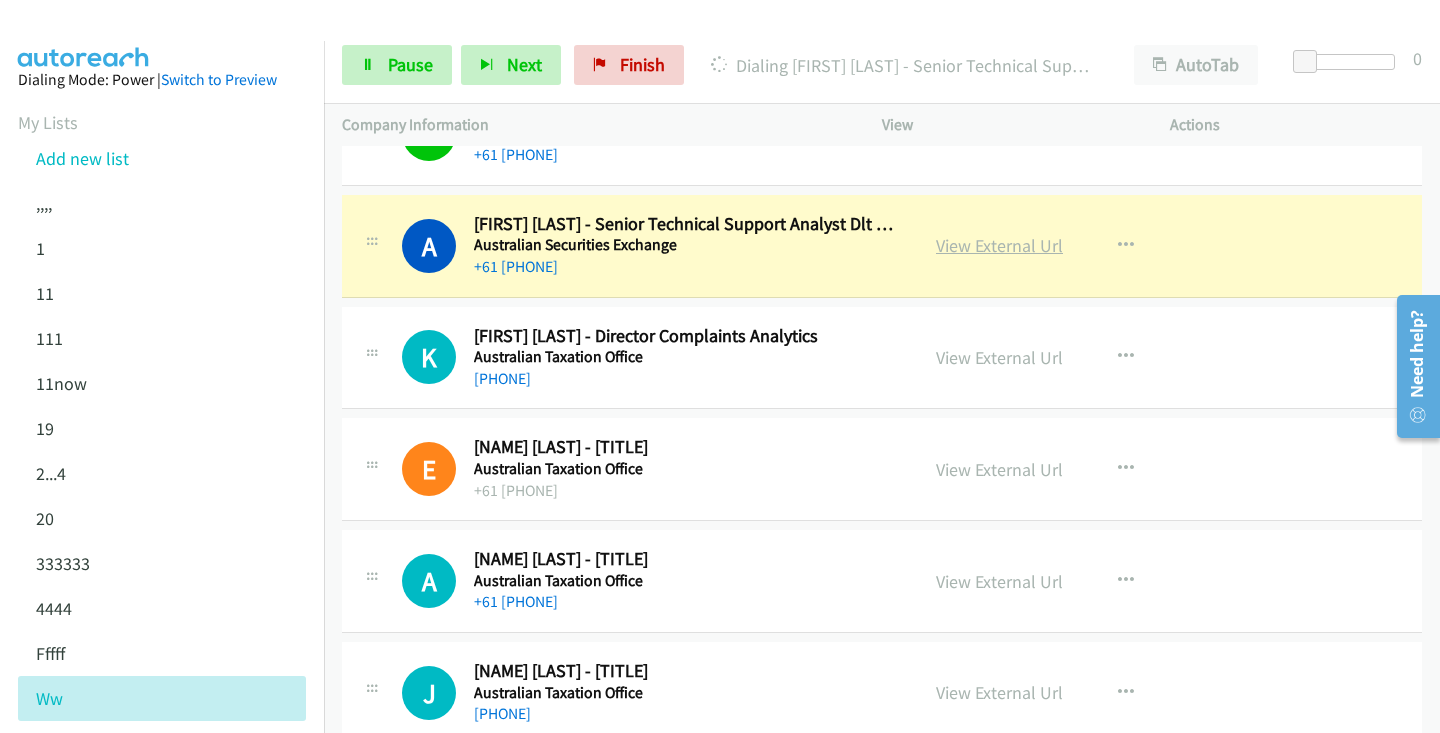 click on "View External Url" at bounding box center (999, 245) 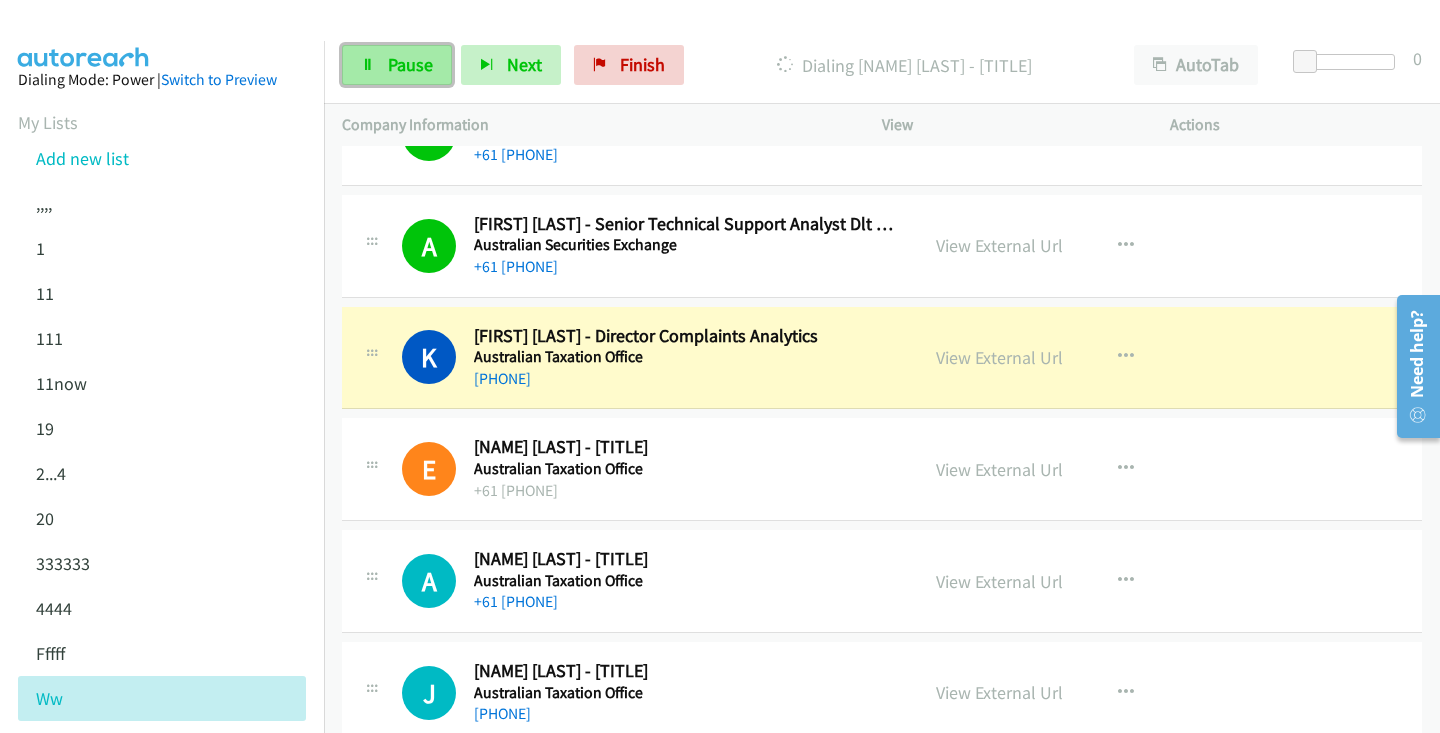 click on "Pause" at bounding box center (397, 65) 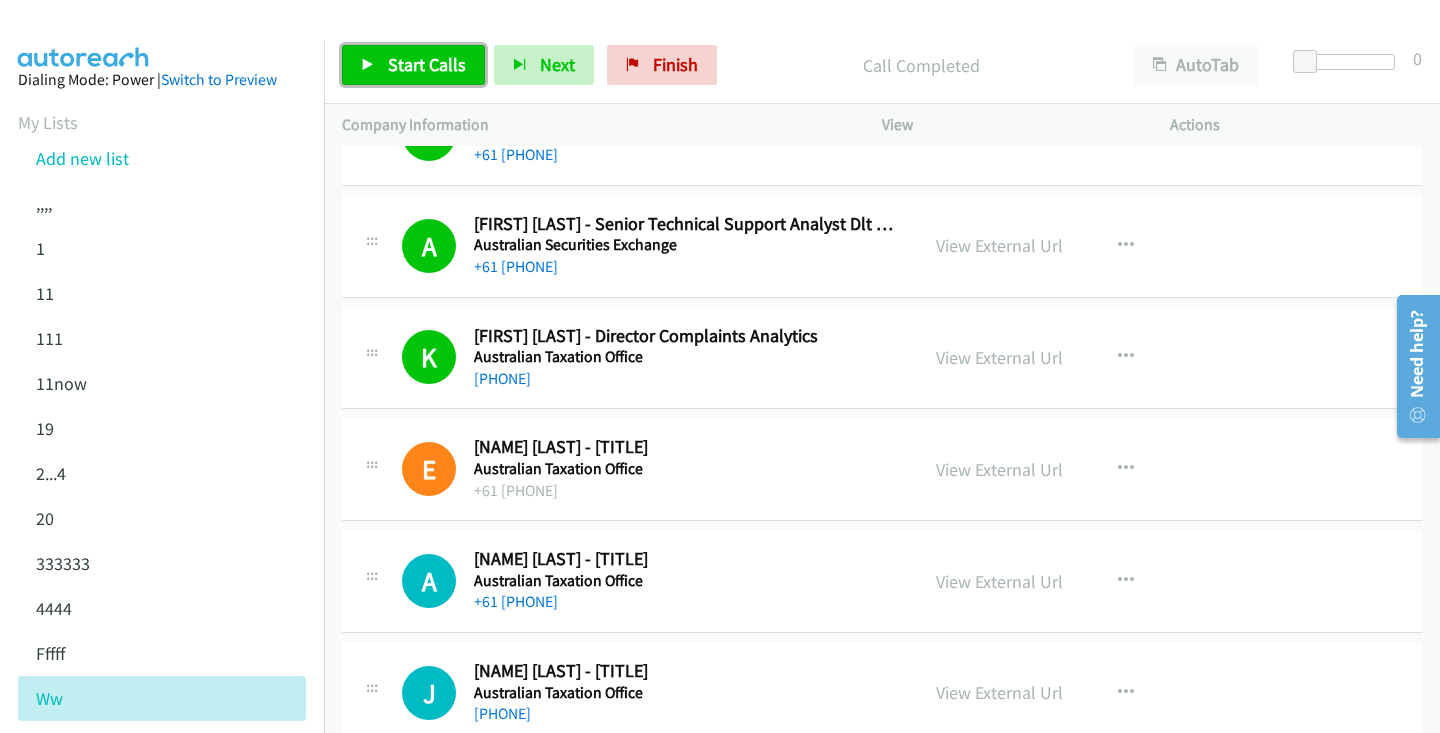 click on "Start Calls" at bounding box center [427, 64] 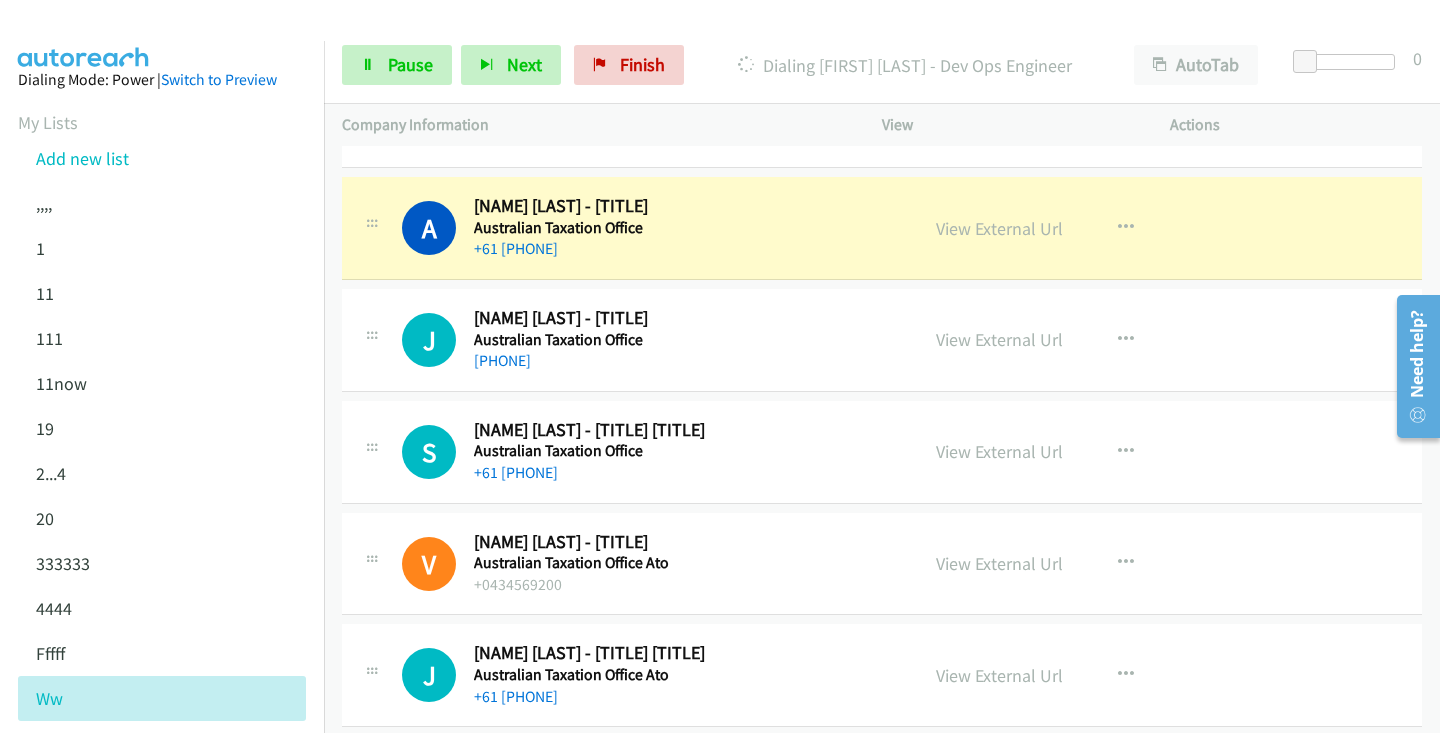 scroll, scrollTop: 7931, scrollLeft: 0, axis: vertical 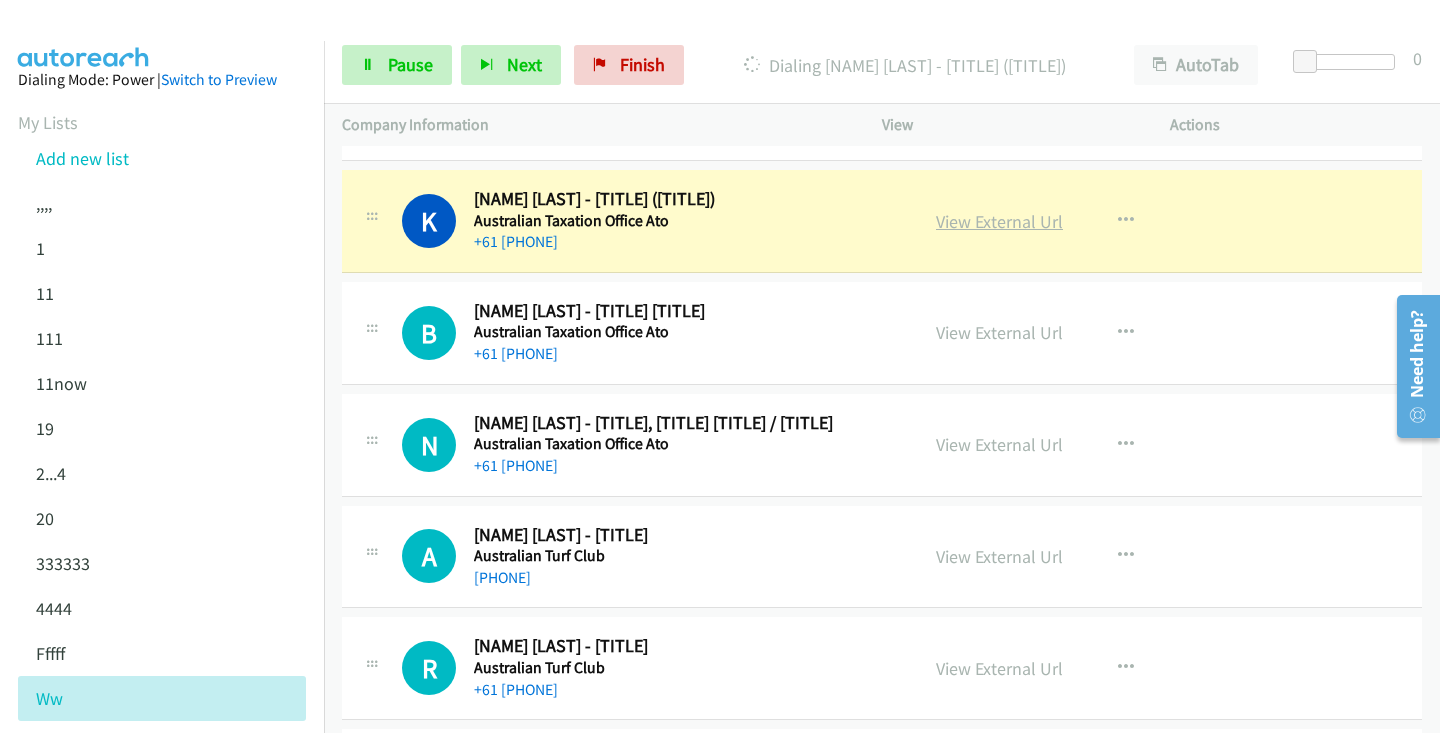 click on "View External Url" at bounding box center (999, 221) 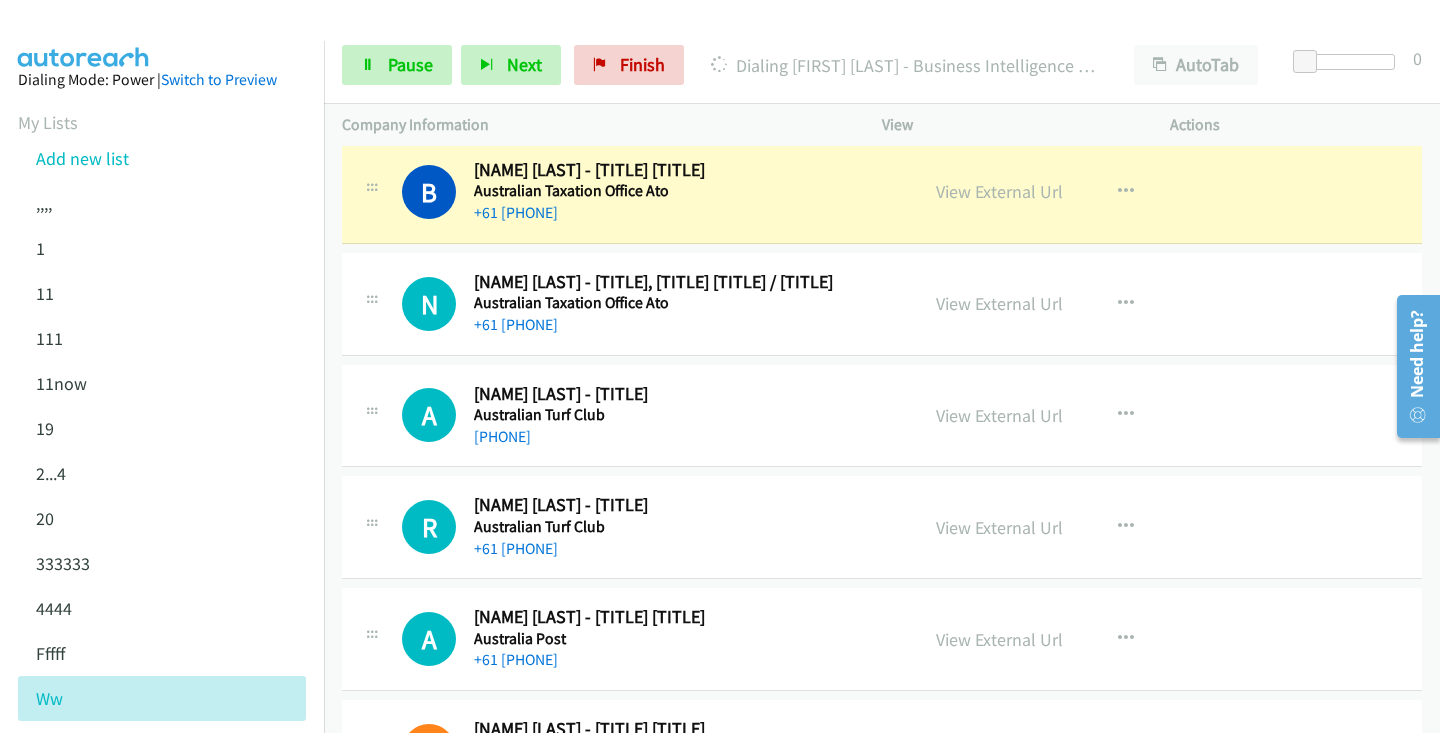 scroll, scrollTop: 9292, scrollLeft: 0, axis: vertical 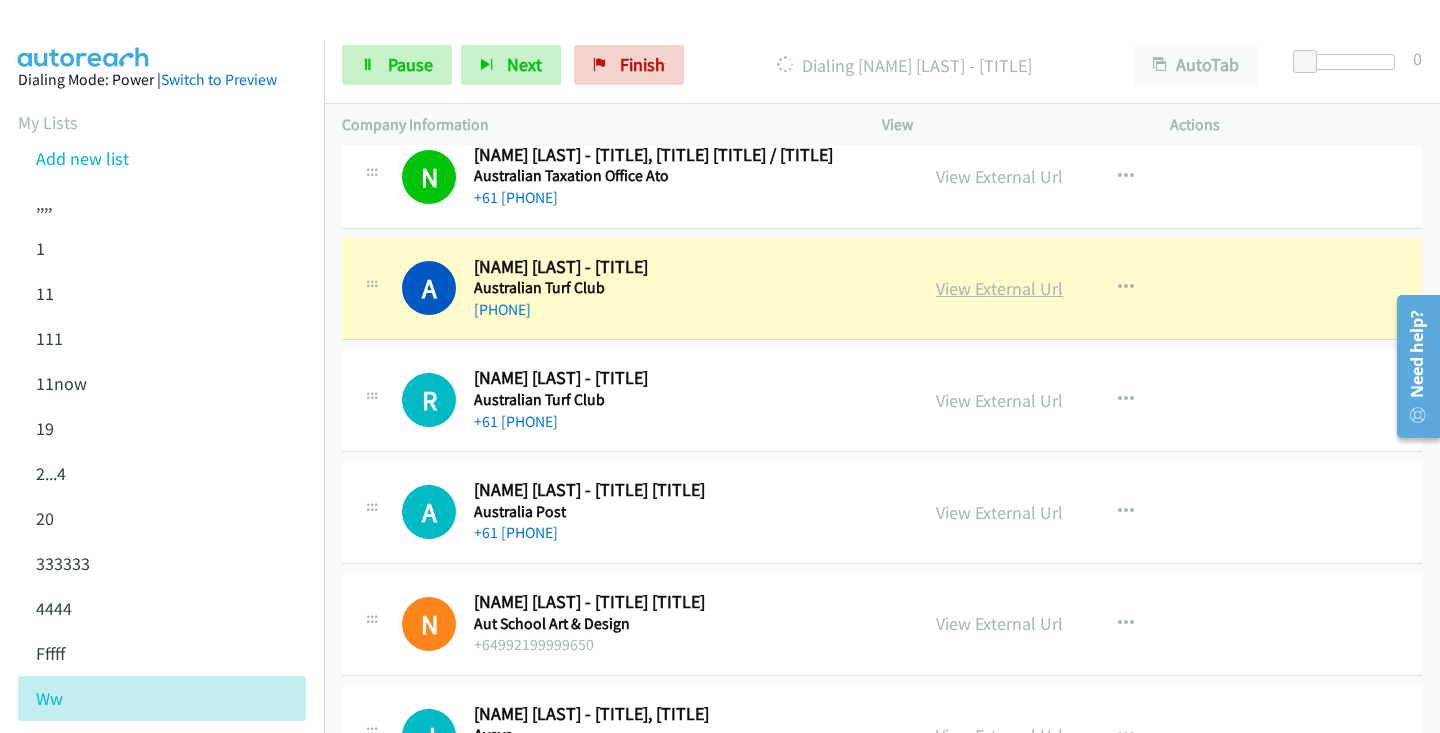 click on "View External Url" at bounding box center (999, 288) 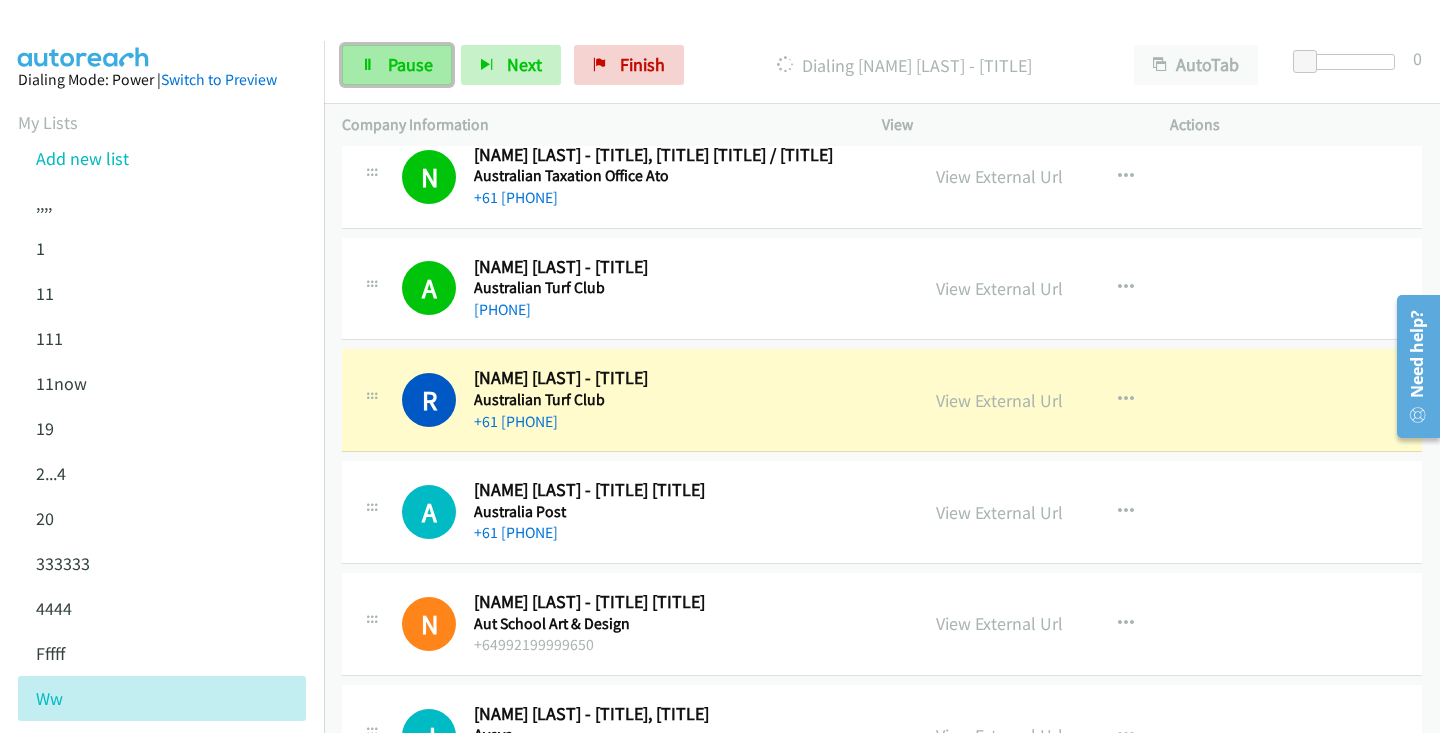 click on "Pause" at bounding box center (410, 64) 